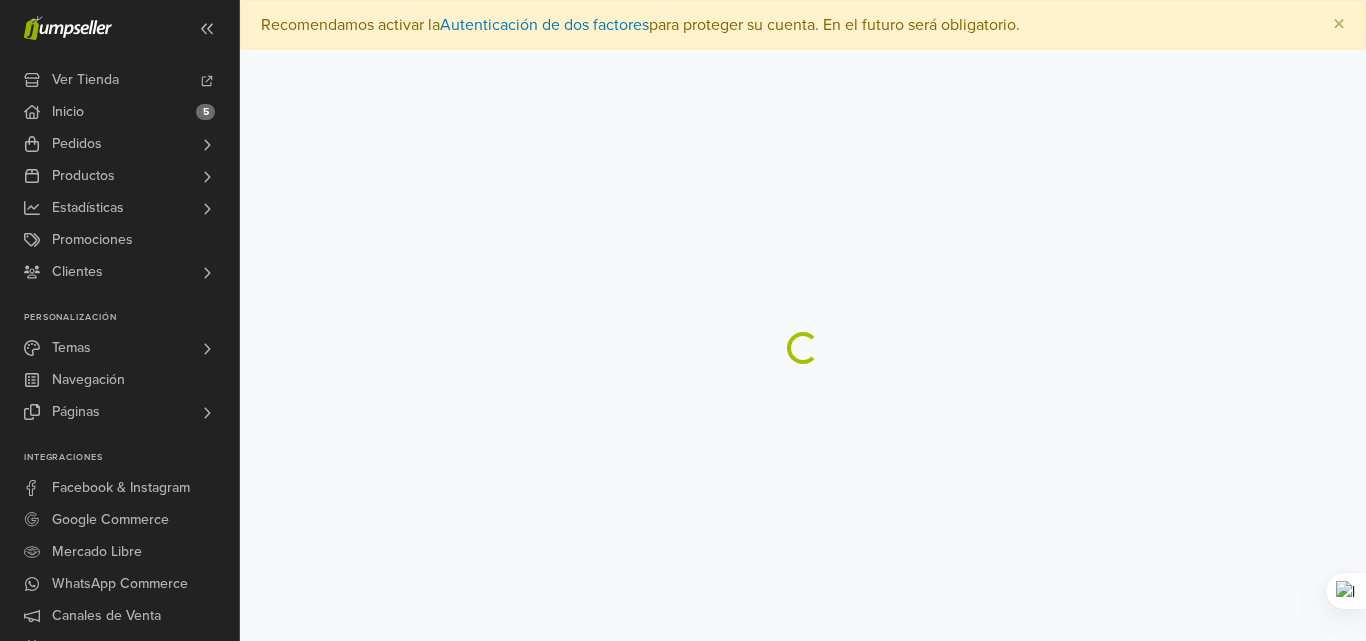 scroll, scrollTop: 0, scrollLeft: 0, axis: both 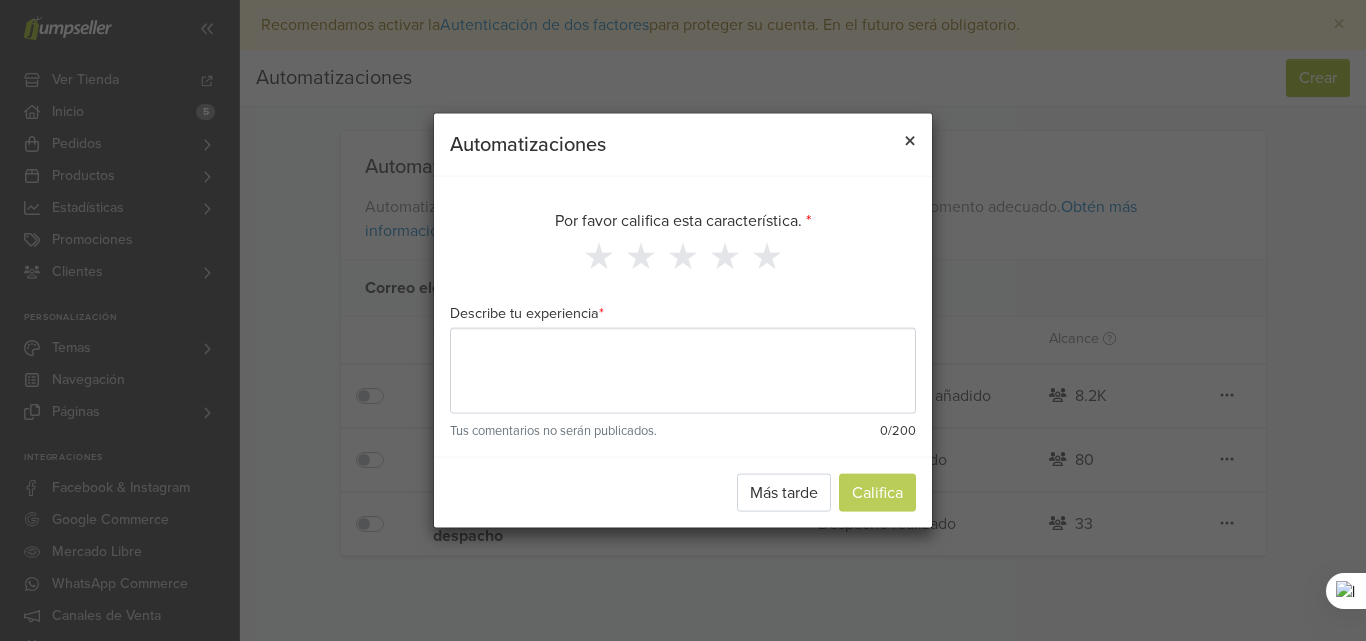 click on "×" at bounding box center [910, 140] 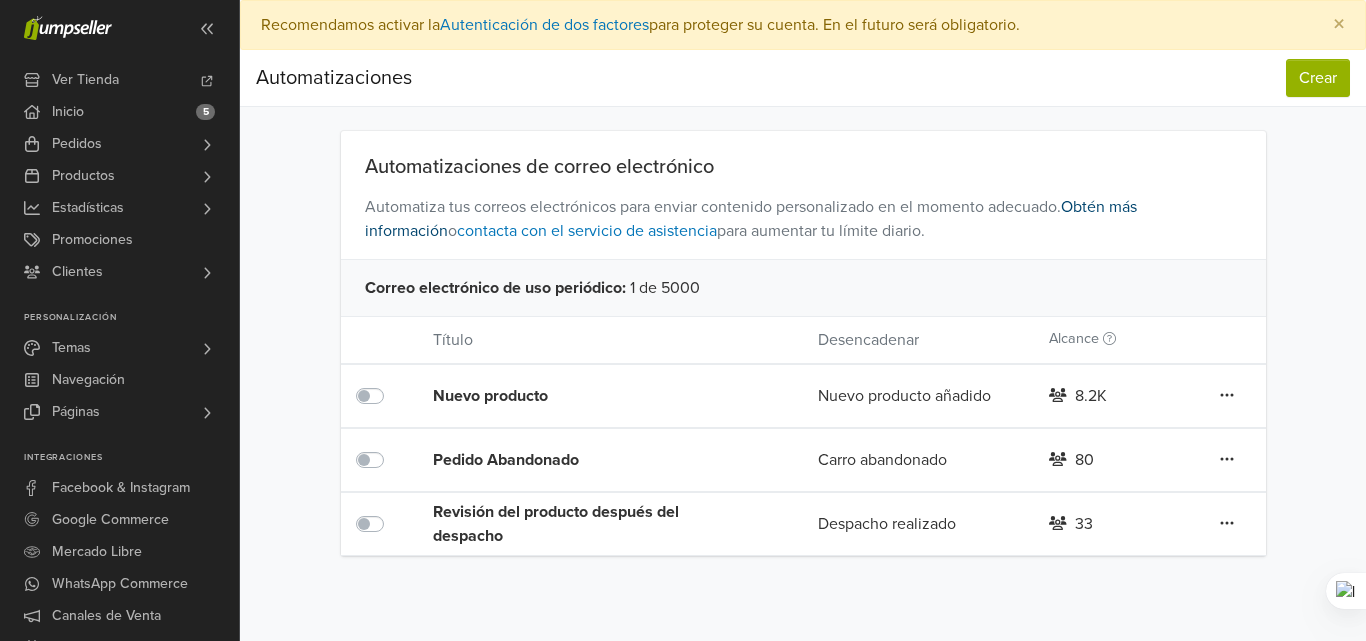 click on "Obtén más información" at bounding box center [751, 219] 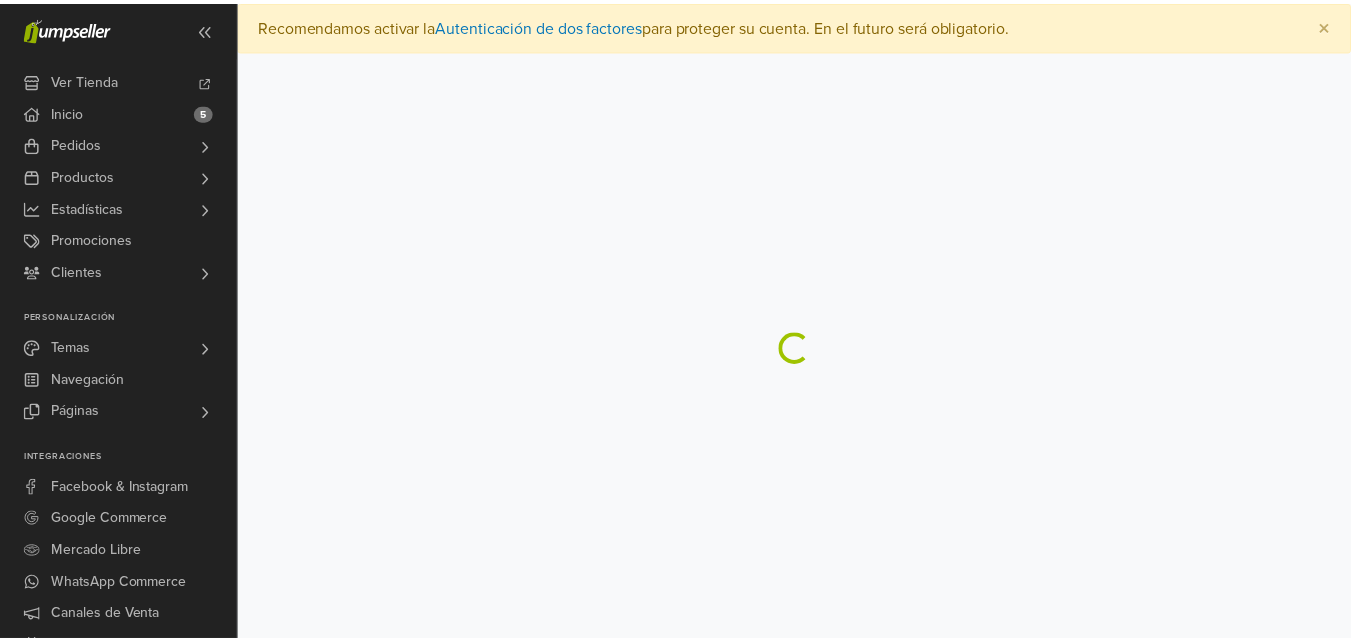 scroll, scrollTop: 0, scrollLeft: 0, axis: both 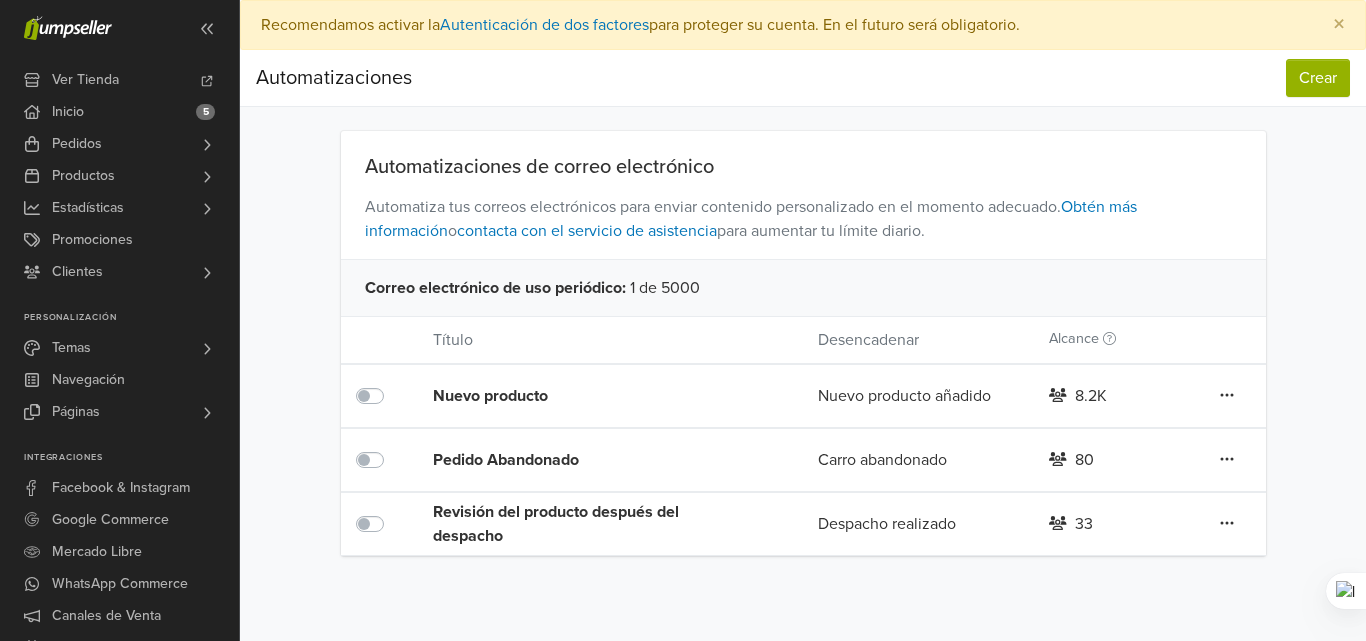 click at bounding box center [392, 384] 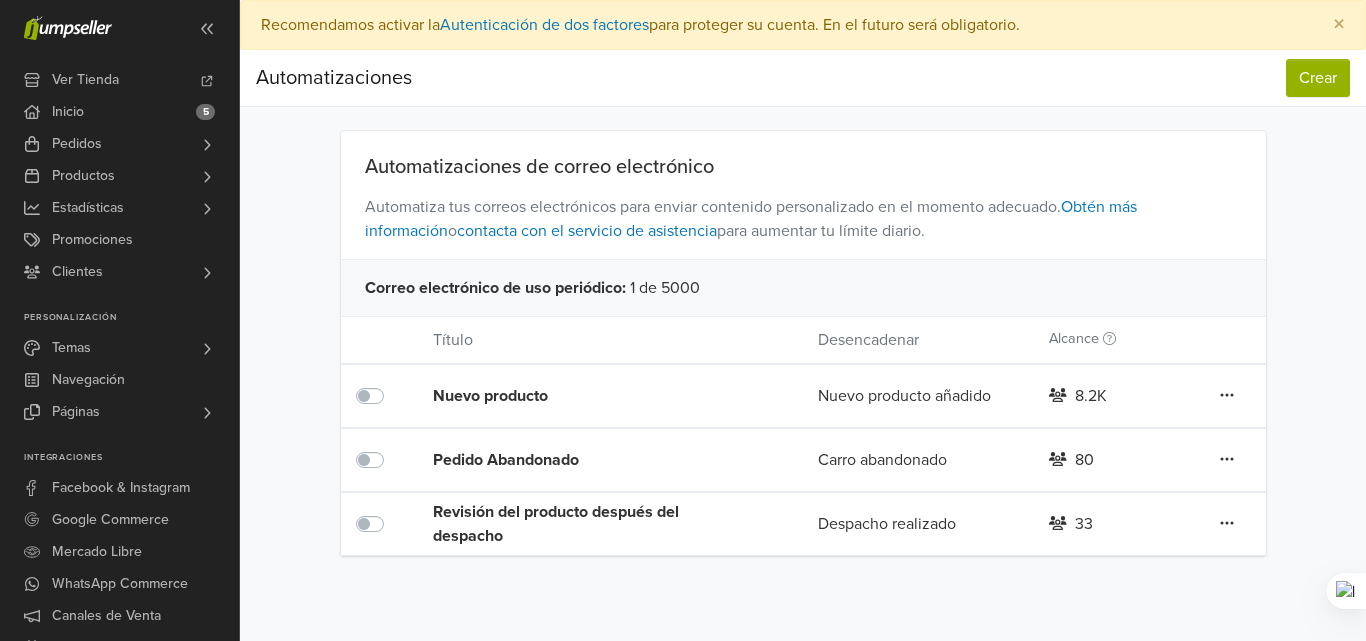 click on "Revisión del producto después del despacho" at bounding box center (587, 524) 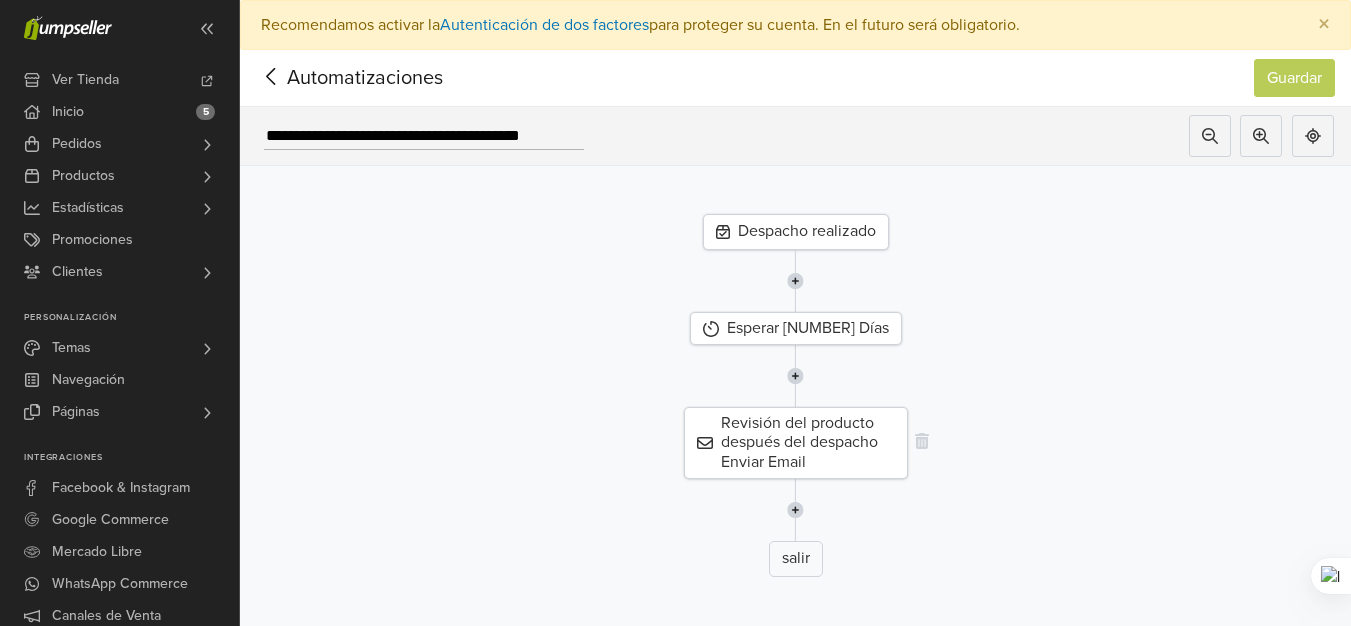 click on "Revisión del producto después del despacho Enviar Email" at bounding box center [796, 443] 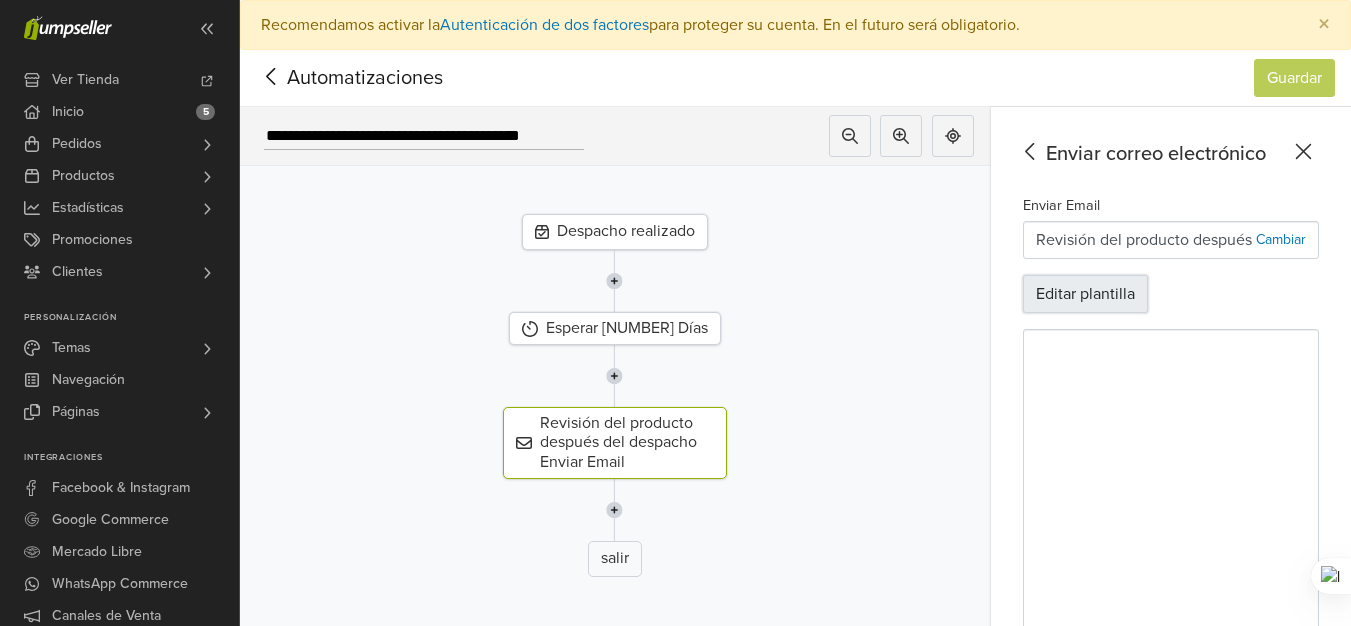 click on "Editar plantilla" at bounding box center [1085, 294] 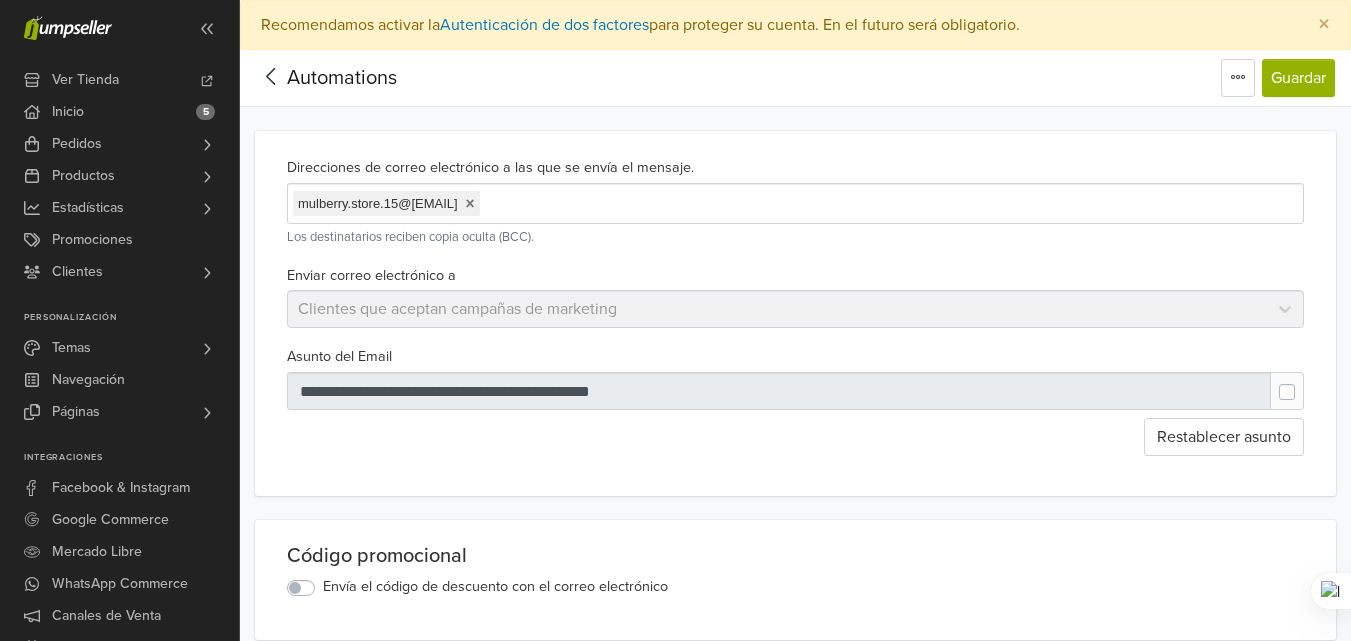 scroll, scrollTop: 0, scrollLeft: 0, axis: both 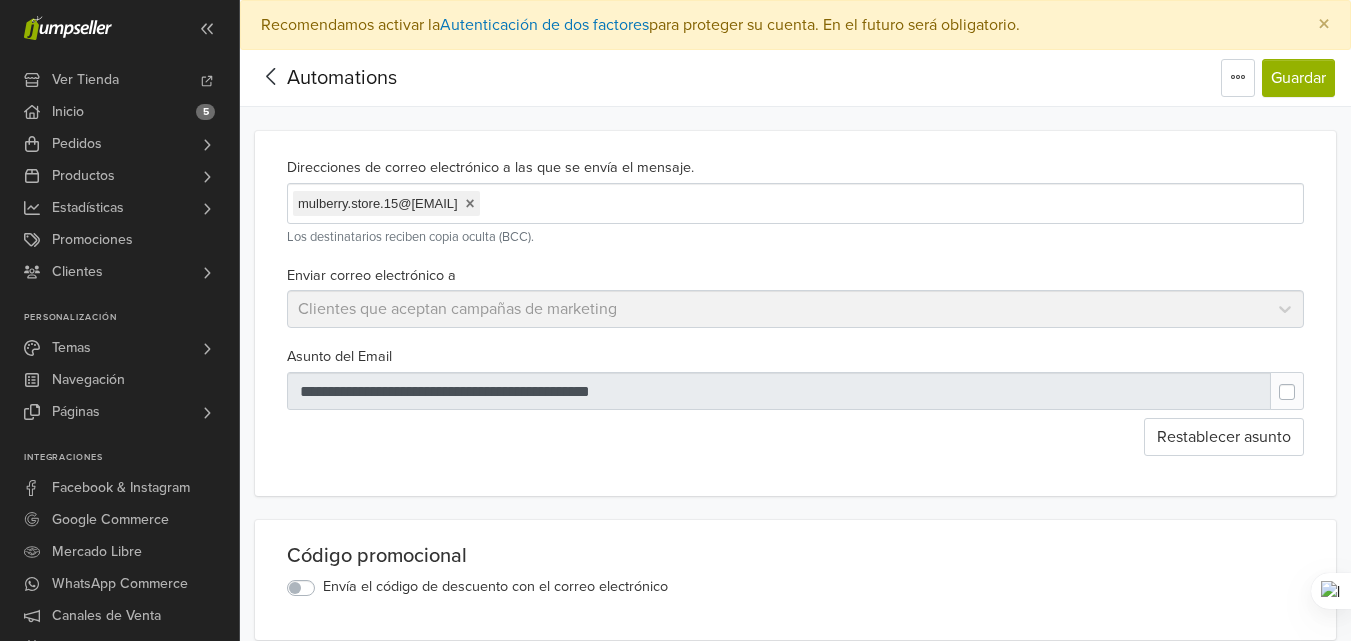 click 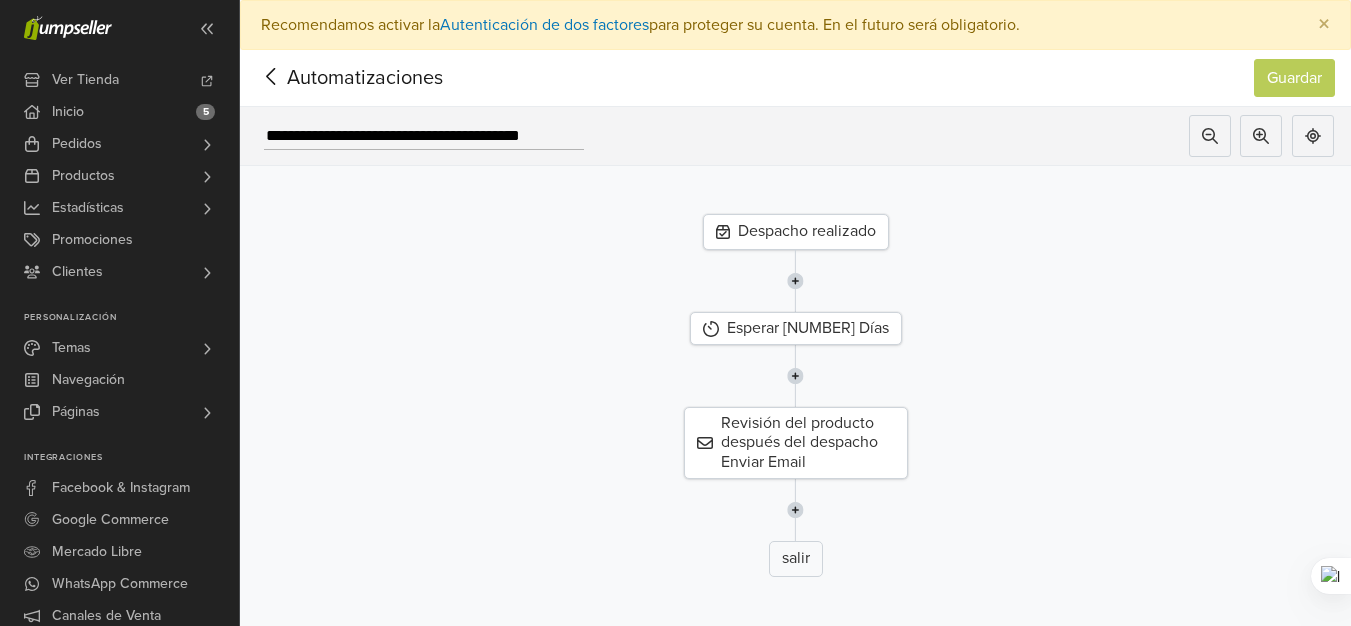 click at bounding box center (795, 376) 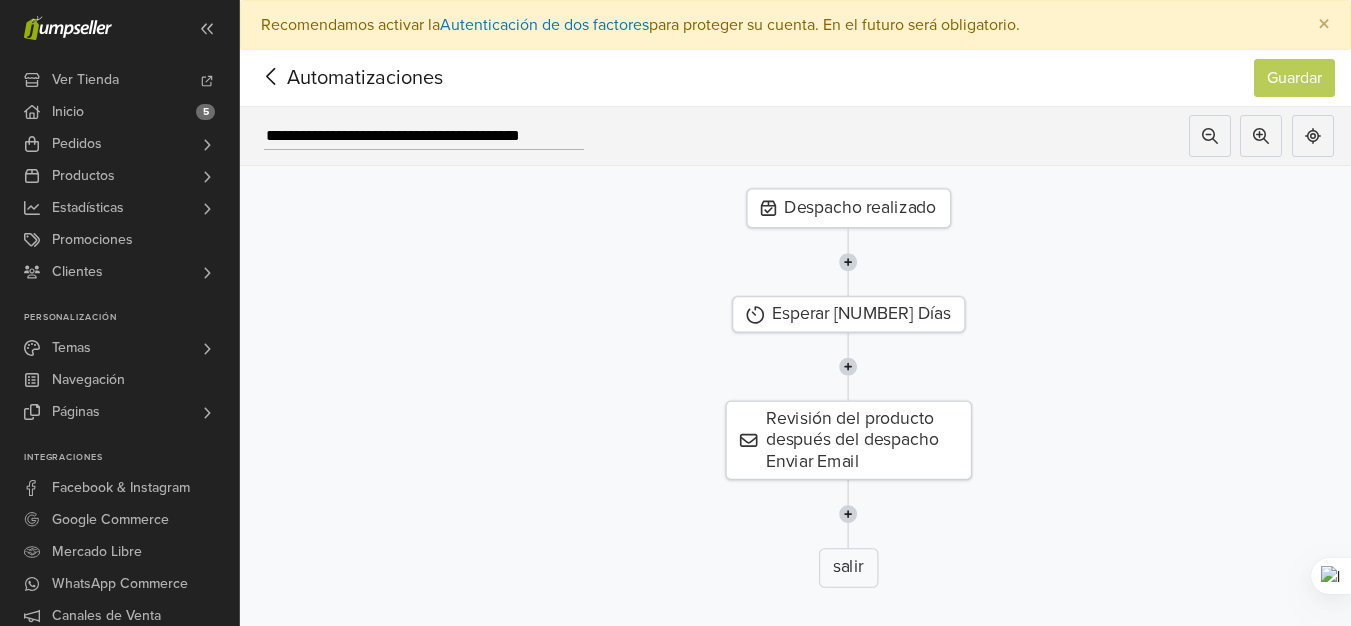 click 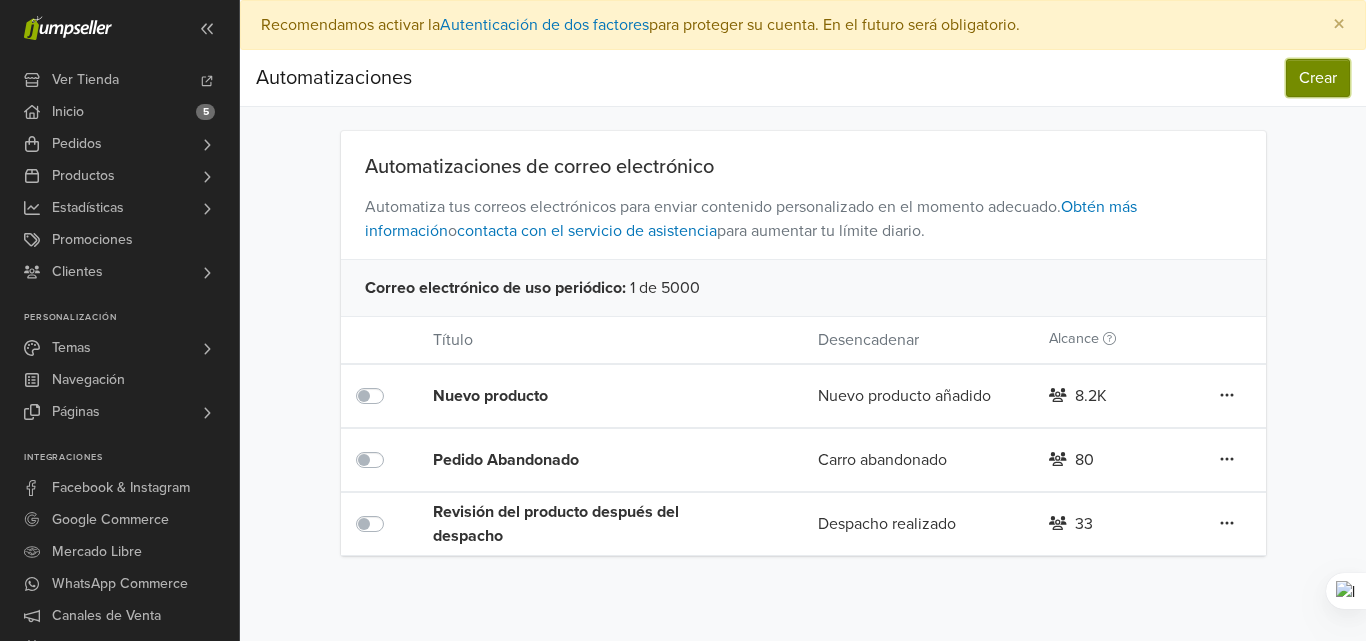 click on "Crear" at bounding box center [1318, 78] 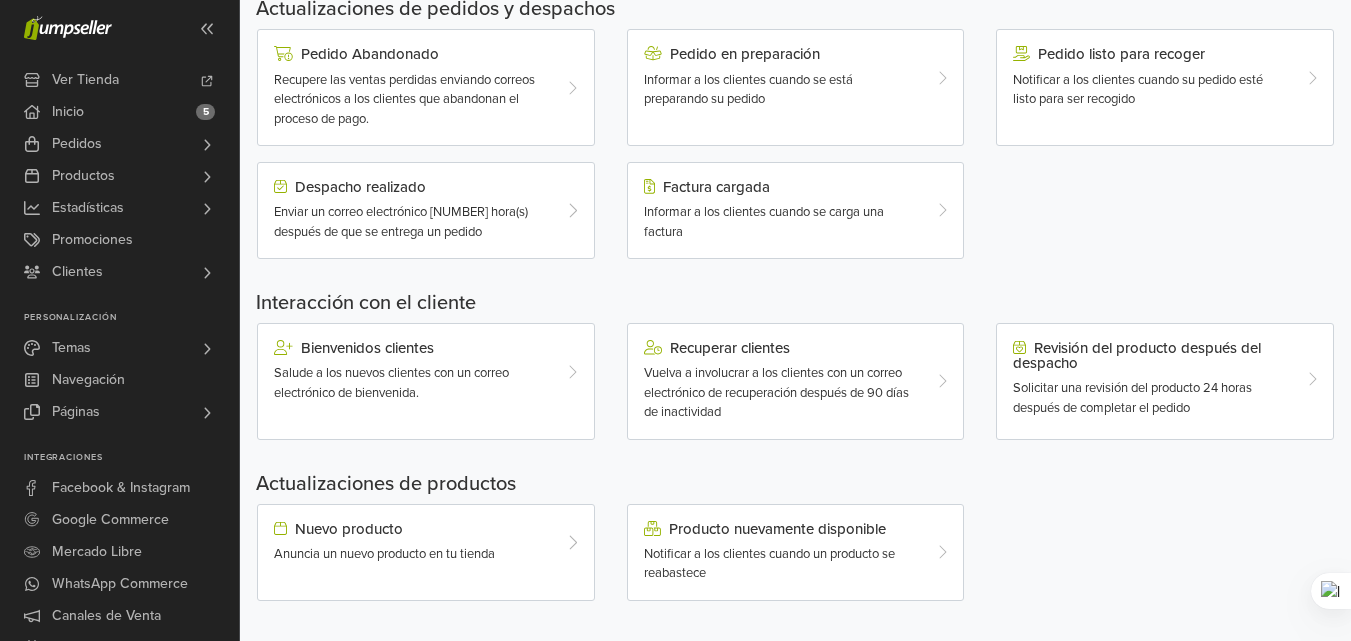 scroll, scrollTop: 687, scrollLeft: 0, axis: vertical 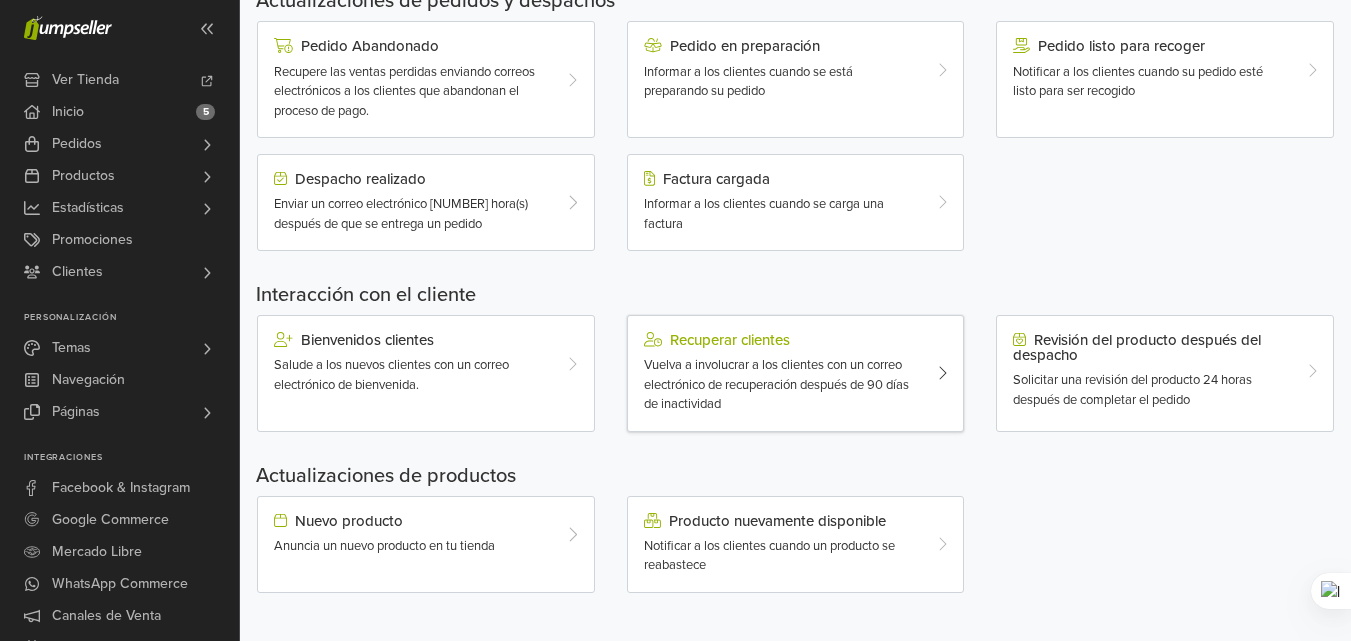 click on "Vuelva a involucrar a los clientes con un correo electrónico de recuperación después de 90 días de inactividad" at bounding box center [776, 384] 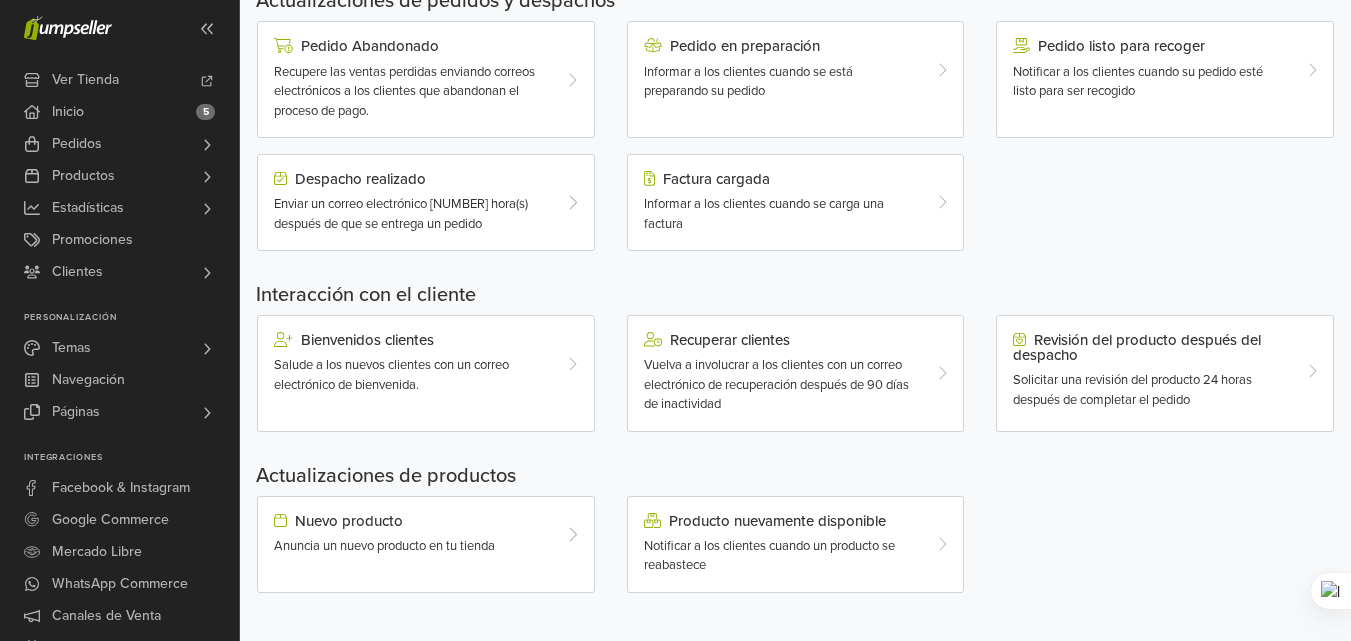 scroll, scrollTop: 0, scrollLeft: 0, axis: both 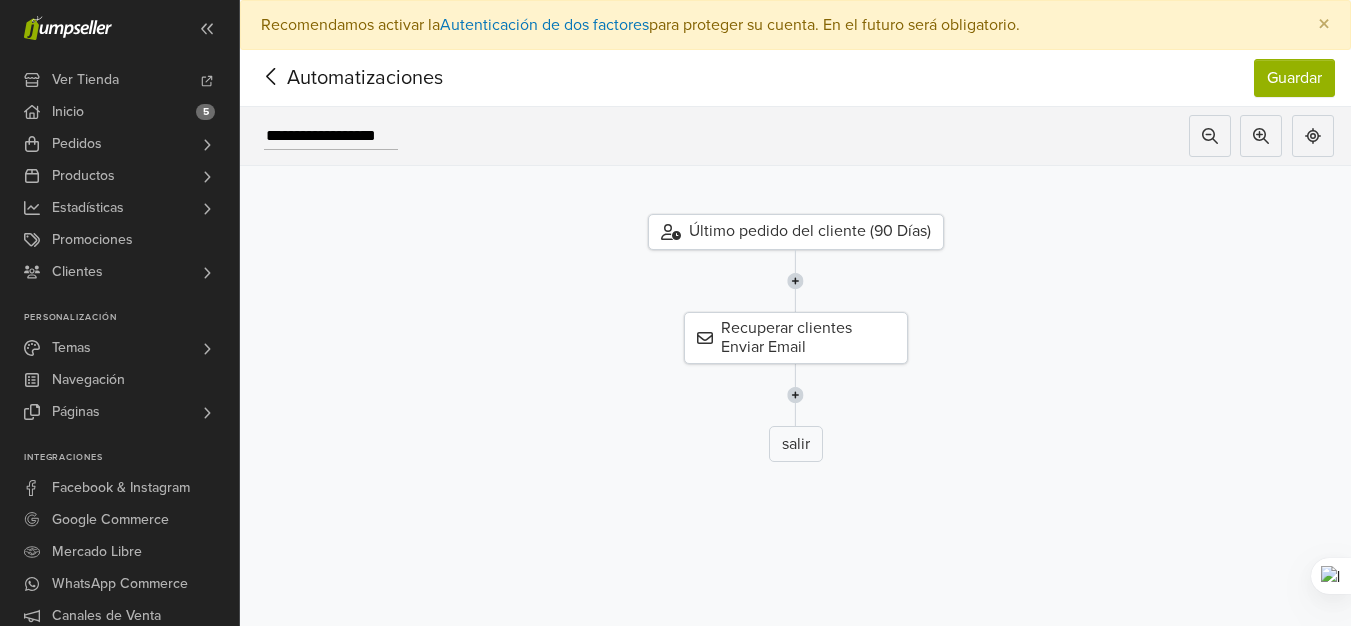 click at bounding box center [795, 281] 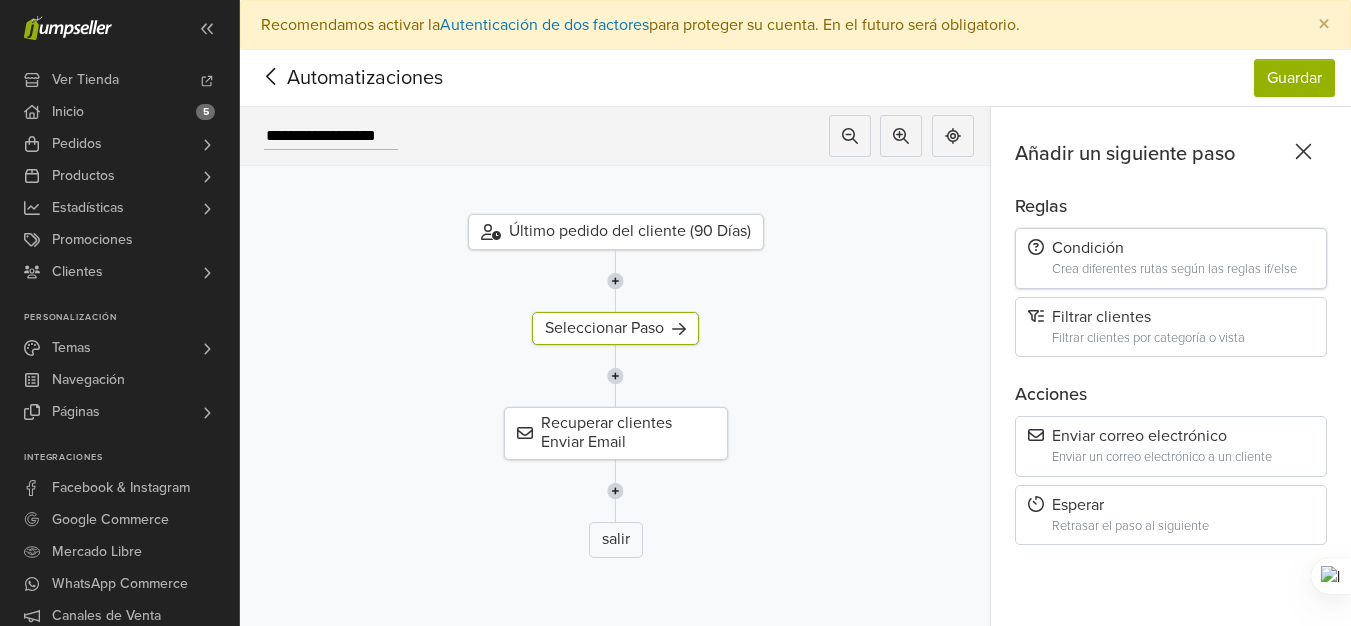 click on "Crea diferentes rutas según las reglas if/else" at bounding box center [1183, 269] 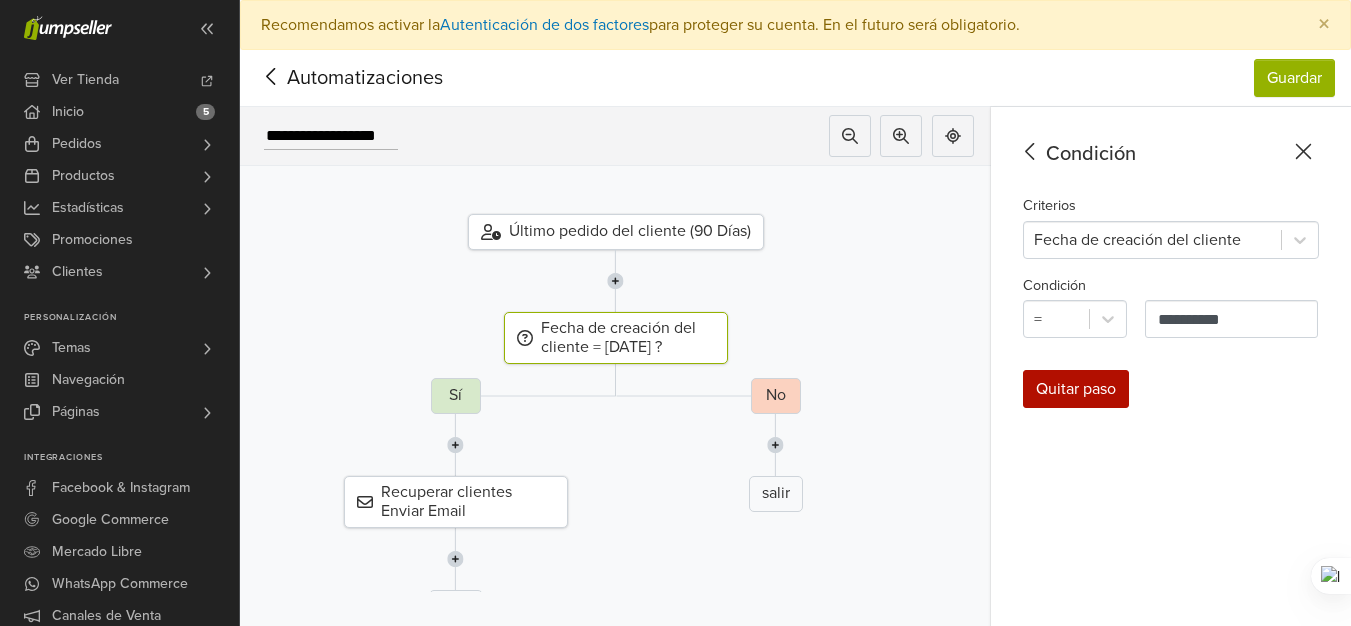 click on "Quitar paso" at bounding box center [1076, 389] 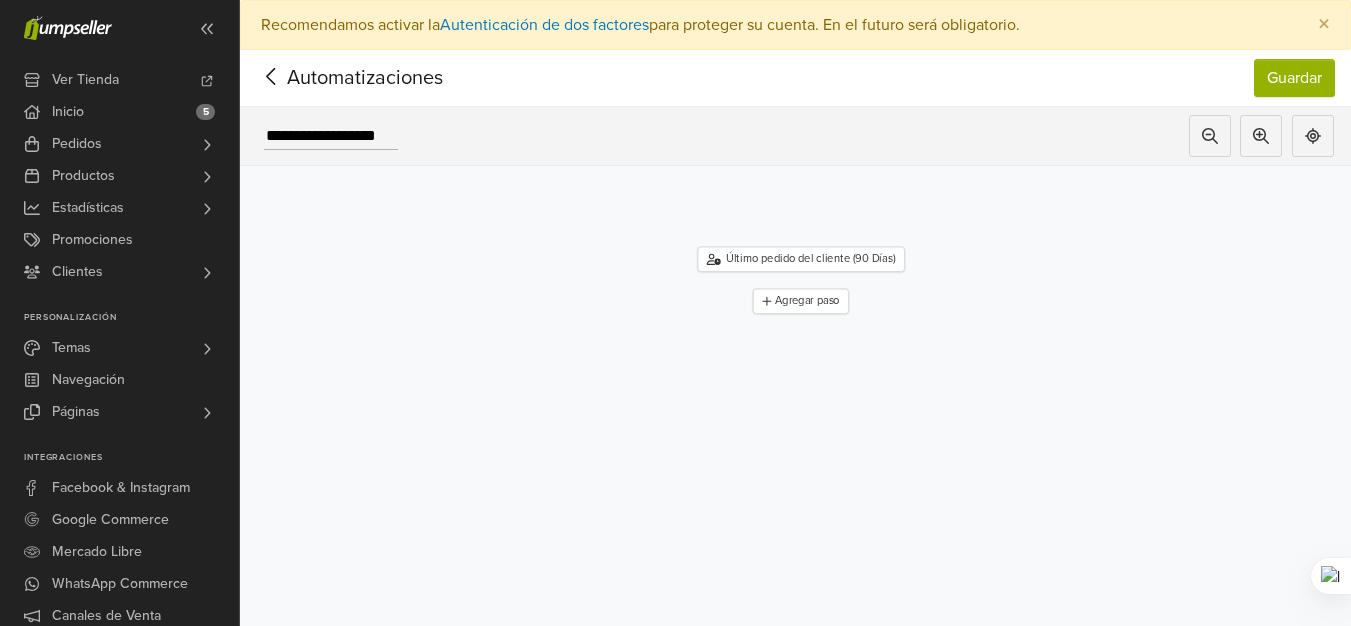 click 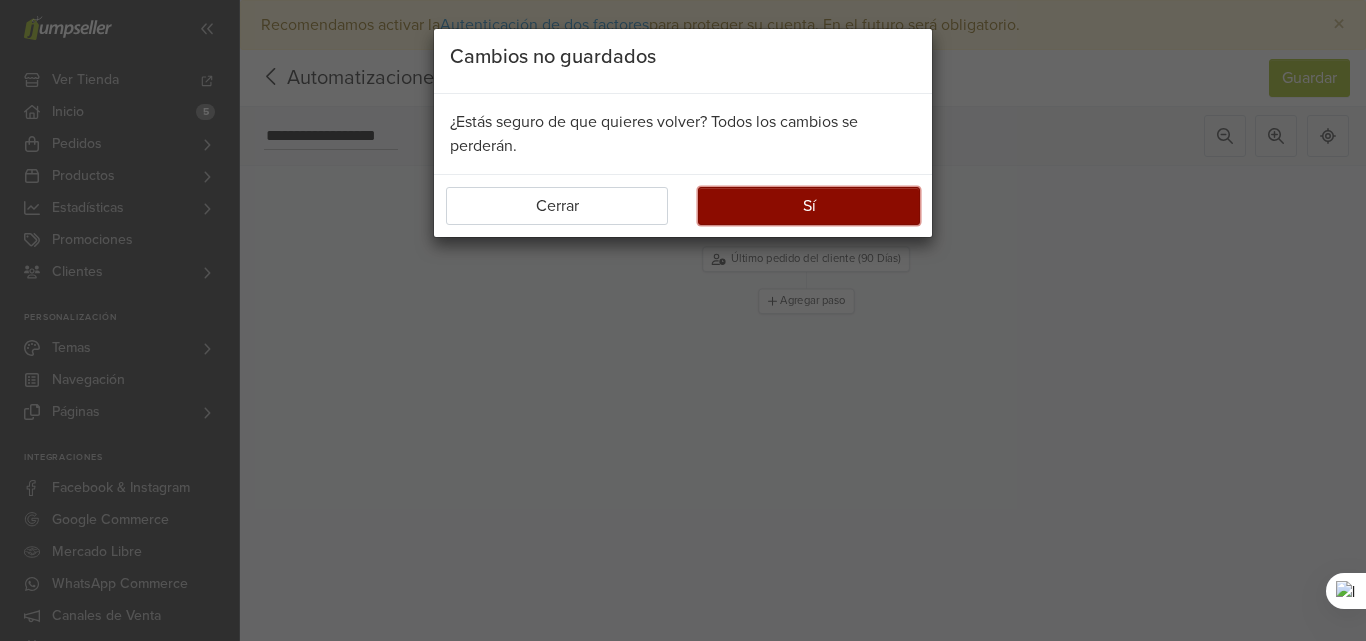 click on "Sí" at bounding box center (809, 206) 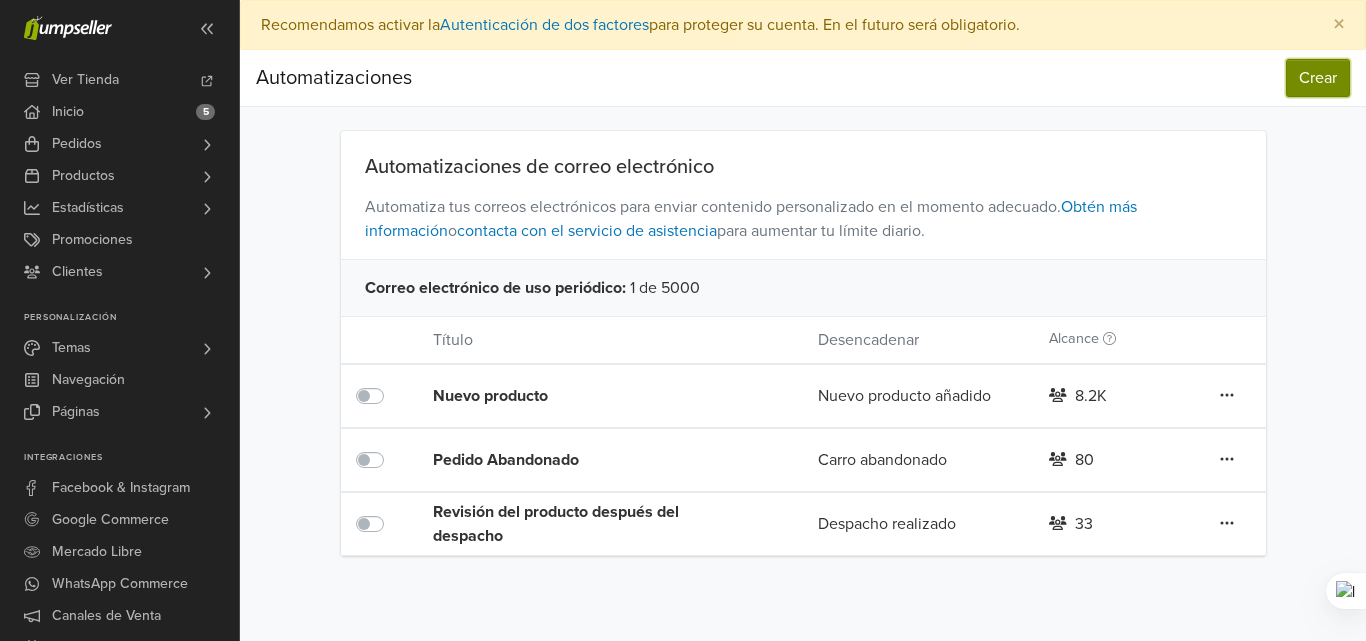 click on "Crear" at bounding box center (1318, 78) 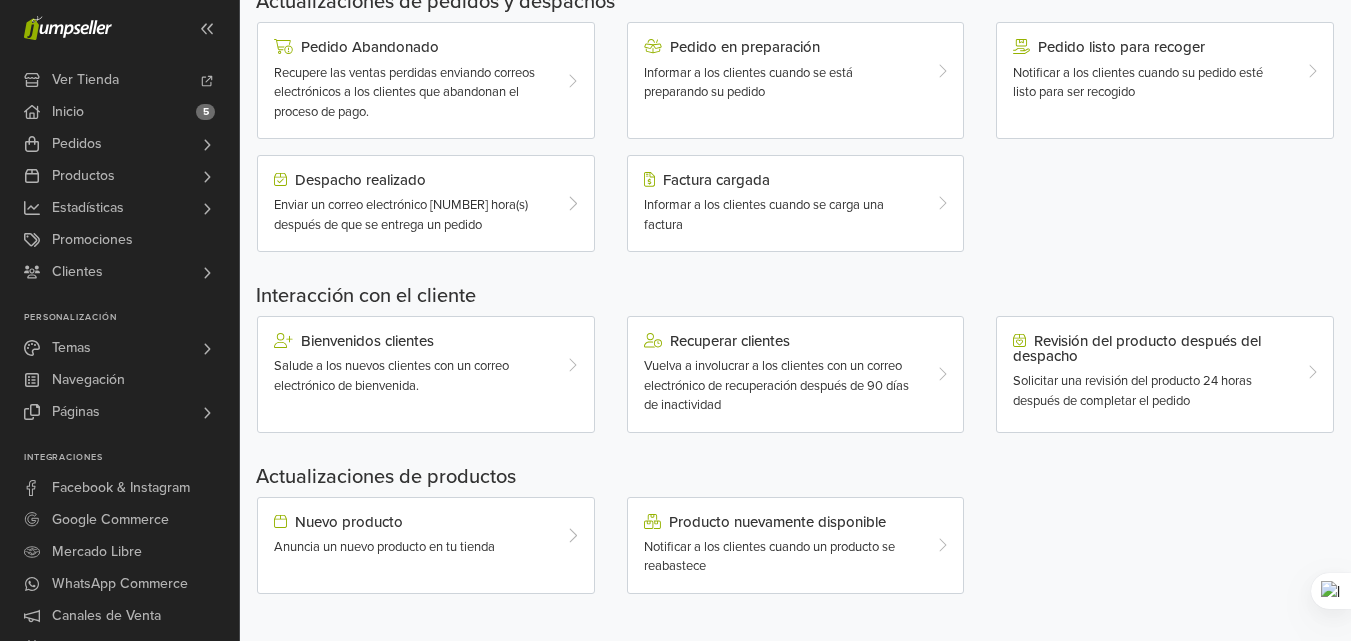 scroll, scrollTop: 687, scrollLeft: 0, axis: vertical 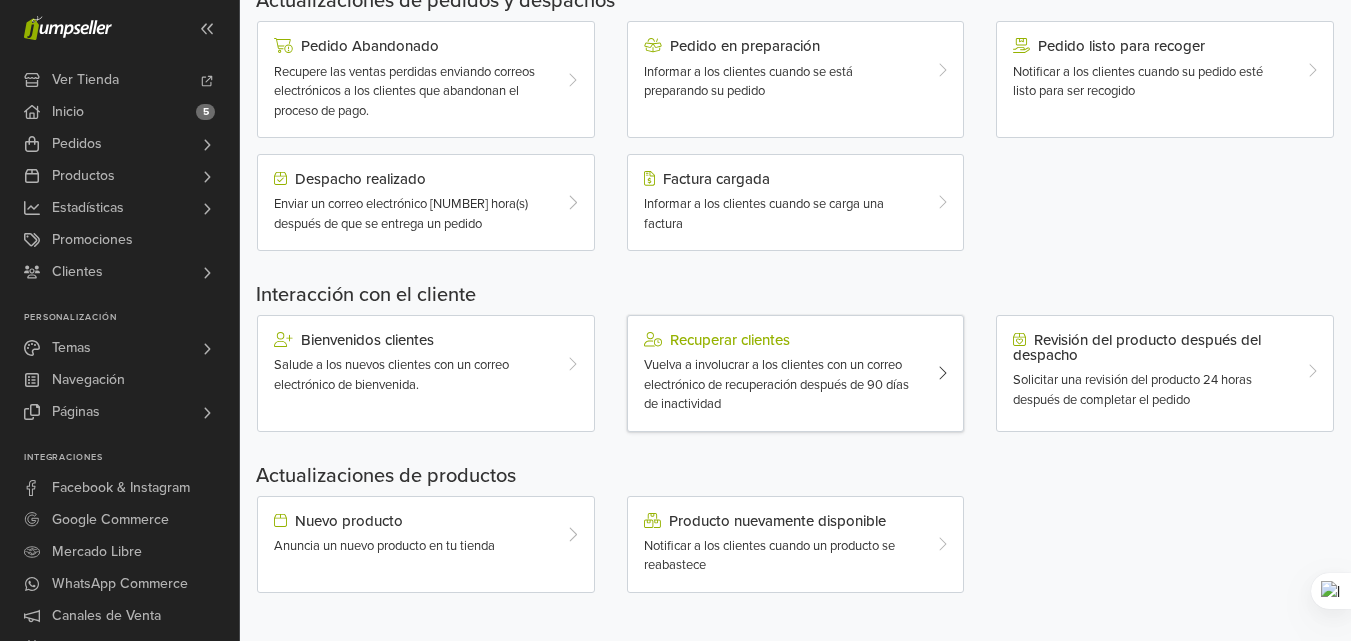 click on "Recuperar clientes" at bounding box center (782, 340) 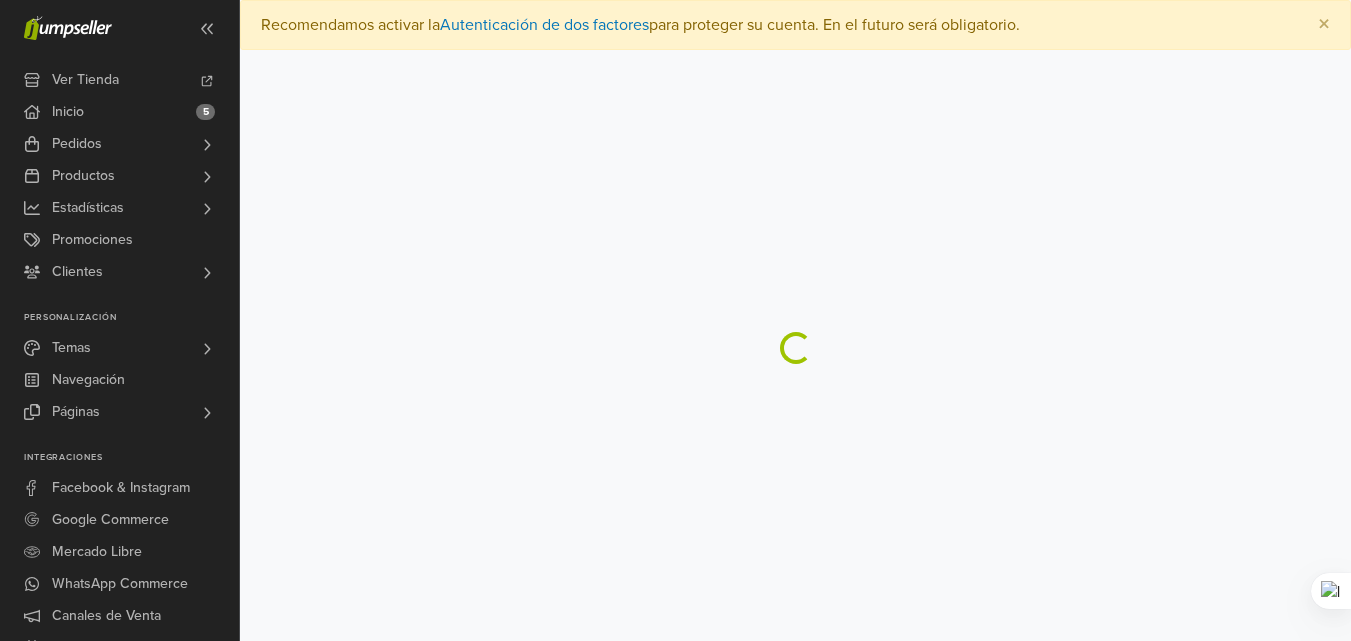 scroll, scrollTop: 0, scrollLeft: 0, axis: both 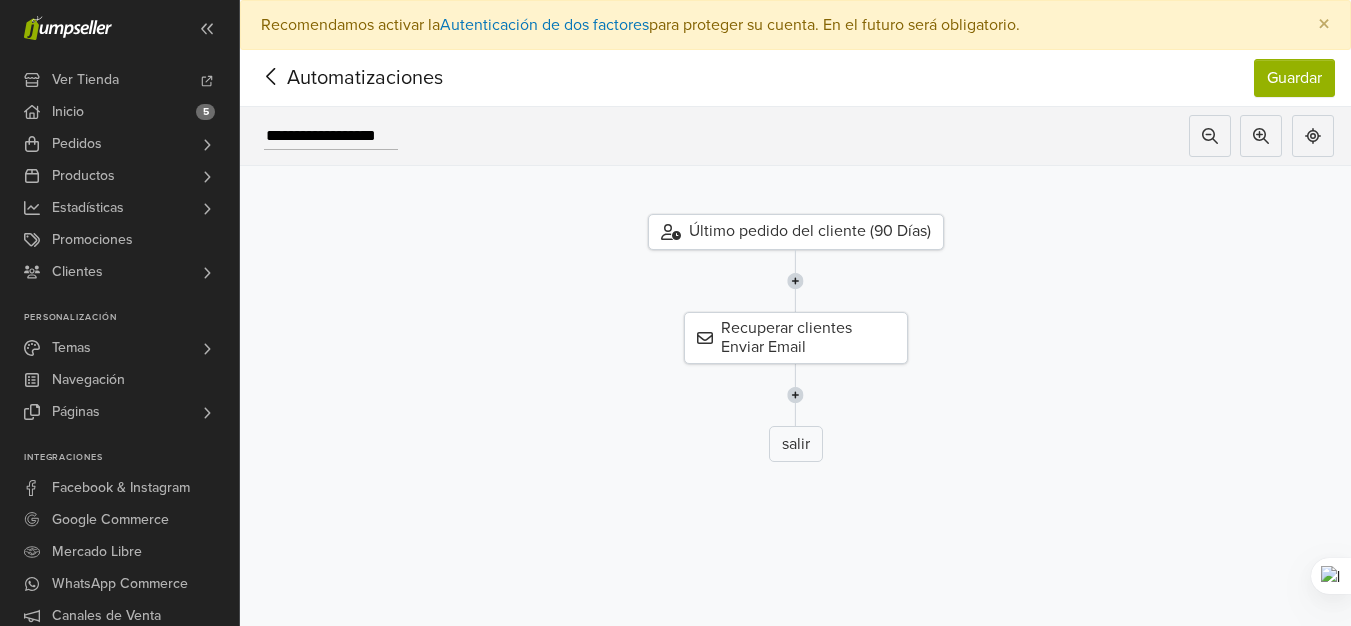 click on "Recuperar clientes Enviar Email" at bounding box center (796, 338) 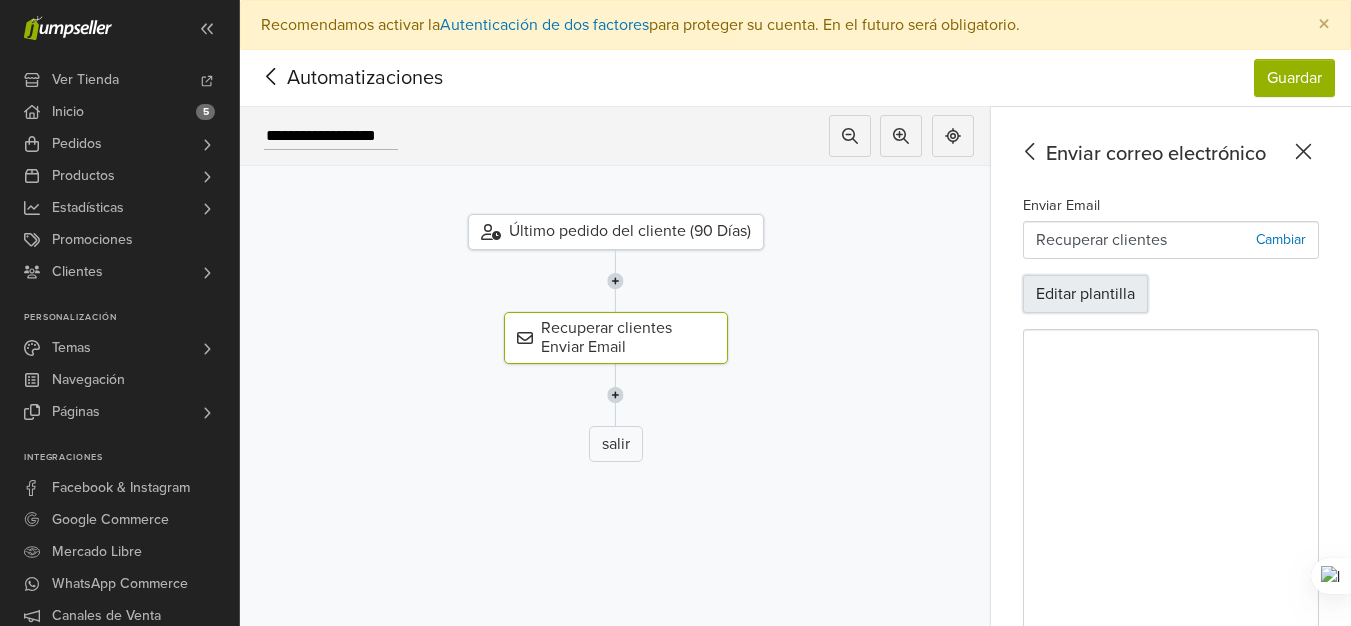 click on "Editar plantilla" at bounding box center [1085, 294] 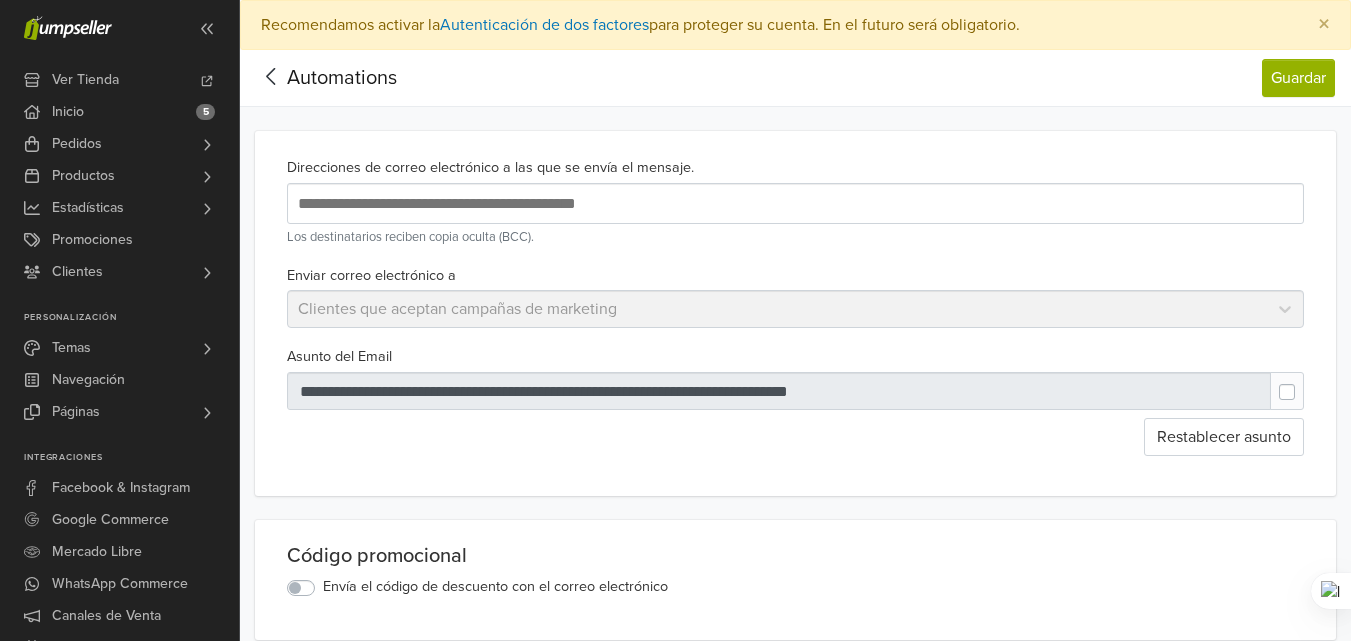 scroll, scrollTop: 0, scrollLeft: 0, axis: both 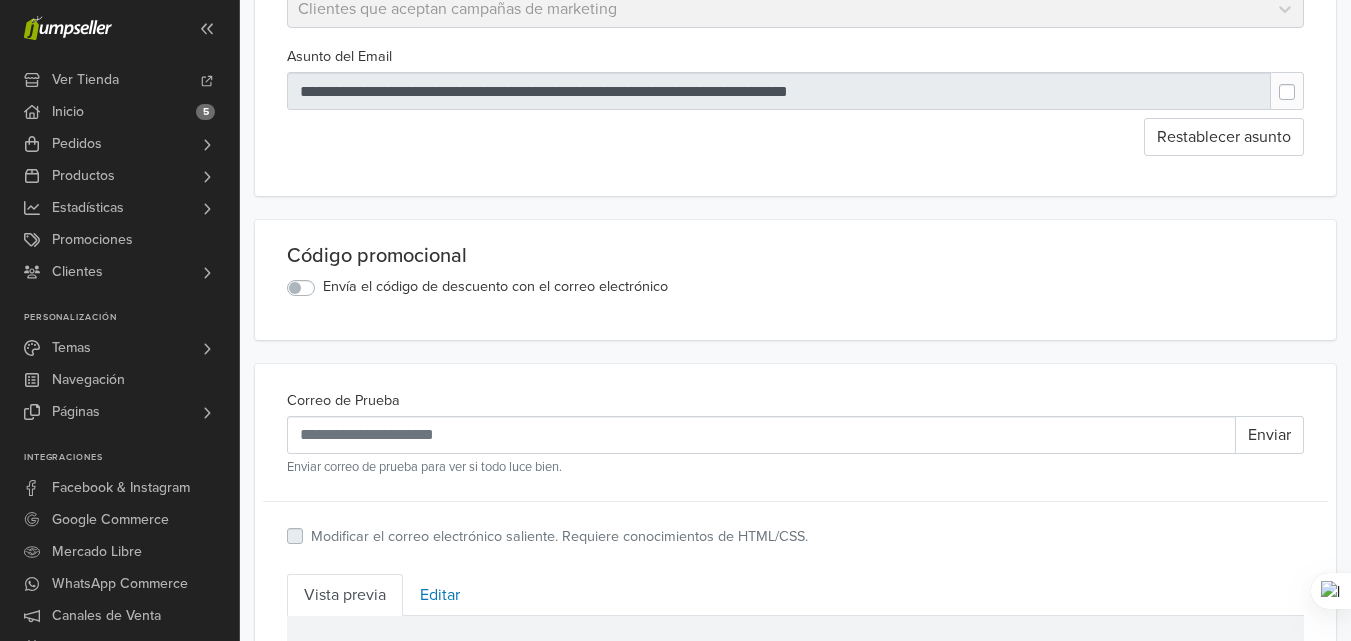 click on "Envía el código de descuento con el correo electrónico" at bounding box center [495, 287] 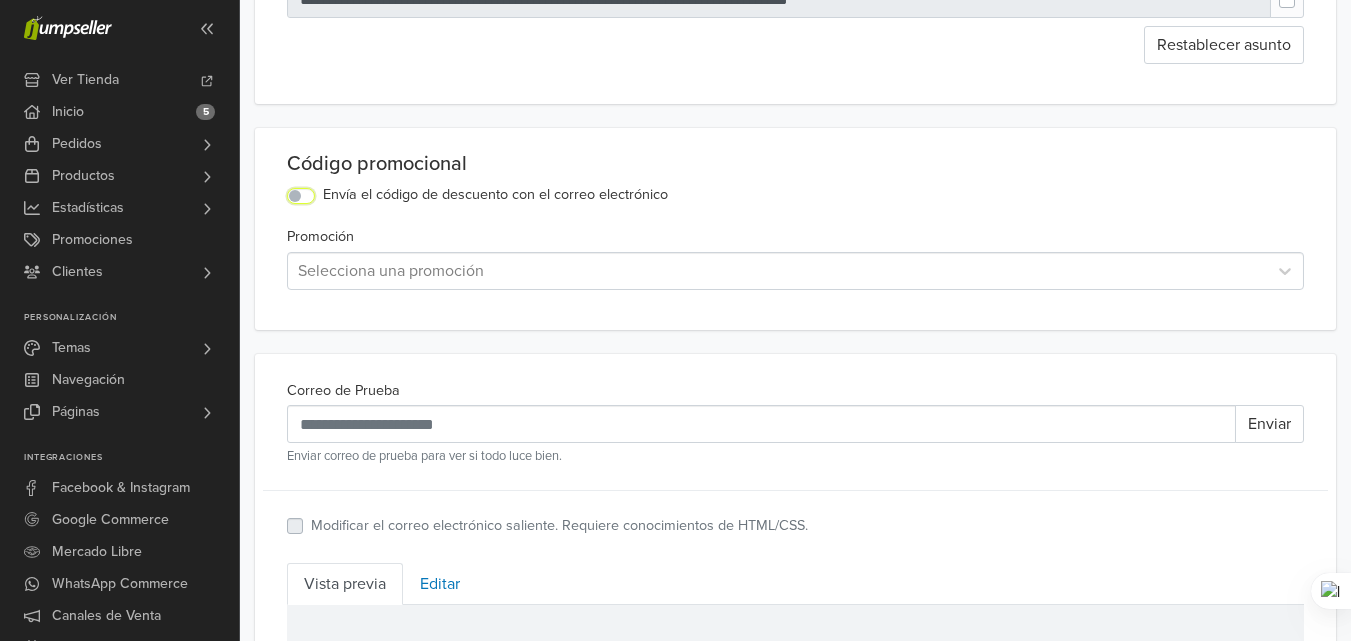 scroll, scrollTop: 500, scrollLeft: 0, axis: vertical 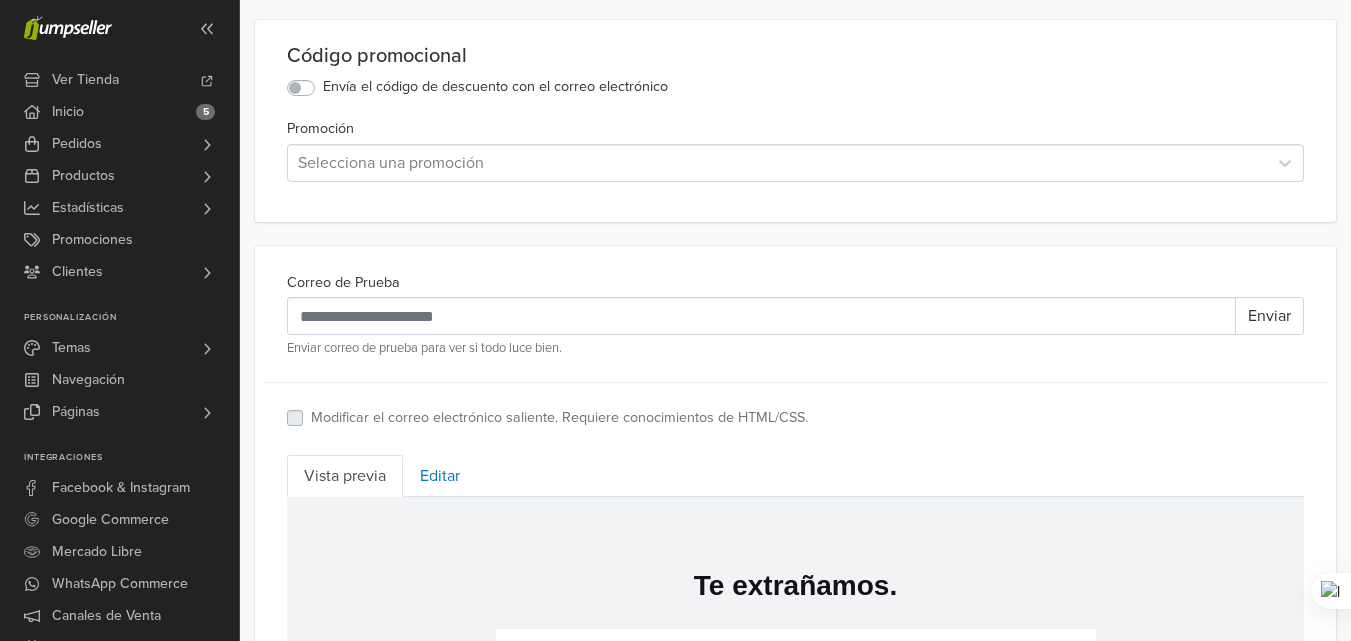 click at bounding box center (777, 163) 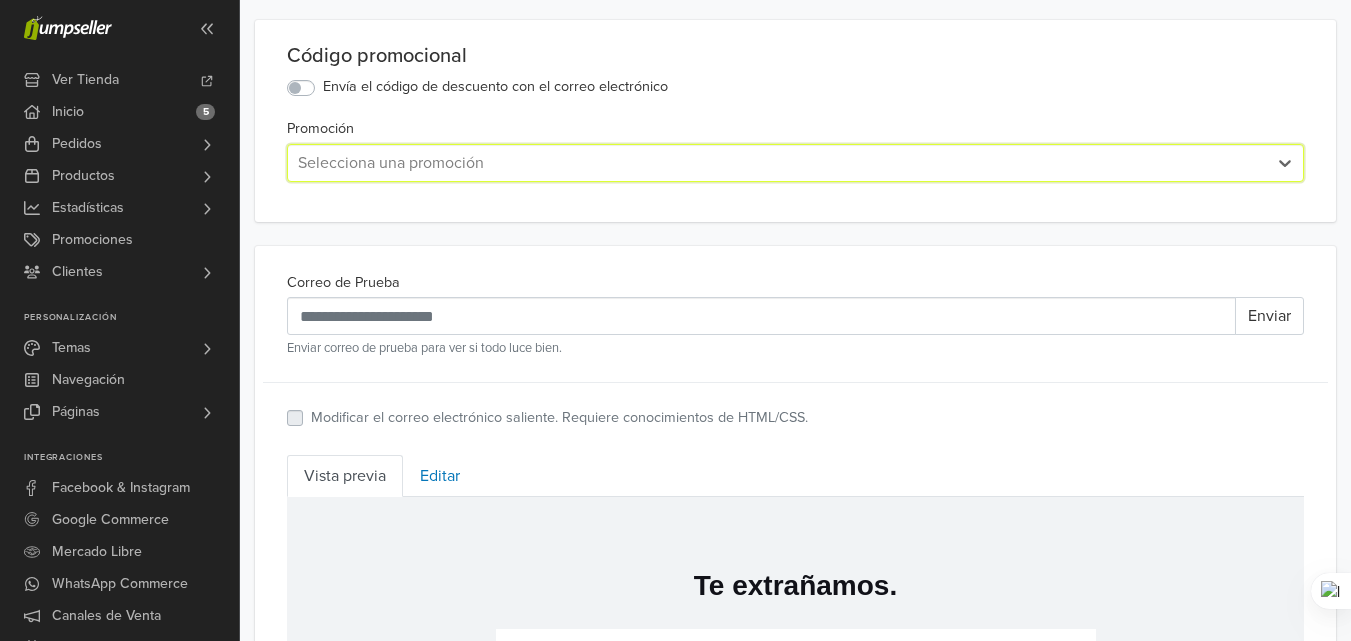 click at bounding box center [777, 163] 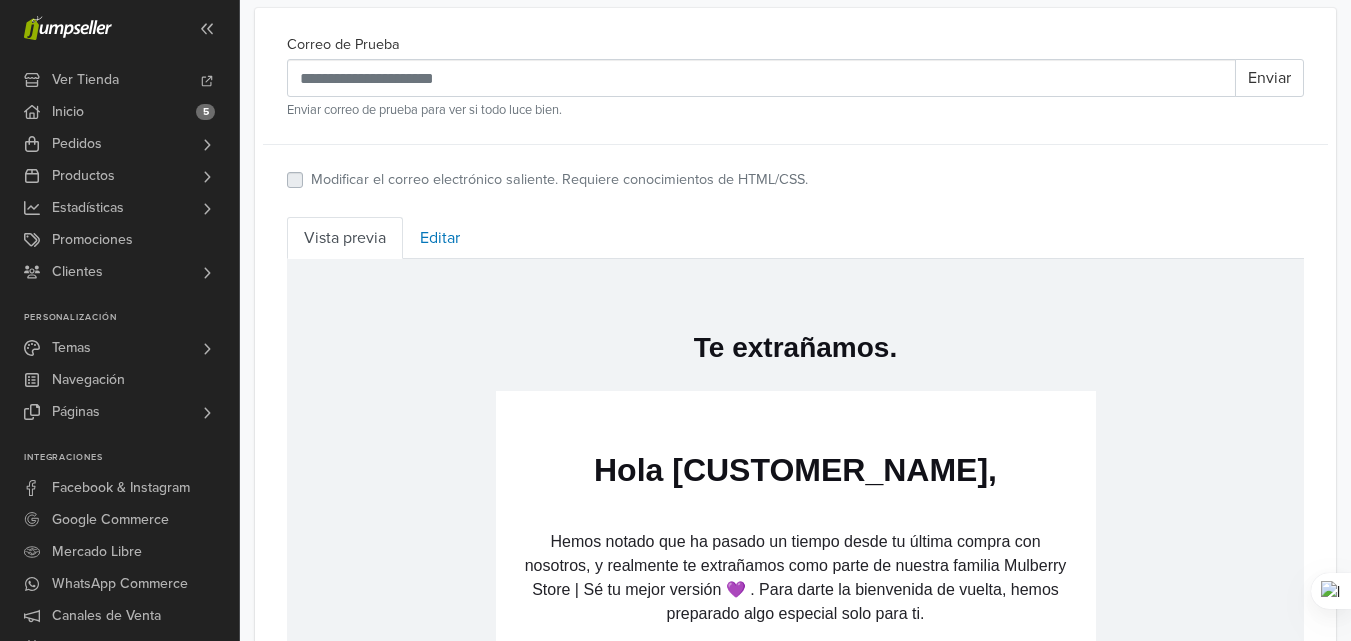 scroll, scrollTop: 689, scrollLeft: 0, axis: vertical 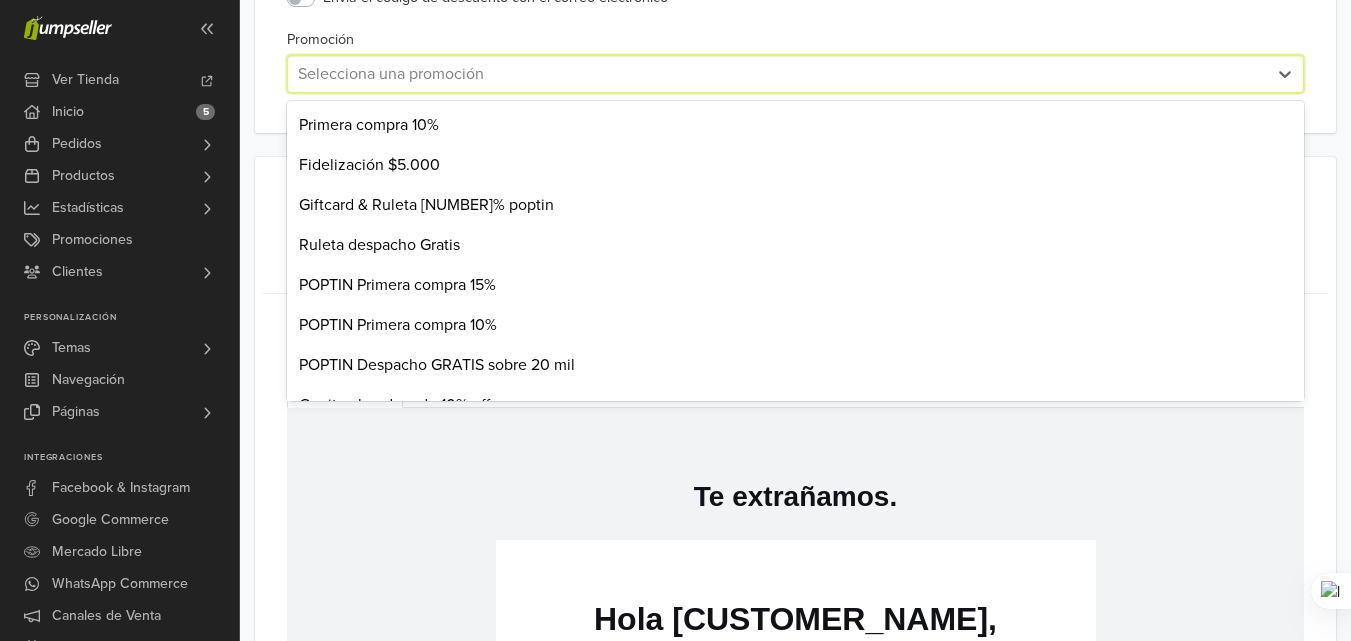 click at bounding box center (777, 74) 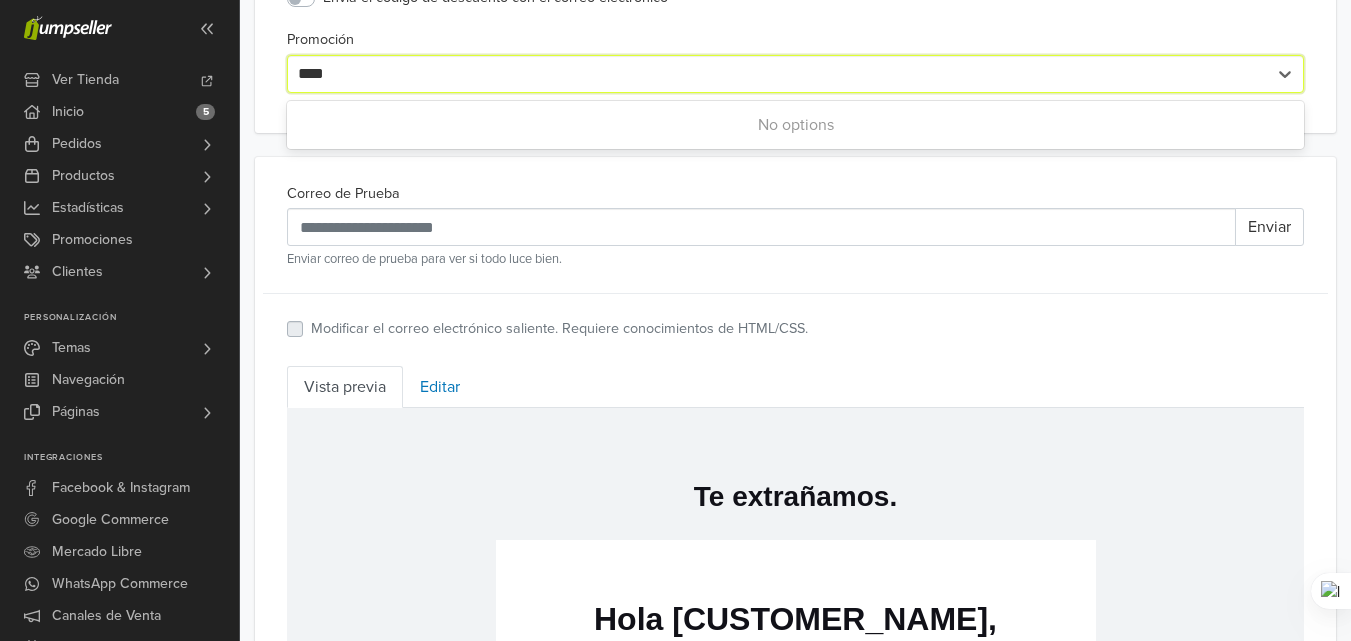 type on "*****" 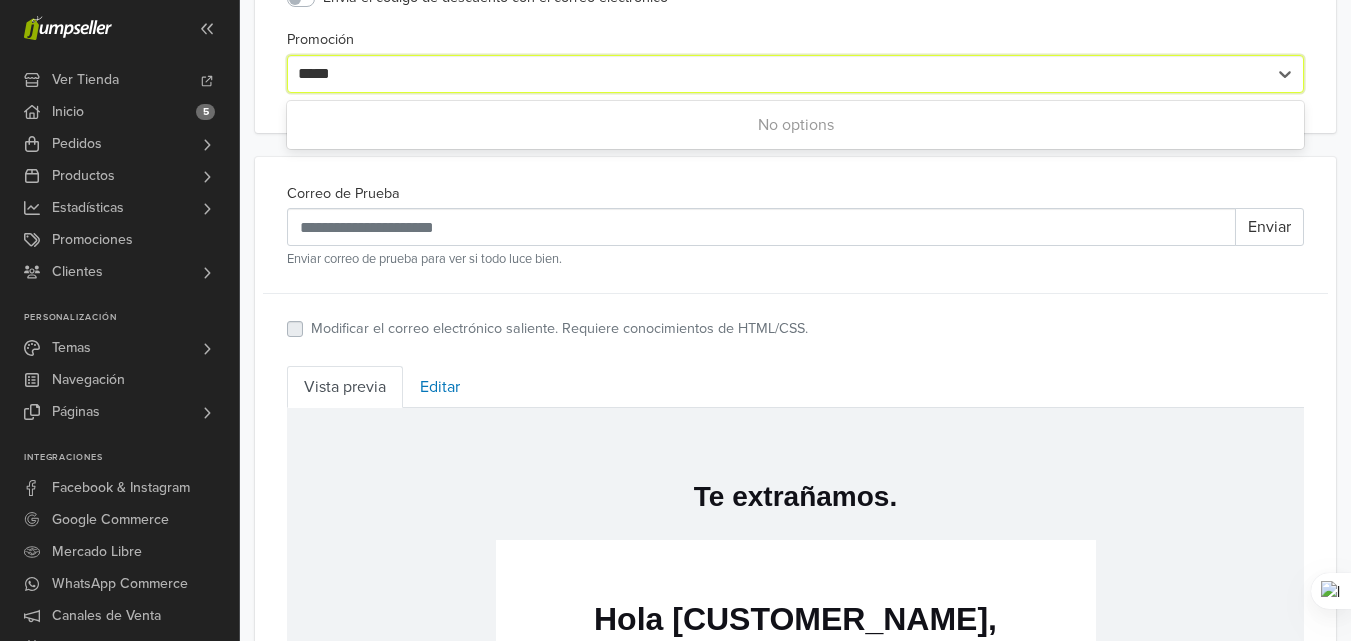 type 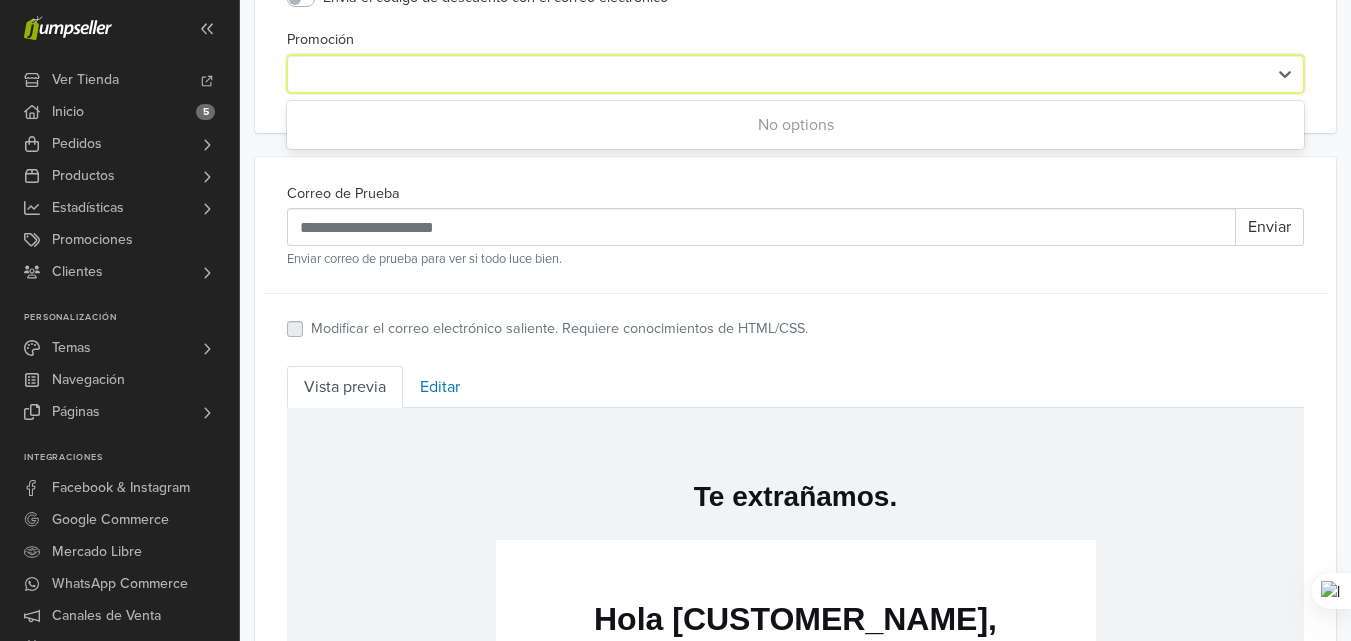 click at bounding box center [777, 74] 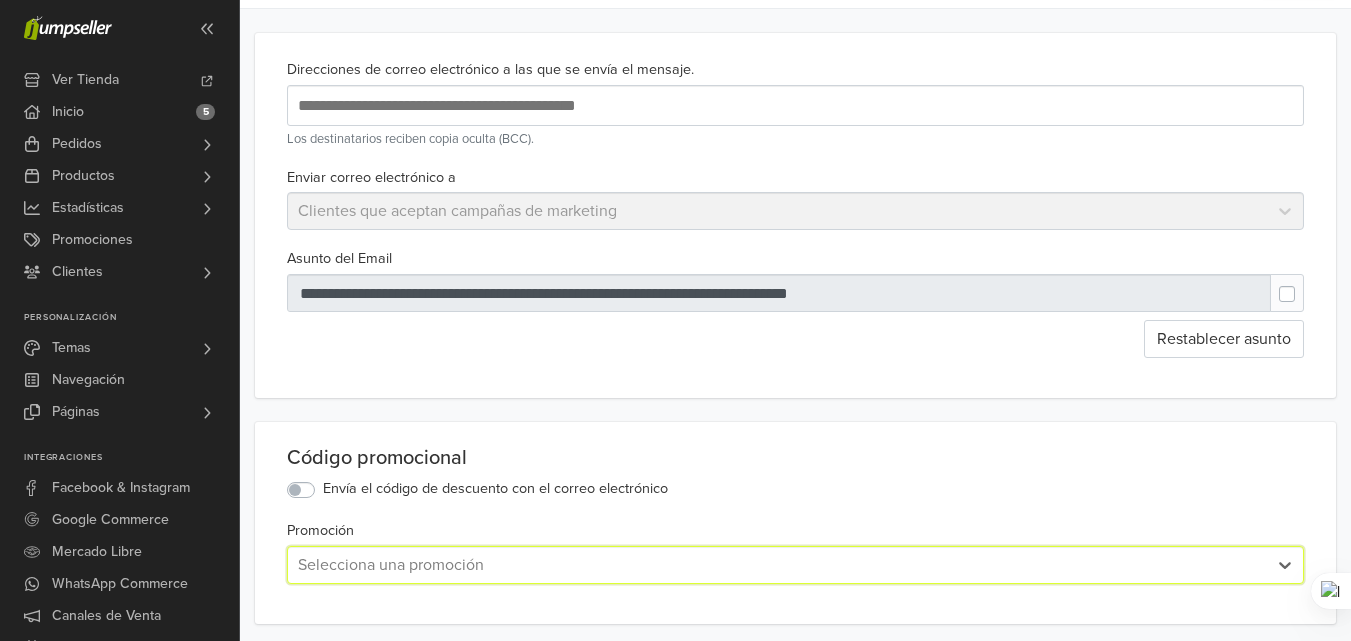 scroll, scrollTop: 0, scrollLeft: 0, axis: both 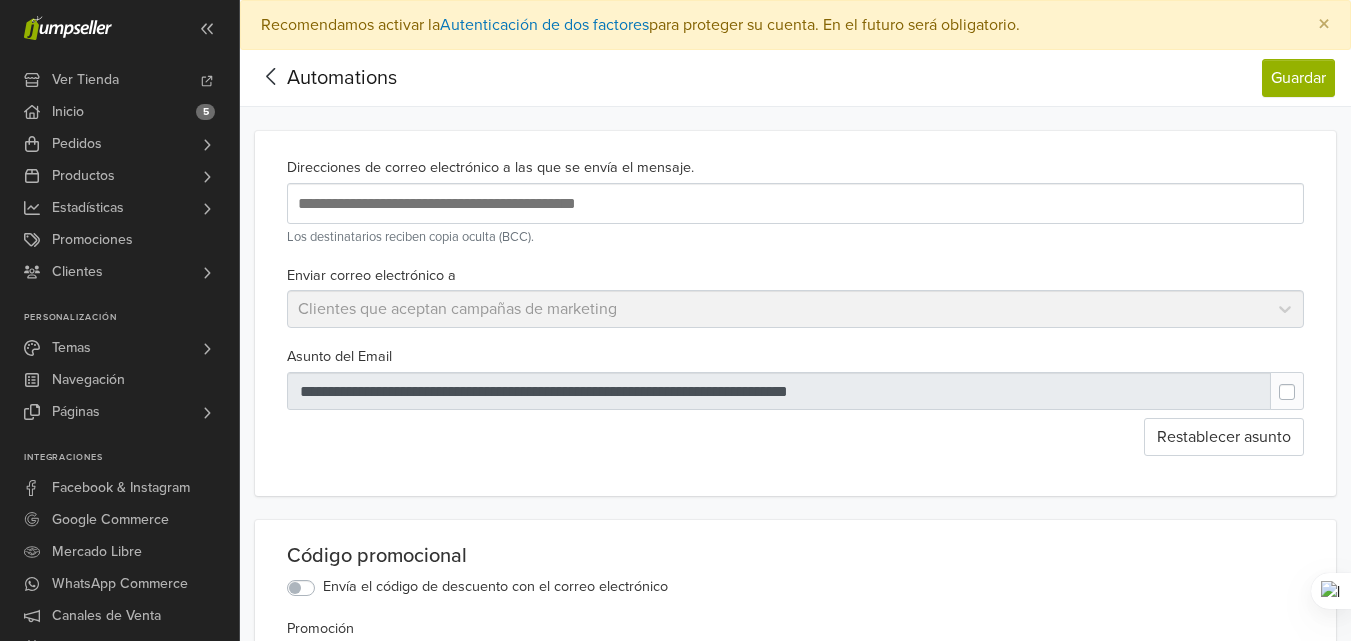 click 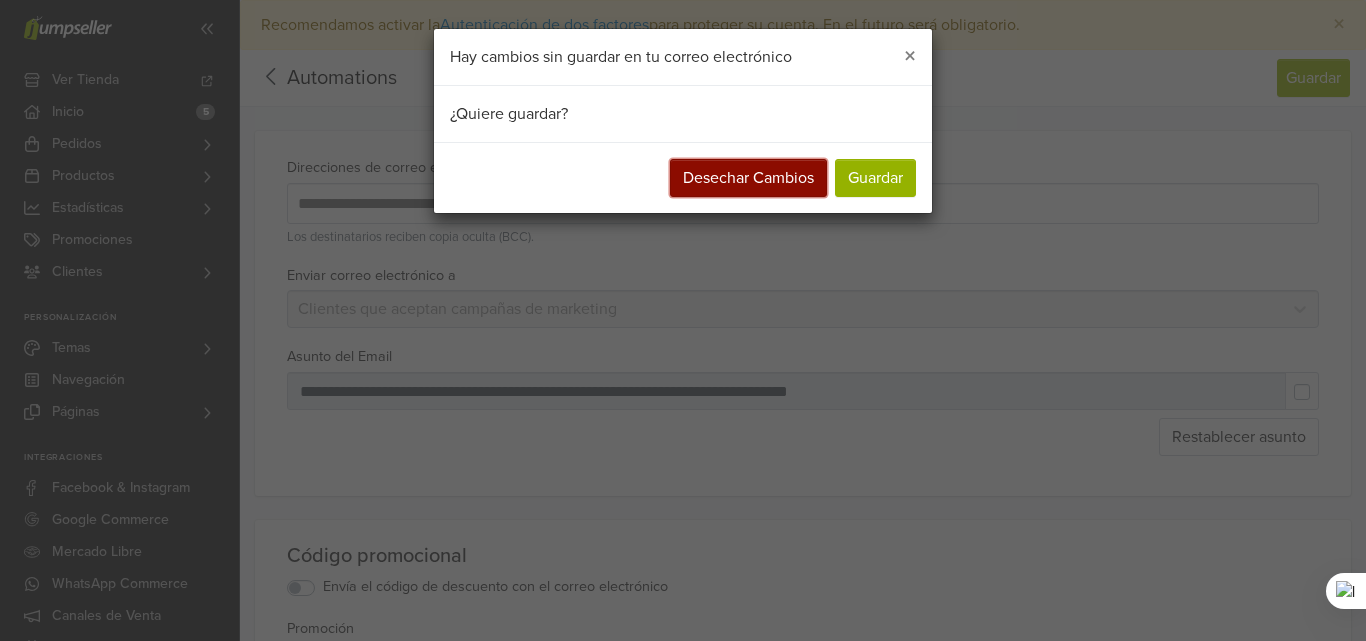 click on "Desechar Cambios" at bounding box center (748, 178) 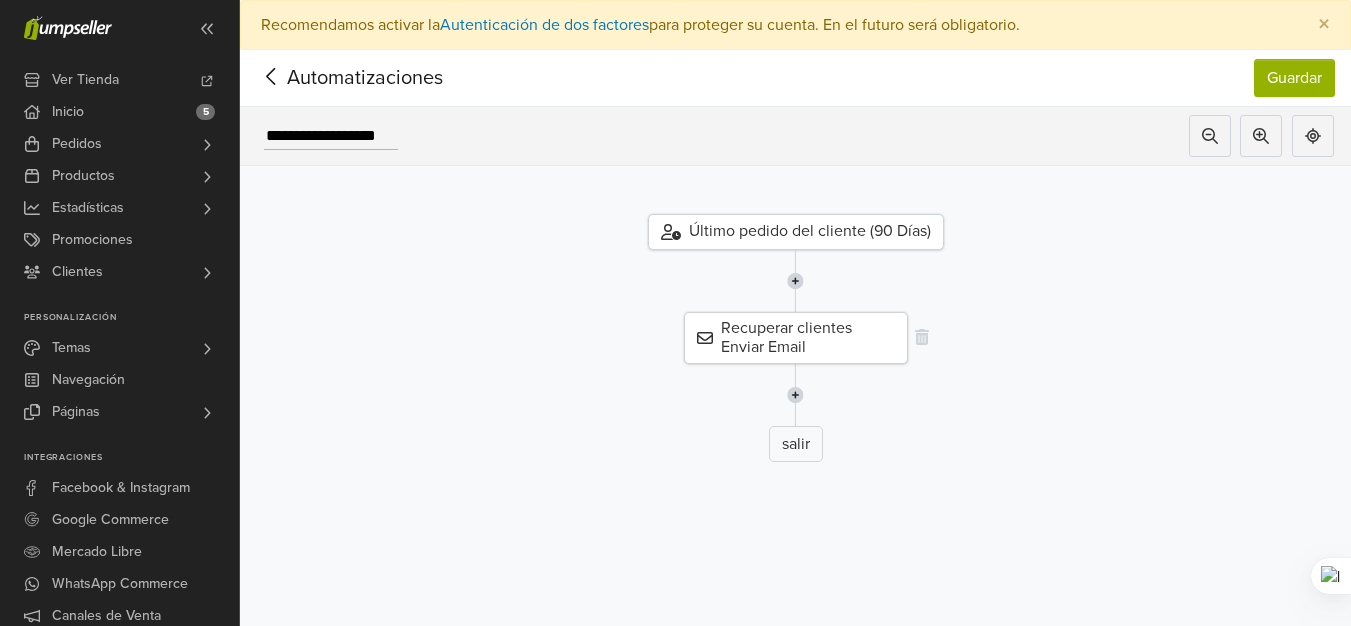 click on "Recuperar clientes Enviar Email" at bounding box center [796, 338] 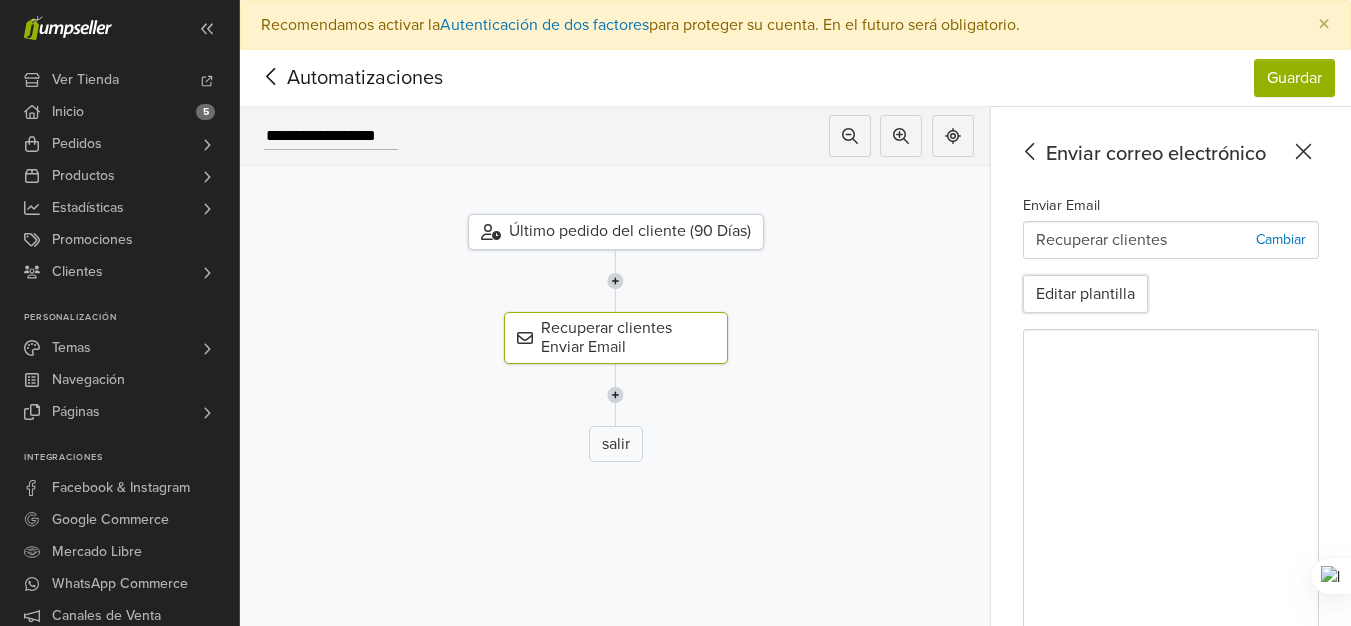 click on "Editar plantilla" at bounding box center (1085, 294) 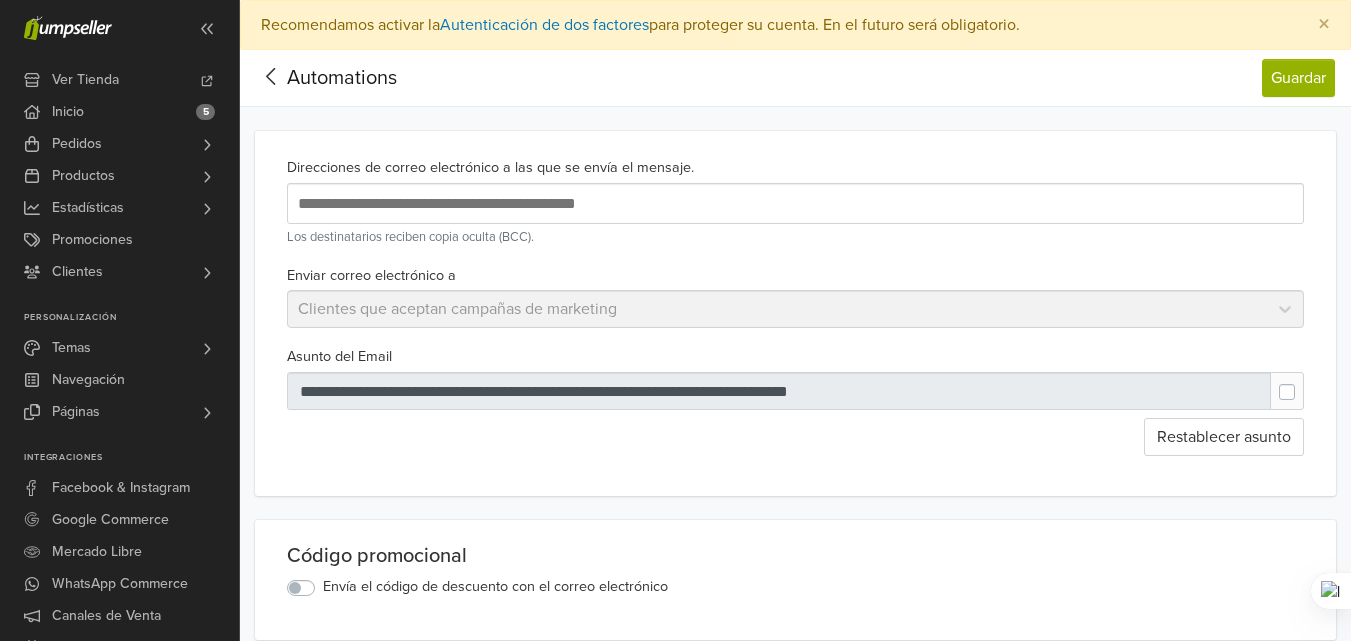 scroll, scrollTop: 0, scrollLeft: 0, axis: both 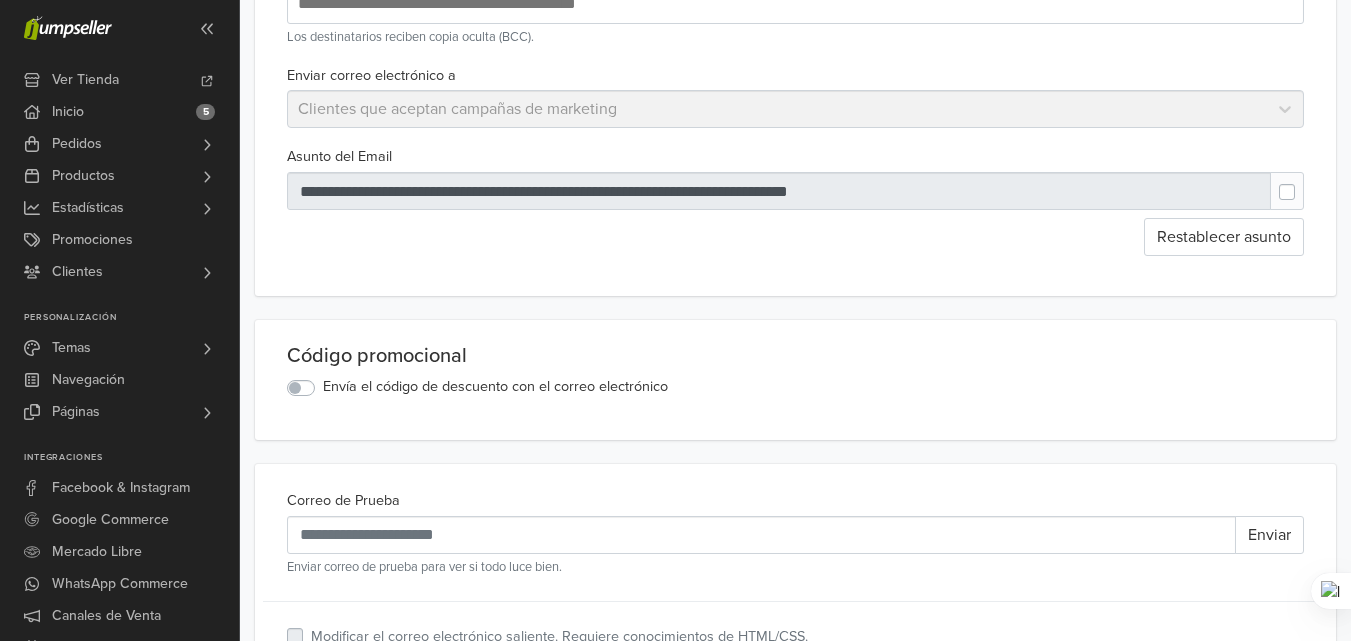 click on "Envía el código de descuento con el correo electrónico" at bounding box center [495, 387] 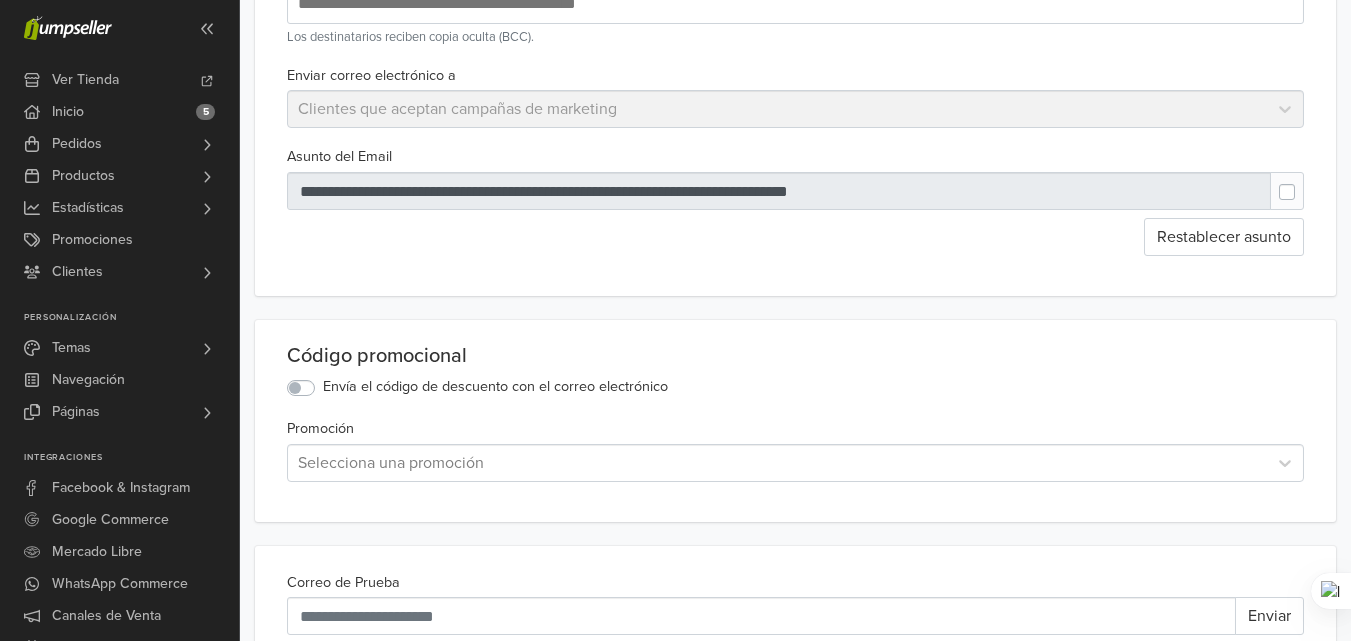 click on "Selecciona una promoción" at bounding box center [795, 463] 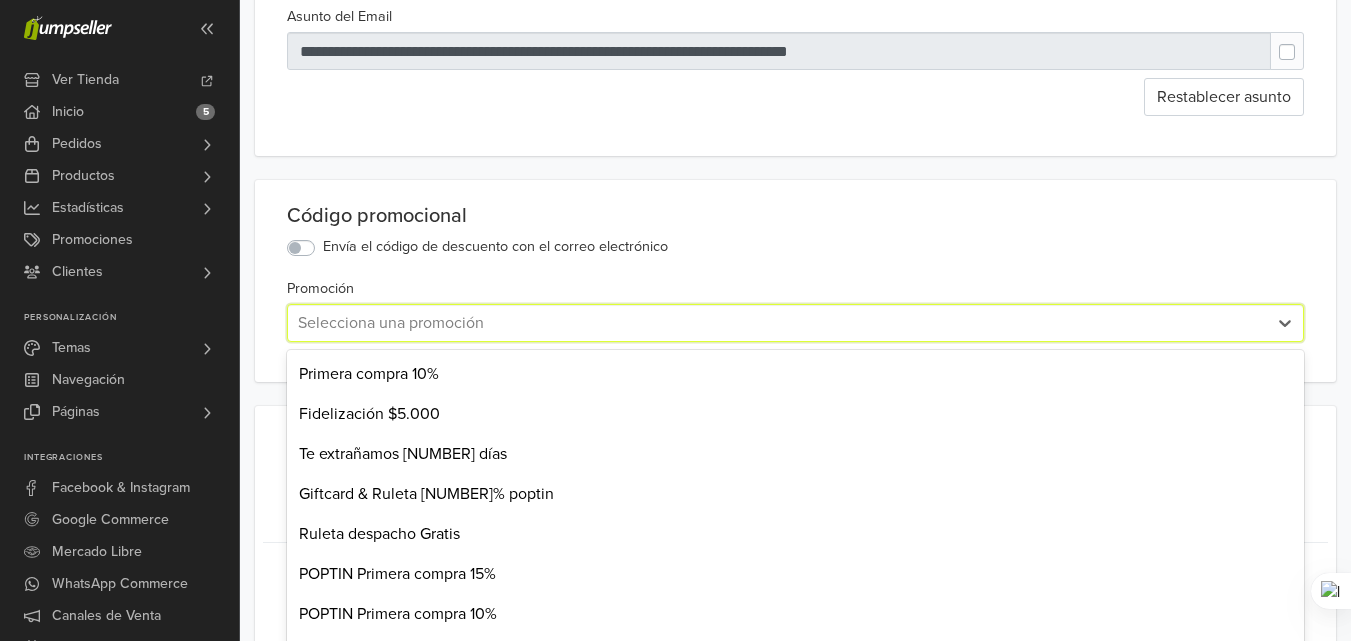scroll, scrollTop: 360, scrollLeft: 0, axis: vertical 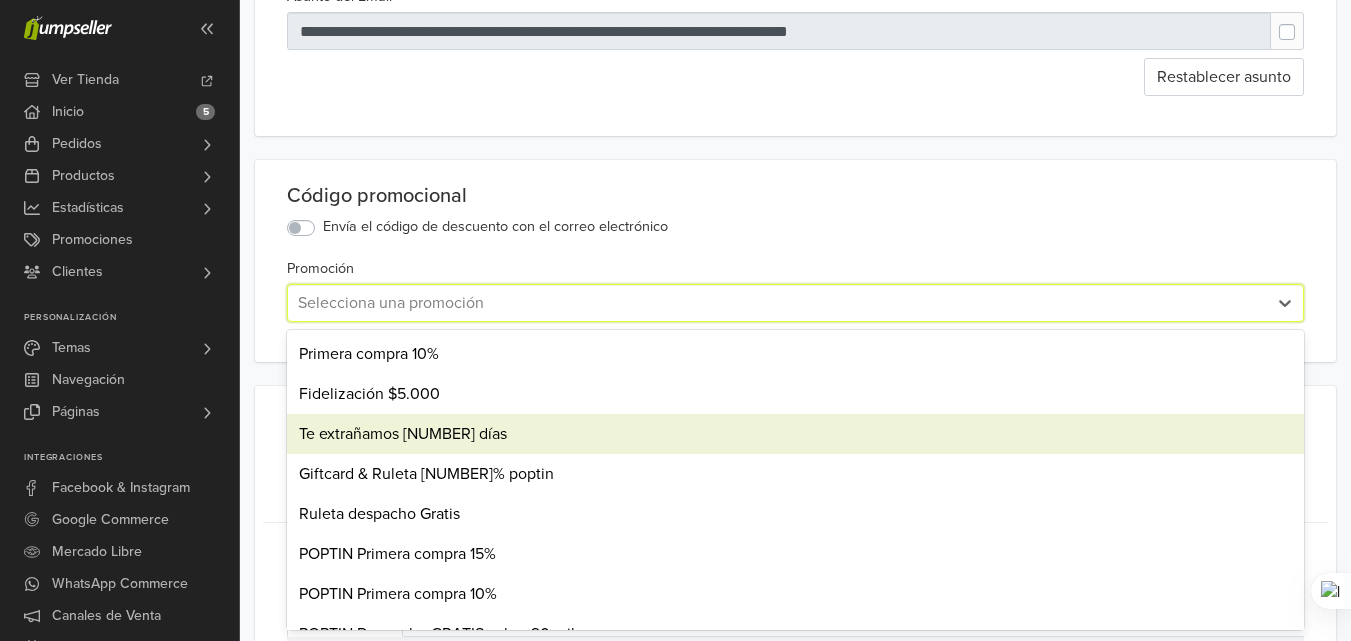 click on "Te extrañamos [NUMBER] días" at bounding box center [795, 434] 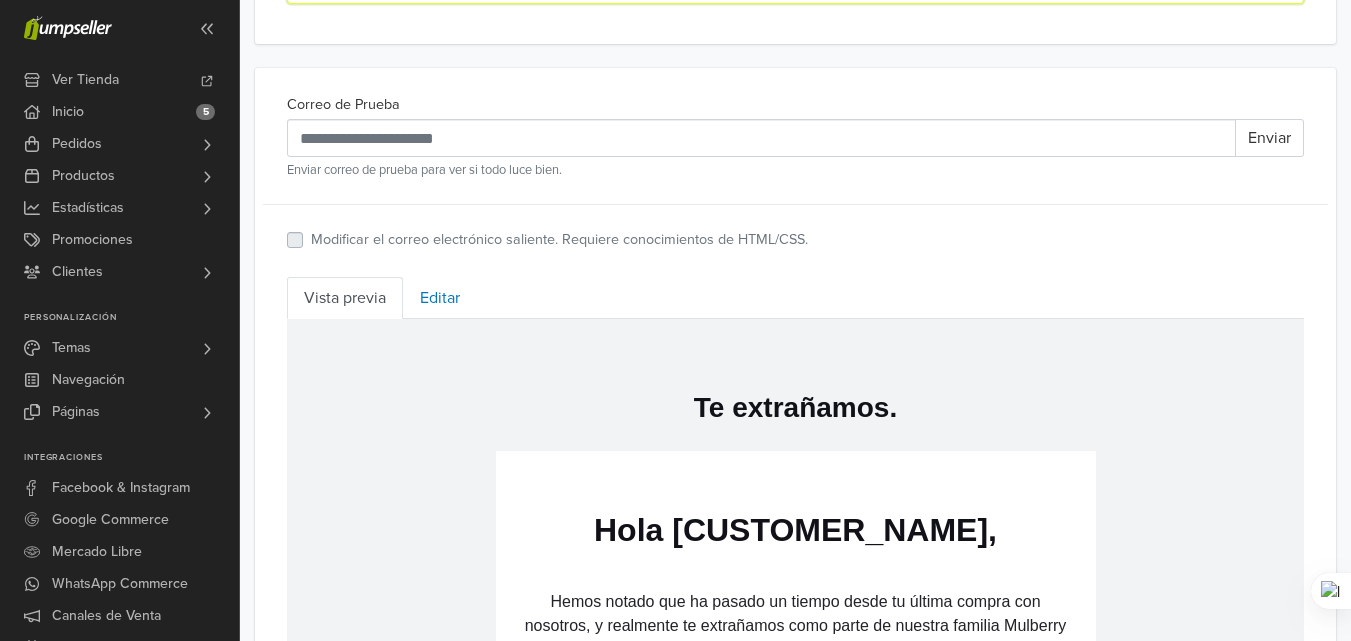 scroll, scrollTop: 660, scrollLeft: 0, axis: vertical 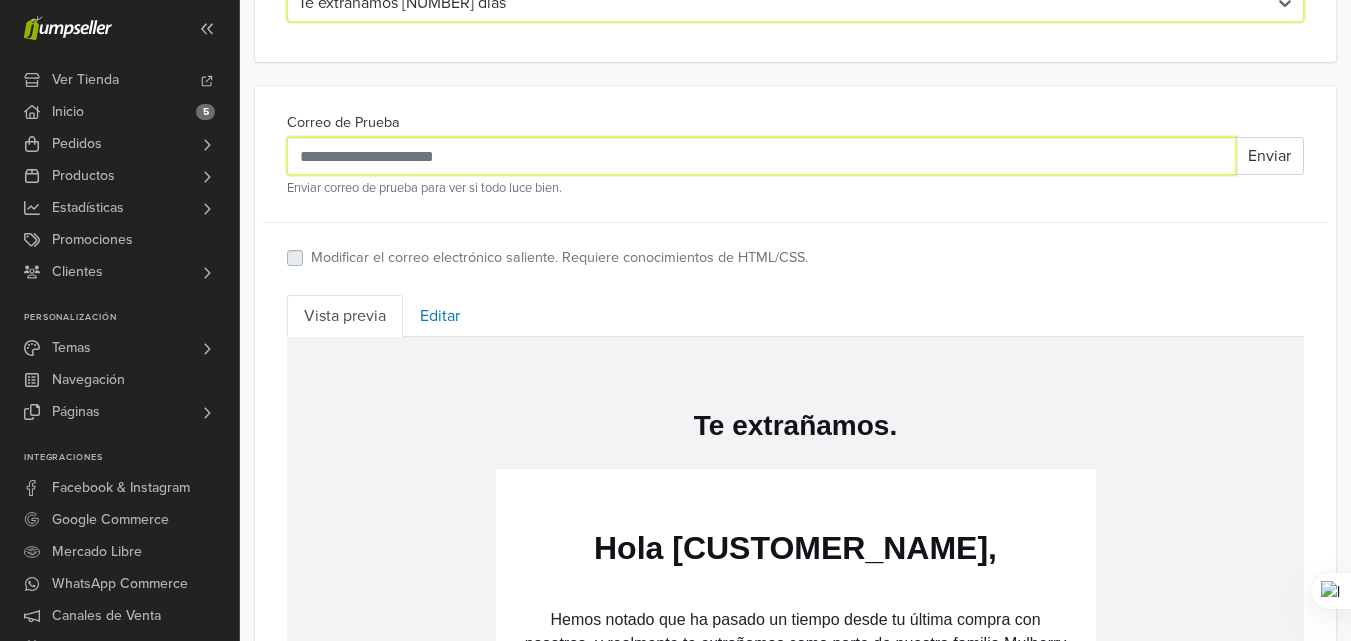 click on "Correo de Prueba" at bounding box center [761, 156] 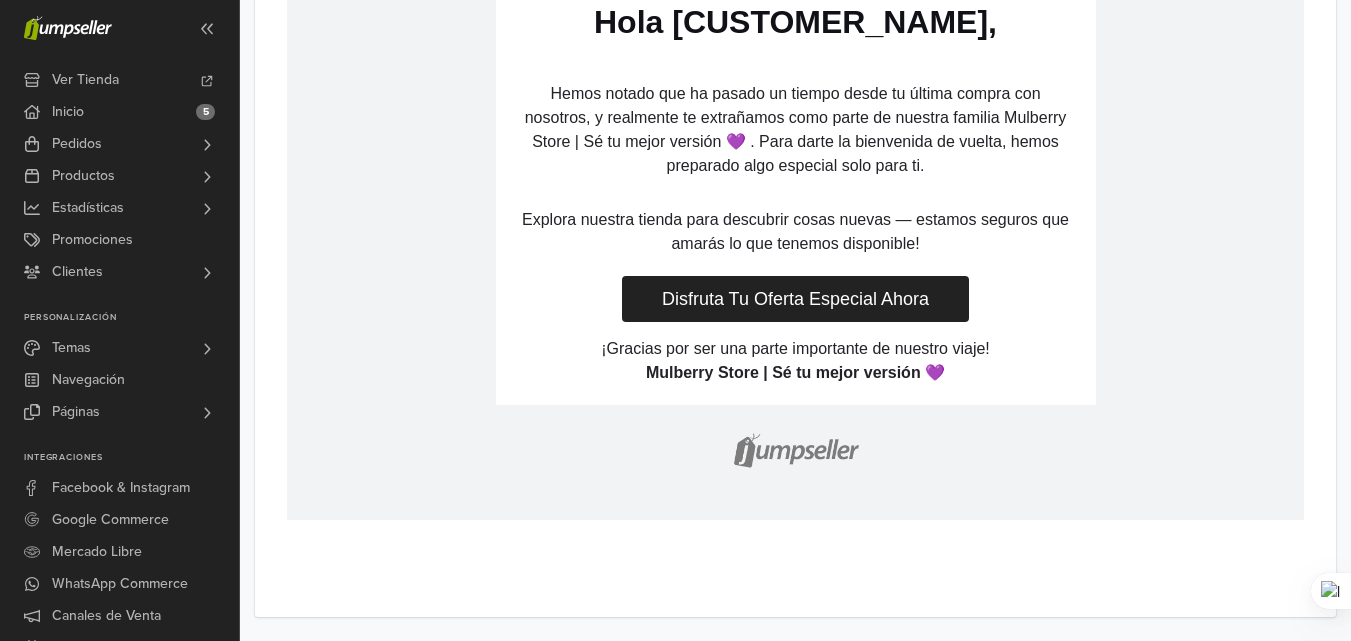 scroll, scrollTop: 789, scrollLeft: 0, axis: vertical 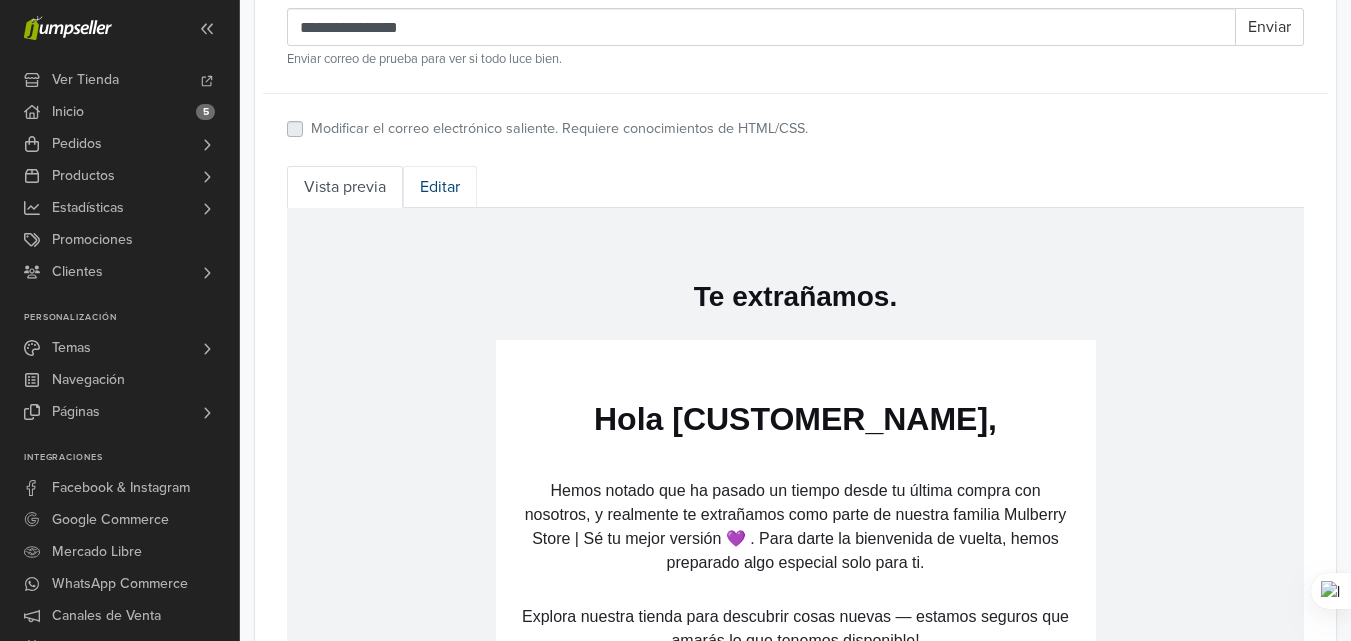 click on "Editar" at bounding box center (440, 187) 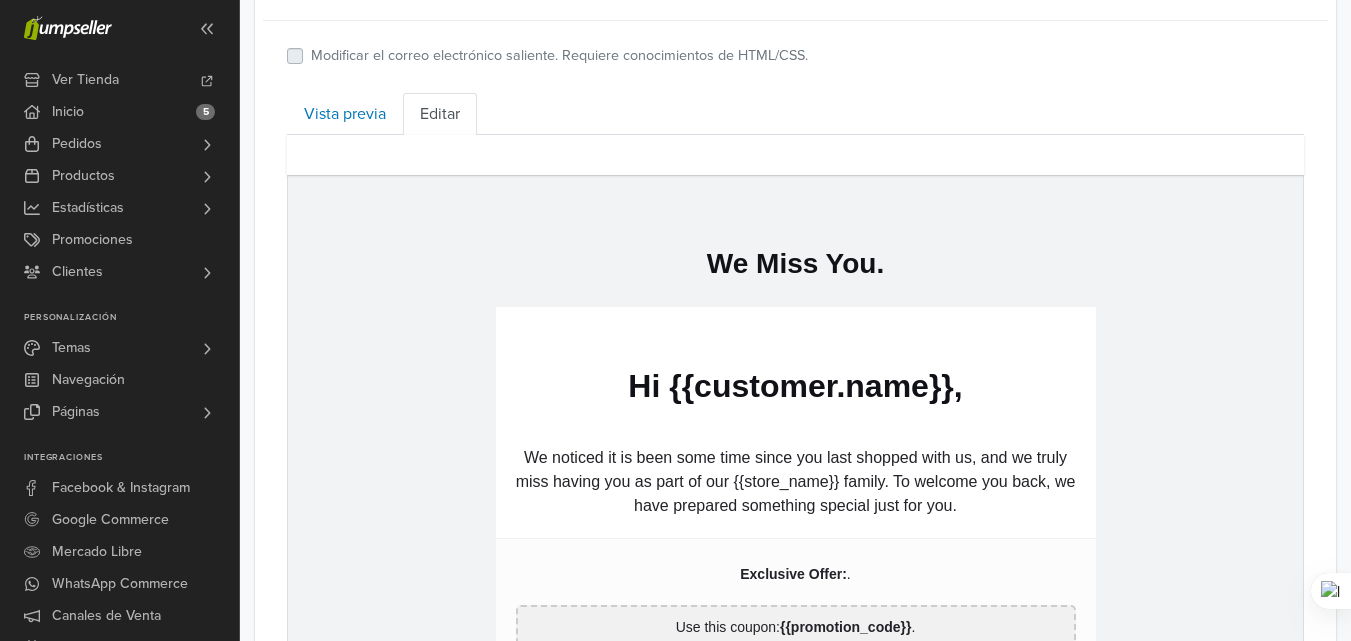 scroll, scrollTop: 989, scrollLeft: 0, axis: vertical 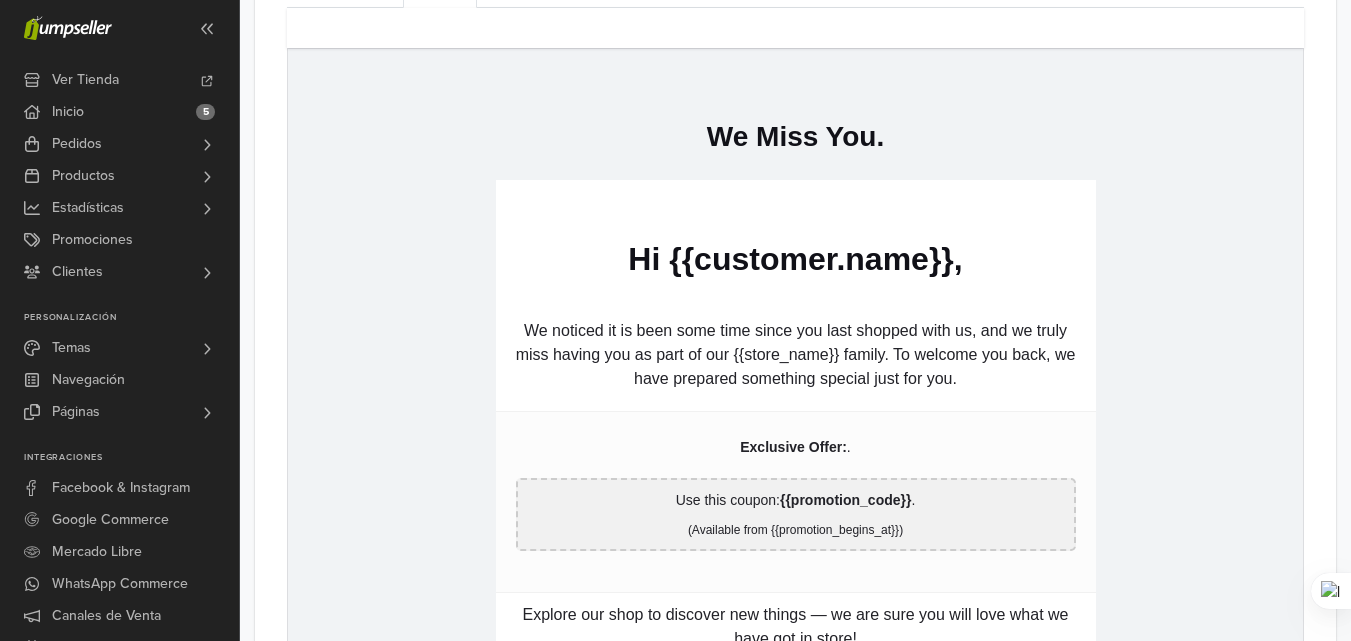 click on "We noticed it is been some time since you last shopped with us, and we truly miss having you as part of our {{store_name}} family. To welcome you back, we have prepared something special just for you." at bounding box center (796, 355) 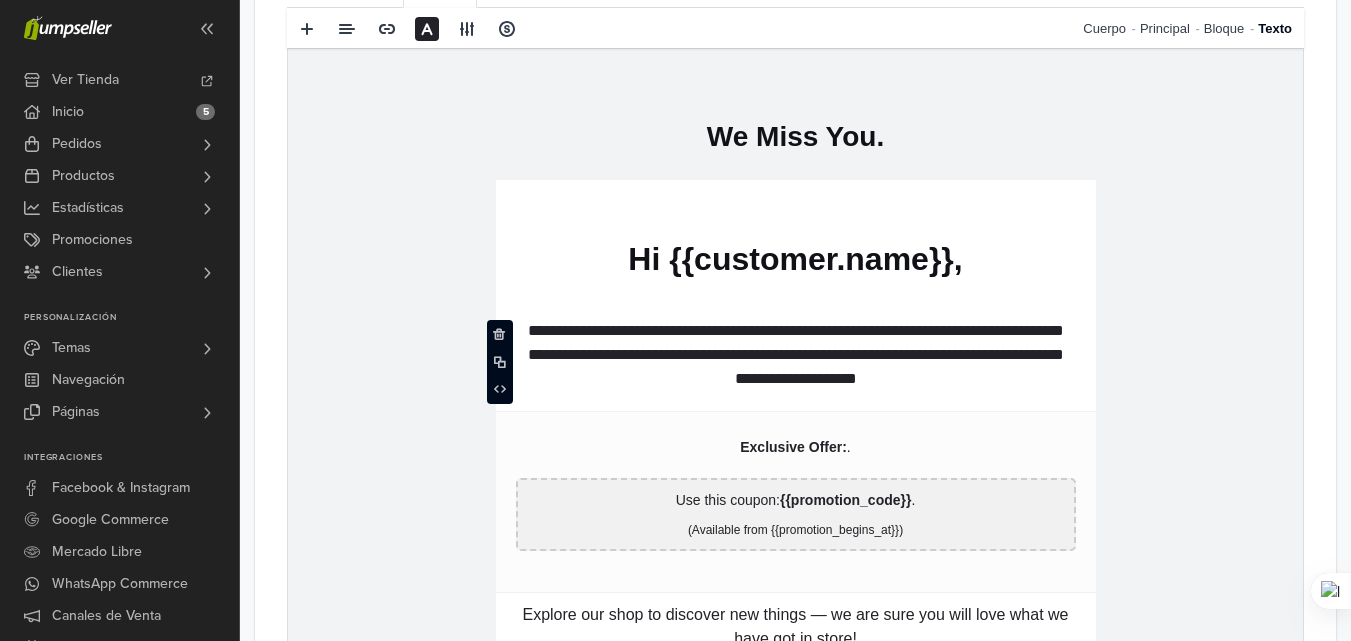 click on "**********" at bounding box center [796, 355] 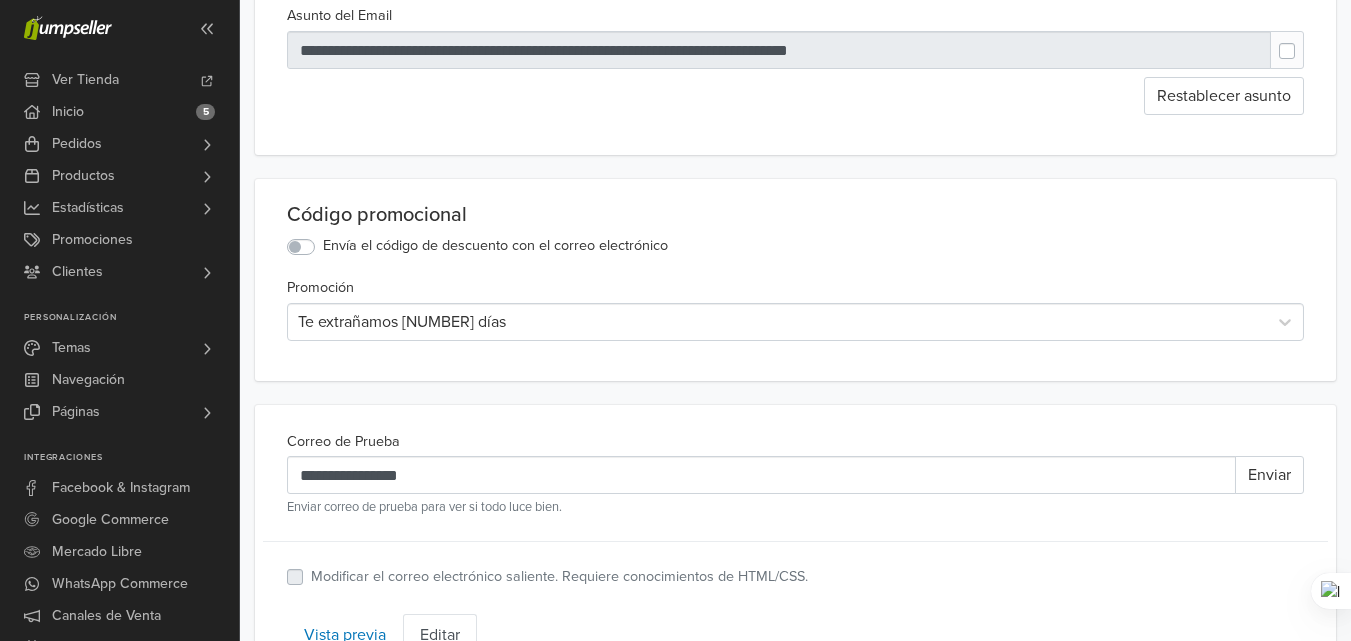 scroll, scrollTop: 400, scrollLeft: 0, axis: vertical 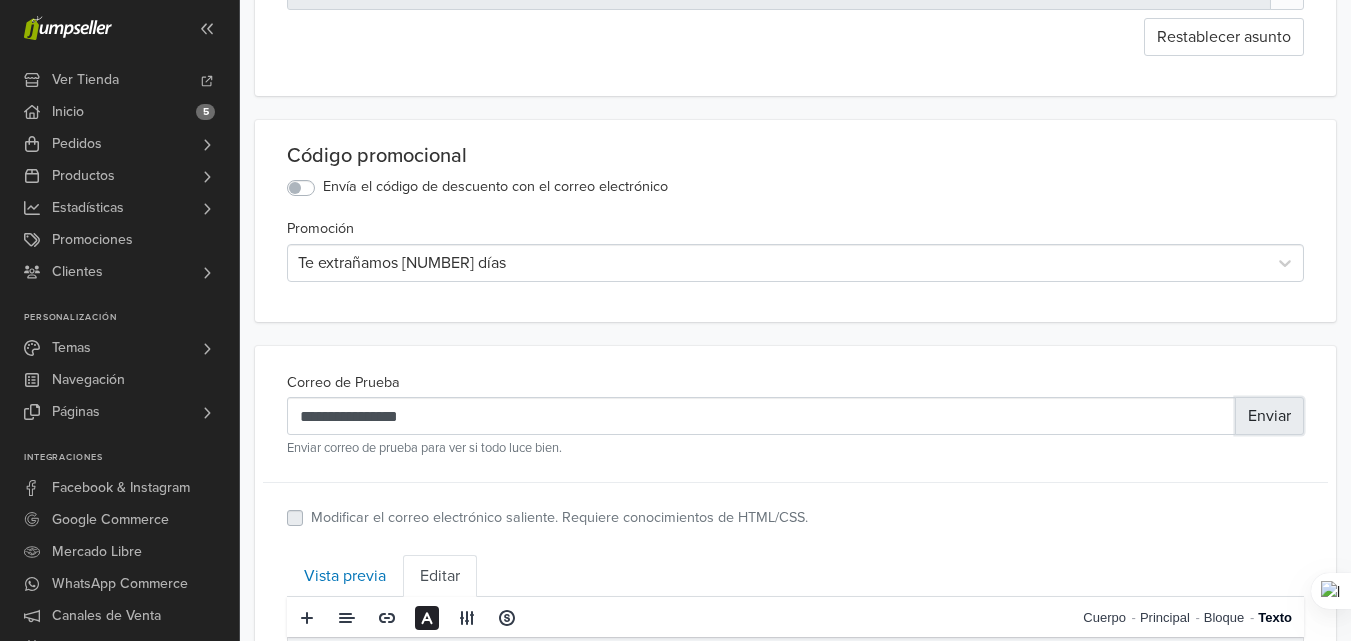 click on "Enviar" at bounding box center (1269, 416) 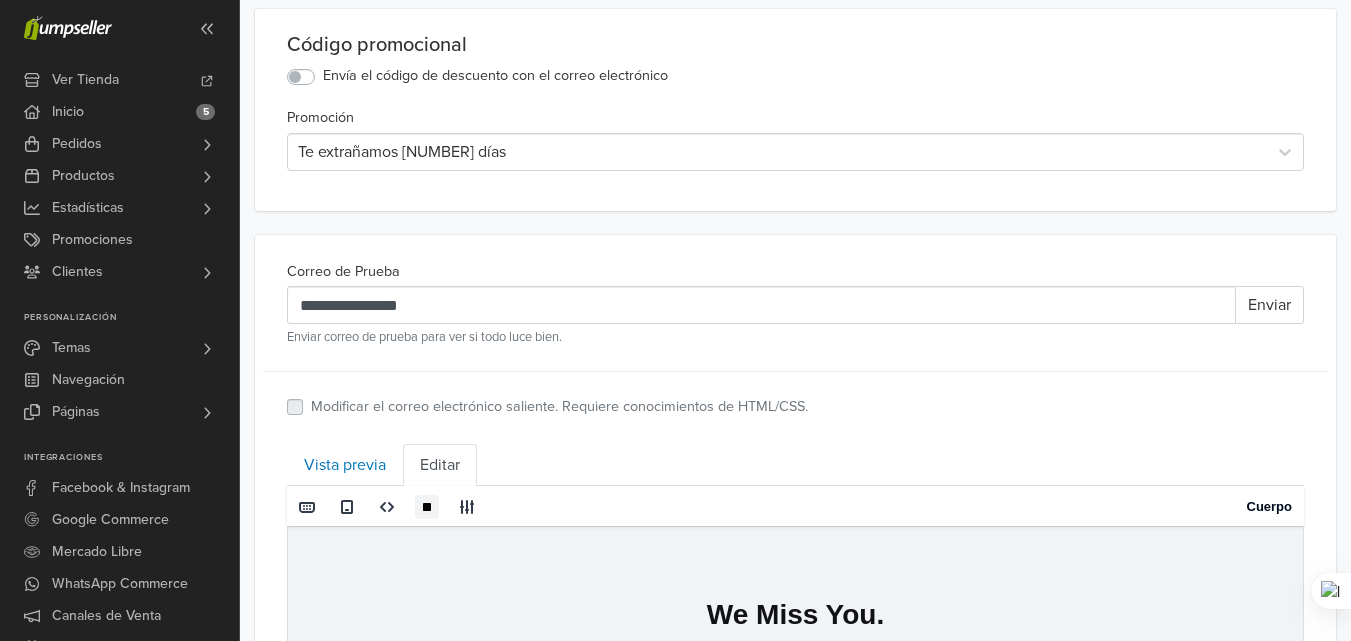 scroll, scrollTop: 600, scrollLeft: 0, axis: vertical 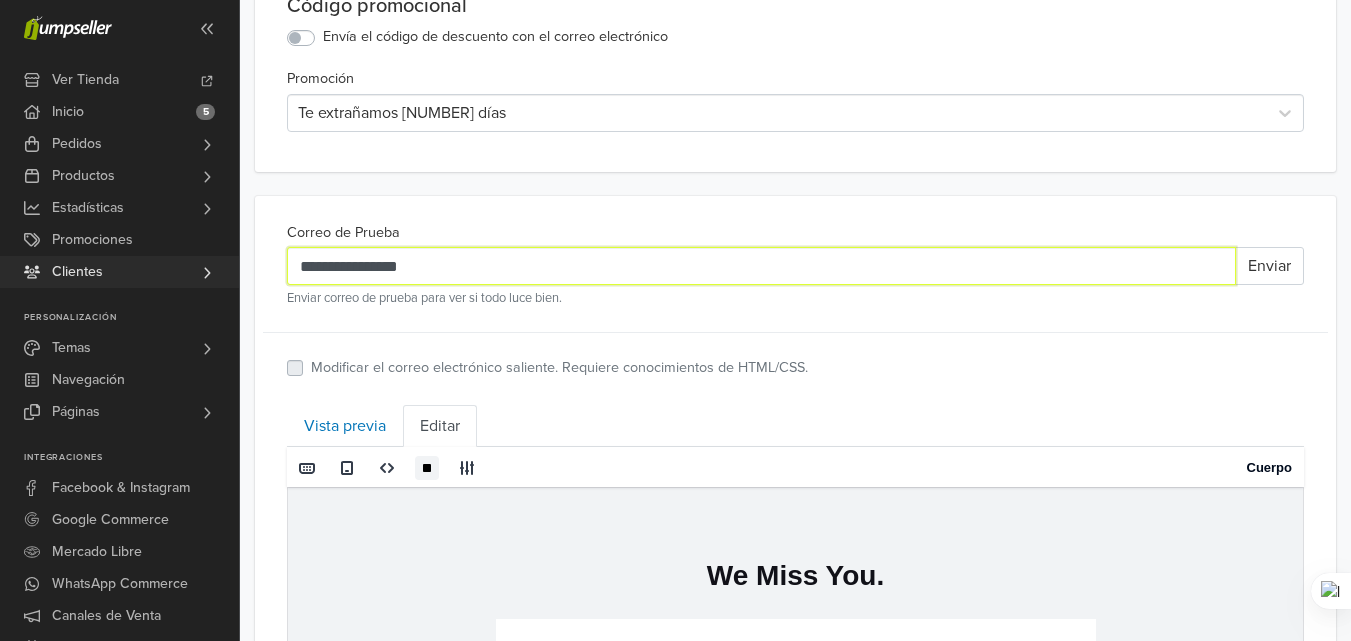 drag, startPoint x: 453, startPoint y: 264, endPoint x: 211, endPoint y: 271, distance: 242.10121 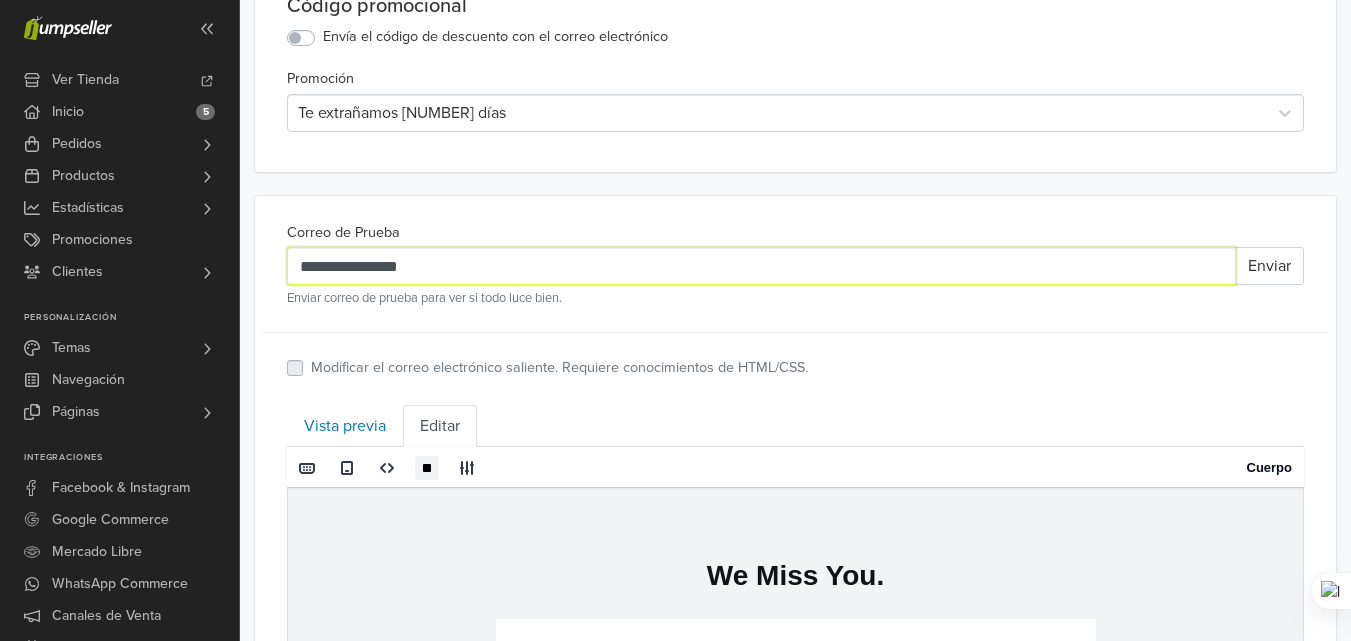 type on "**********" 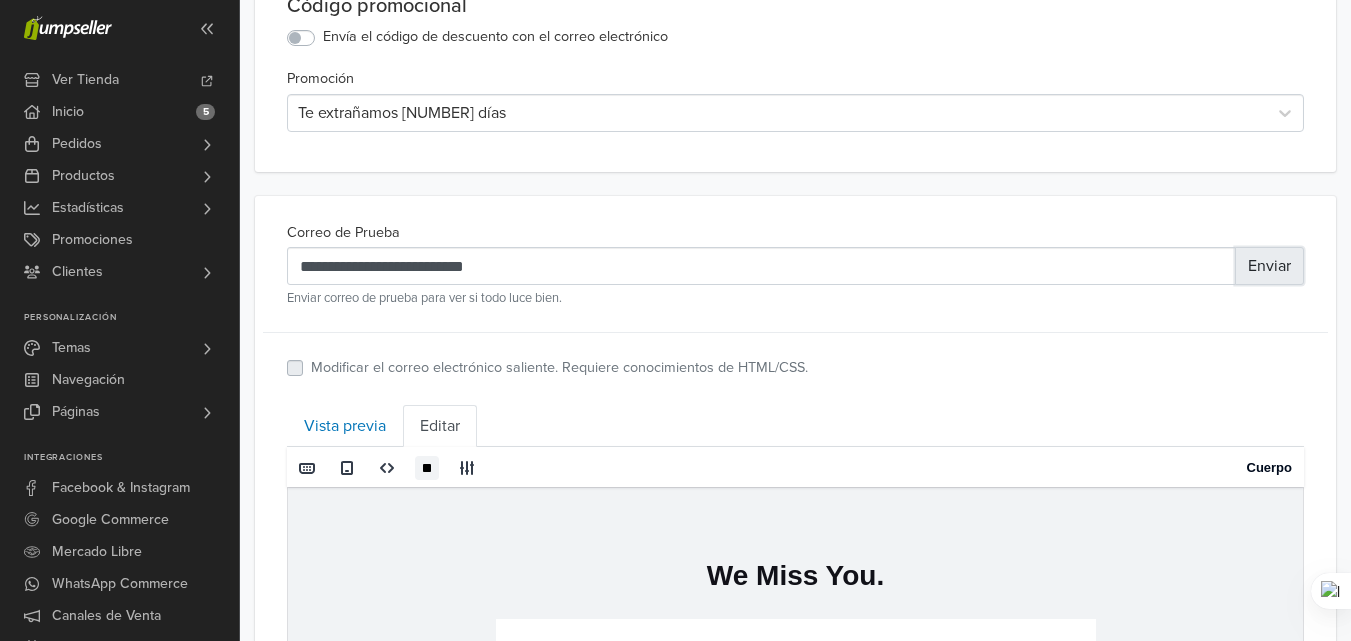 click on "Enviar" at bounding box center (1269, 266) 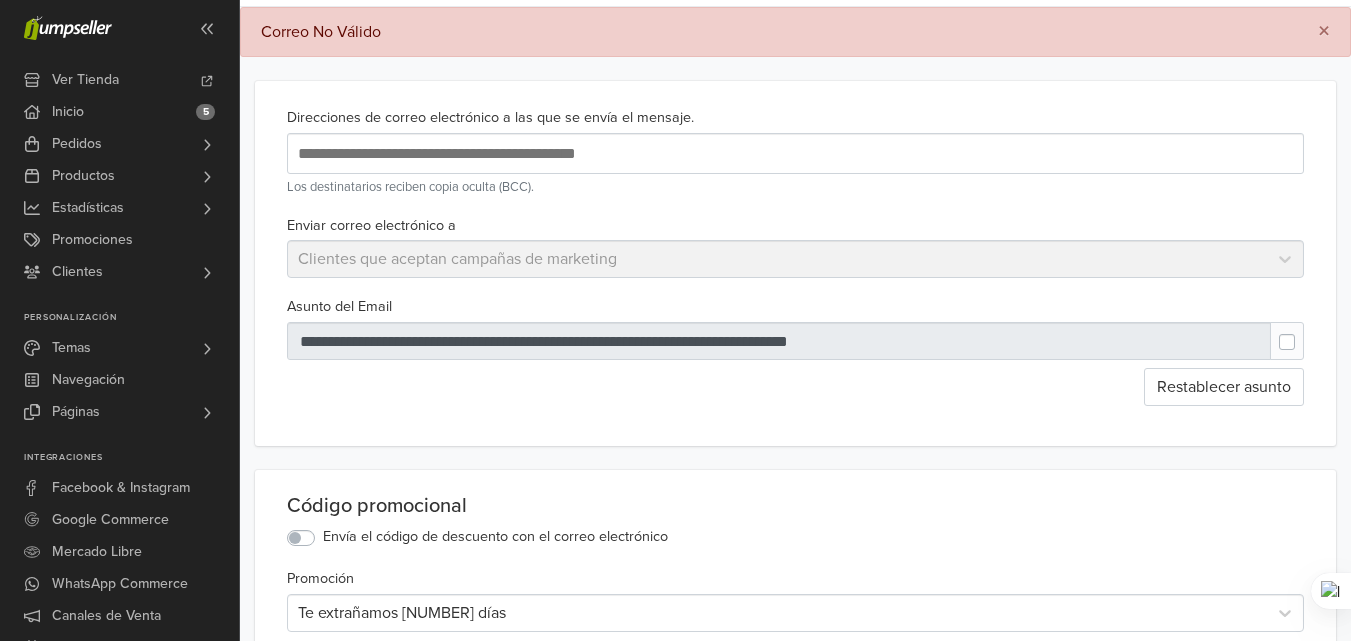 scroll, scrollTop: 0, scrollLeft: 0, axis: both 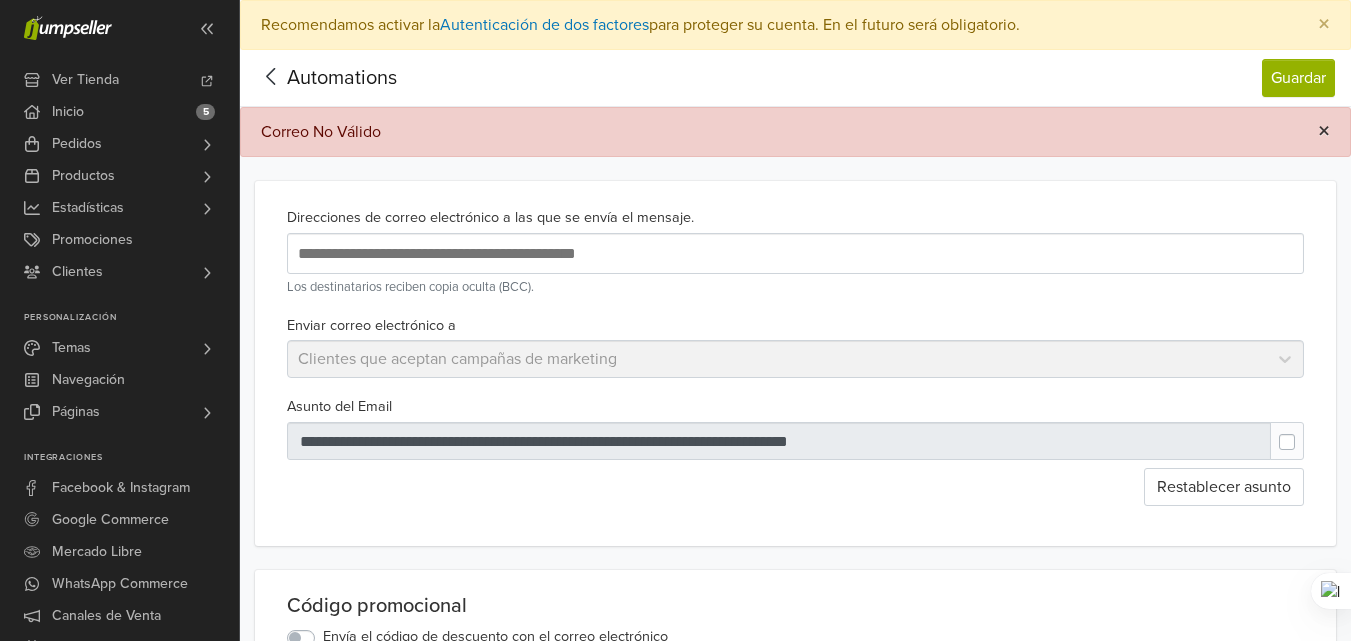 click on "×" at bounding box center [1324, 131] 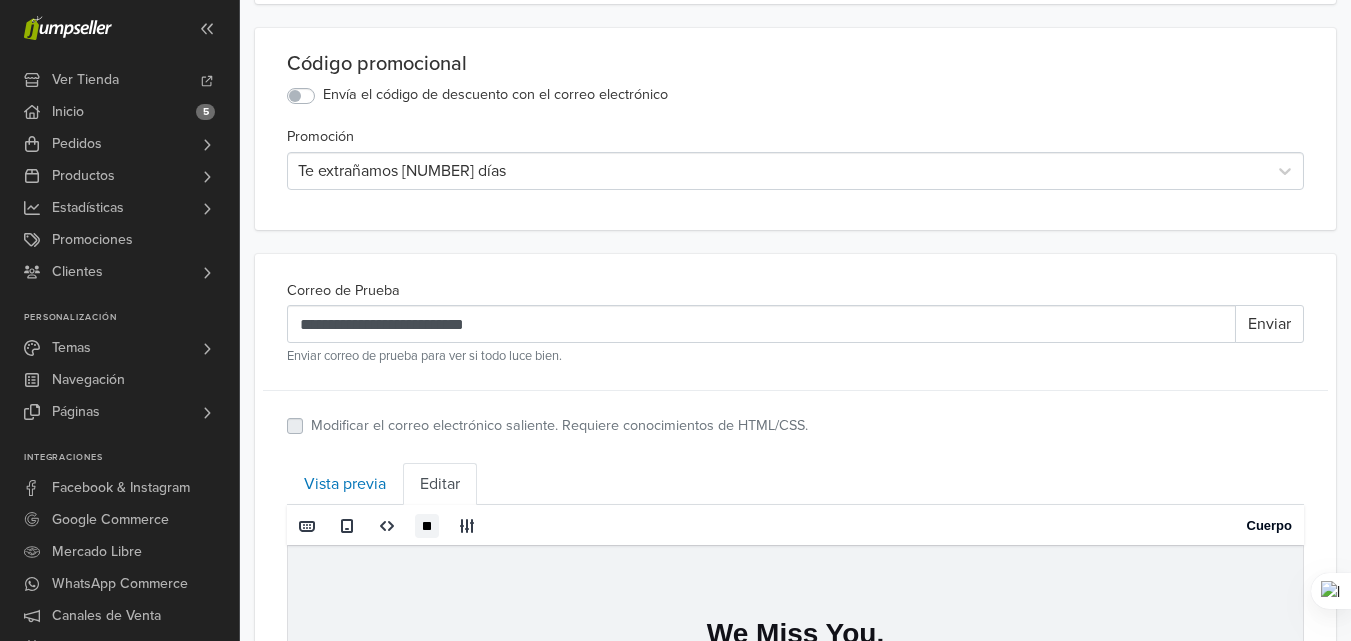 scroll, scrollTop: 500, scrollLeft: 0, axis: vertical 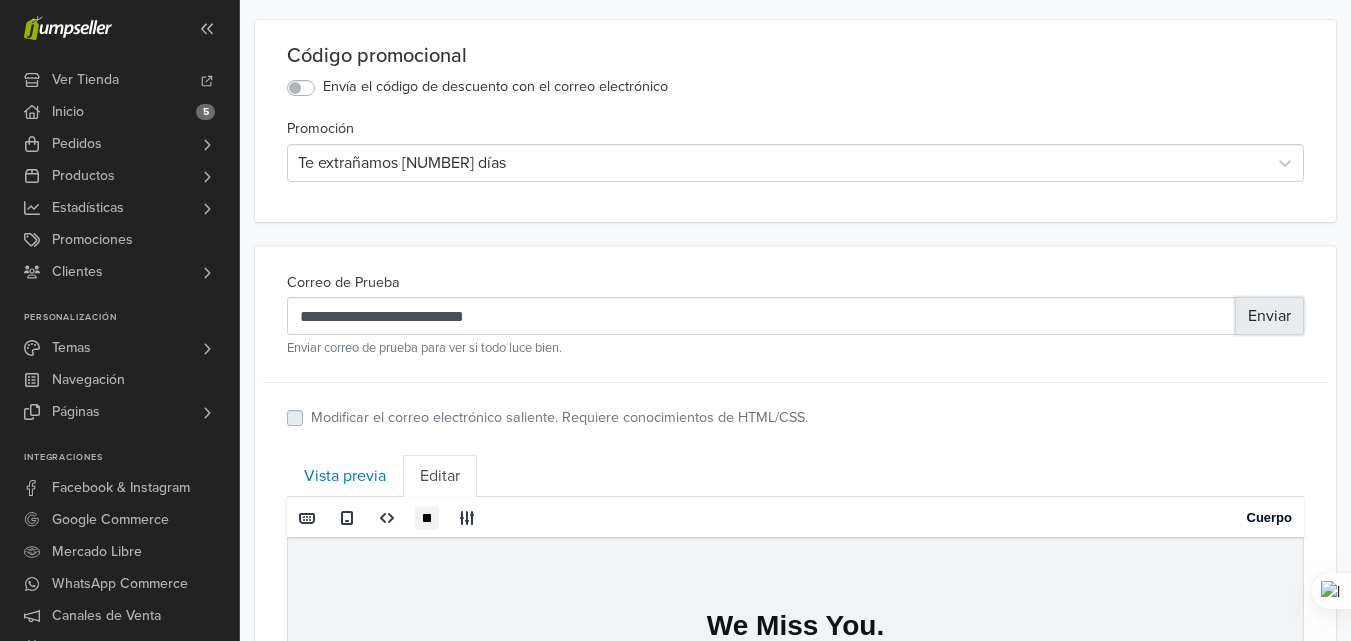 click on "Enviar" at bounding box center [1269, 316] 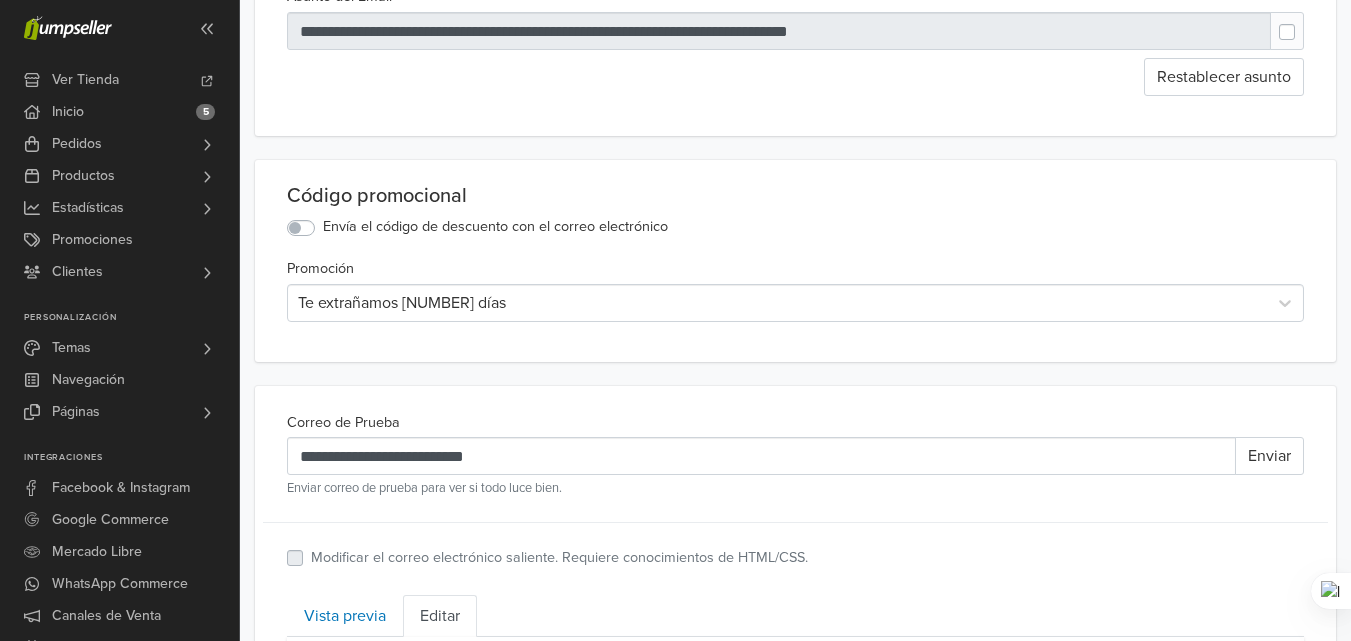 scroll, scrollTop: 0, scrollLeft: 0, axis: both 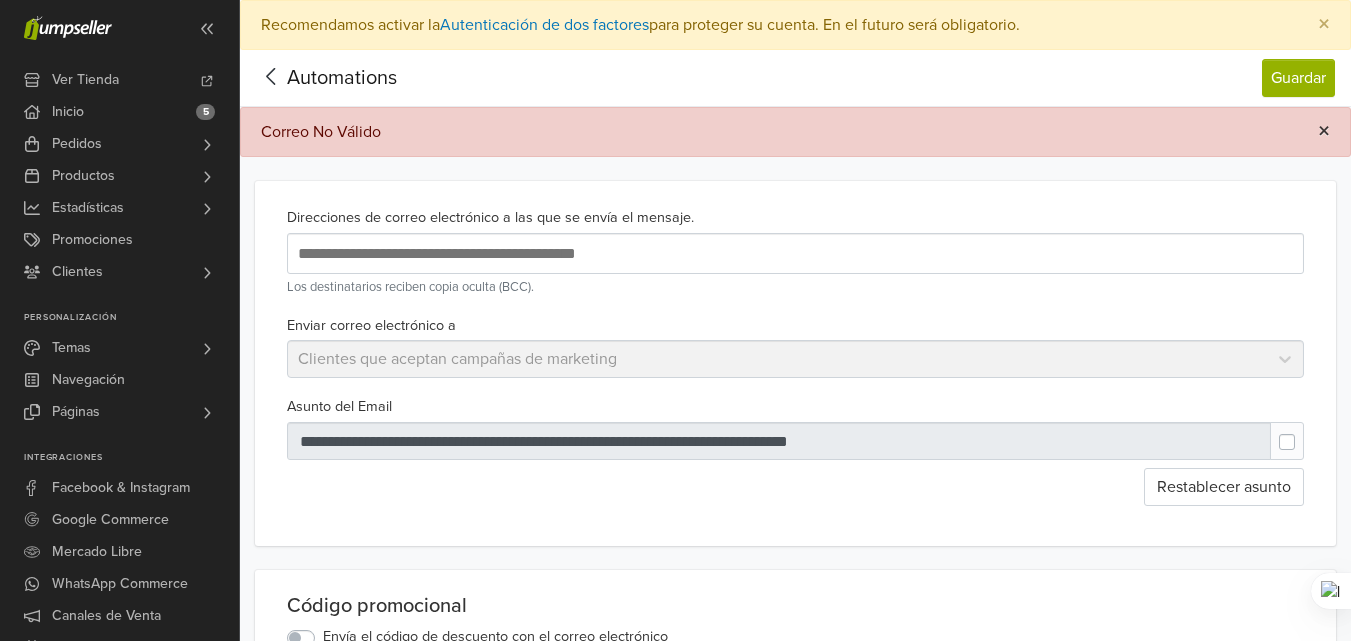 click on "×" at bounding box center (1324, 131) 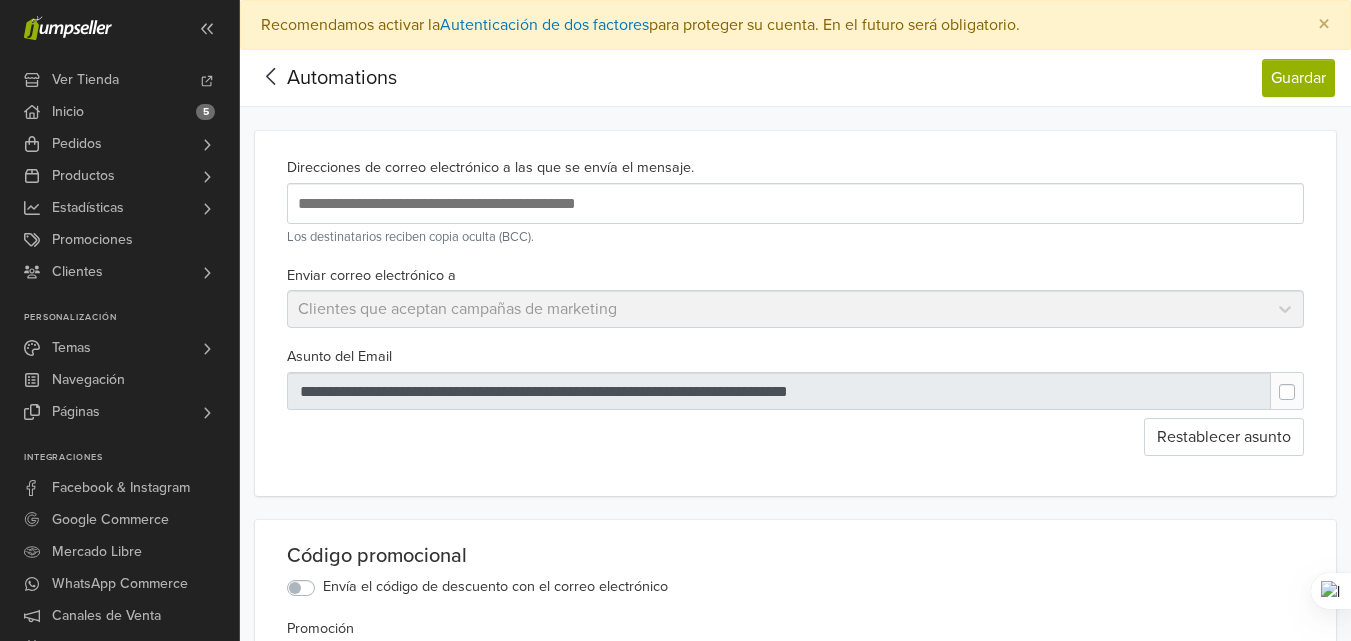 click at bounding box center (618, 203) 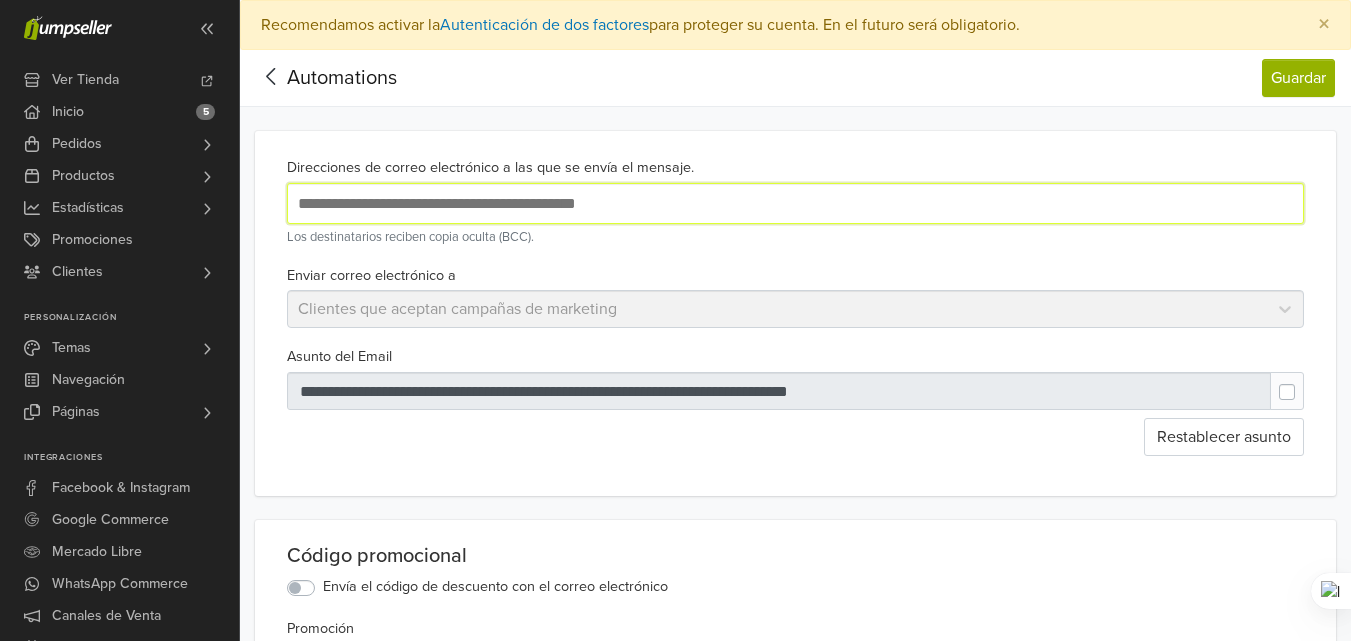 type on "**********" 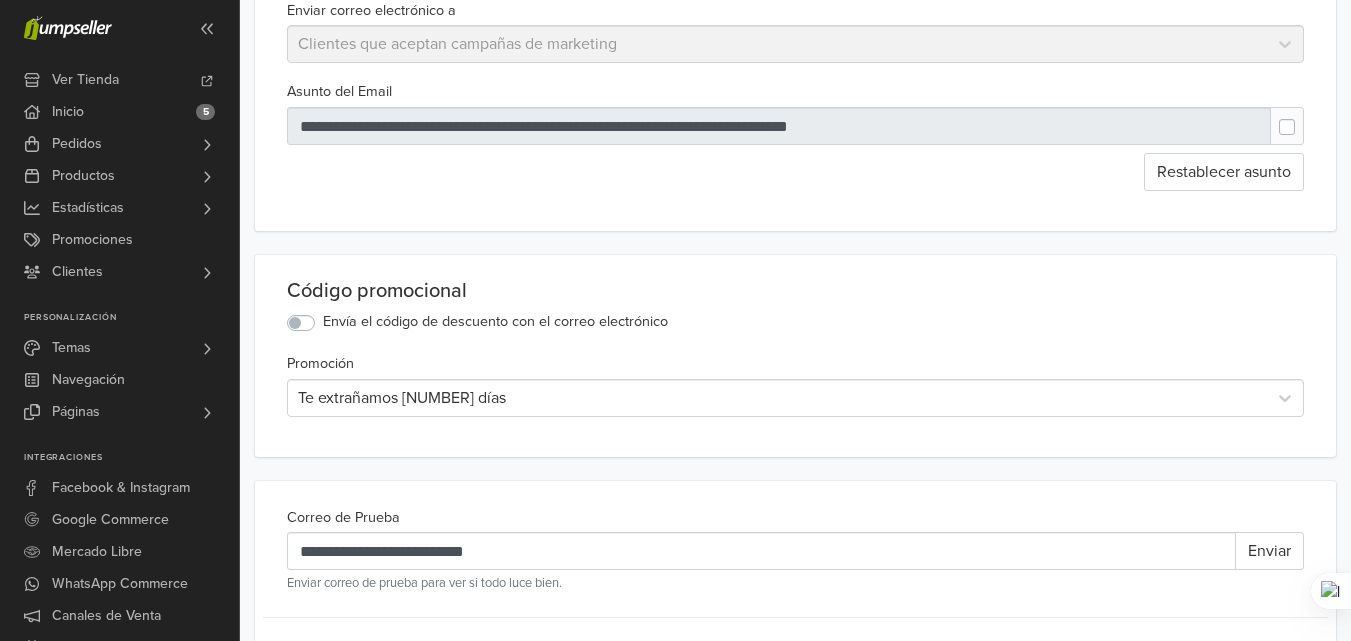 scroll, scrollTop: 300, scrollLeft: 0, axis: vertical 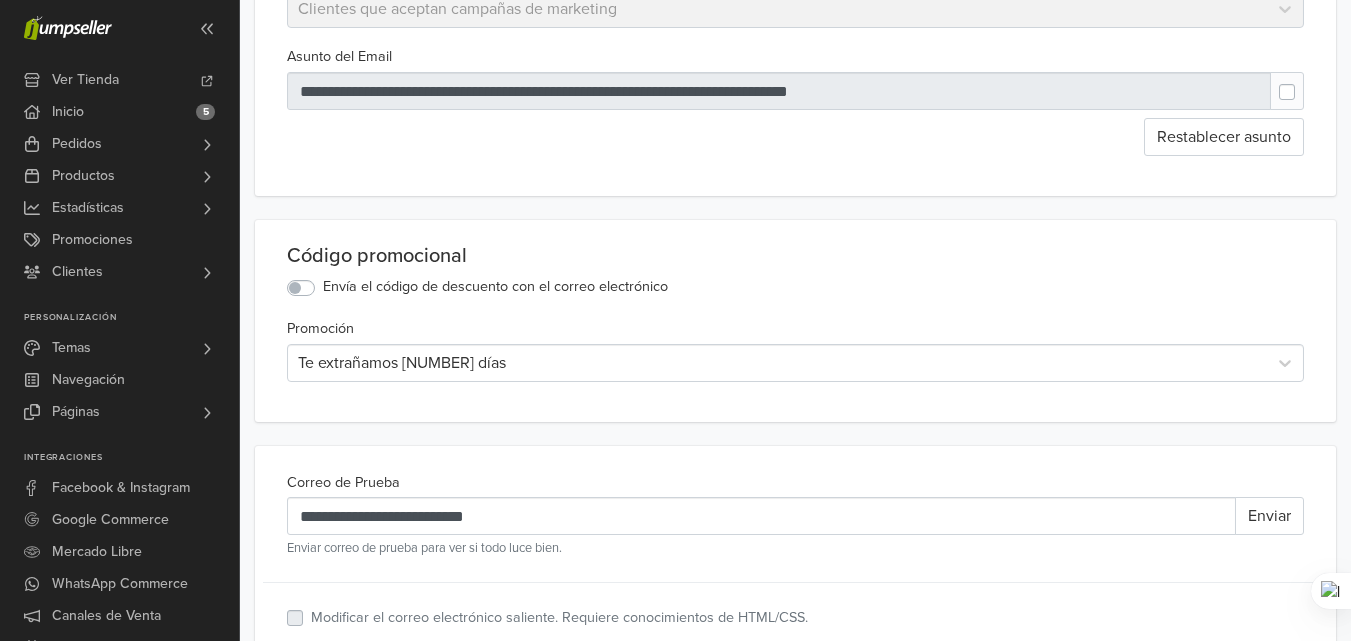 click on "Envía el código de descuento con el correo electrónico" at bounding box center (795, 288) 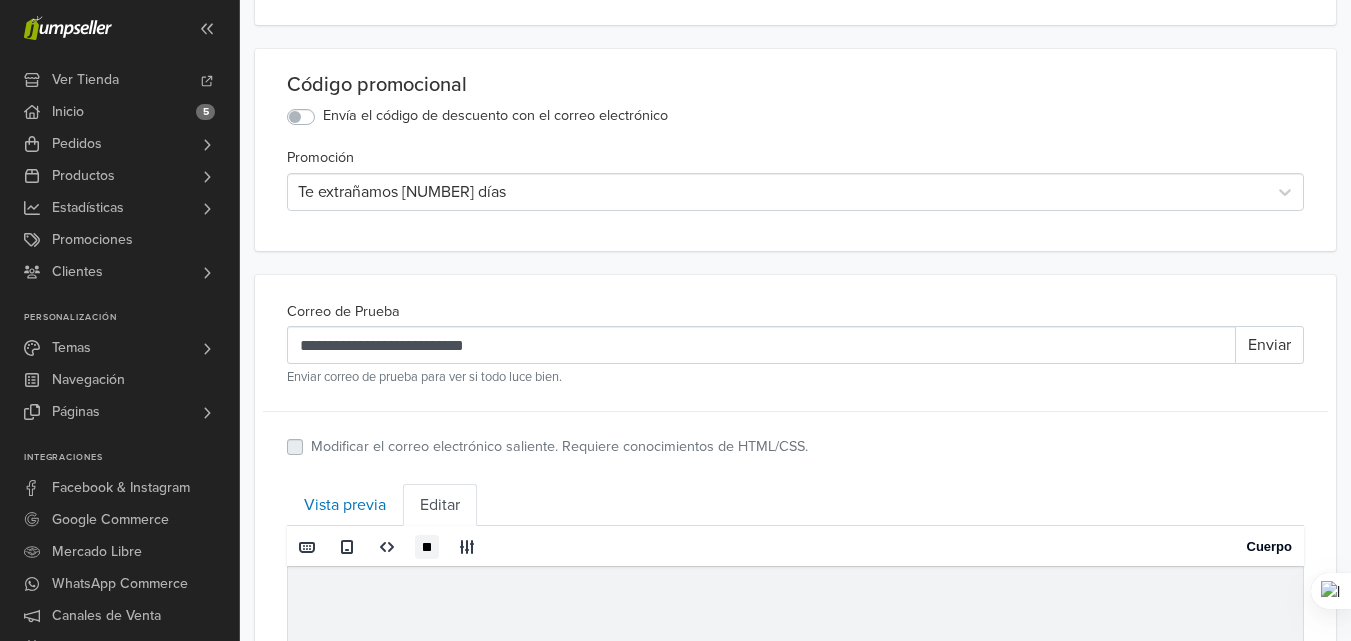 scroll, scrollTop: 500, scrollLeft: 0, axis: vertical 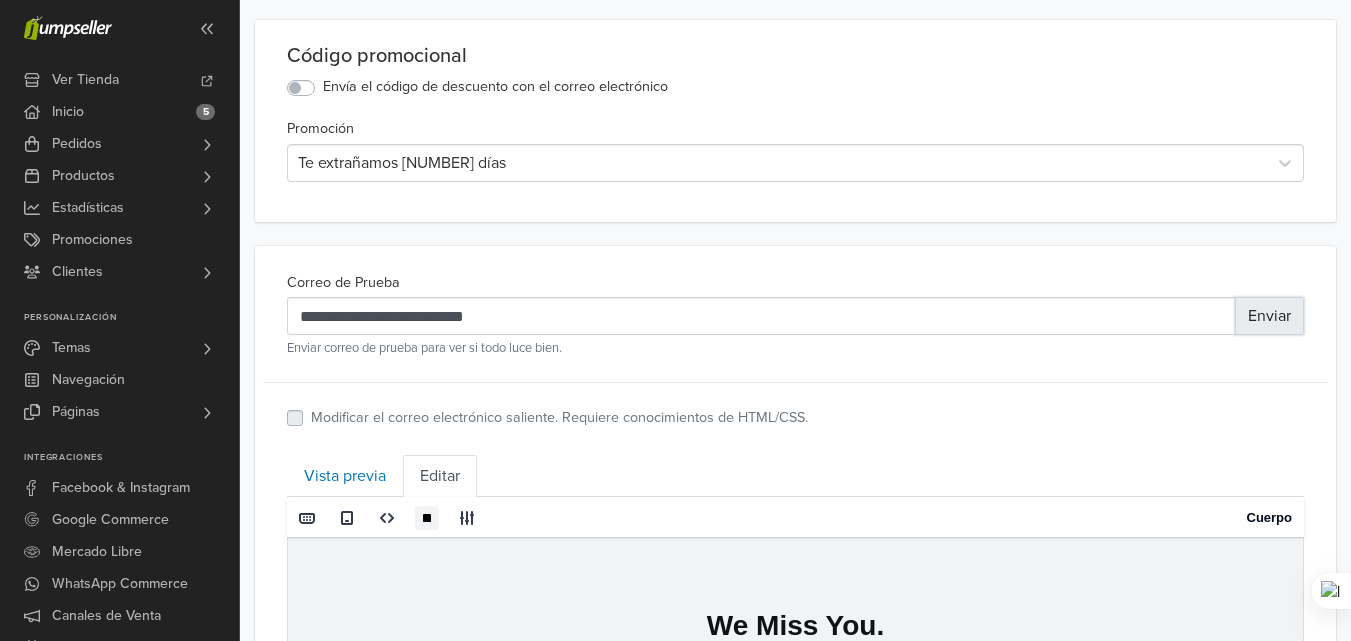 click on "Enviar" at bounding box center (1269, 316) 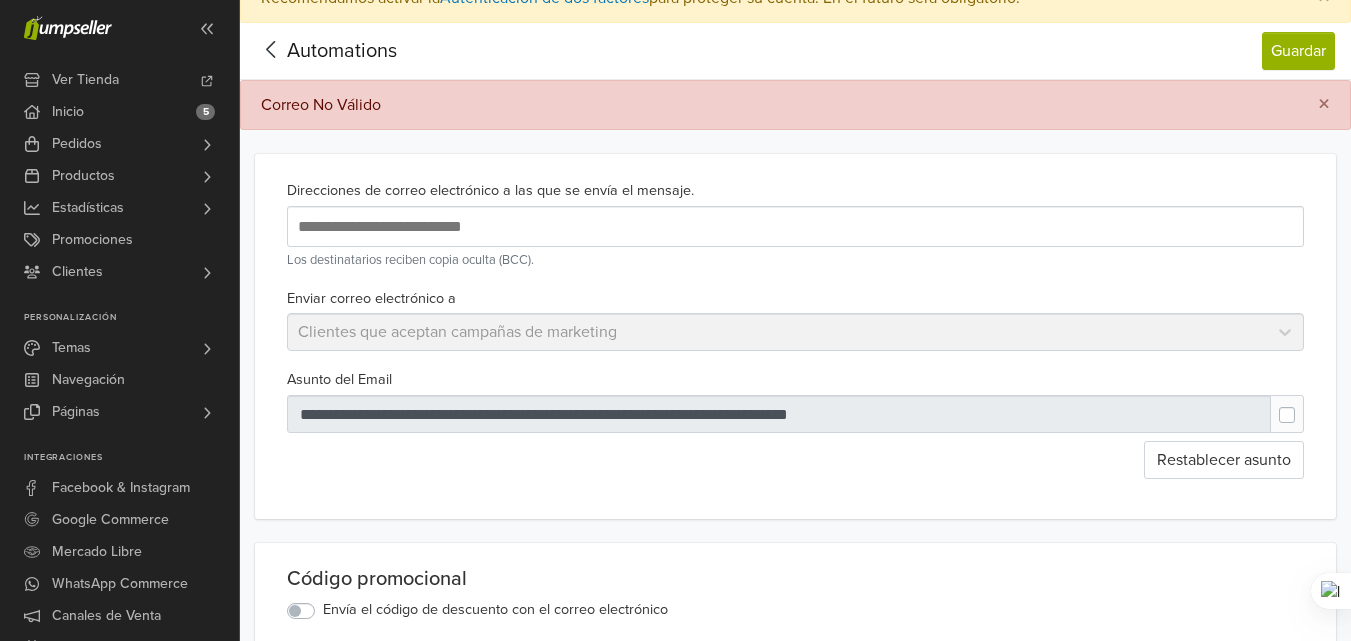 scroll, scrollTop: 0, scrollLeft: 0, axis: both 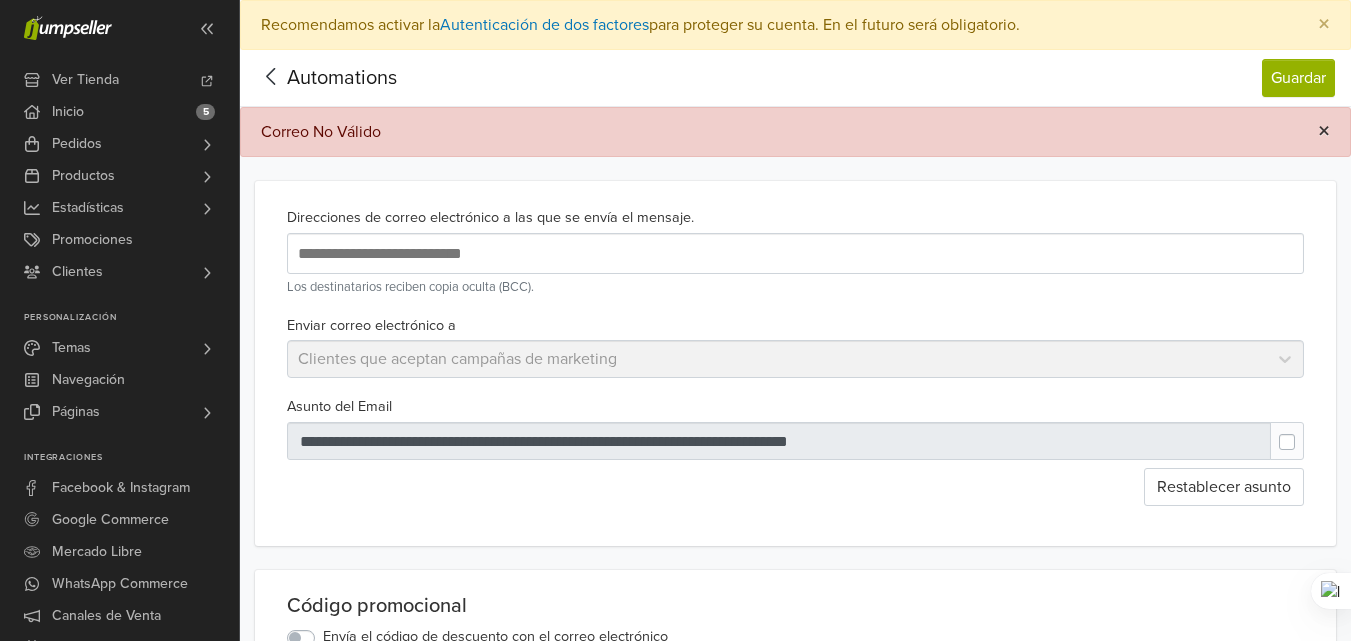 click on "×" at bounding box center (1324, 131) 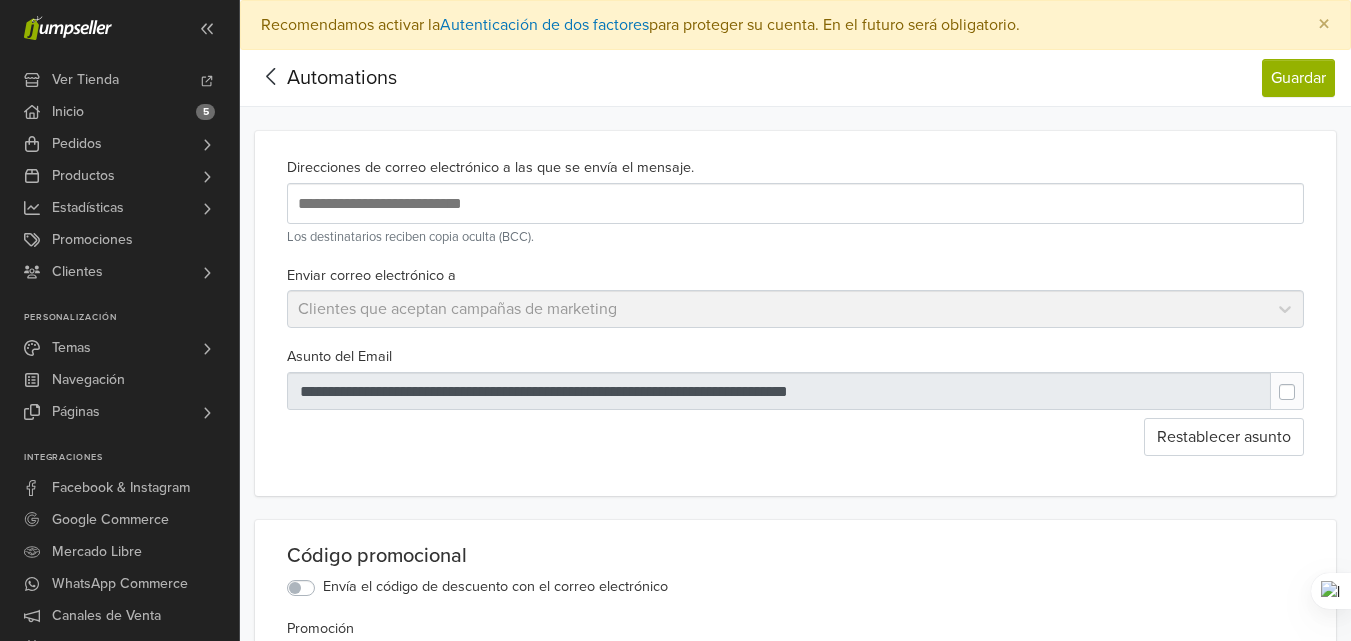 click on "**********" at bounding box center [618, 203] 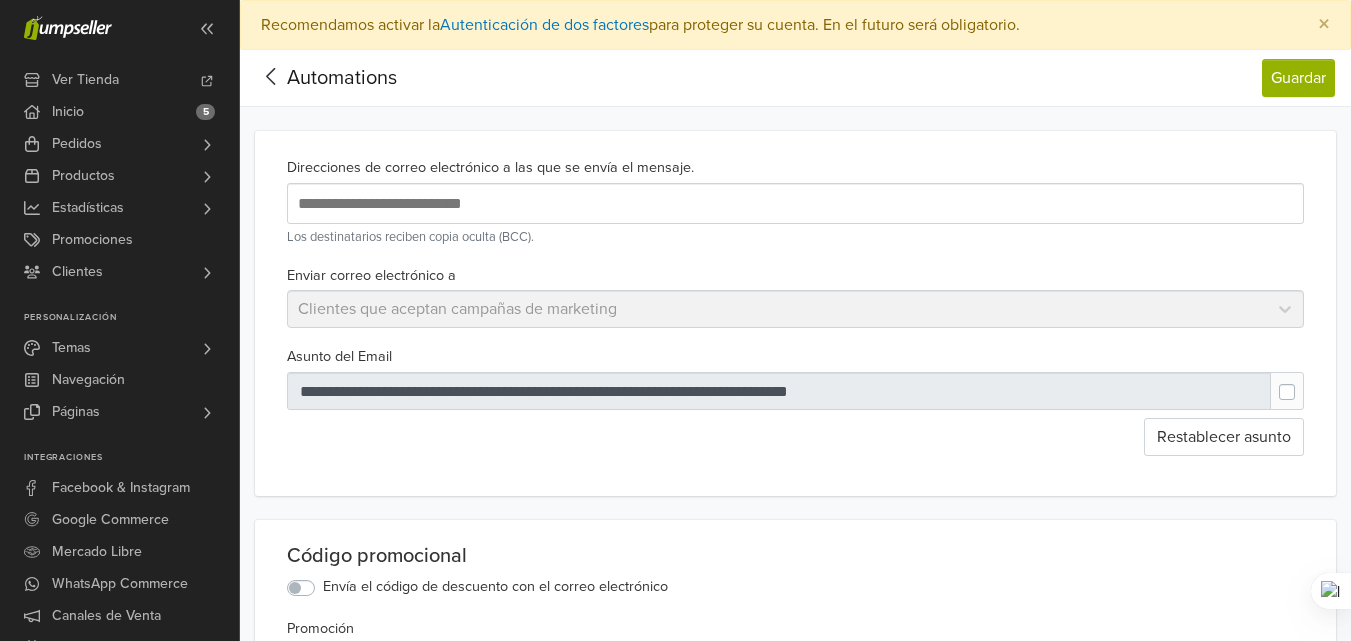 click on "**********" at bounding box center (795, 313) 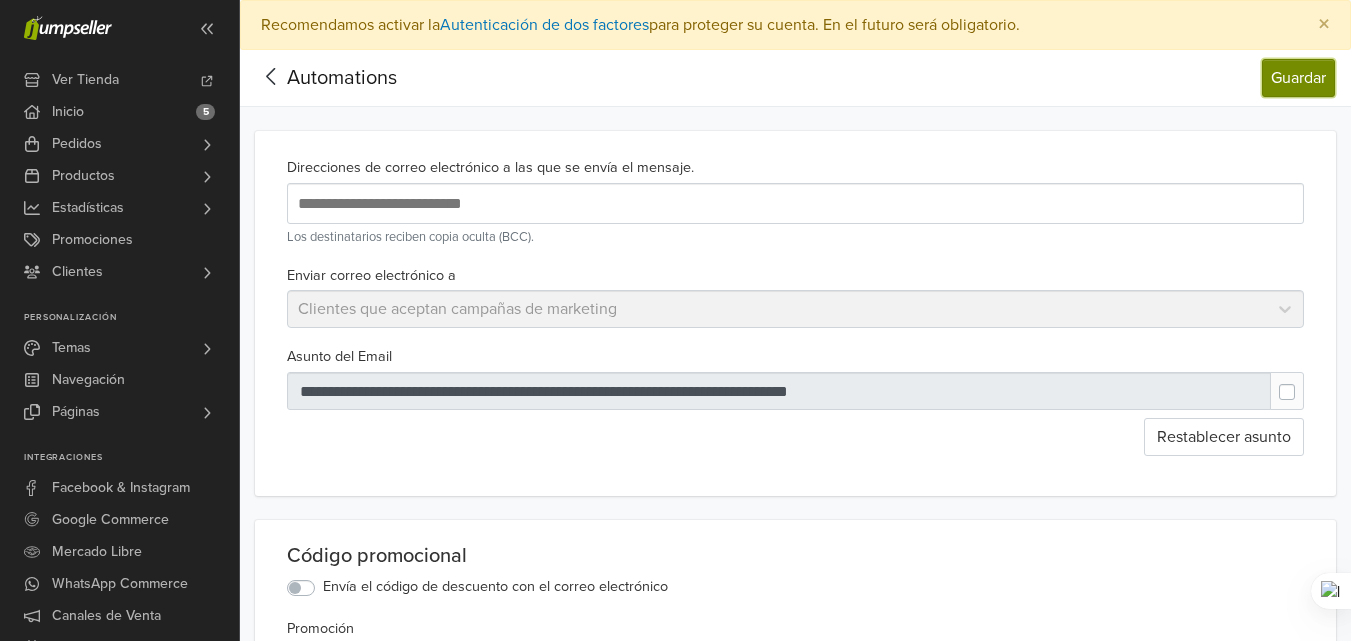 click on "Guardar" at bounding box center (1298, 78) 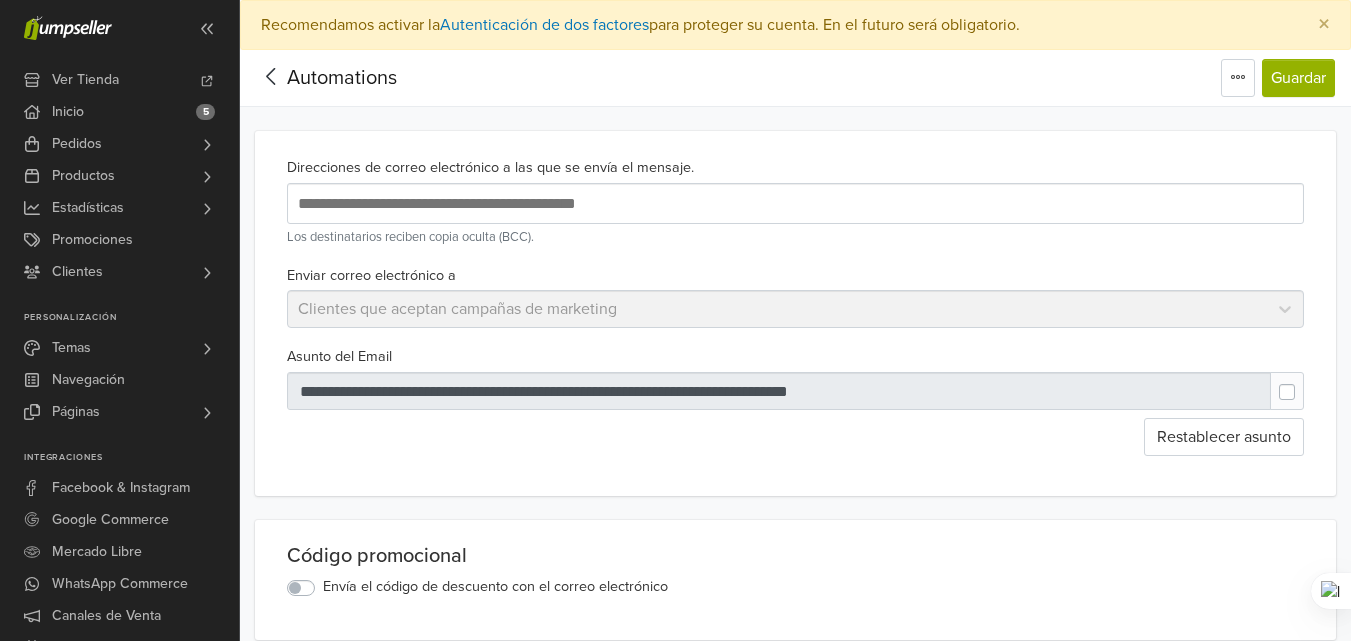 scroll, scrollTop: 0, scrollLeft: 0, axis: both 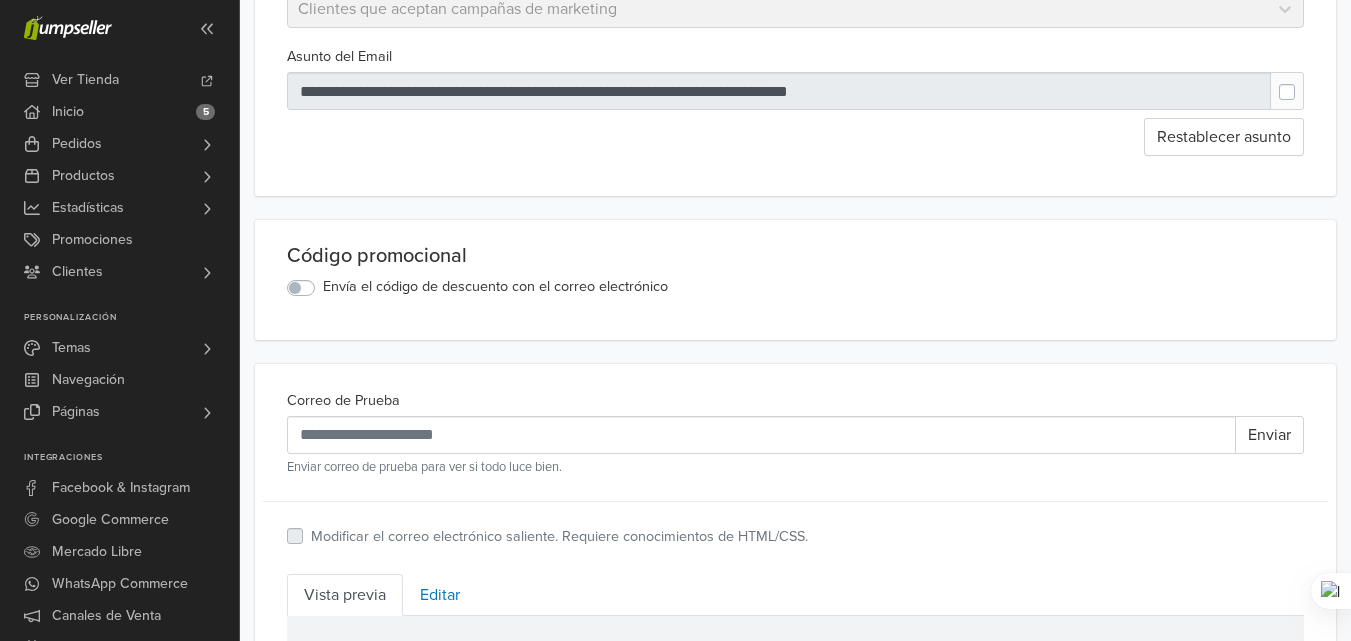 click on "Envía el código de descuento con el correo electrónico" at bounding box center [495, 287] 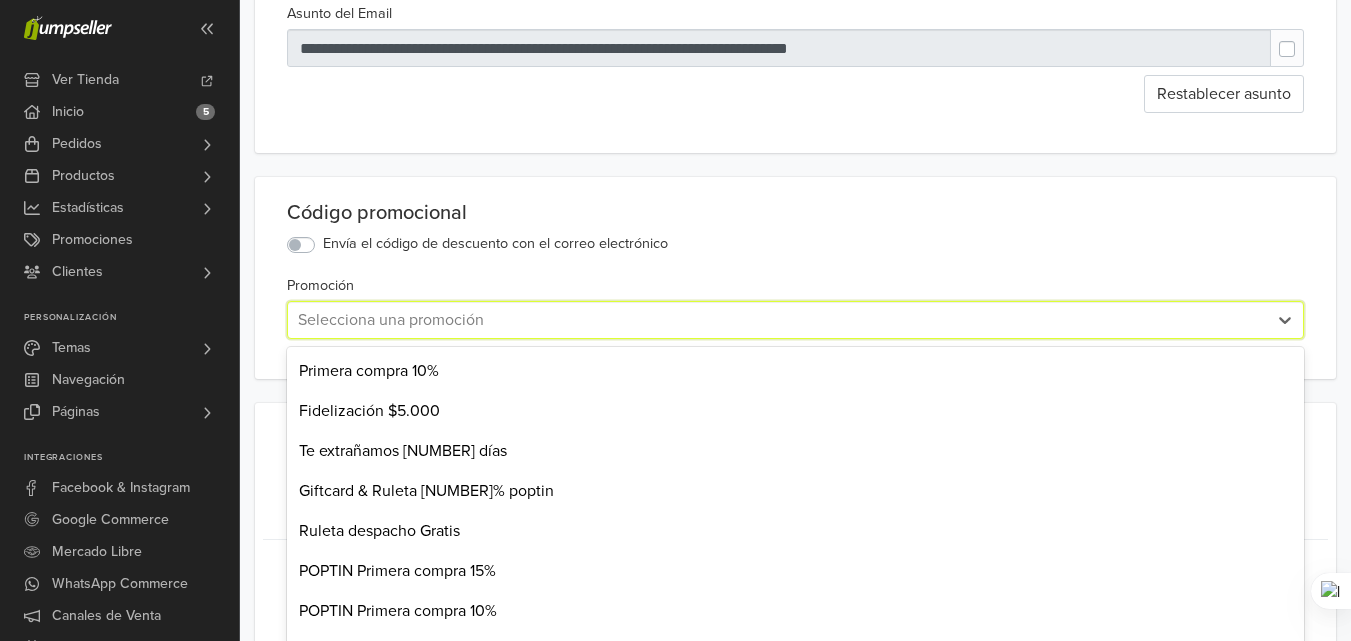 click on "11 results available. Use Up and Down to choose options, press Enter to select the currently focused option, press Escape to exit the menu, press Tab to select the option and exit the menu. Selecciona una promoción Primera compra 10% Fidelización $5.000 Te extrañamos 90 días Giftcard & Ruleta 20% poptin Ruleta despacho Gratis POPTIN Primera compra 15% POPTIN Primera compra 10% POPTIN Despacho GRATIS sobre 20 mil Carrito abandonado 10% off 5.000 dcto sobre 20 3.000 dcto sobre 10" at bounding box center (795, 320) 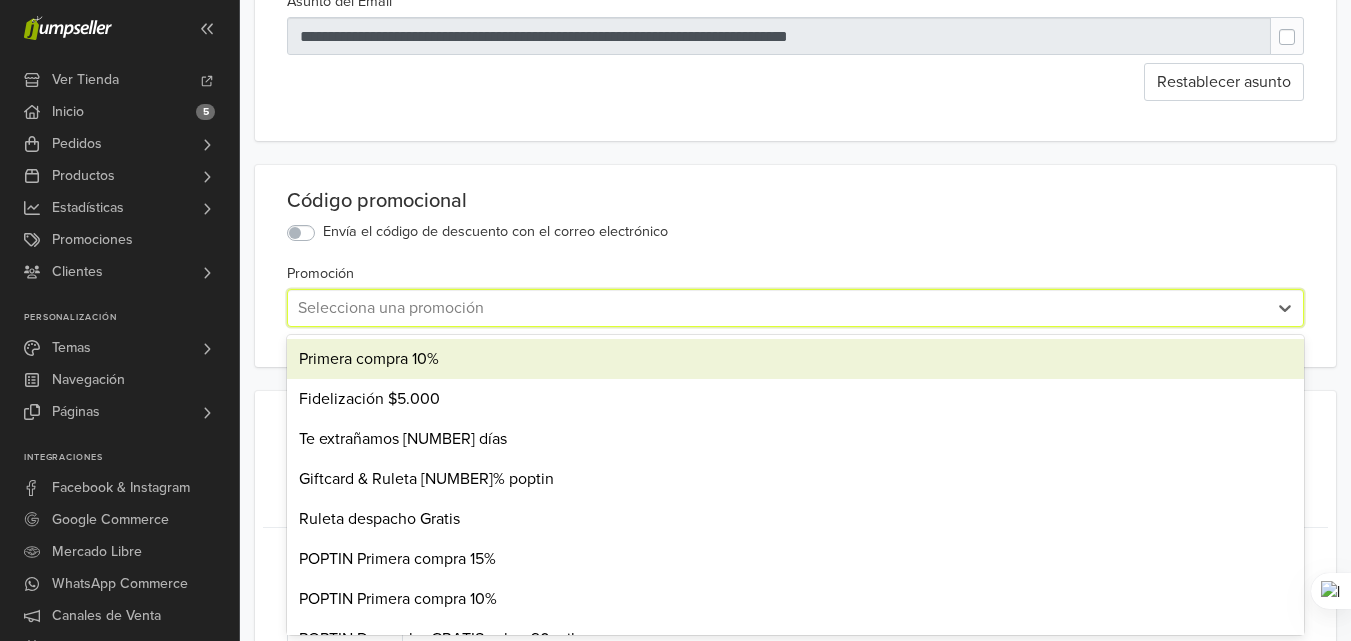 scroll, scrollTop: 360, scrollLeft: 0, axis: vertical 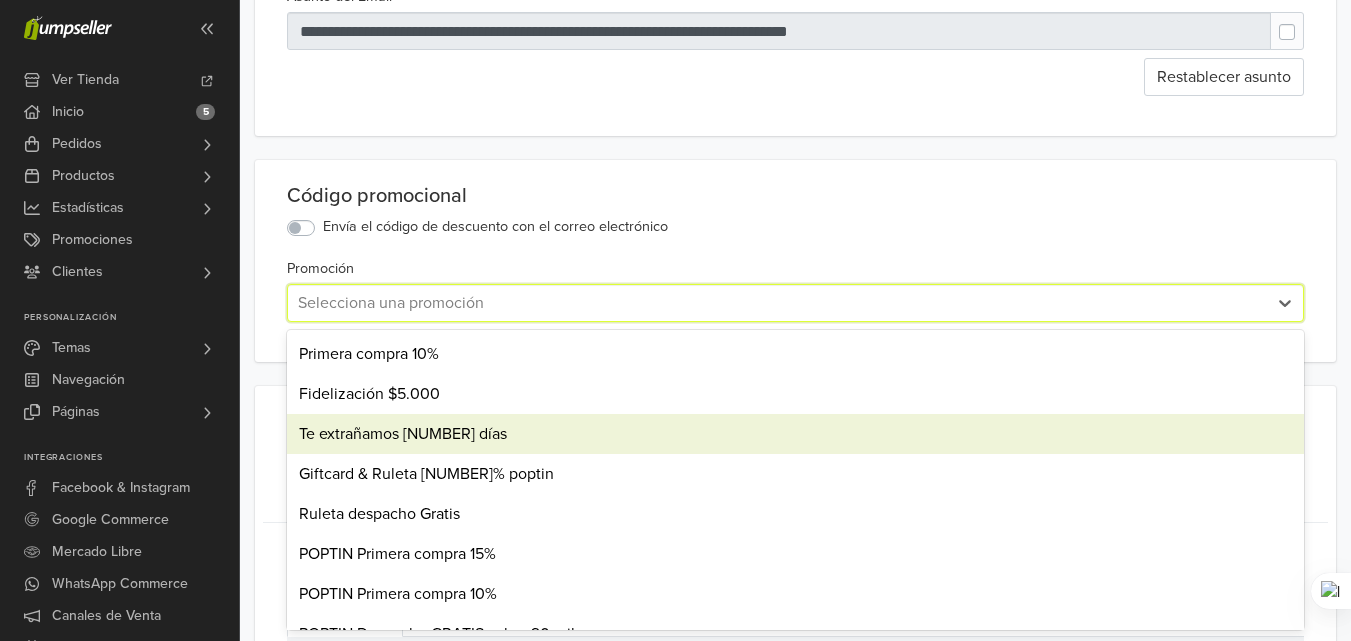 click on "Te extrañamos [NUMBER] días" at bounding box center [795, 434] 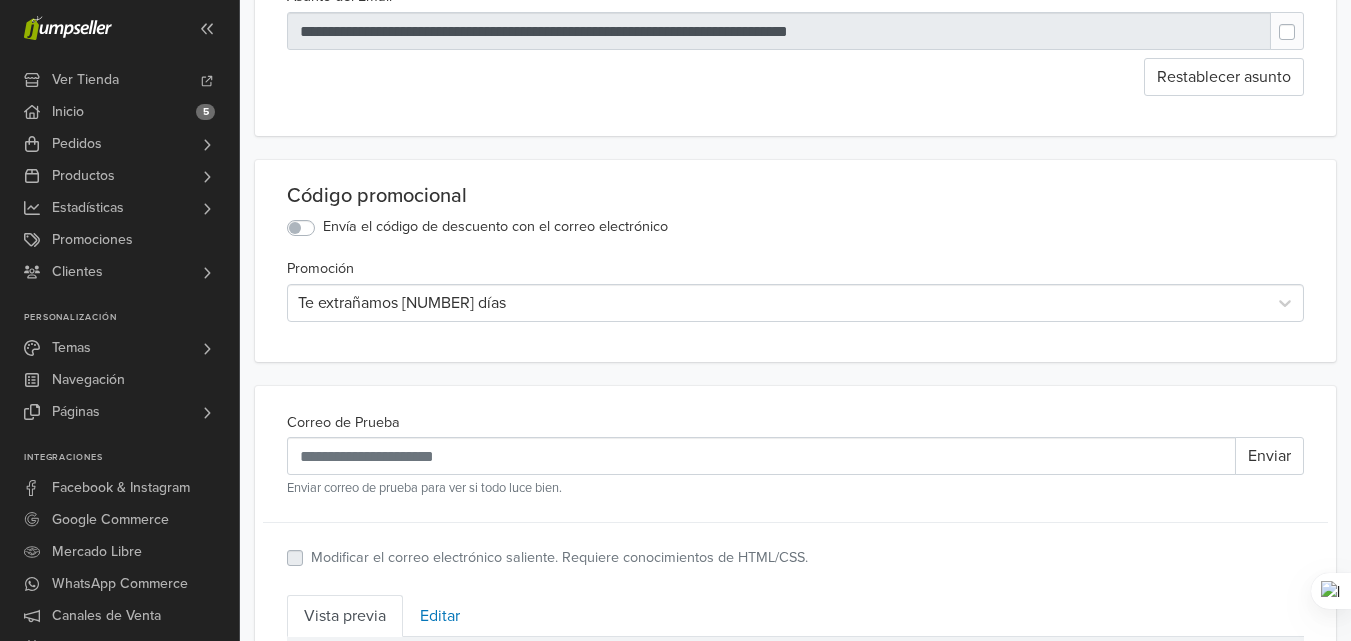 click on "Código promocional Envía el código de descuento con el correo electrónico Promoción Te extrañamos [NUMBER] días" at bounding box center [795, 261] 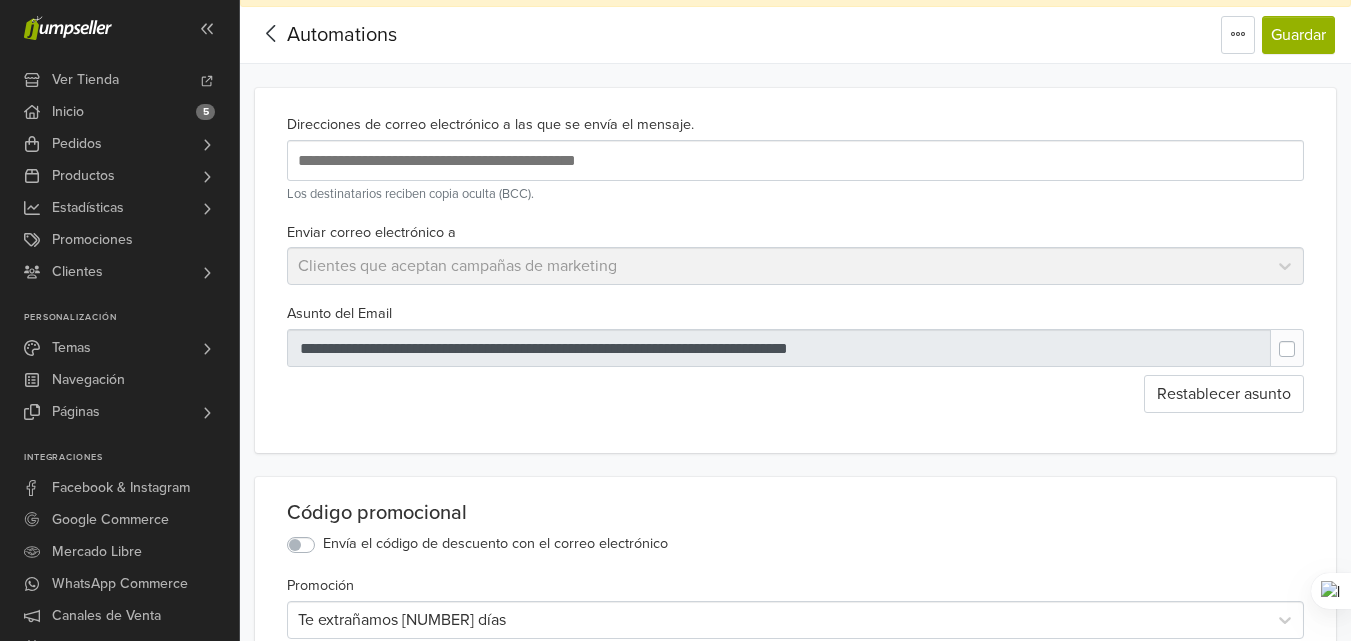 scroll, scrollTop: 0, scrollLeft: 0, axis: both 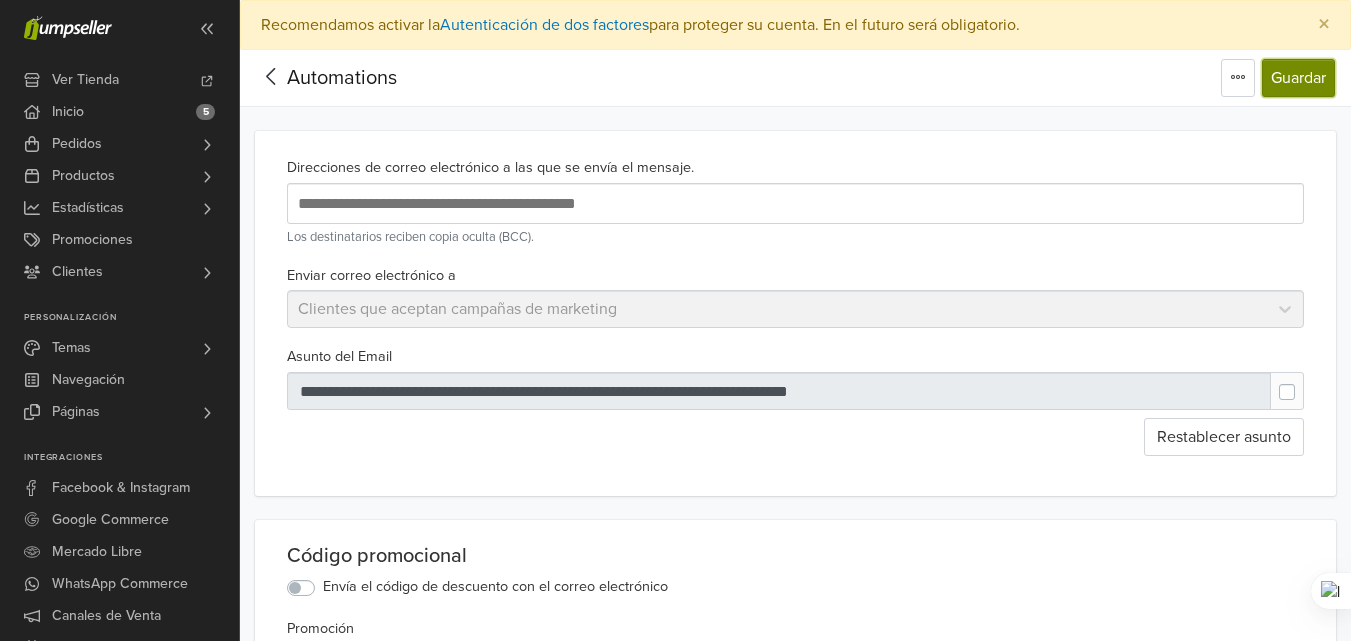 click on "Guardar" at bounding box center (1298, 78) 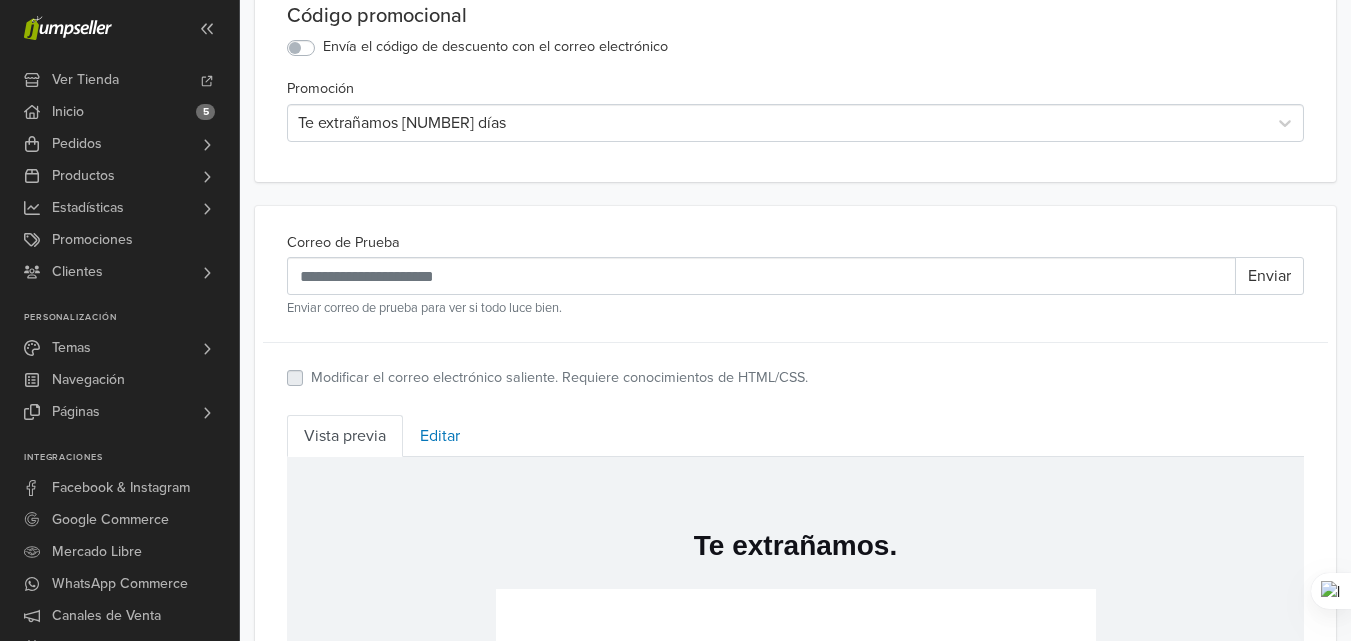 scroll, scrollTop: 600, scrollLeft: 0, axis: vertical 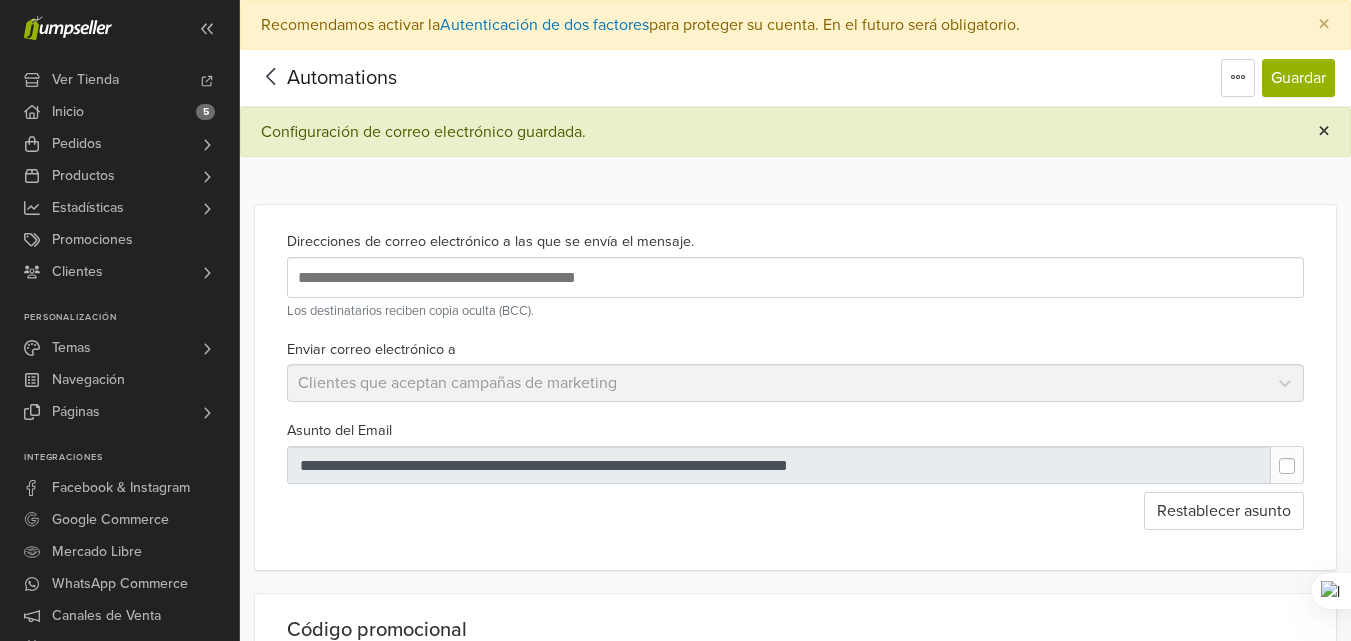 click on "×" at bounding box center [1324, 131] 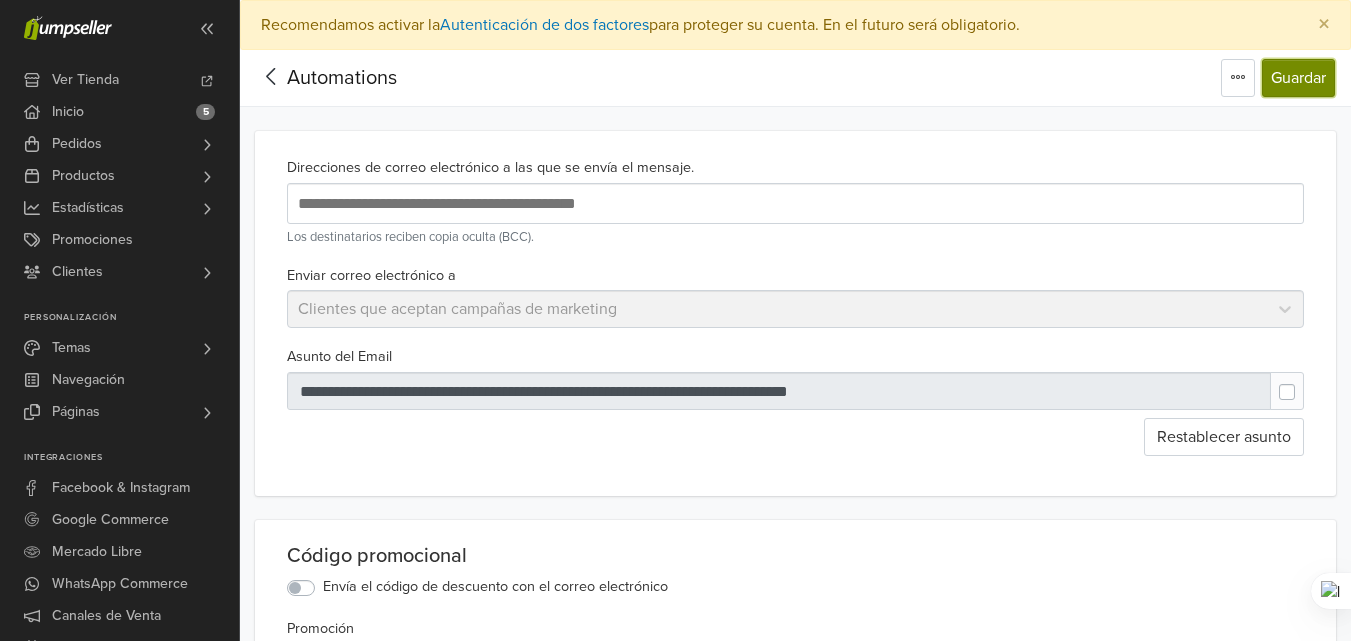 click on "Guardar" at bounding box center [1298, 78] 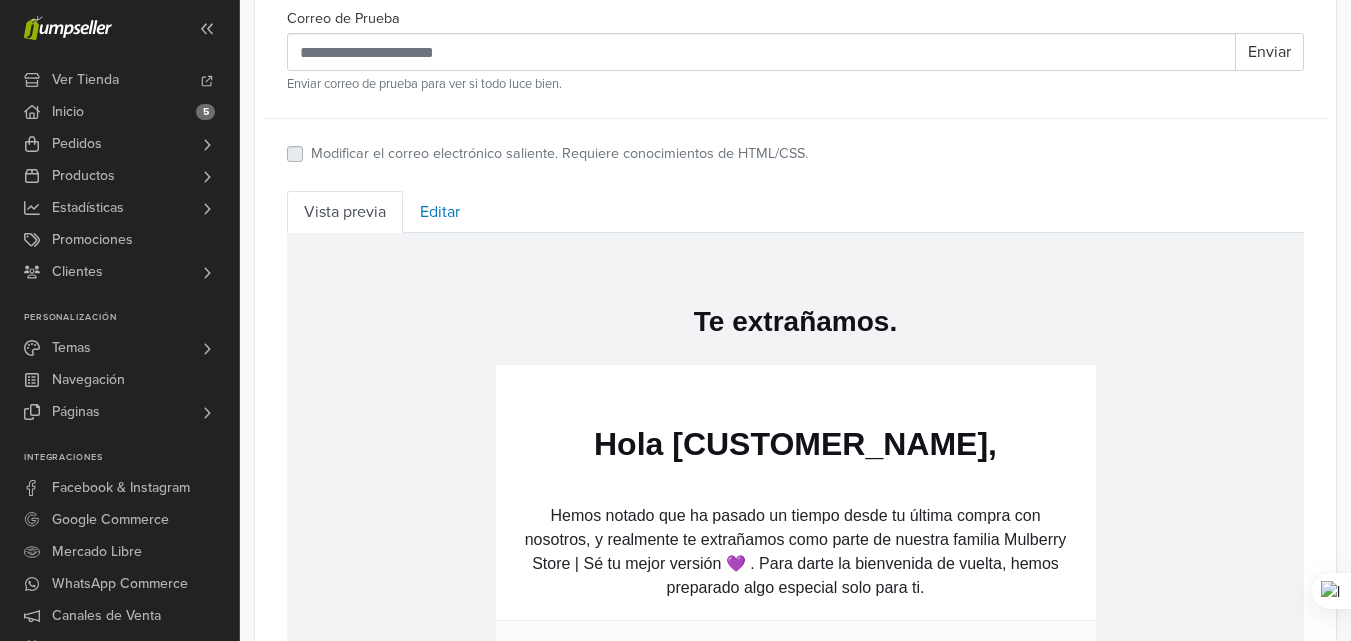scroll, scrollTop: 817, scrollLeft: 0, axis: vertical 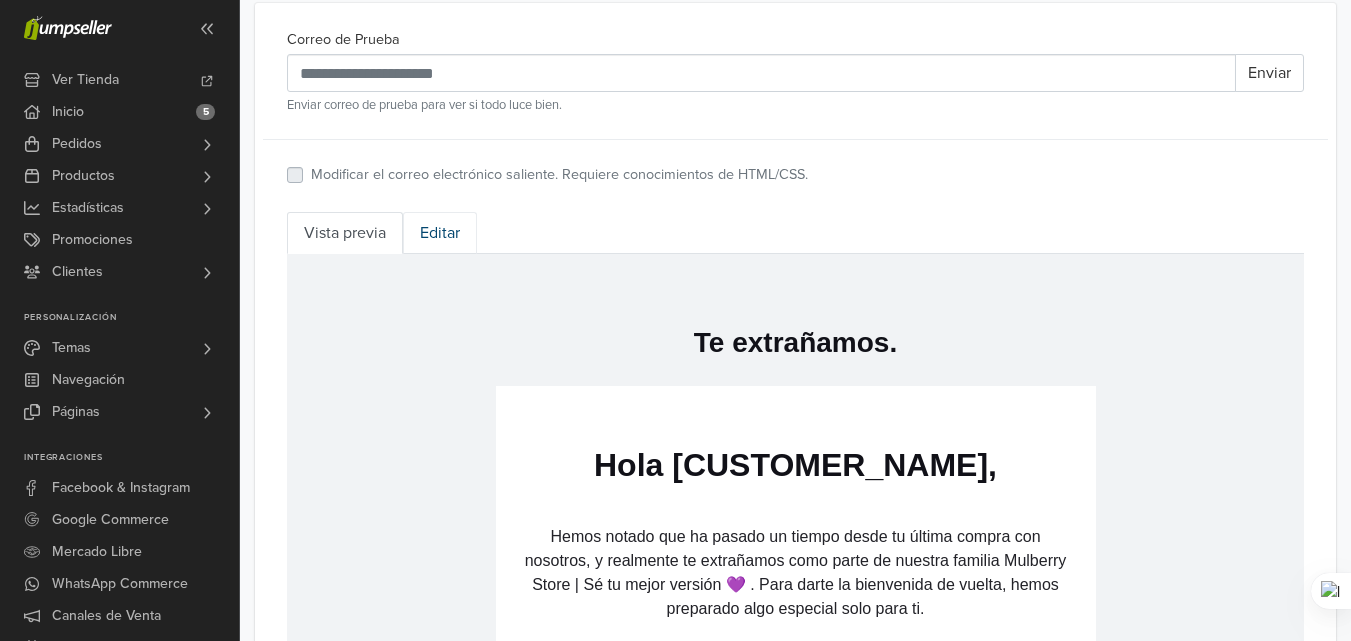 click on "Editar" at bounding box center [440, 233] 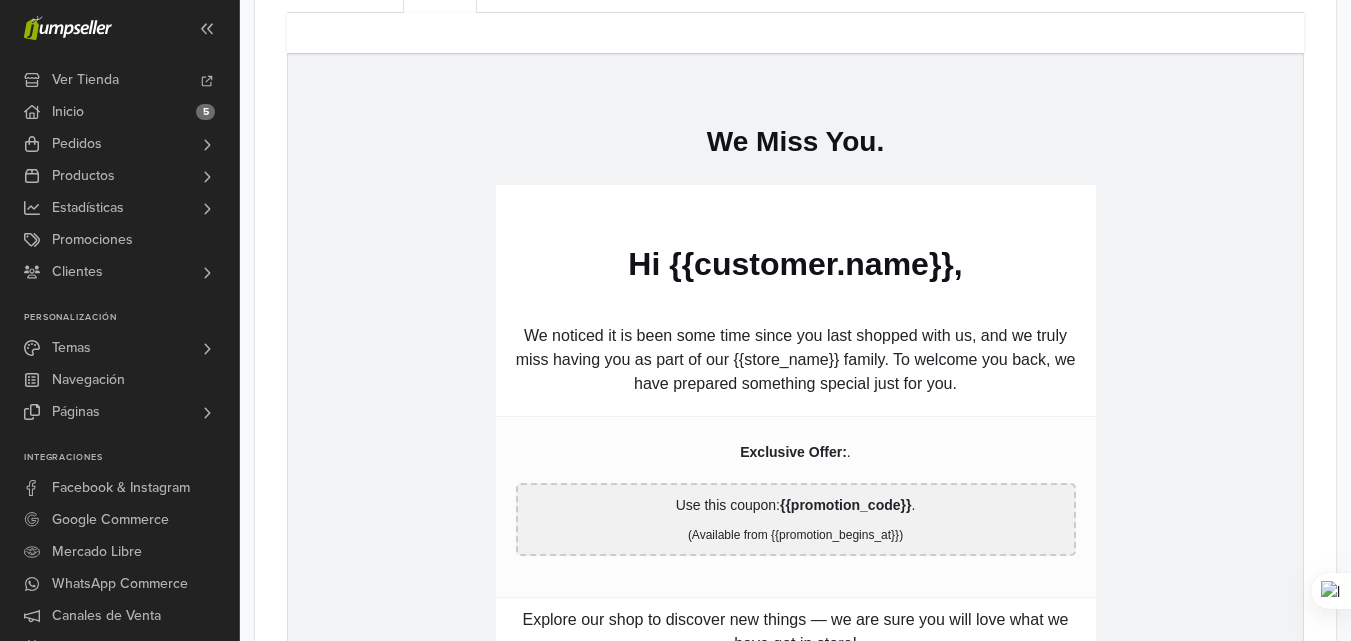 scroll, scrollTop: 1117, scrollLeft: 0, axis: vertical 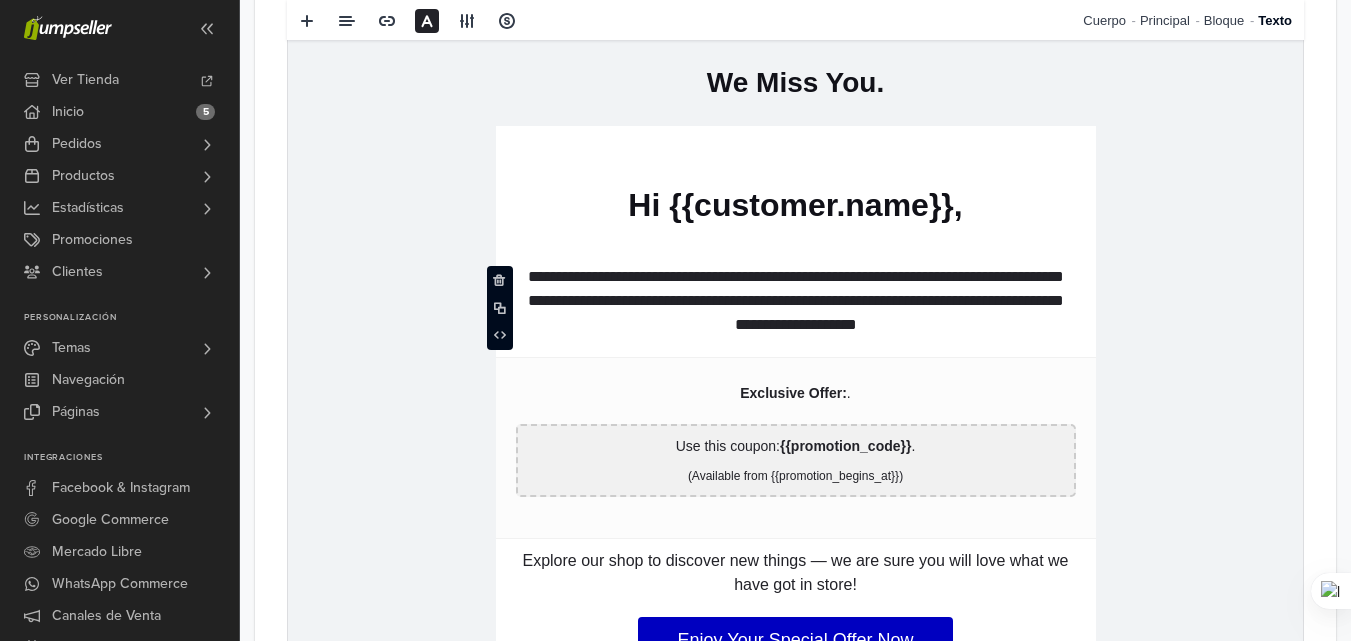 click on "**********" at bounding box center (796, 302) 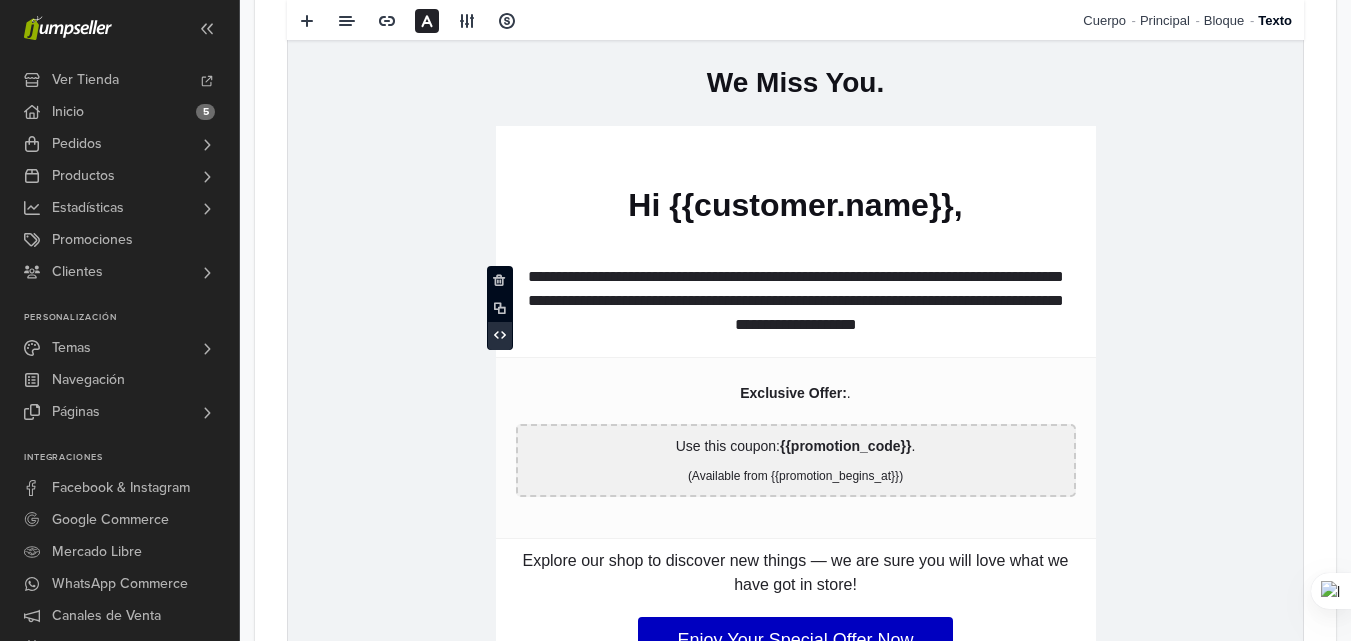 click at bounding box center [500, 336] 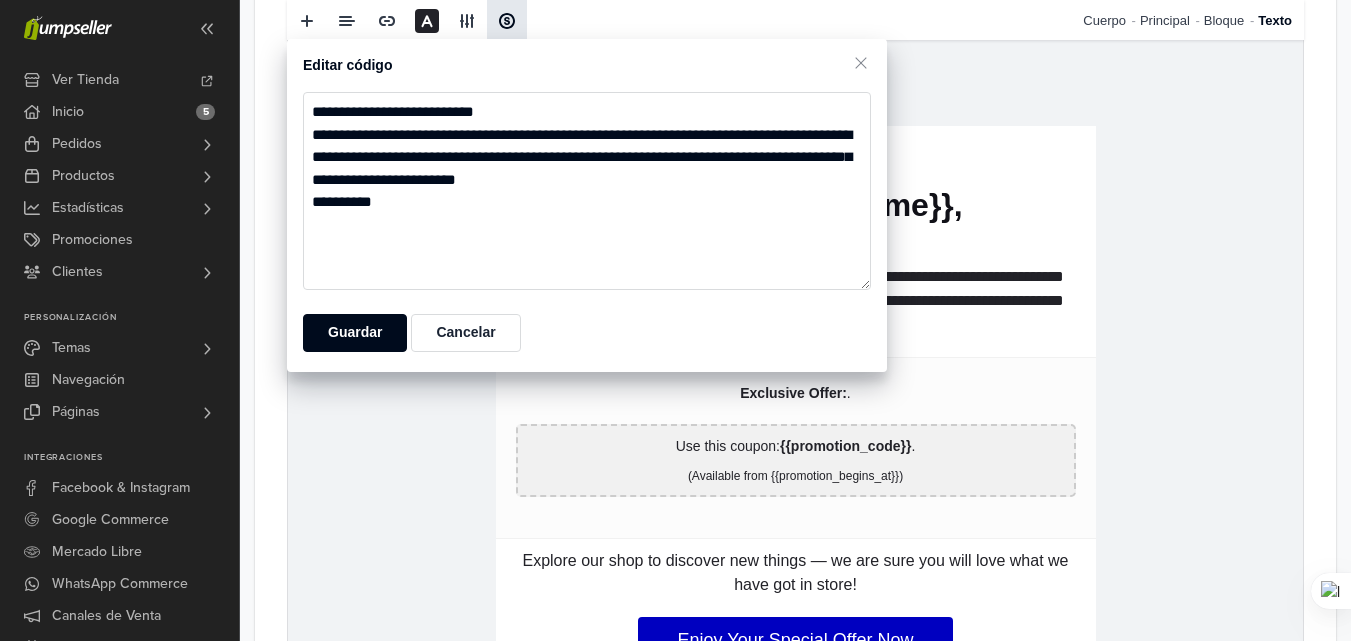 click 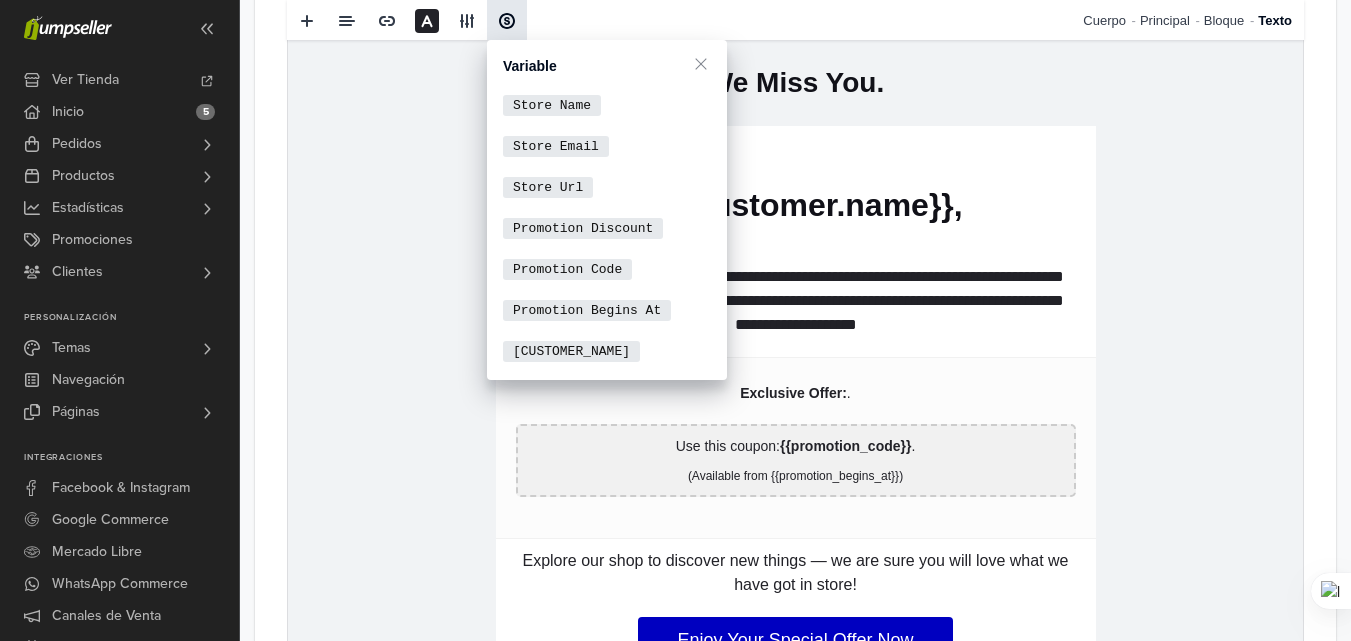 click 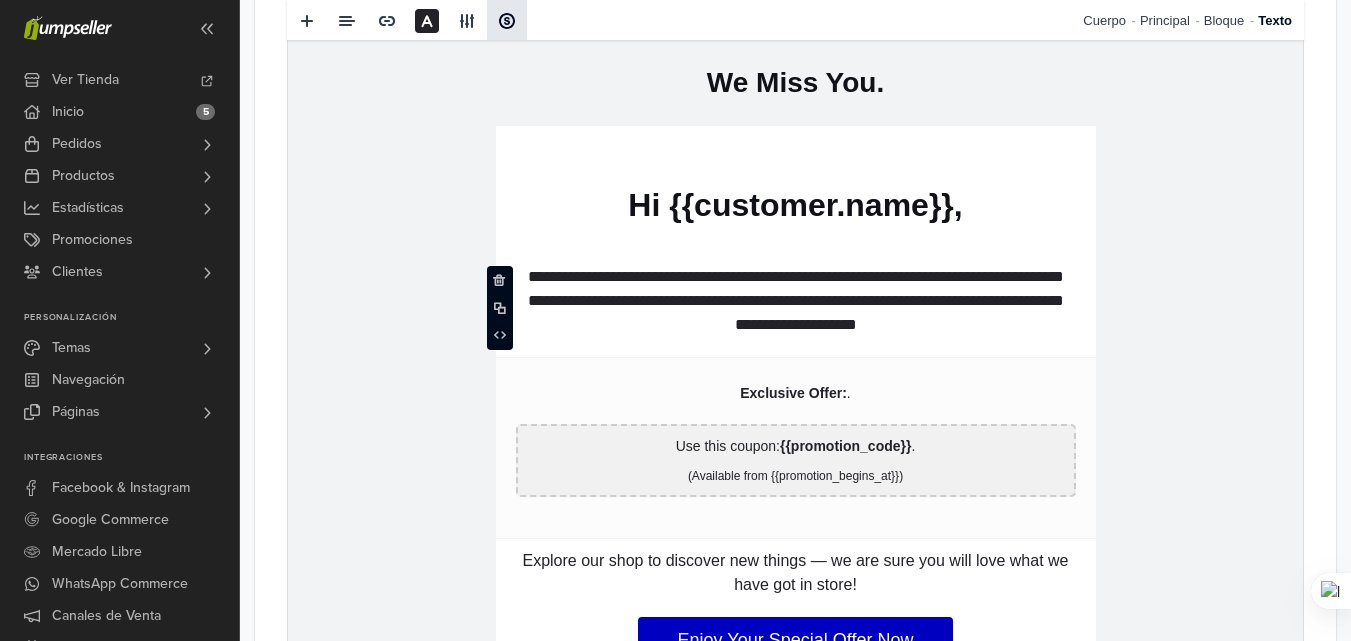 click 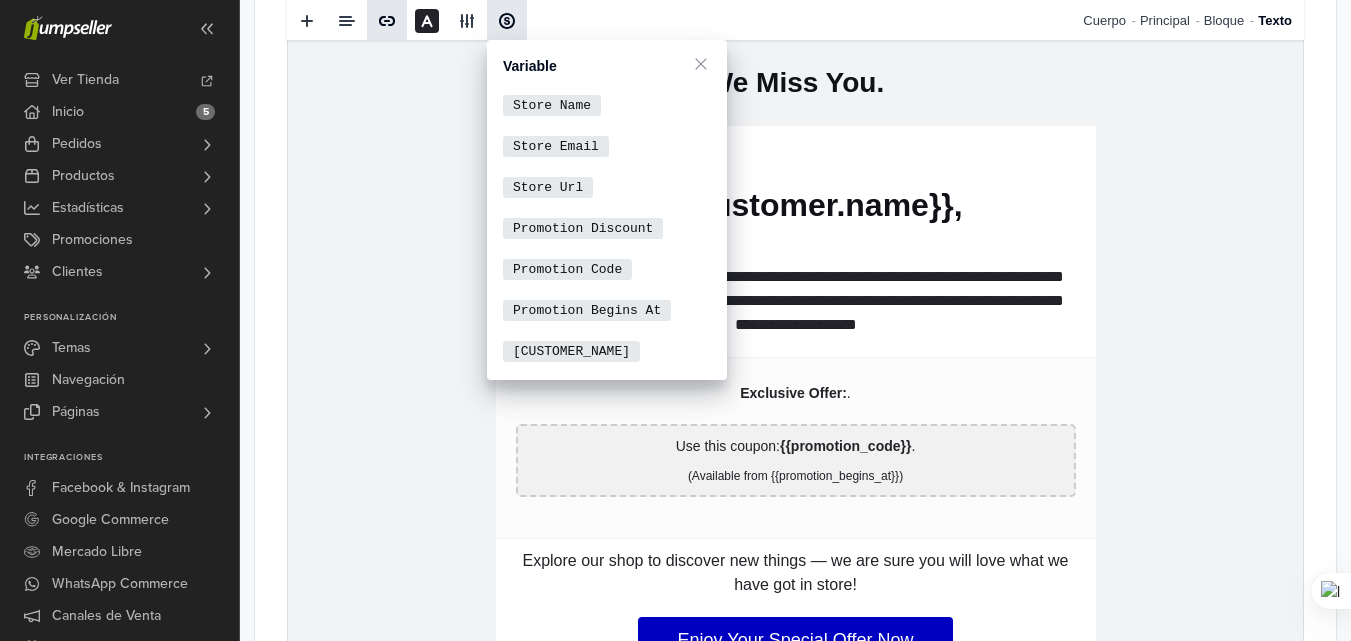 click at bounding box center (387, 21) 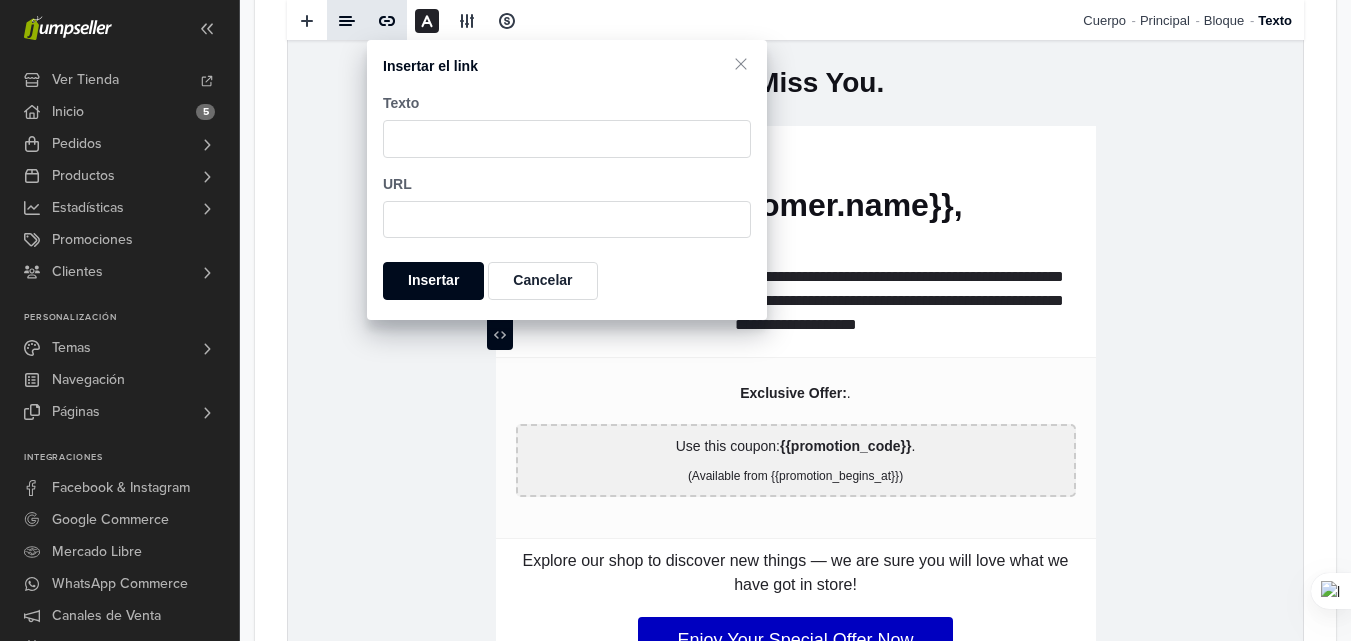 click at bounding box center [347, 21] 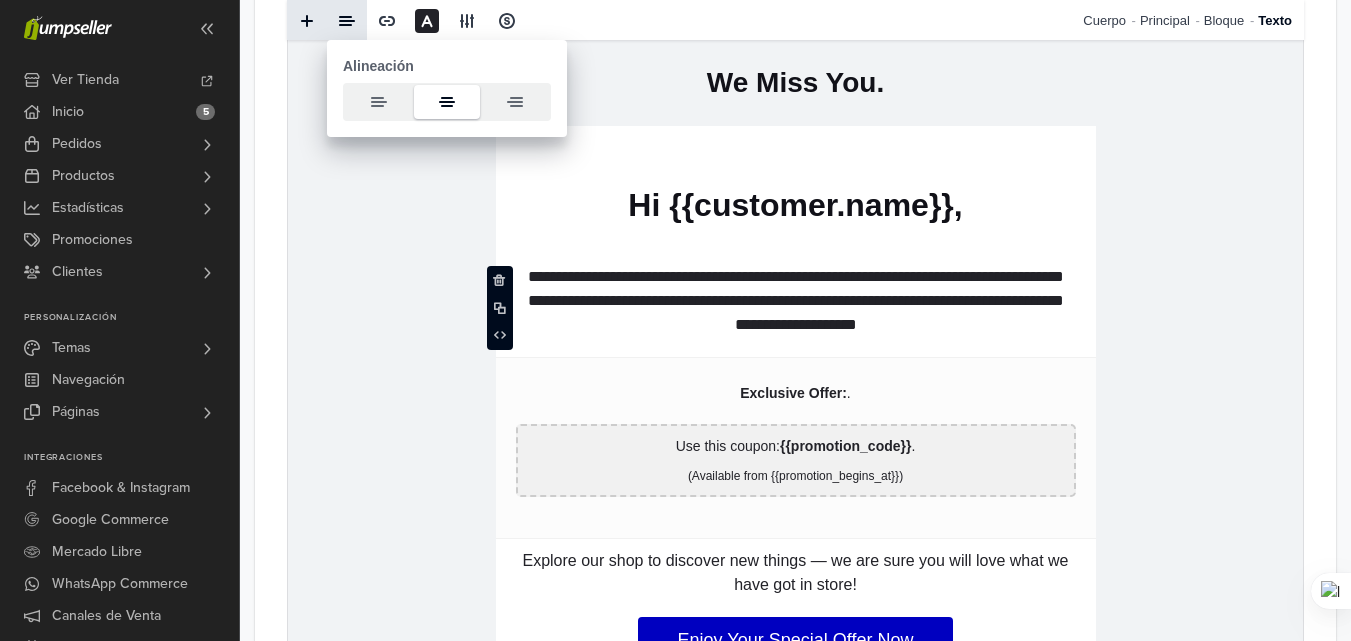 click at bounding box center [307, 21] 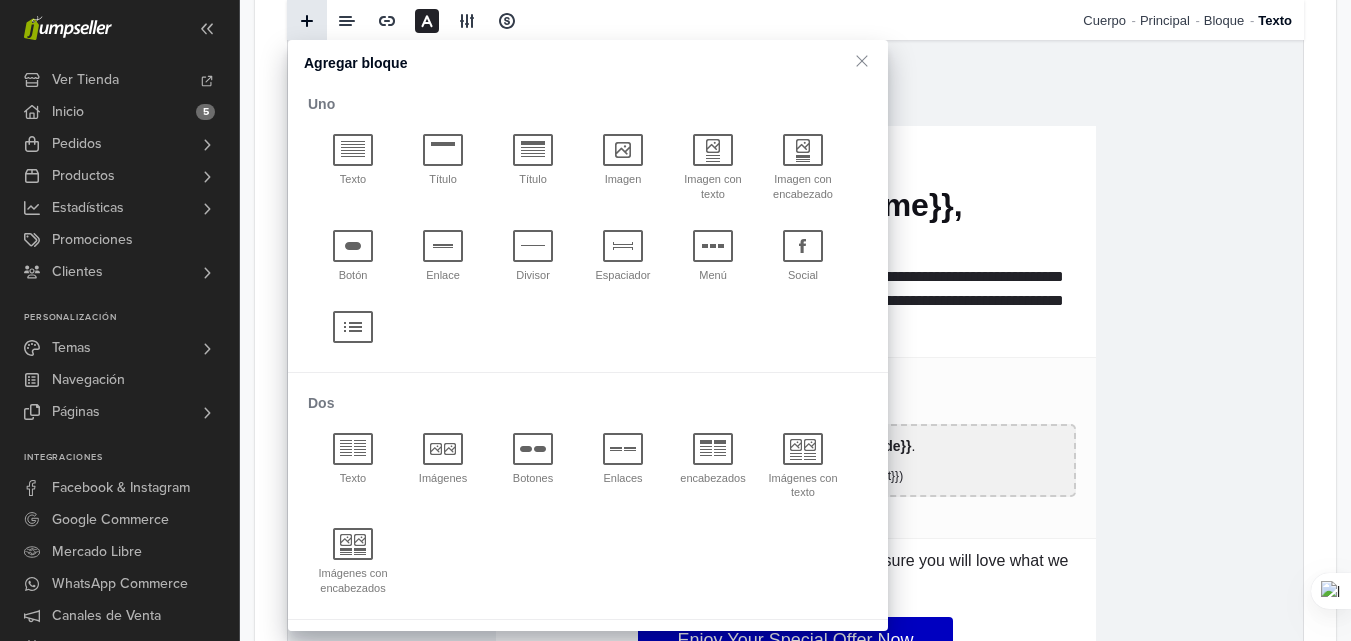scroll, scrollTop: 0, scrollLeft: 0, axis: both 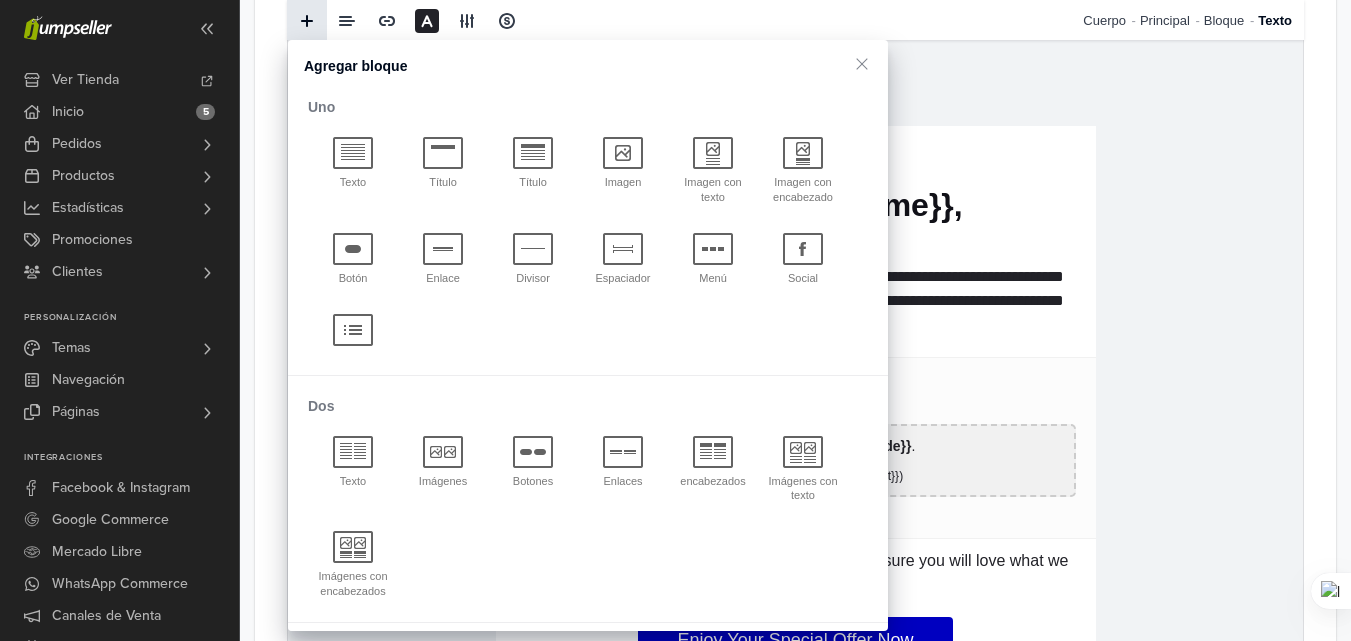 click on "**********" at bounding box center (796, 302) 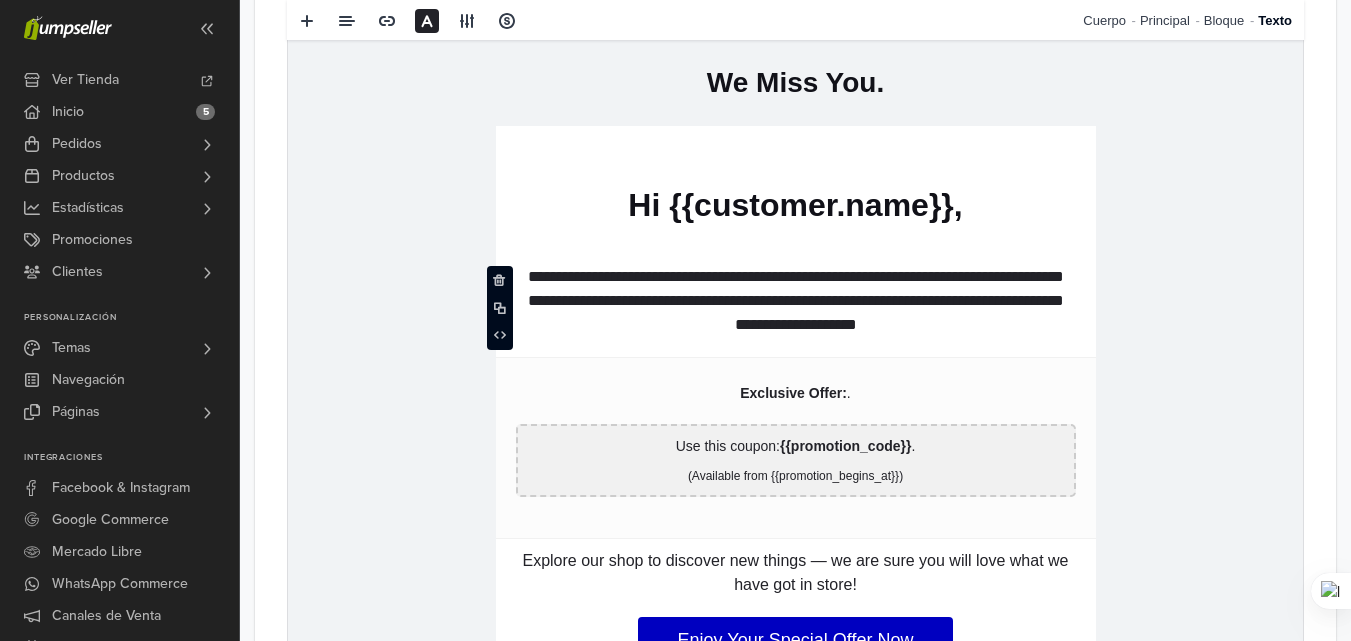 click on "**********" at bounding box center [796, 302] 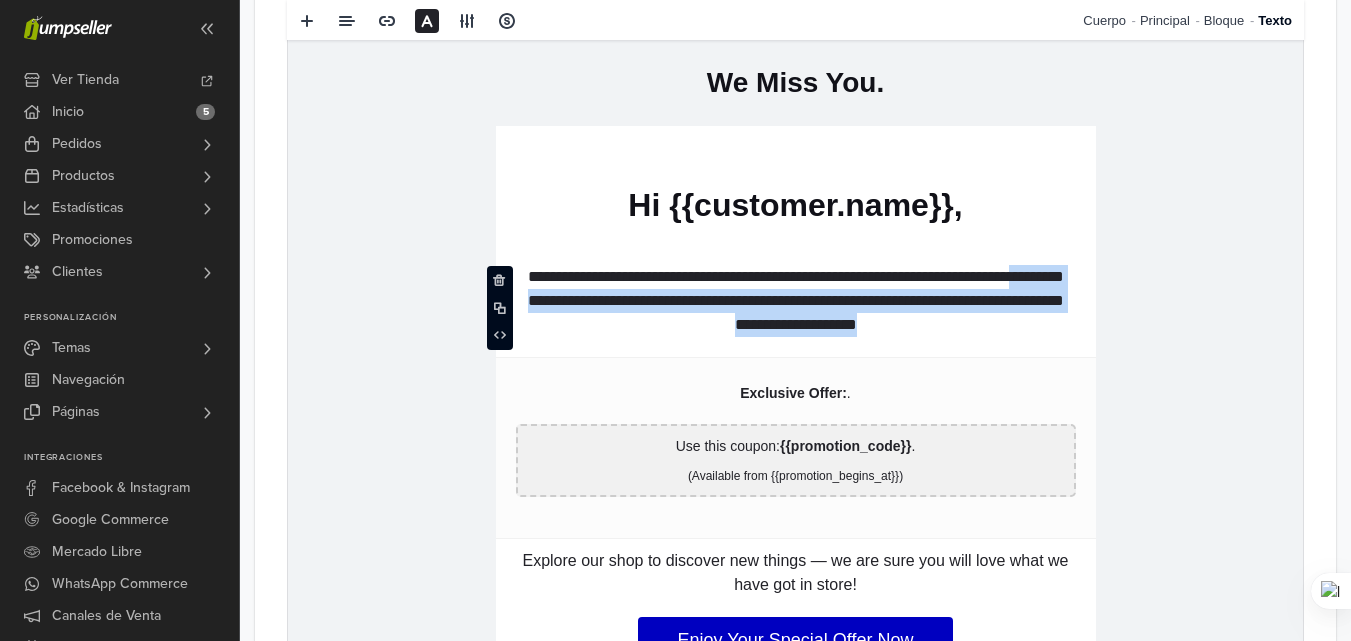 drag, startPoint x: 972, startPoint y: 323, endPoint x: 542, endPoint y: 313, distance: 430.11627 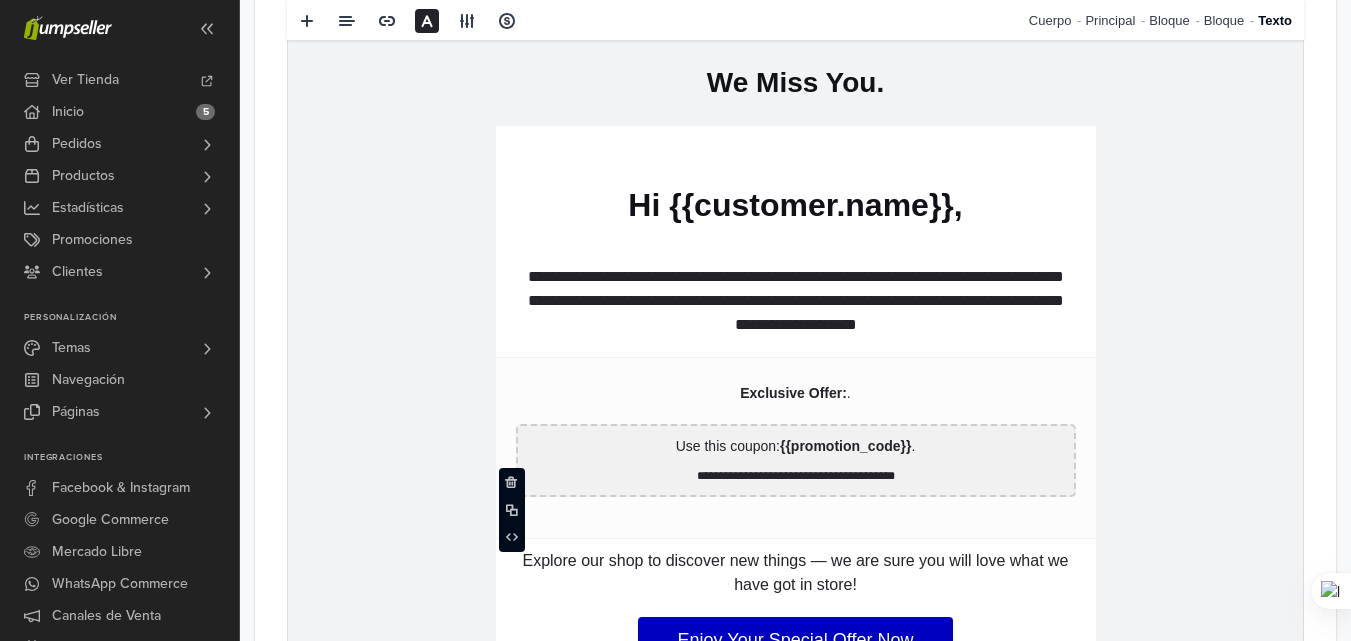 click on "**********" at bounding box center (796, 477) 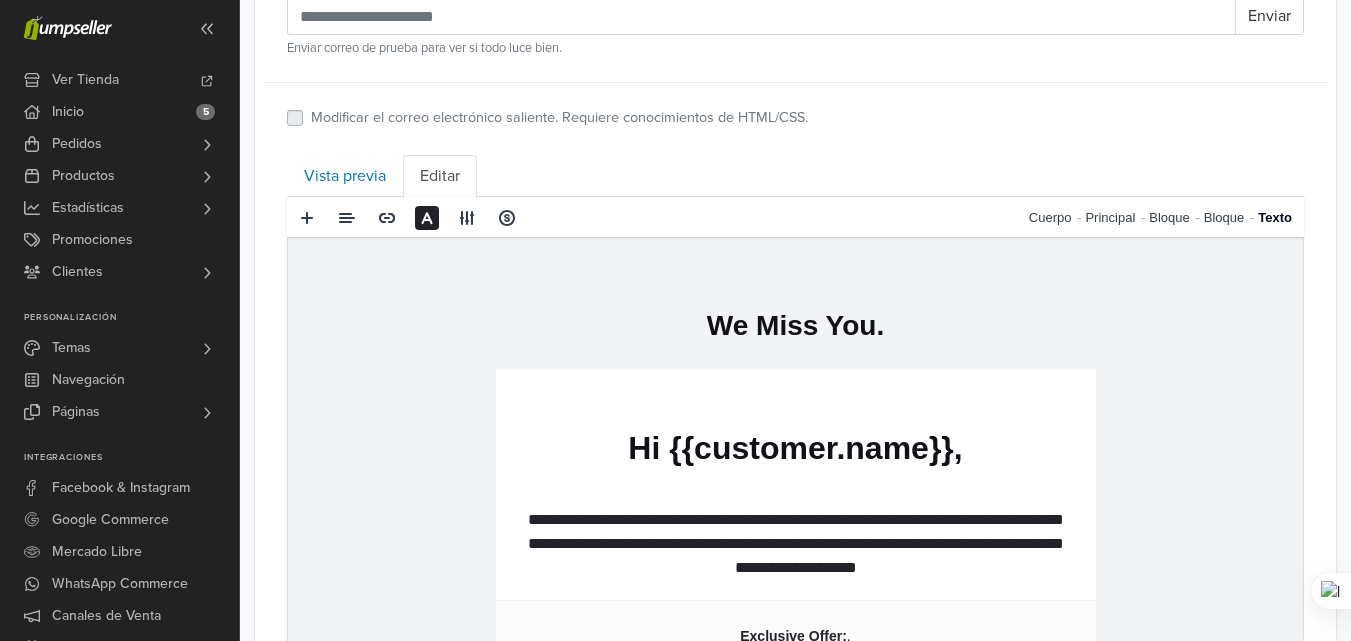 scroll, scrollTop: 817, scrollLeft: 0, axis: vertical 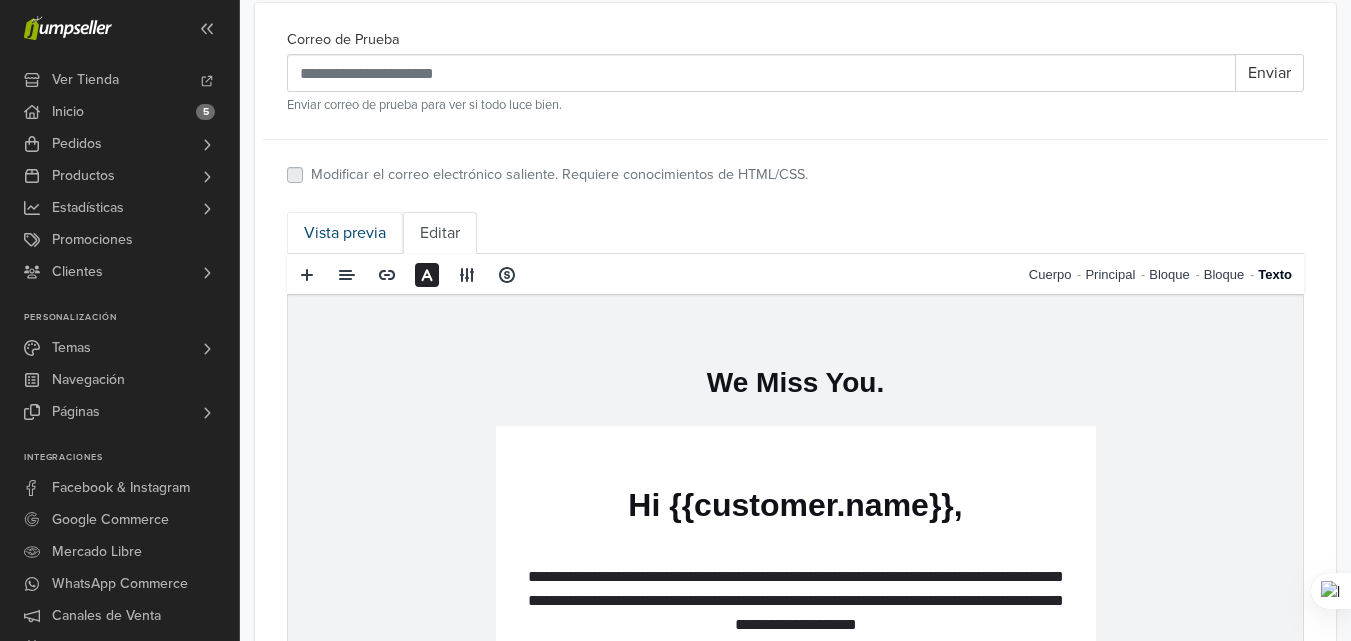 click on "Vista previa" at bounding box center (345, 233) 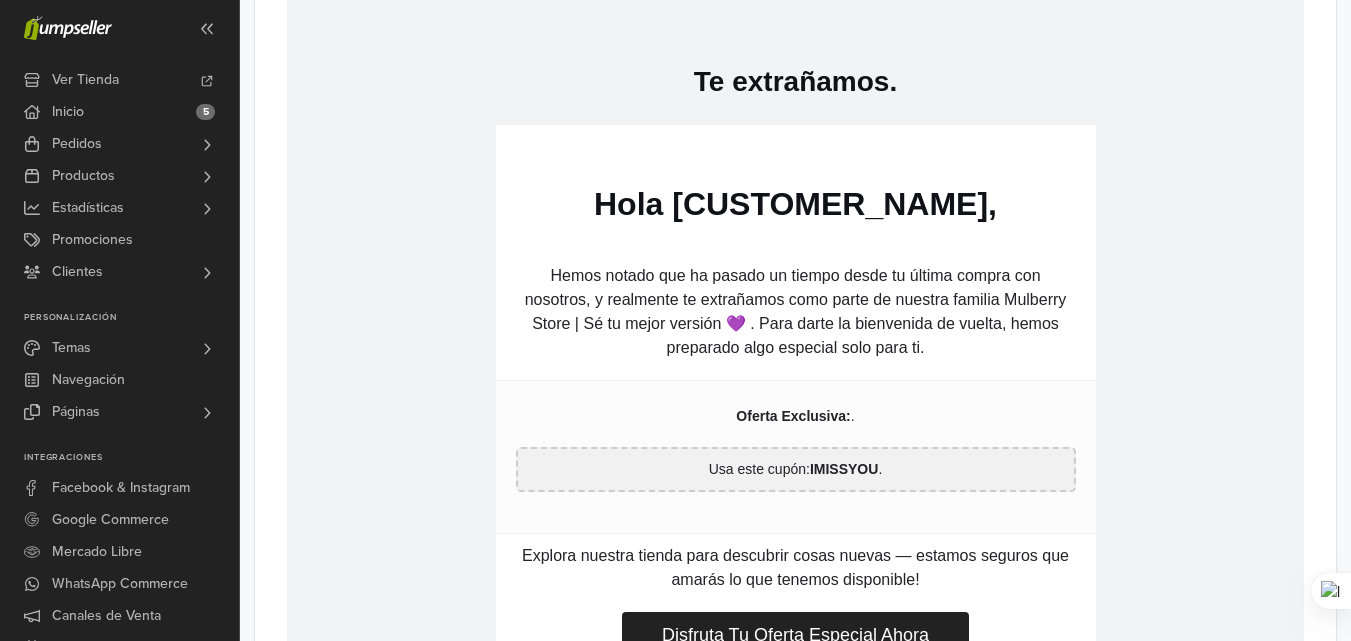 scroll, scrollTop: 1017, scrollLeft: 0, axis: vertical 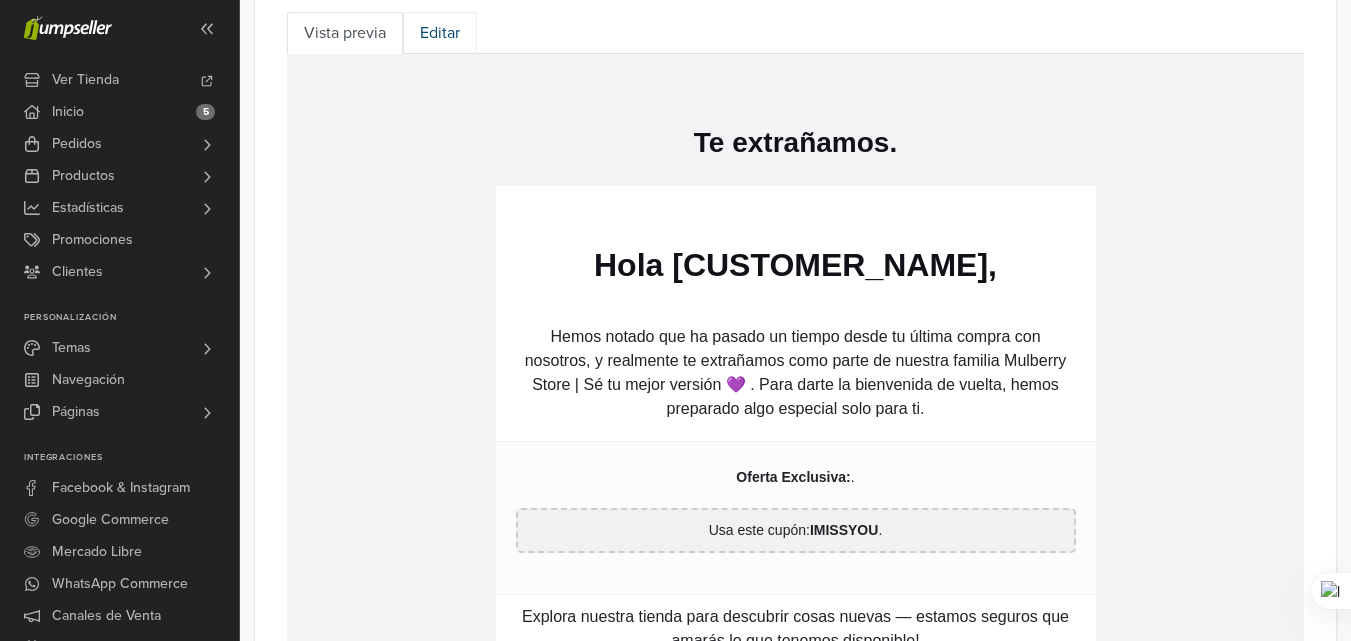 click on "Editar" at bounding box center (440, 33) 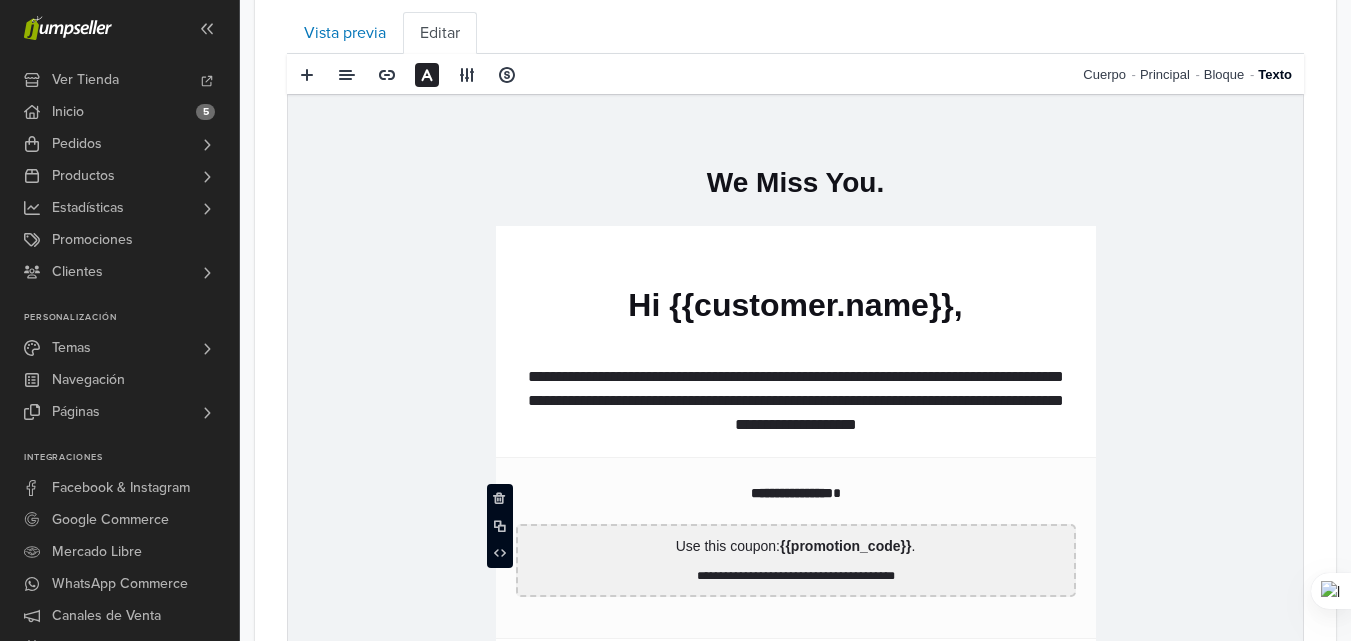 click on "**********" at bounding box center [792, 493] 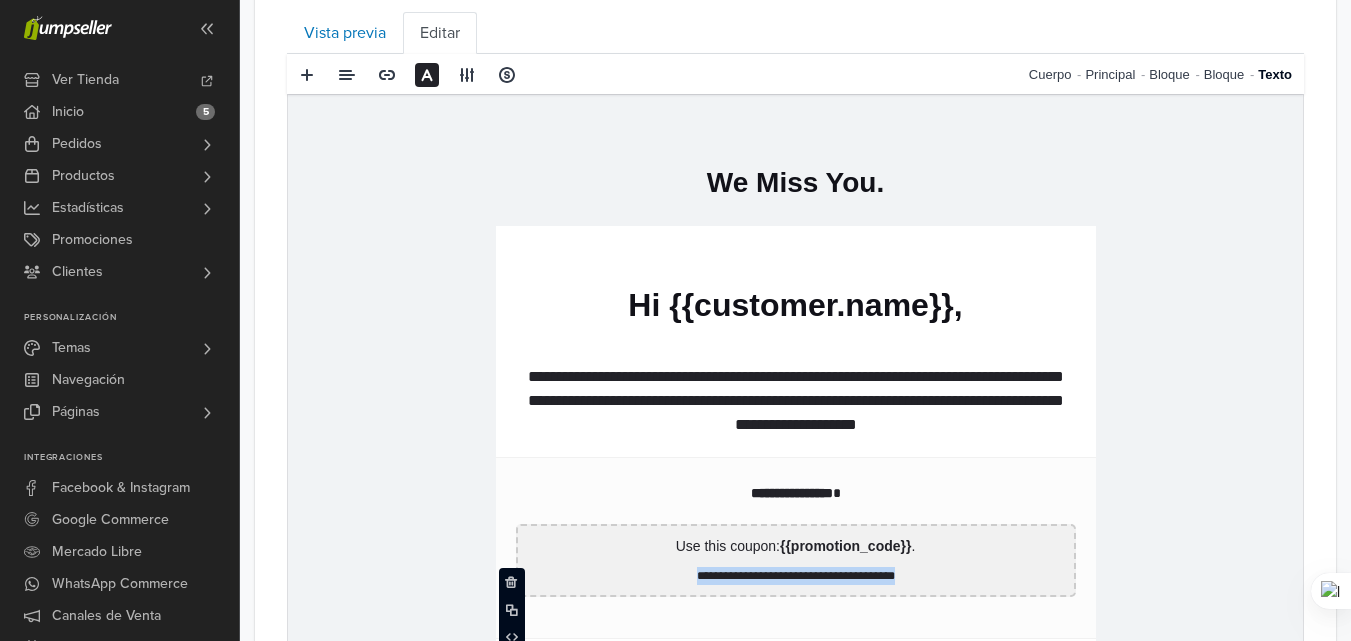 drag, startPoint x: 931, startPoint y: 579, endPoint x: 665, endPoint y: 580, distance: 266.0019 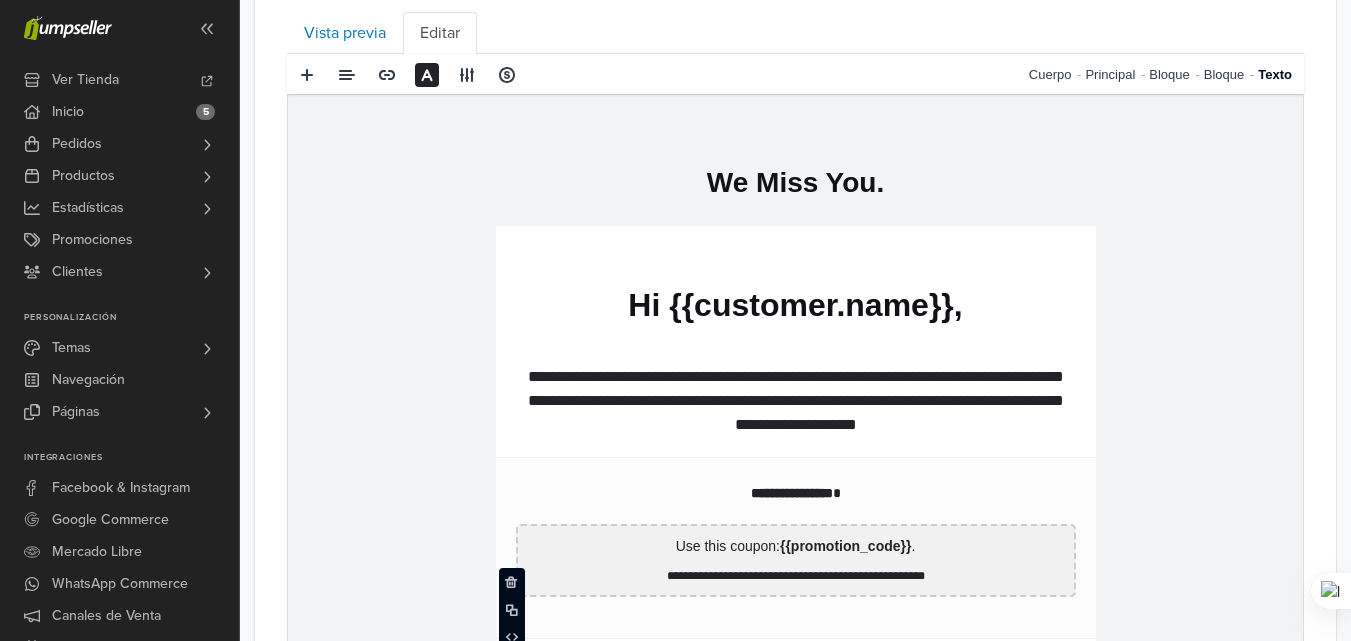 click on "**********" at bounding box center [795, 548] 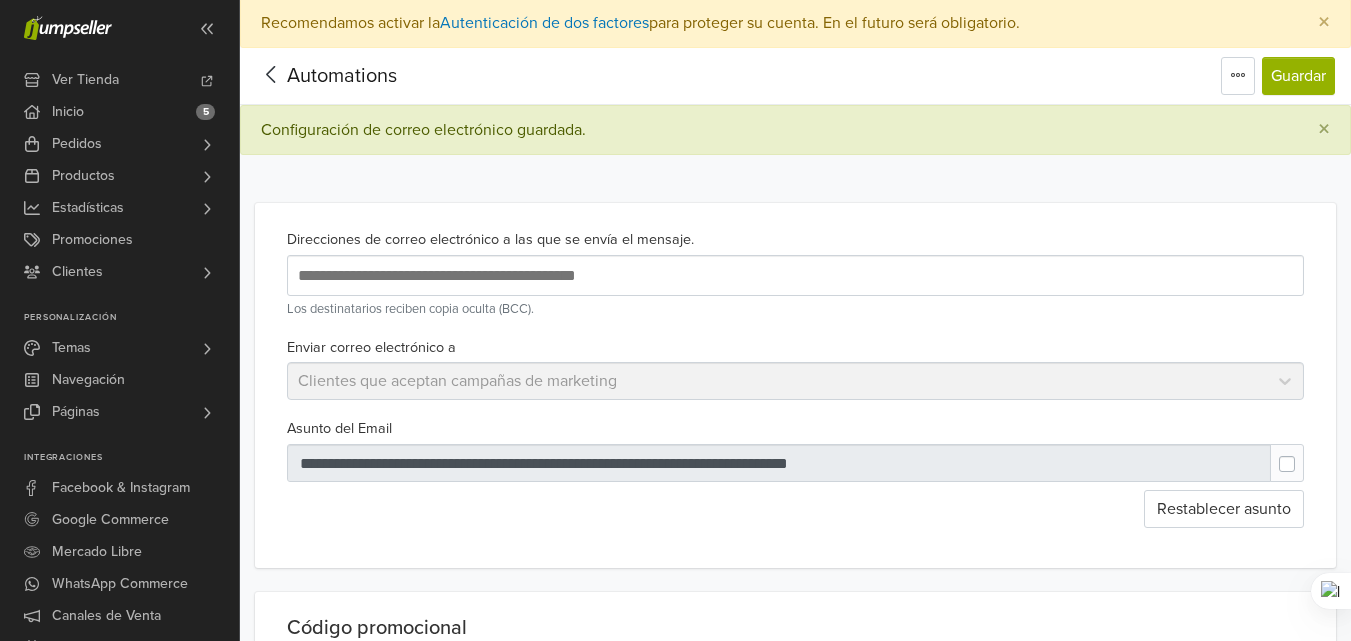 scroll, scrollTop: 0, scrollLeft: 0, axis: both 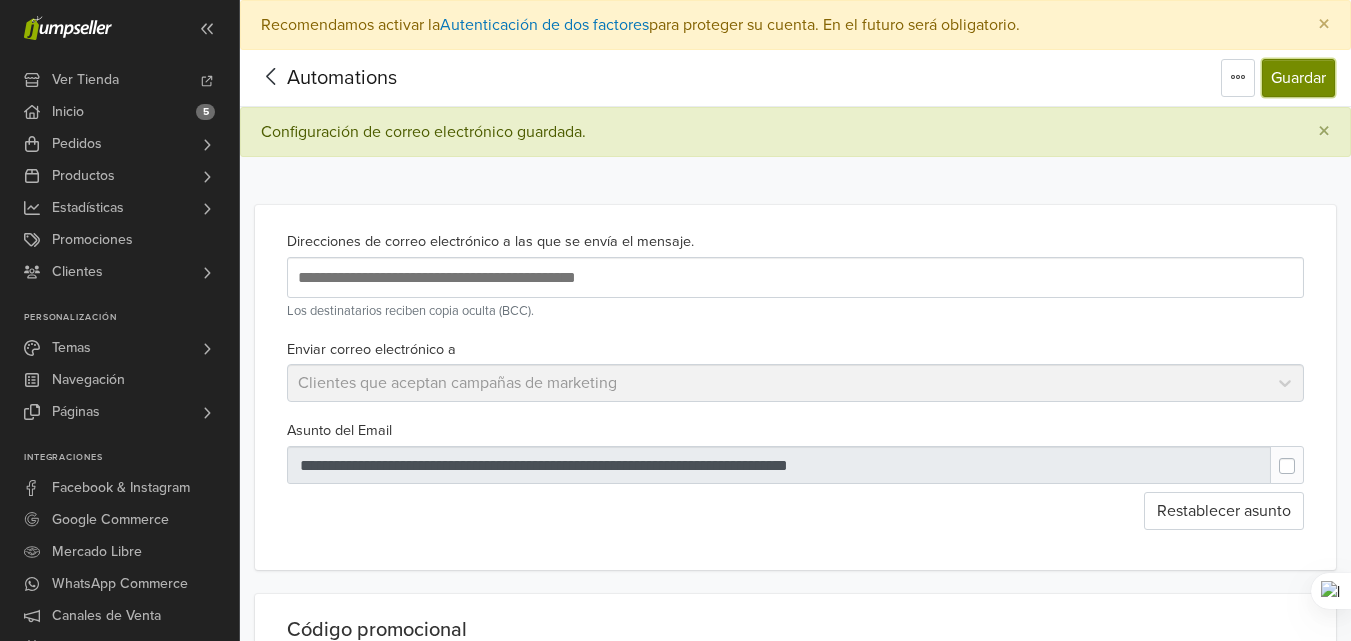 click on "Guardar" at bounding box center [1298, 78] 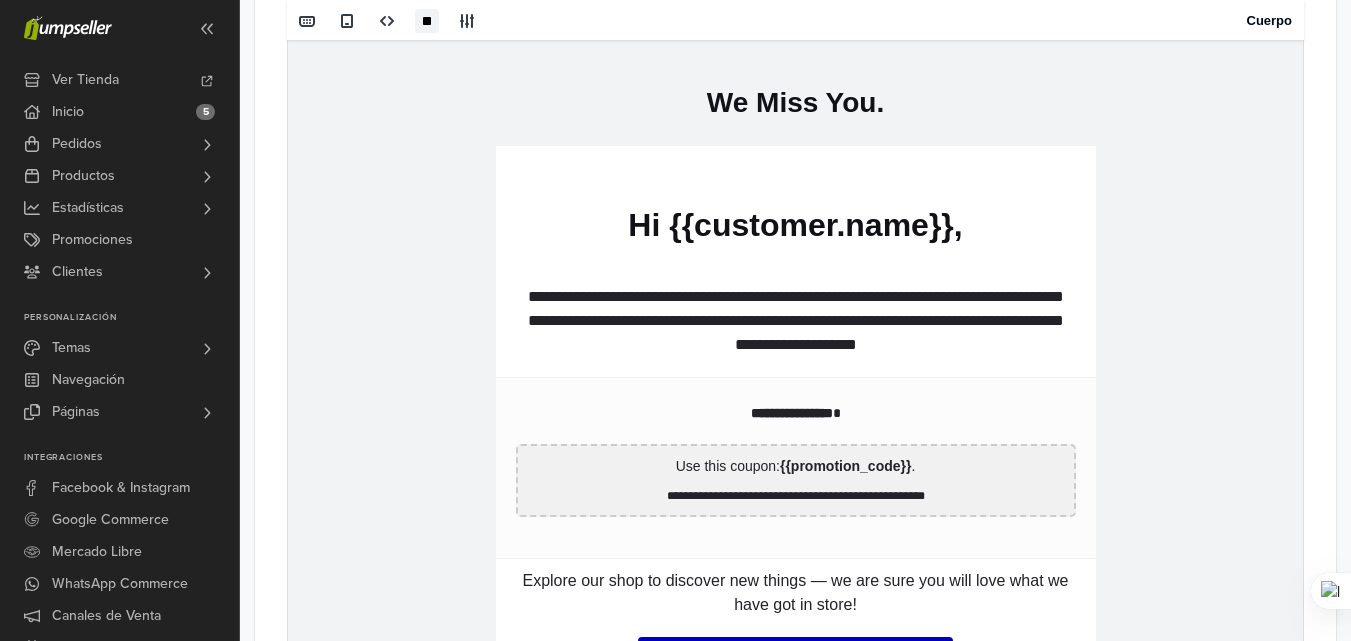 scroll, scrollTop: 1100, scrollLeft: 0, axis: vertical 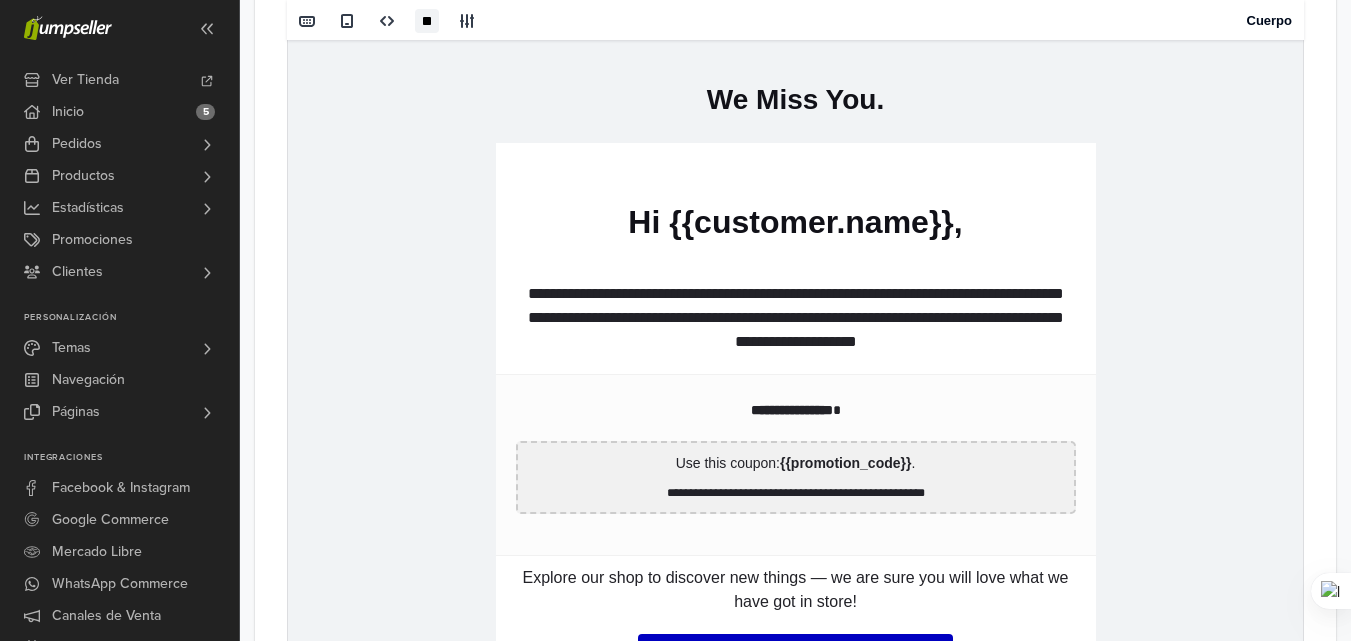 click on "**********" at bounding box center (792, 410) 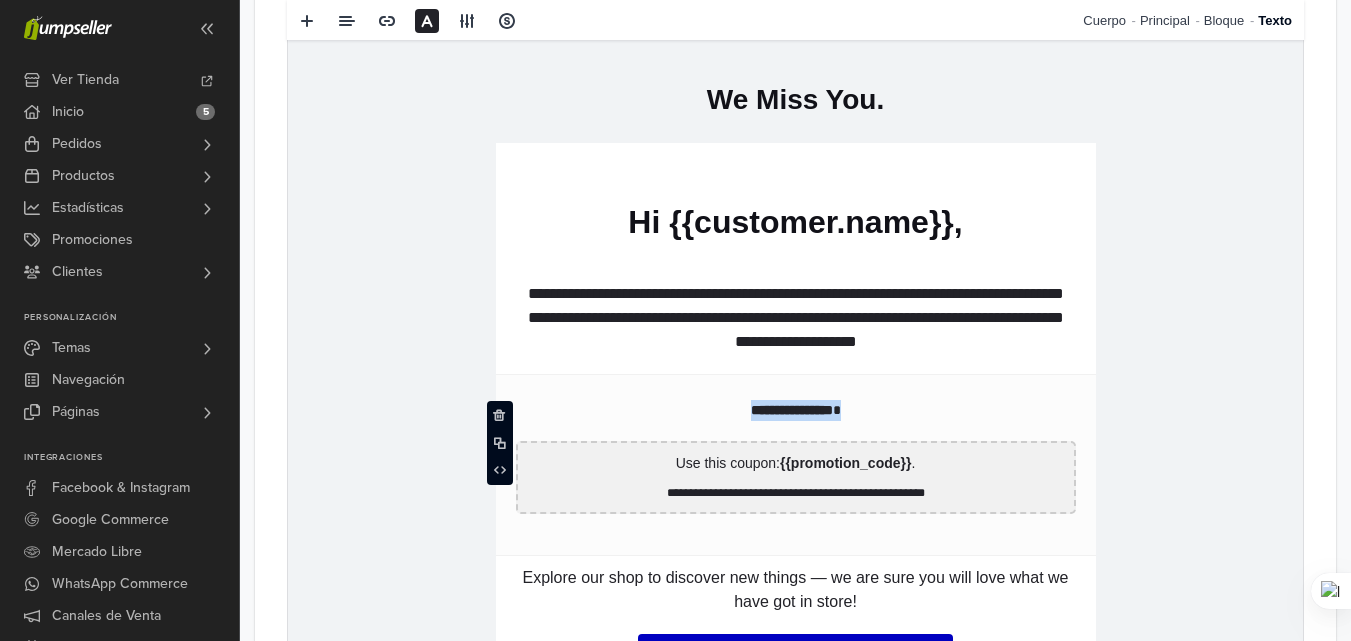 drag, startPoint x: 878, startPoint y: 410, endPoint x: 737, endPoint y: 413, distance: 141.0319 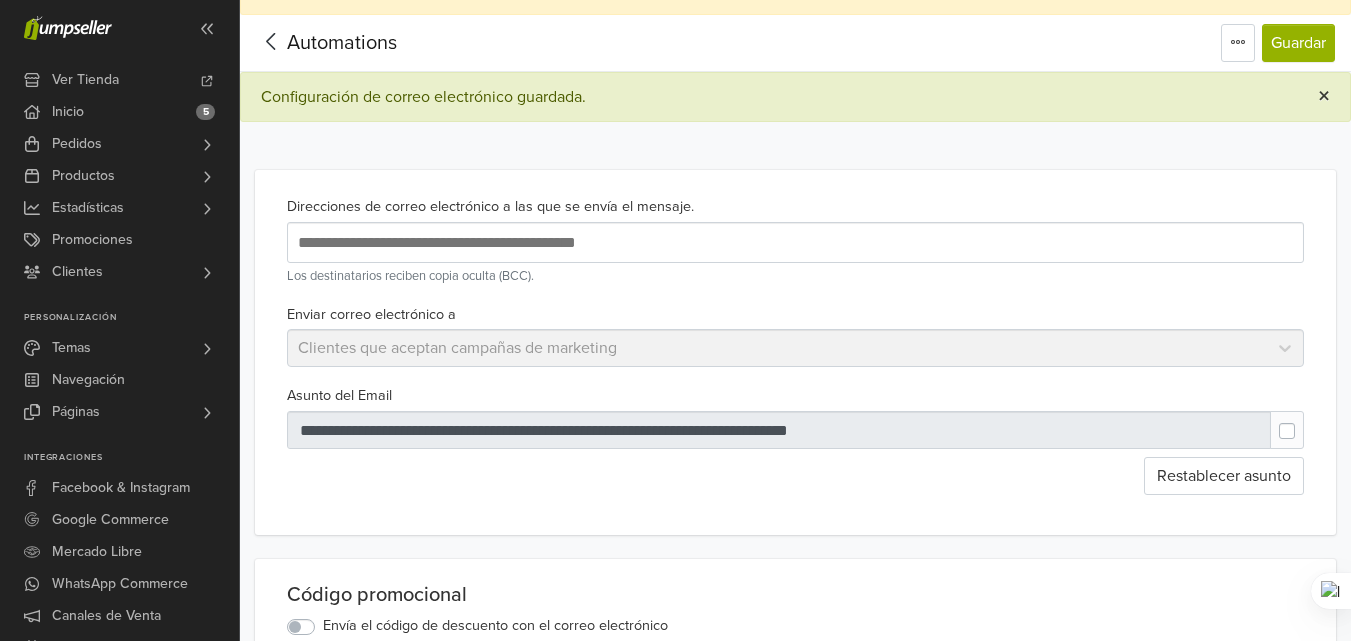 scroll, scrollTop: 0, scrollLeft: 0, axis: both 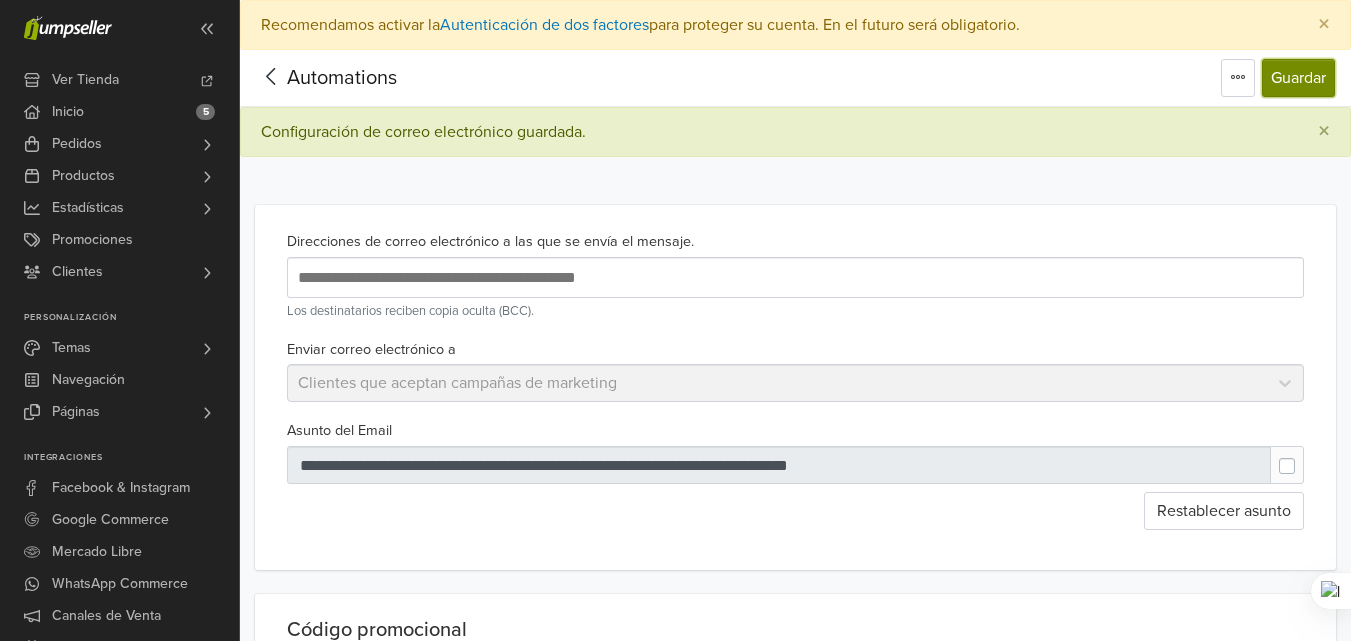 click on "Guardar" at bounding box center [1298, 78] 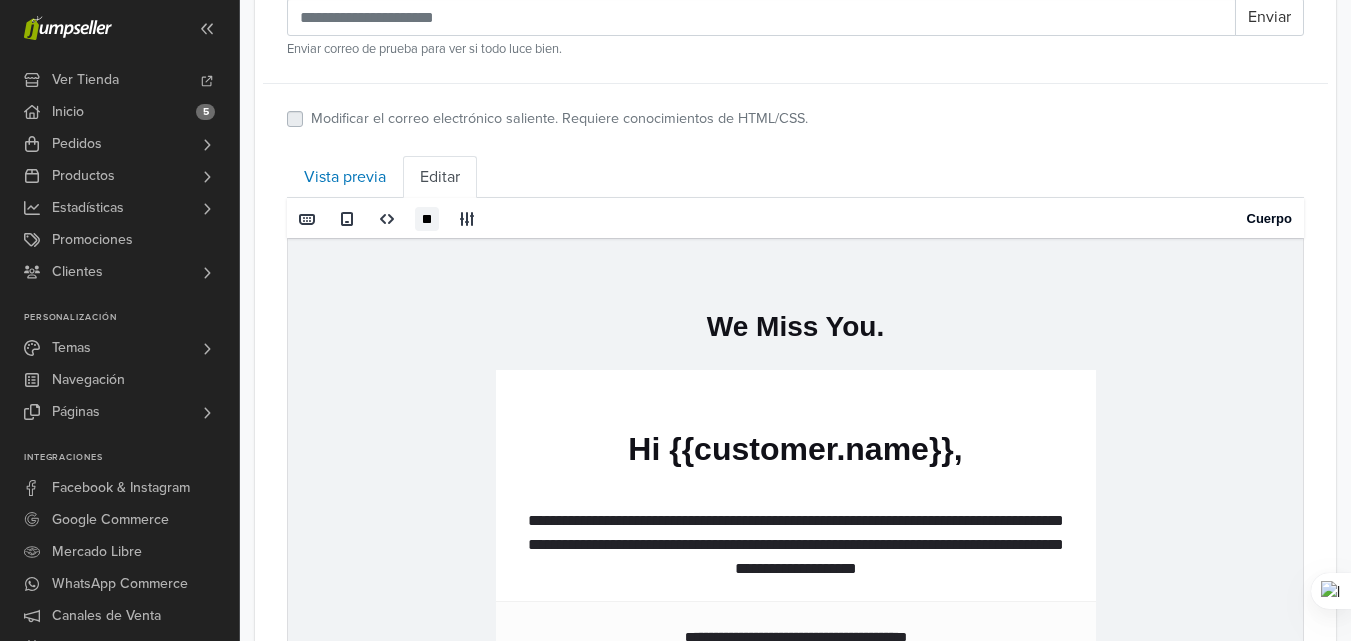 scroll, scrollTop: 900, scrollLeft: 0, axis: vertical 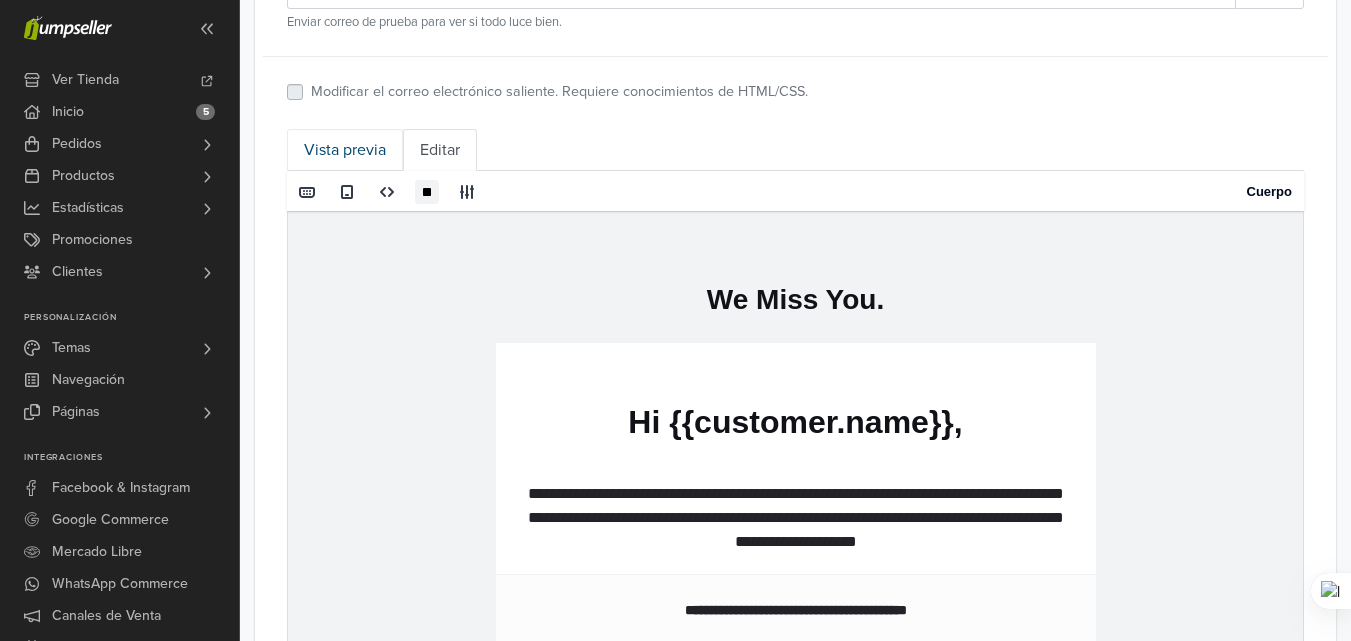 click on "Vista previa" at bounding box center [345, 150] 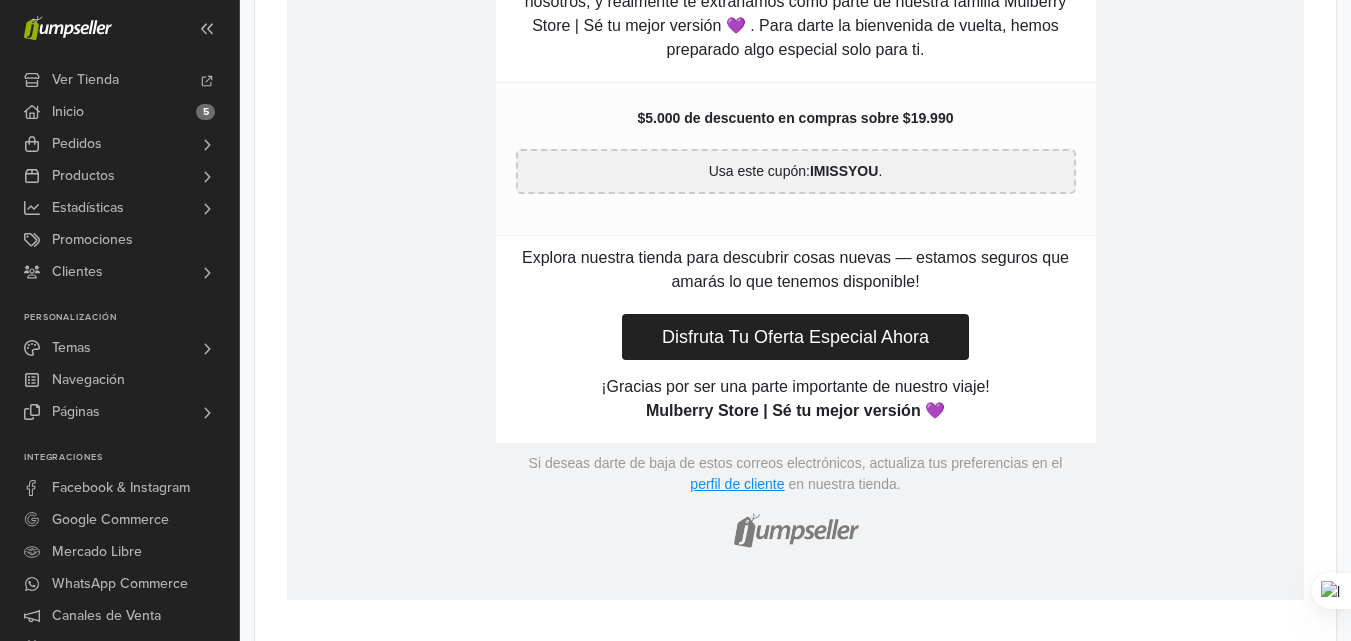 scroll, scrollTop: 1400, scrollLeft: 0, axis: vertical 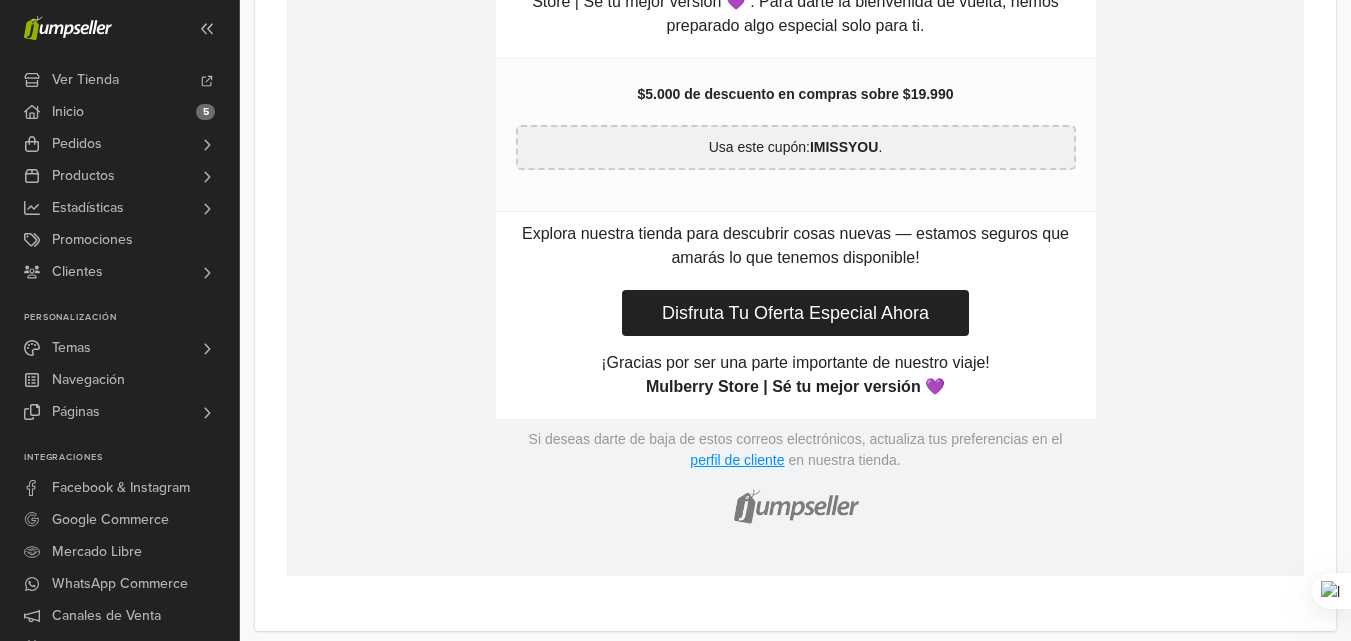 click on "Disfruta Tu Oferta Especial Ahora" at bounding box center (795, 314) 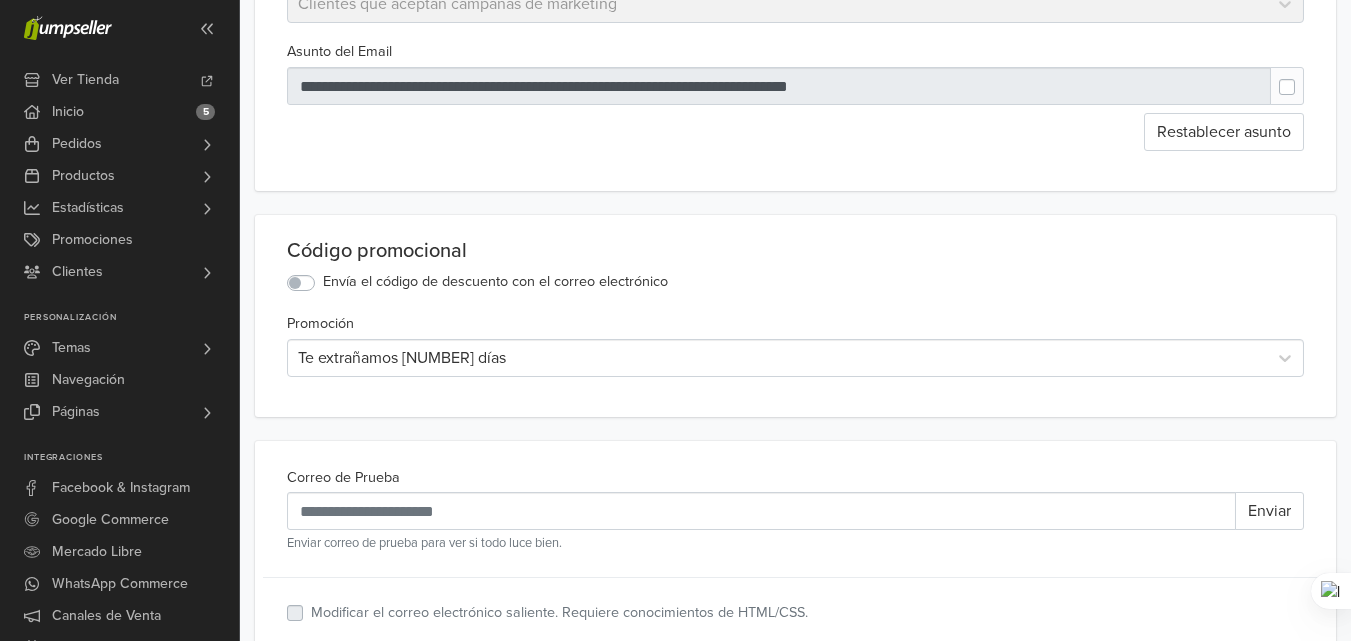 scroll, scrollTop: 500, scrollLeft: 0, axis: vertical 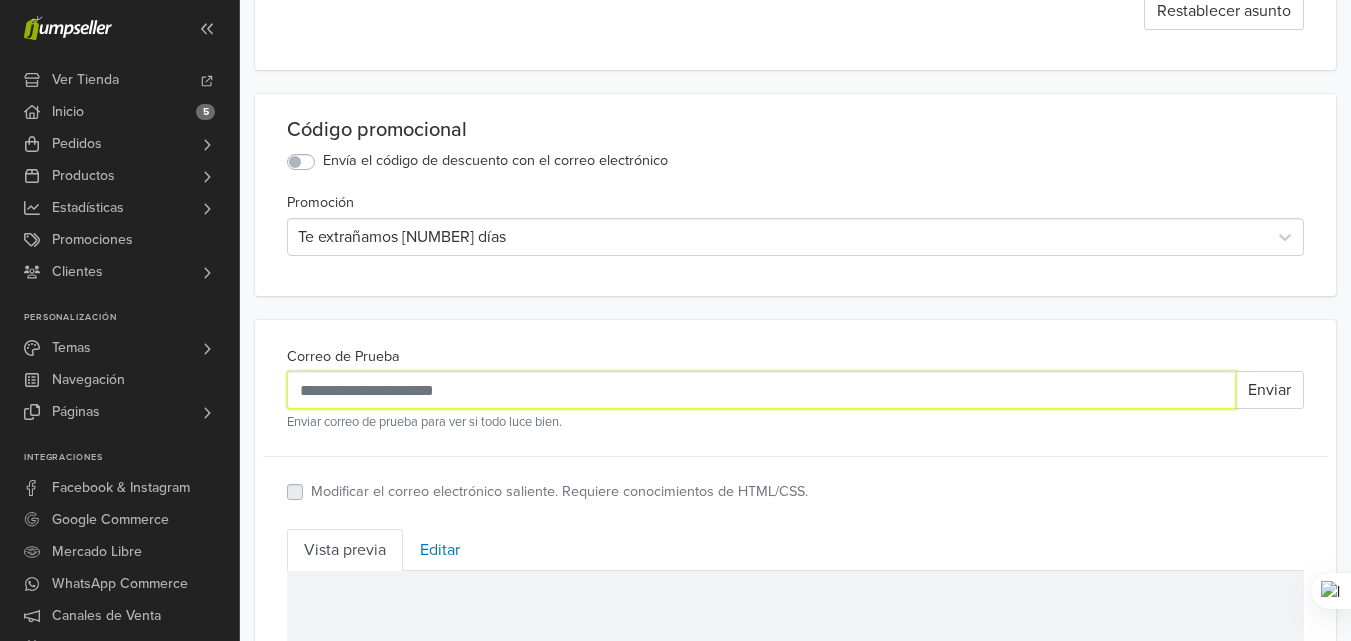 click on "Correo de Prueba" at bounding box center [761, 390] 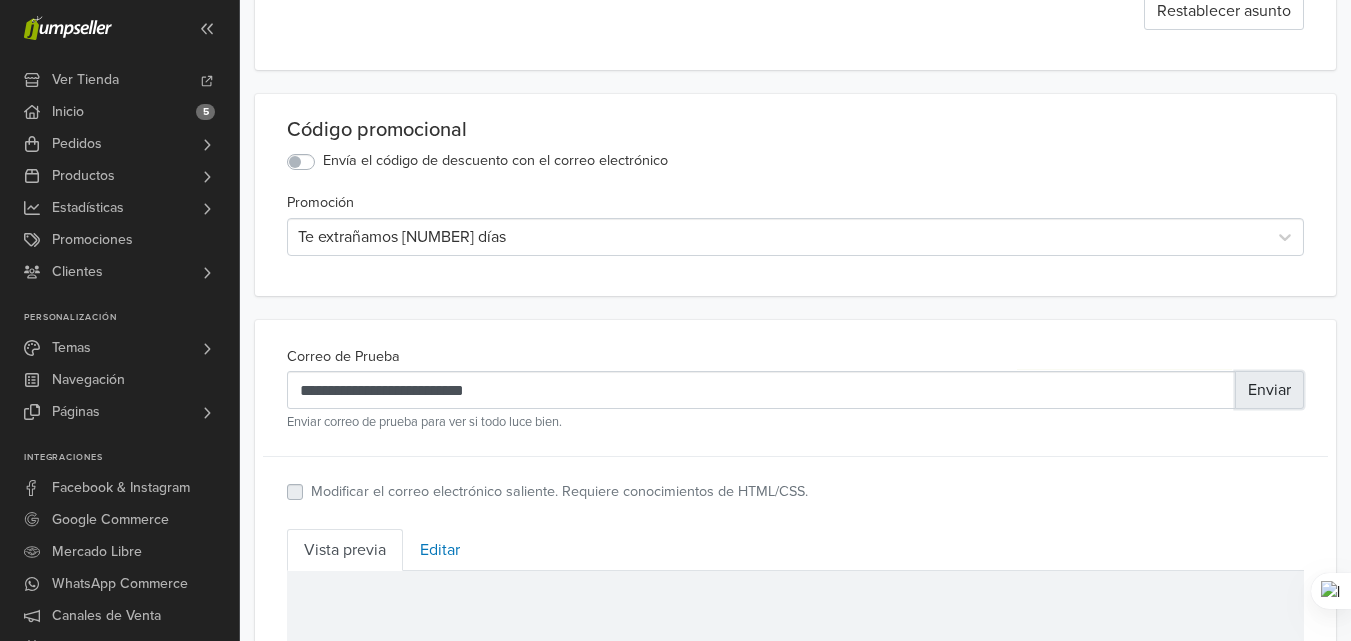 click on "Enviar" at bounding box center [1269, 390] 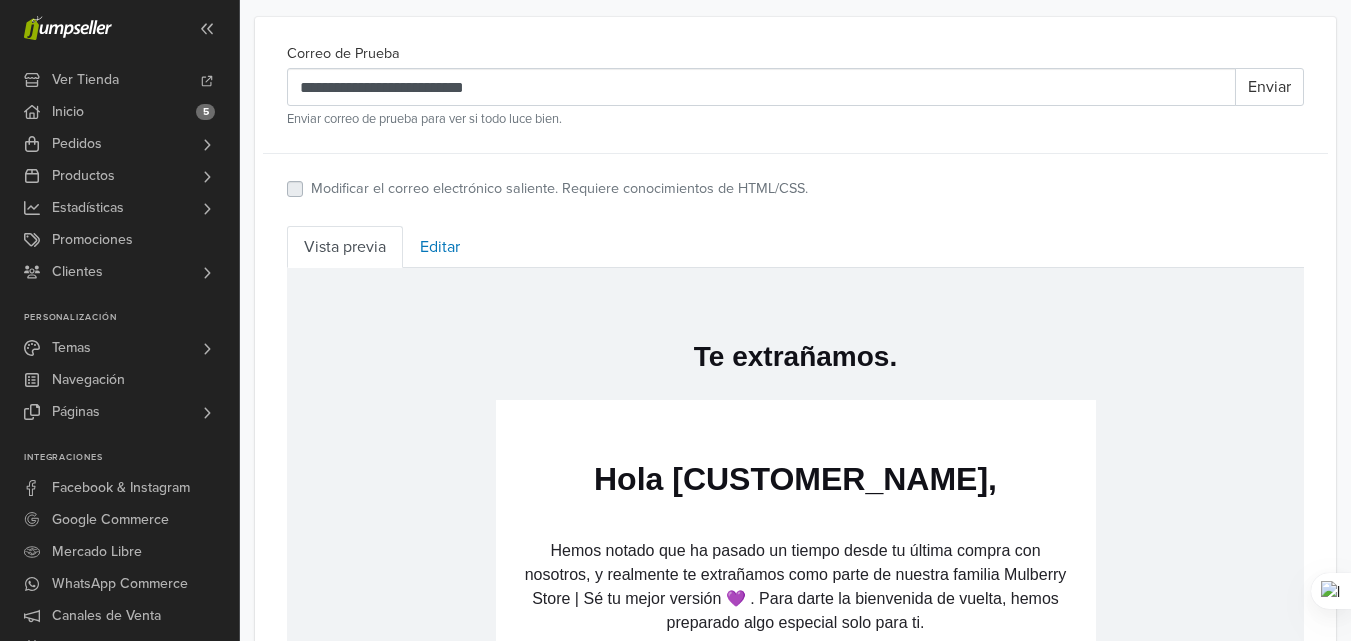 scroll, scrollTop: 800, scrollLeft: 0, axis: vertical 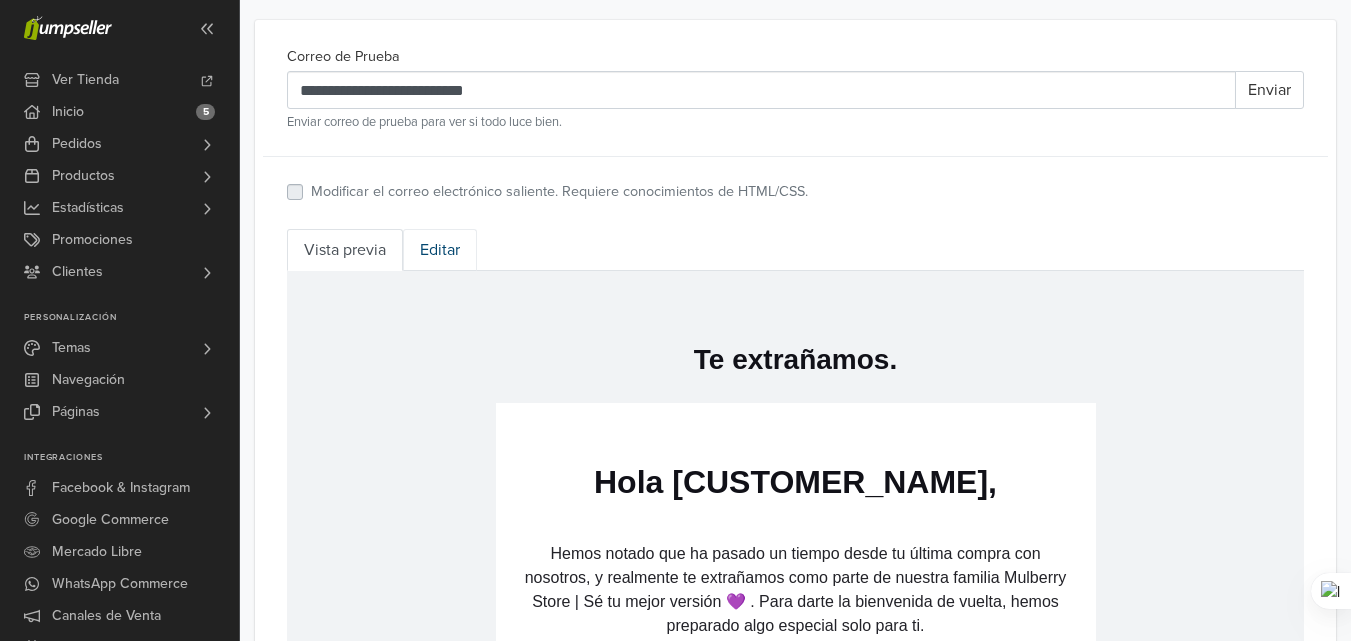 click on "Editar" at bounding box center [440, 250] 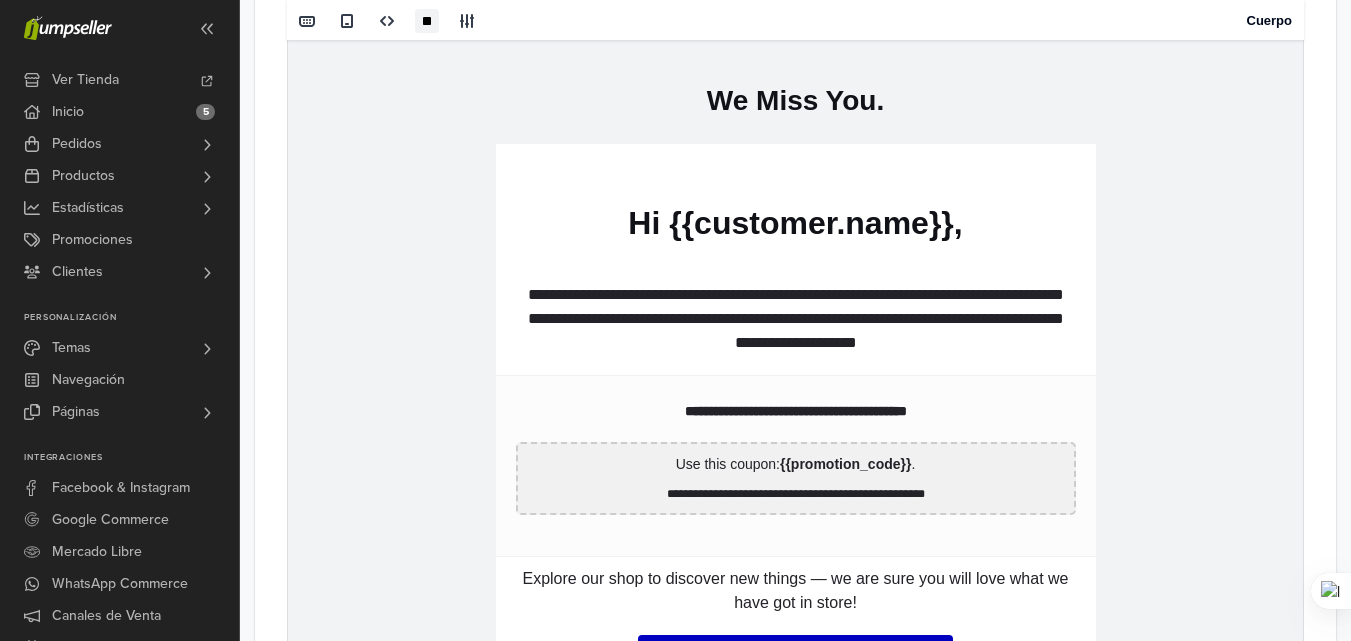 scroll, scrollTop: 1100, scrollLeft: 0, axis: vertical 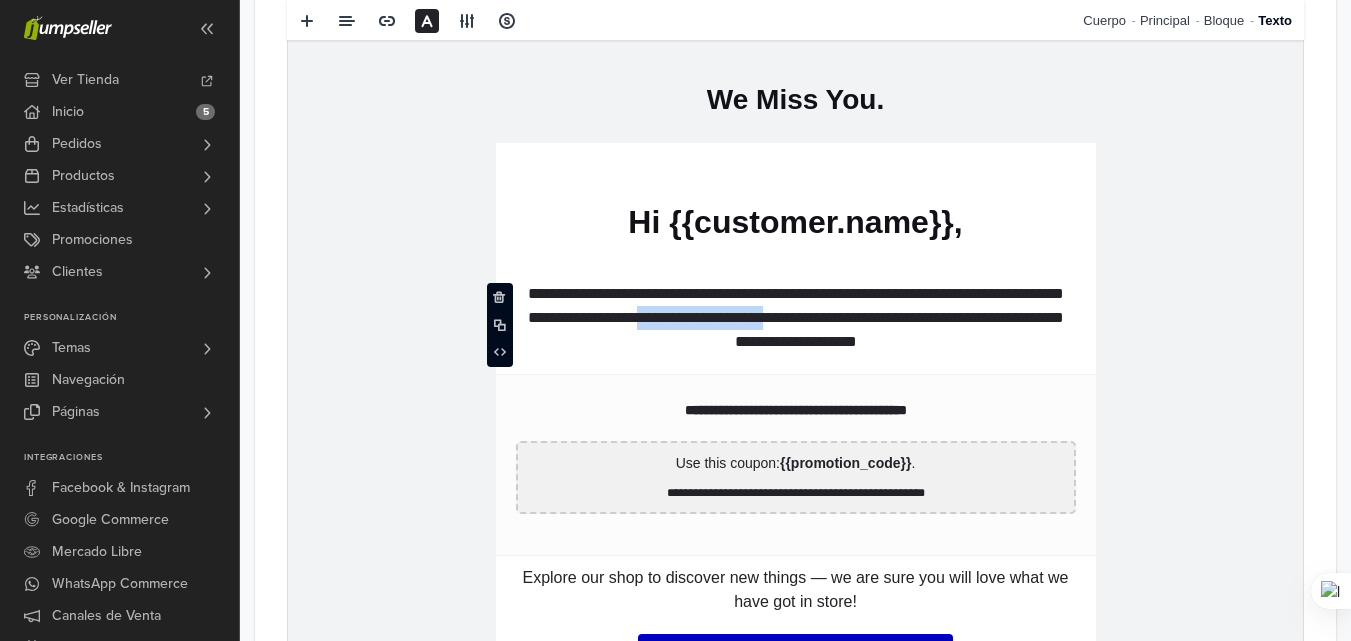 drag, startPoint x: 733, startPoint y: 319, endPoint x: 884, endPoint y: 318, distance: 151.00331 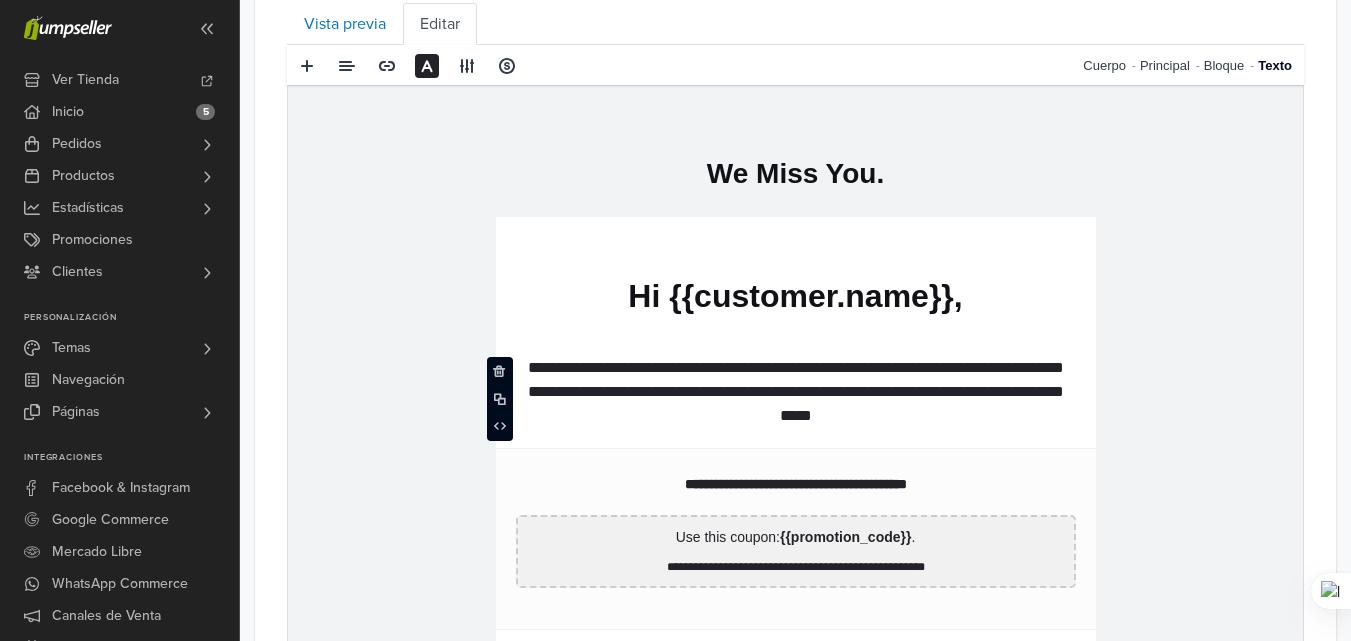 scroll, scrollTop: 1000, scrollLeft: 0, axis: vertical 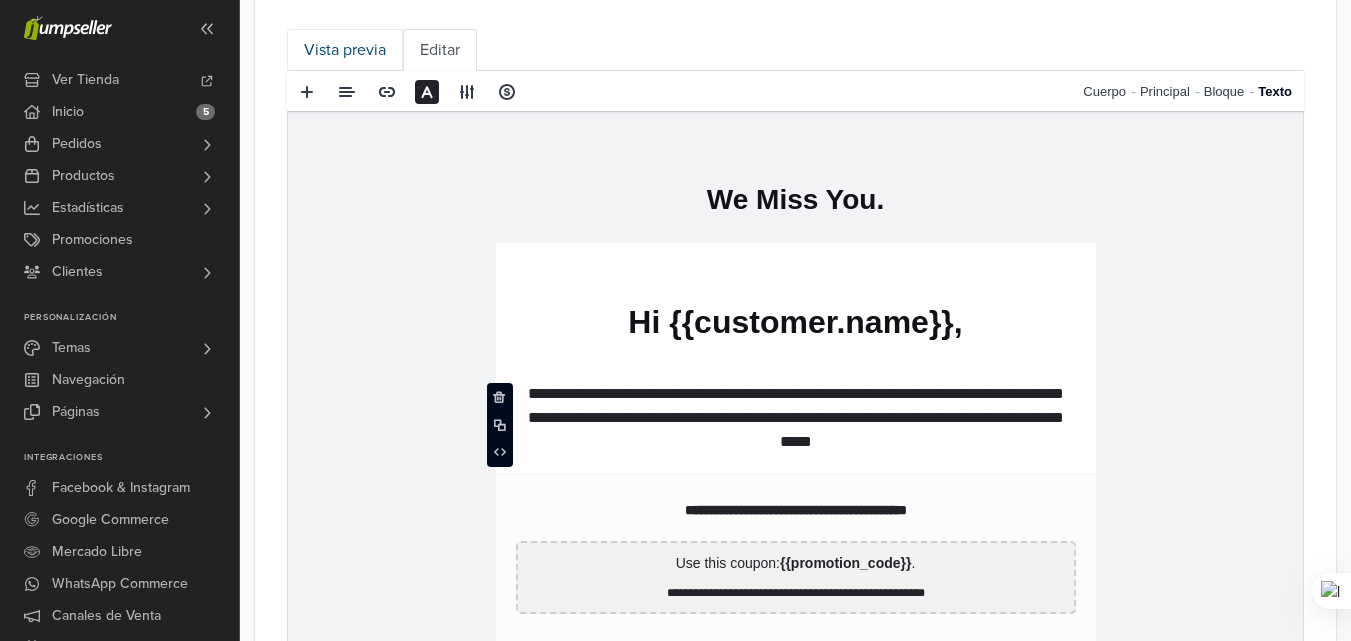 click on "Vista previa" at bounding box center [345, 50] 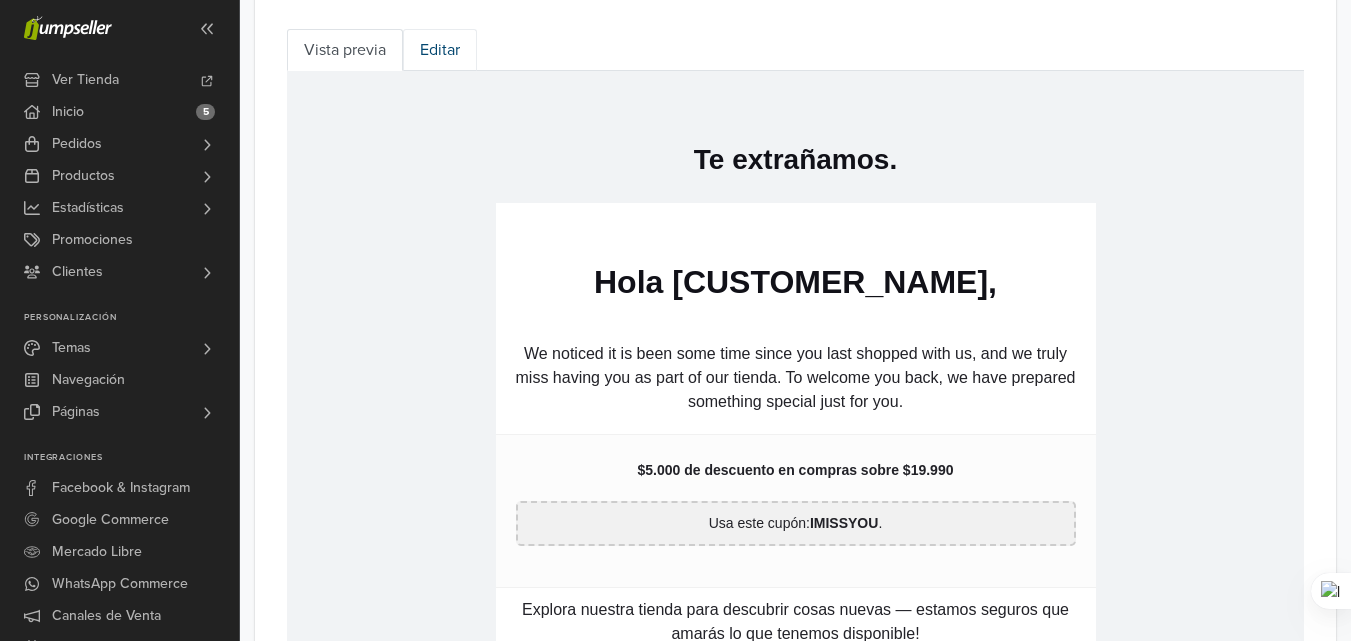 click on "Editar" at bounding box center (440, 50) 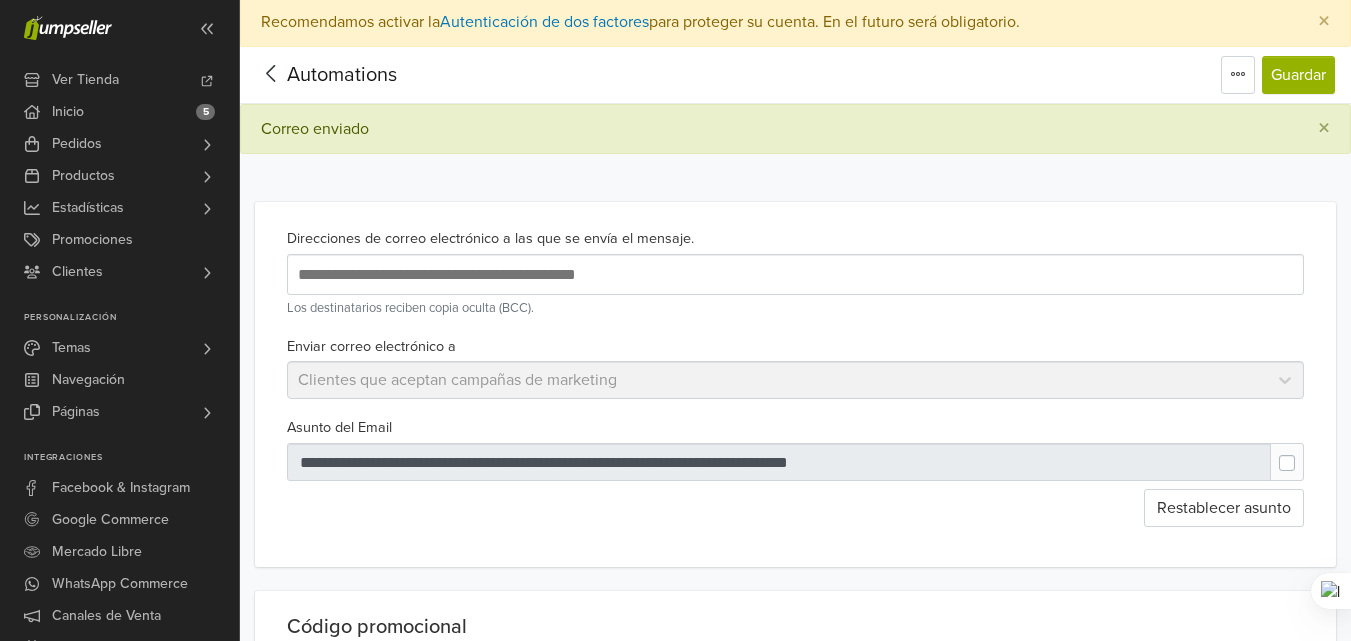 scroll, scrollTop: 0, scrollLeft: 0, axis: both 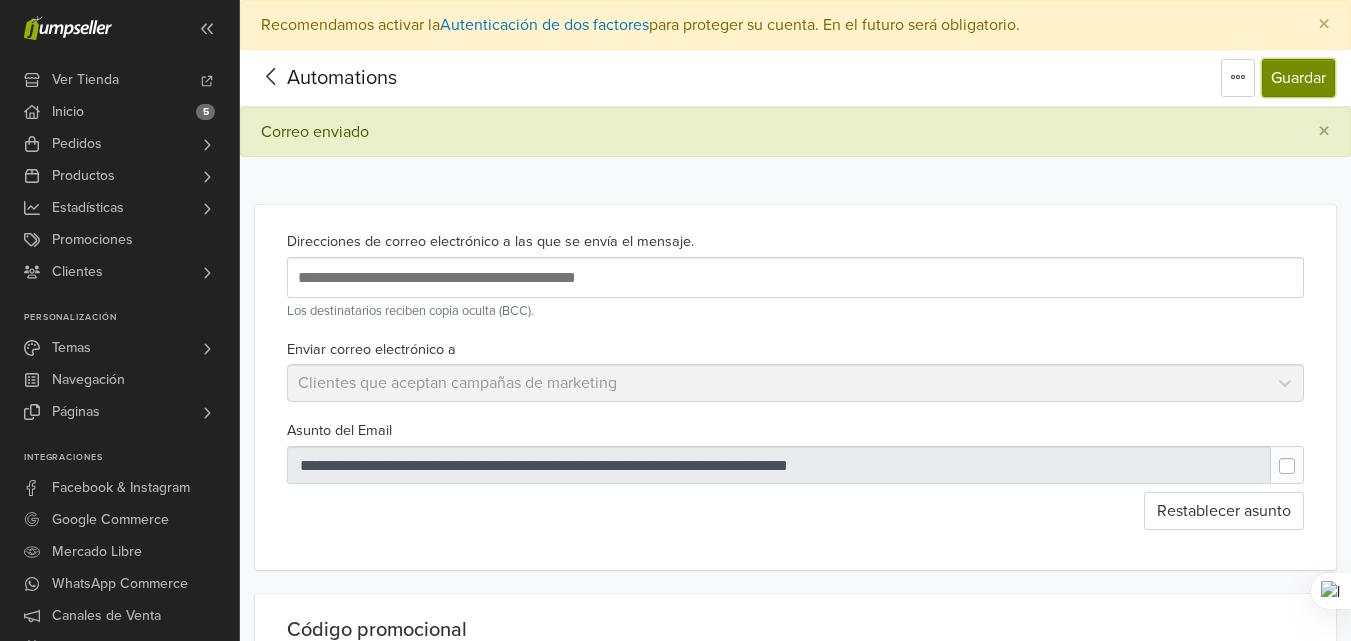 click on "Guardar" at bounding box center [1298, 78] 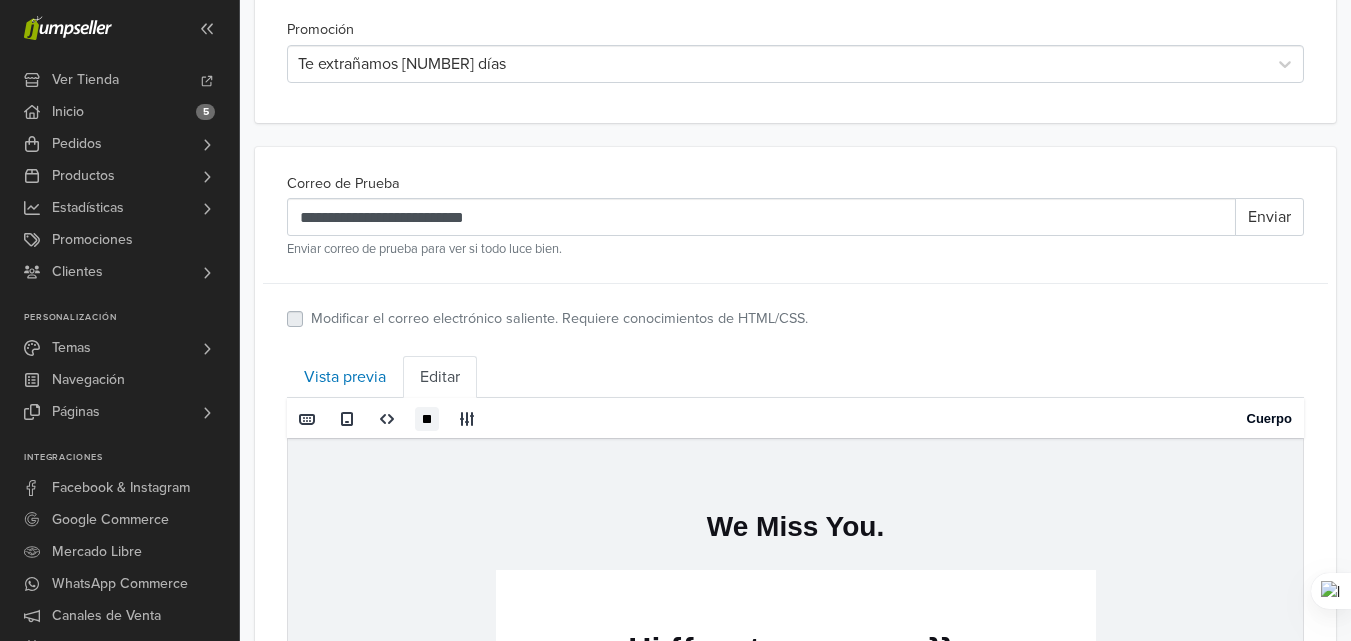 scroll, scrollTop: 900, scrollLeft: 0, axis: vertical 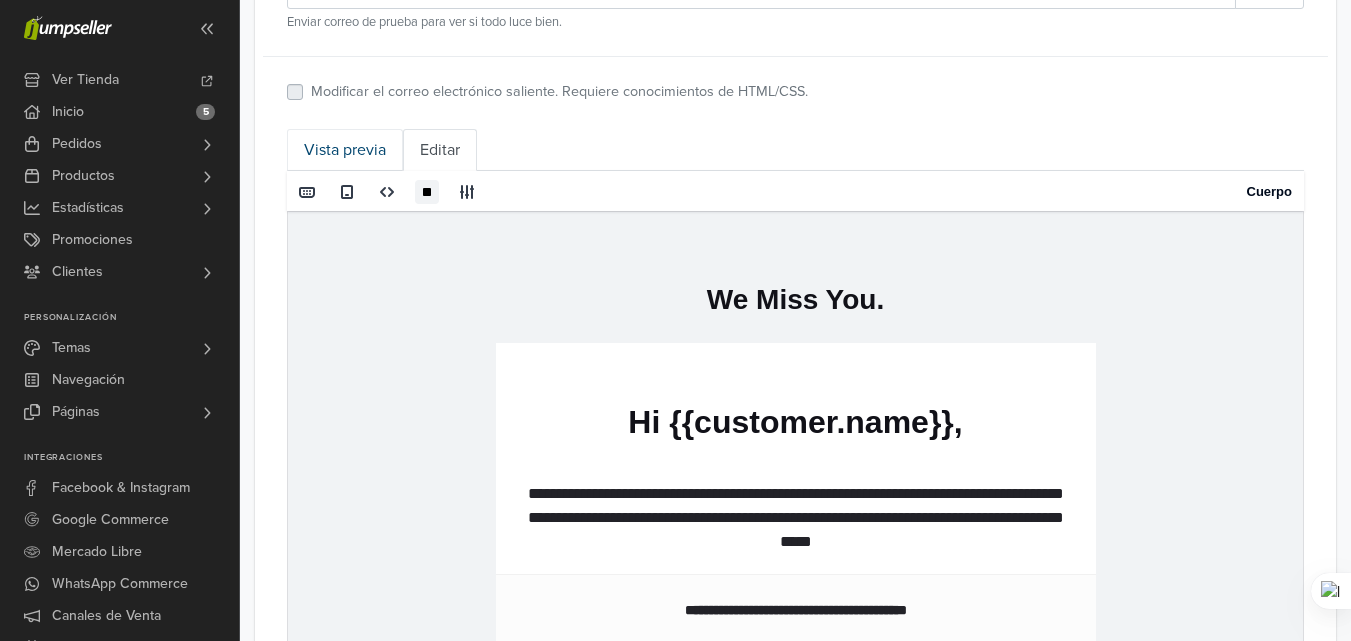 click on "Vista previa" at bounding box center (345, 150) 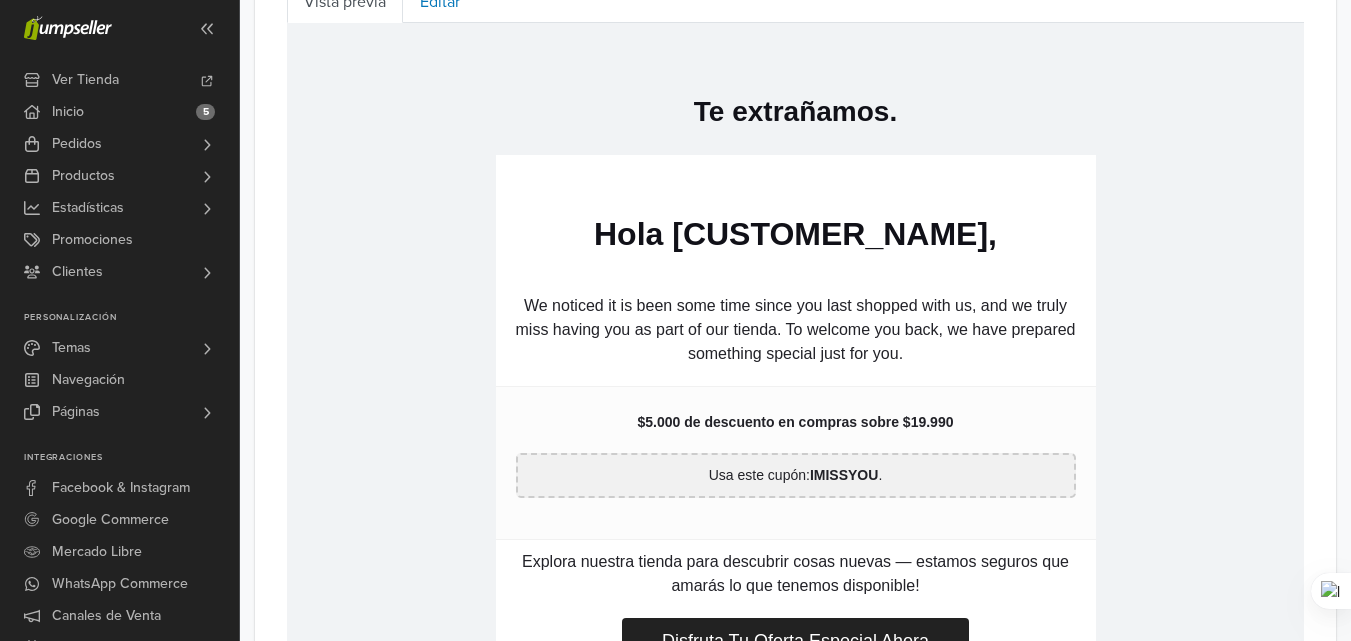 scroll, scrollTop: 1100, scrollLeft: 0, axis: vertical 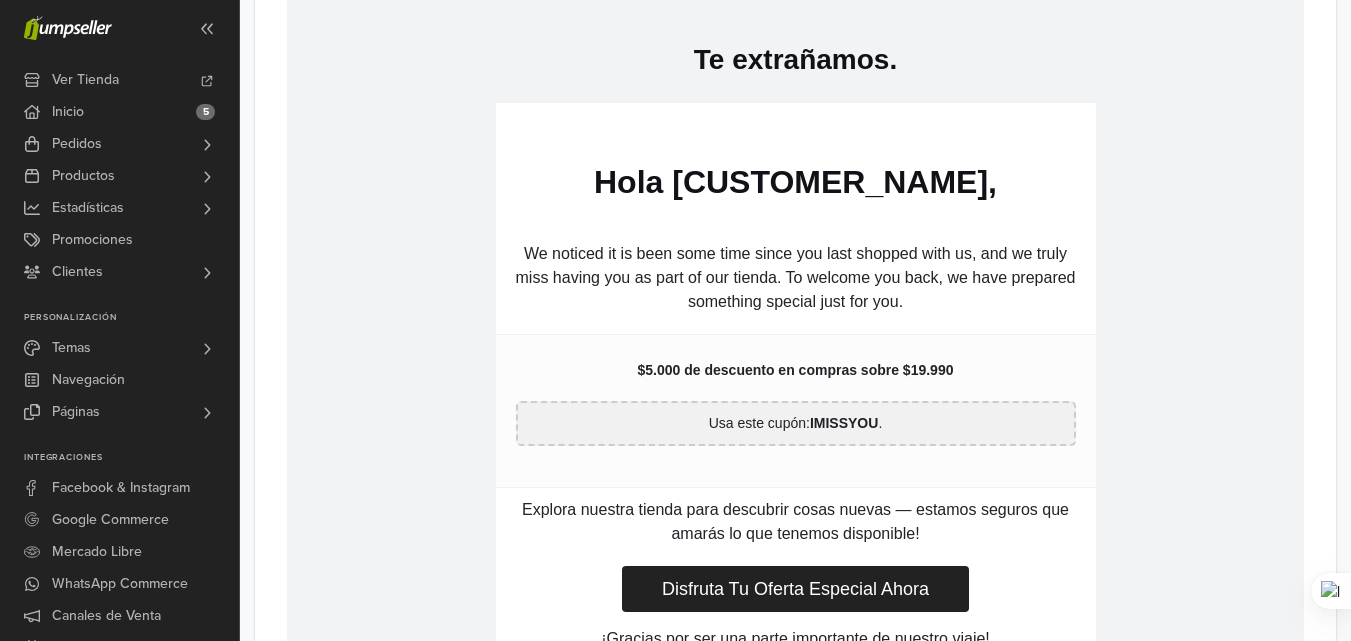 click on "We noticed it is been some time since you last shopped with us, and we truly miss having you as part of our tienda. To welcome you back, we have prepared something special just for you." at bounding box center [796, 279] 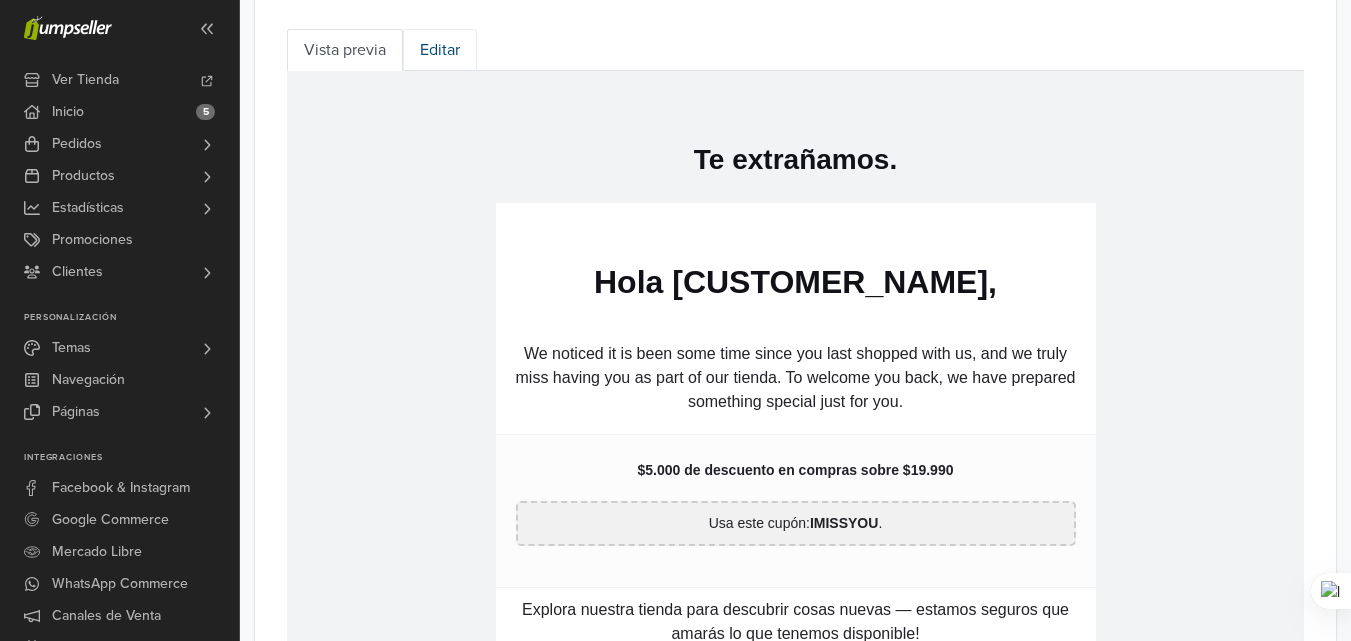 click on "Editar" at bounding box center (440, 50) 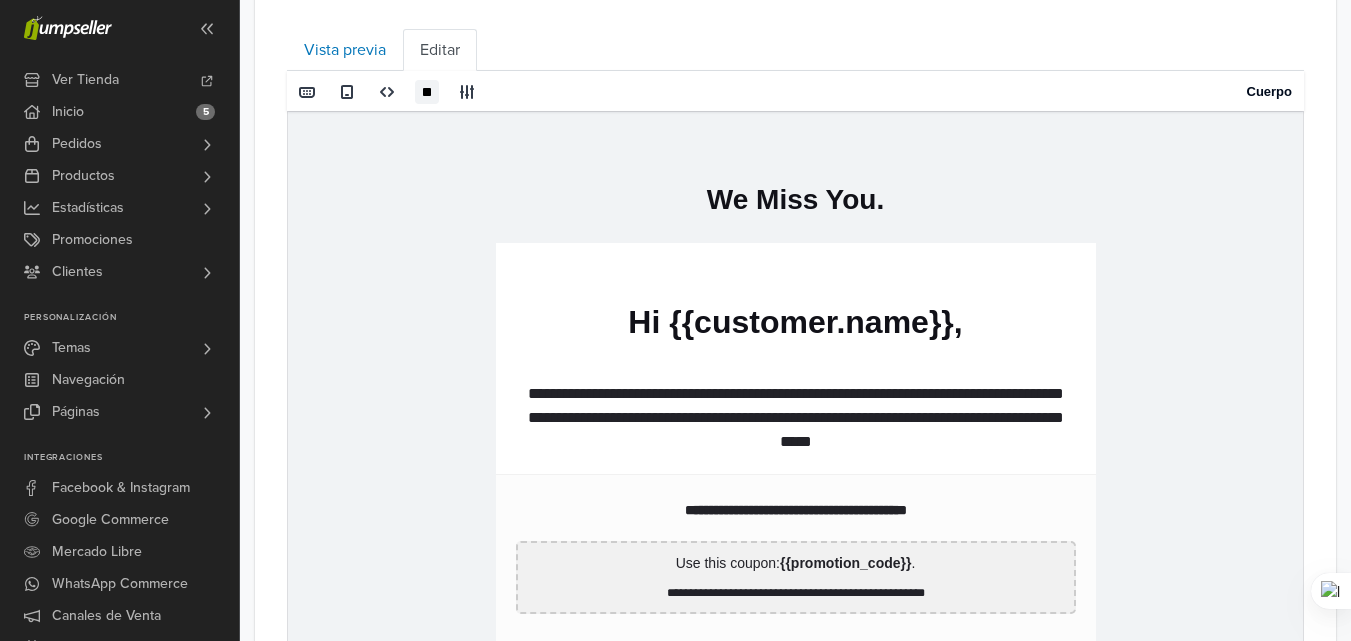 click on "**********" at bounding box center [796, 418] 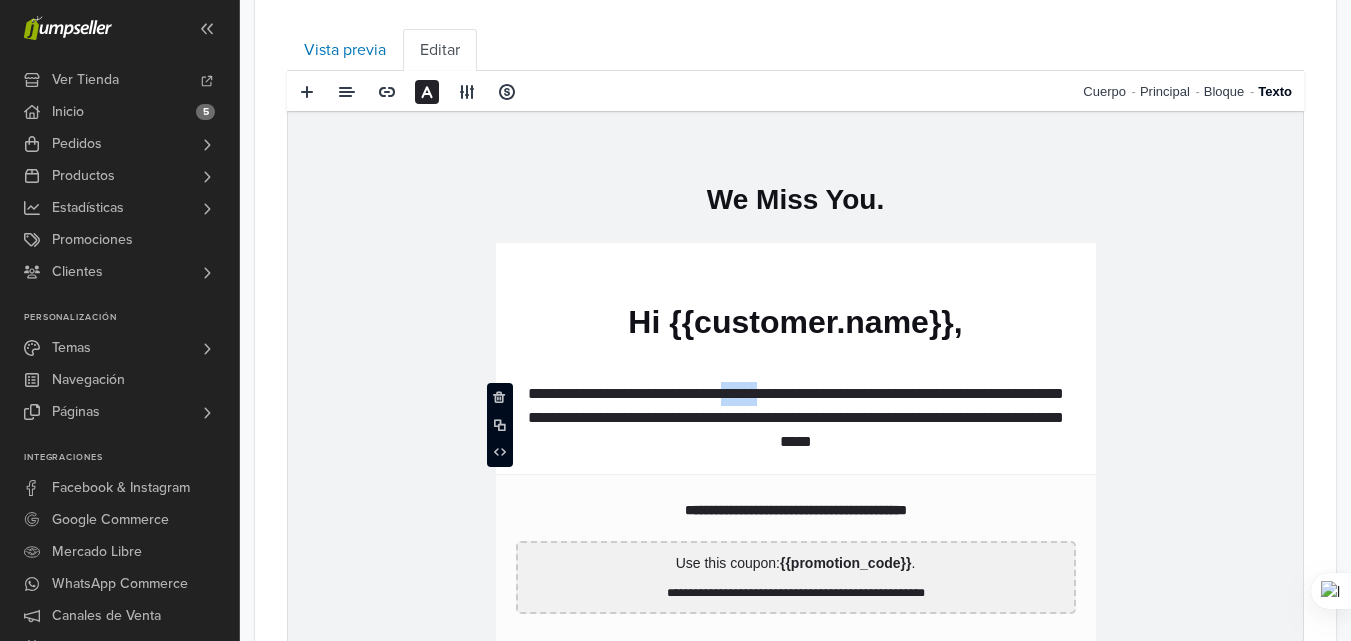 click on "**********" at bounding box center [796, 418] 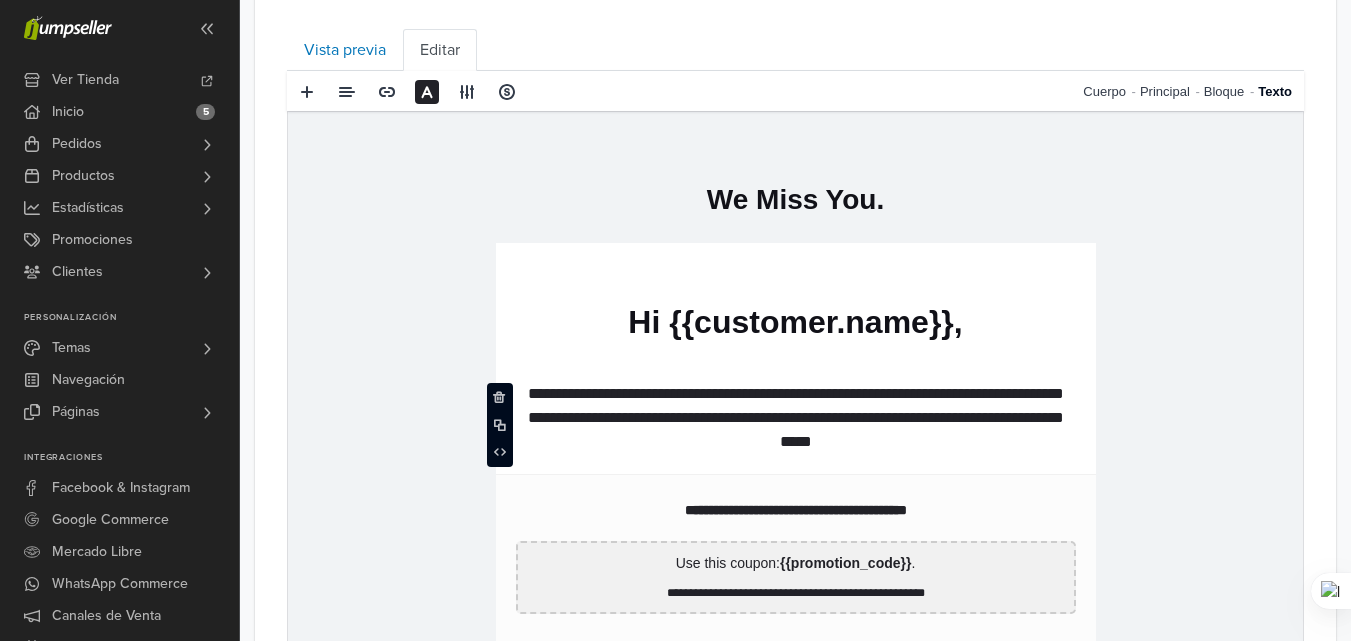 click on "**********" at bounding box center (796, 418) 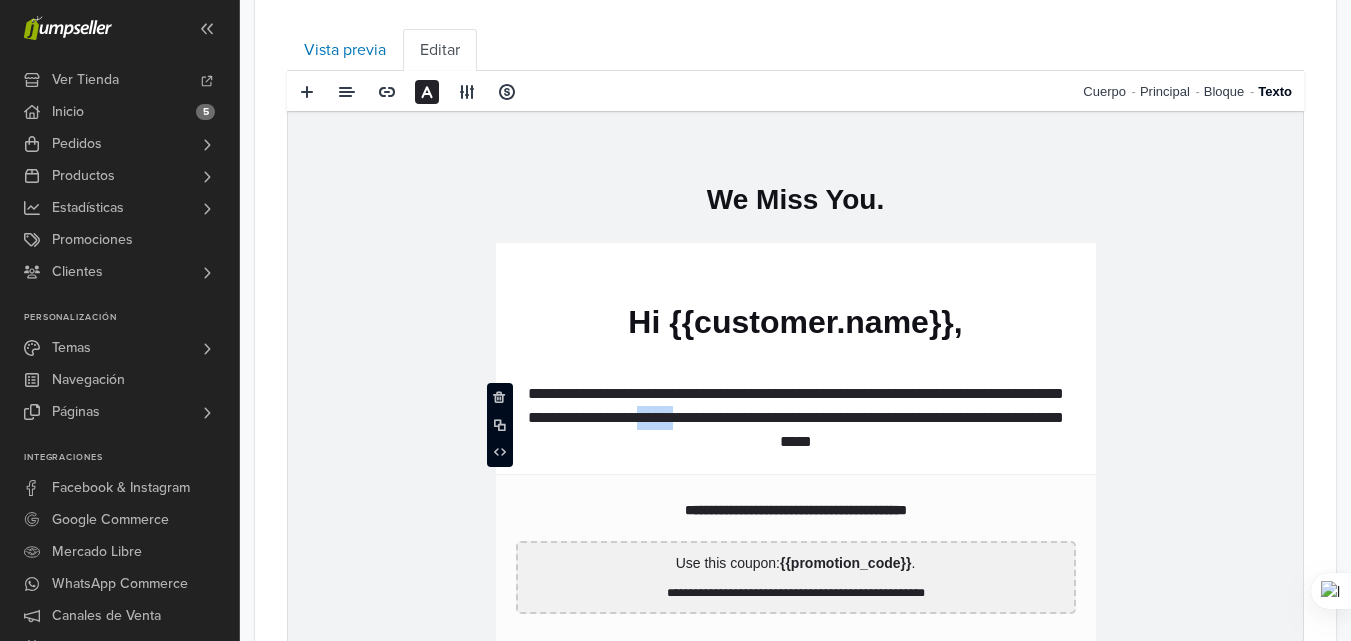 click on "**********" at bounding box center [796, 418] 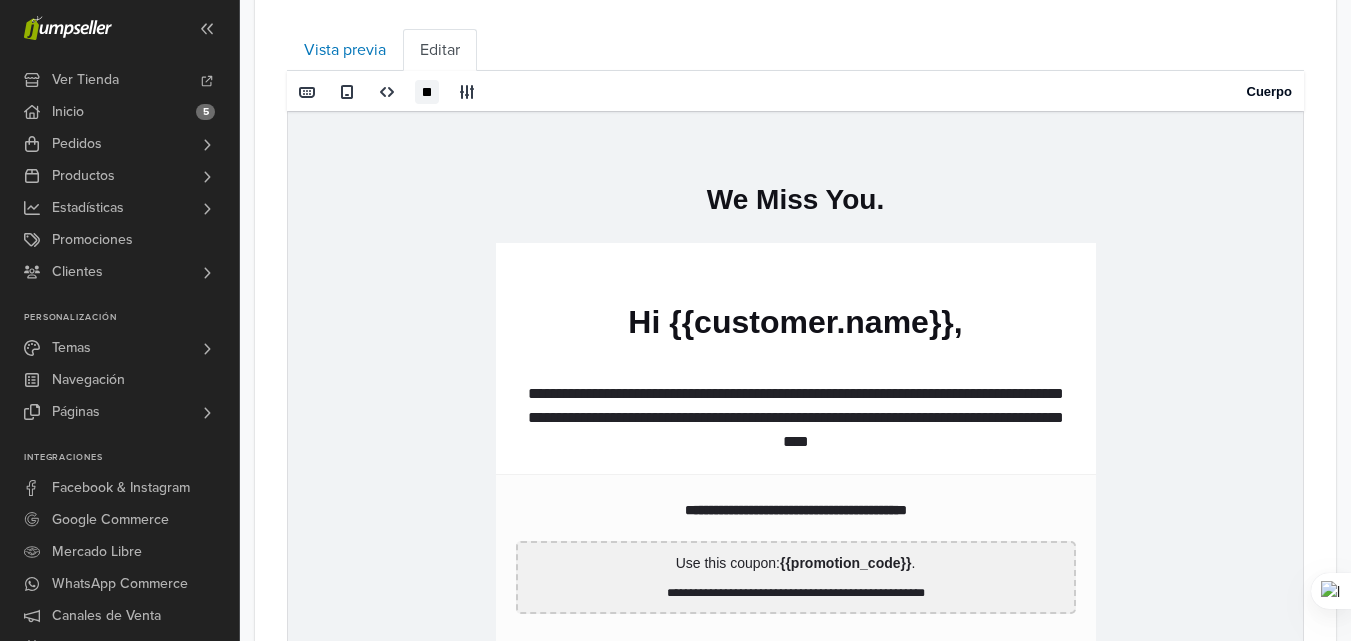 click on "**********" at bounding box center [795, 565] 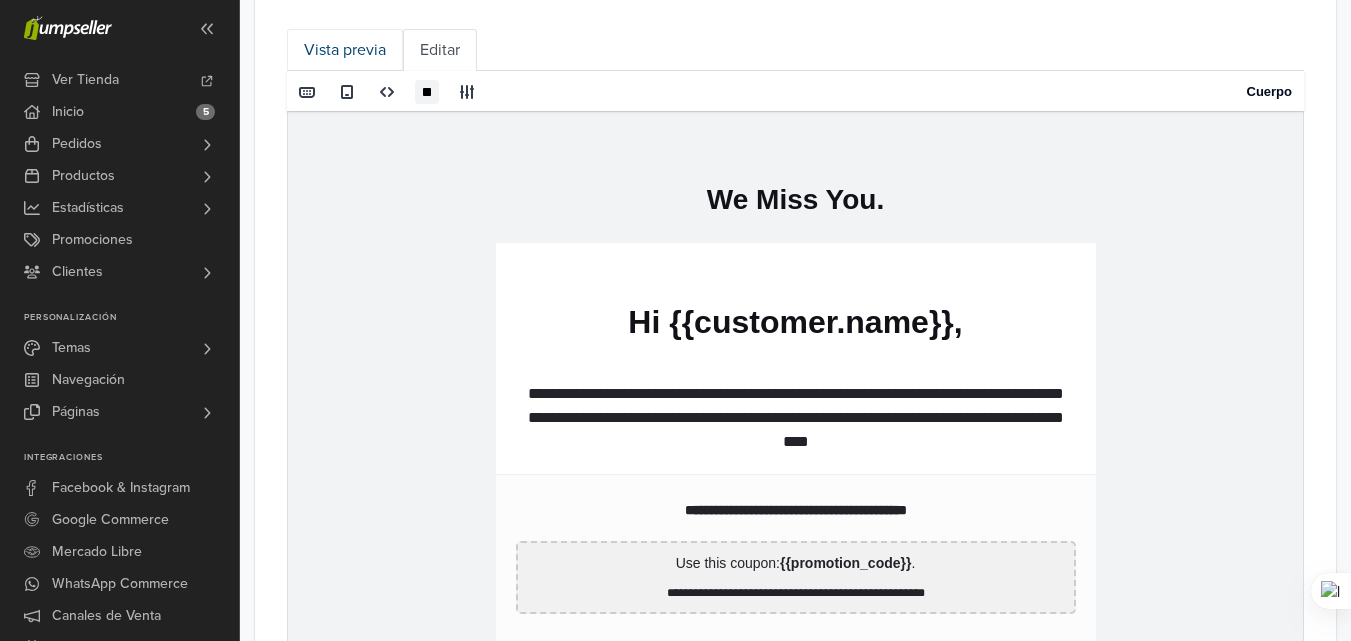 click on "Vista previa" at bounding box center (345, 50) 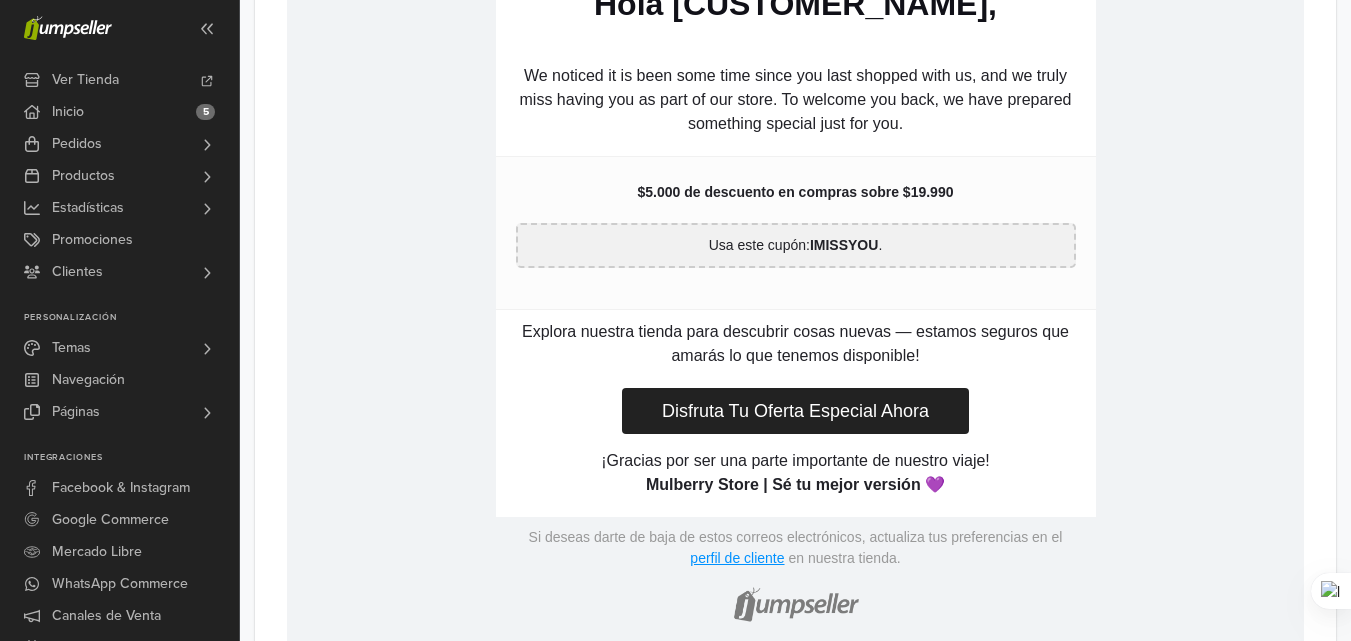 scroll, scrollTop: 1300, scrollLeft: 0, axis: vertical 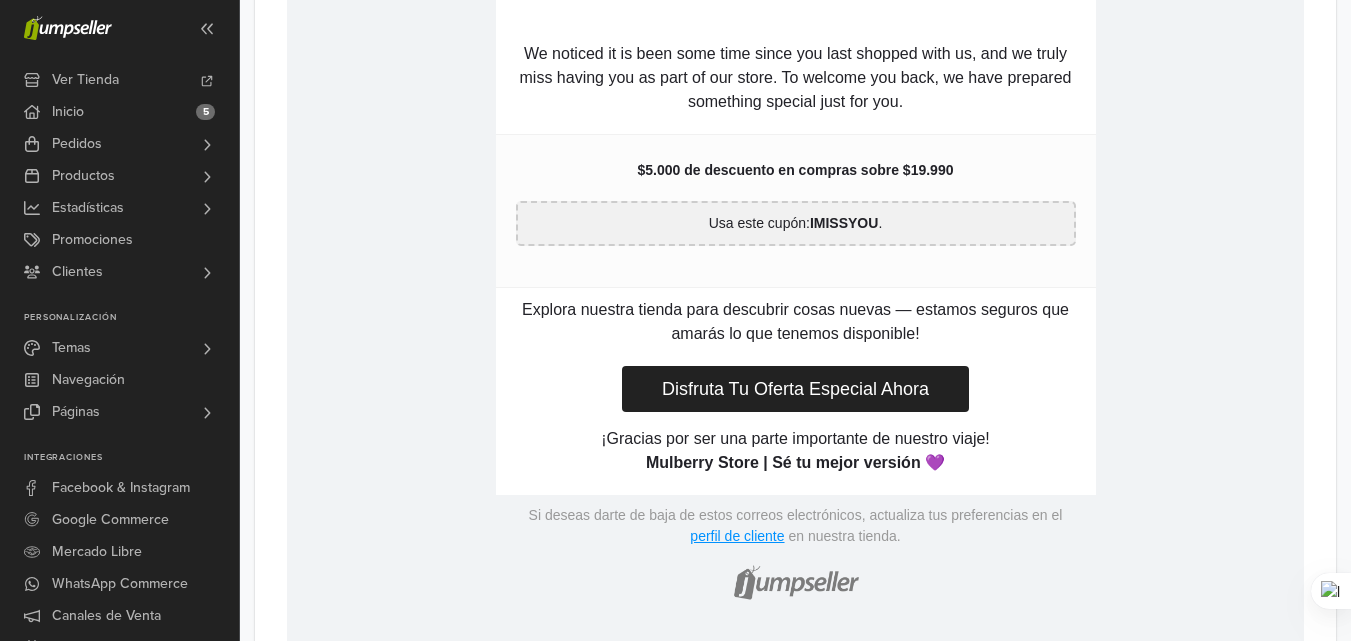 click on "We noticed it is been some time since you last shopped with us, and we truly miss having you as part of our store. To welcome you back, we have prepared something special just for you." at bounding box center [796, 79] 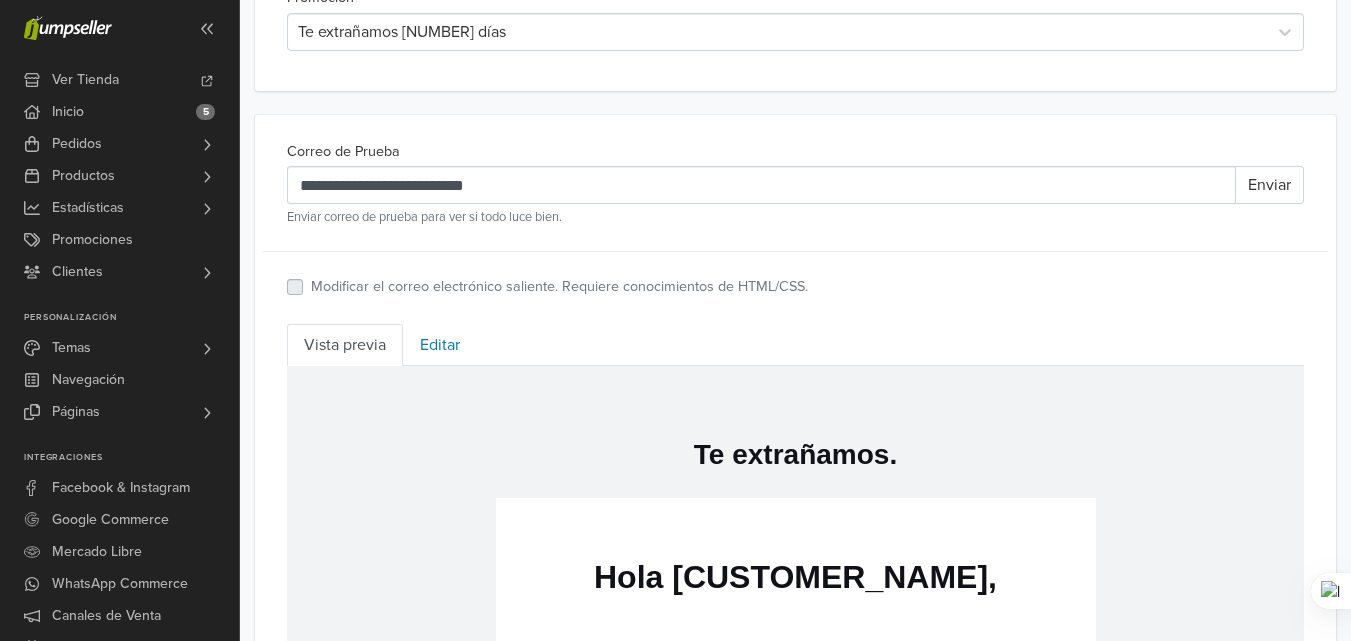 scroll, scrollTop: 700, scrollLeft: 0, axis: vertical 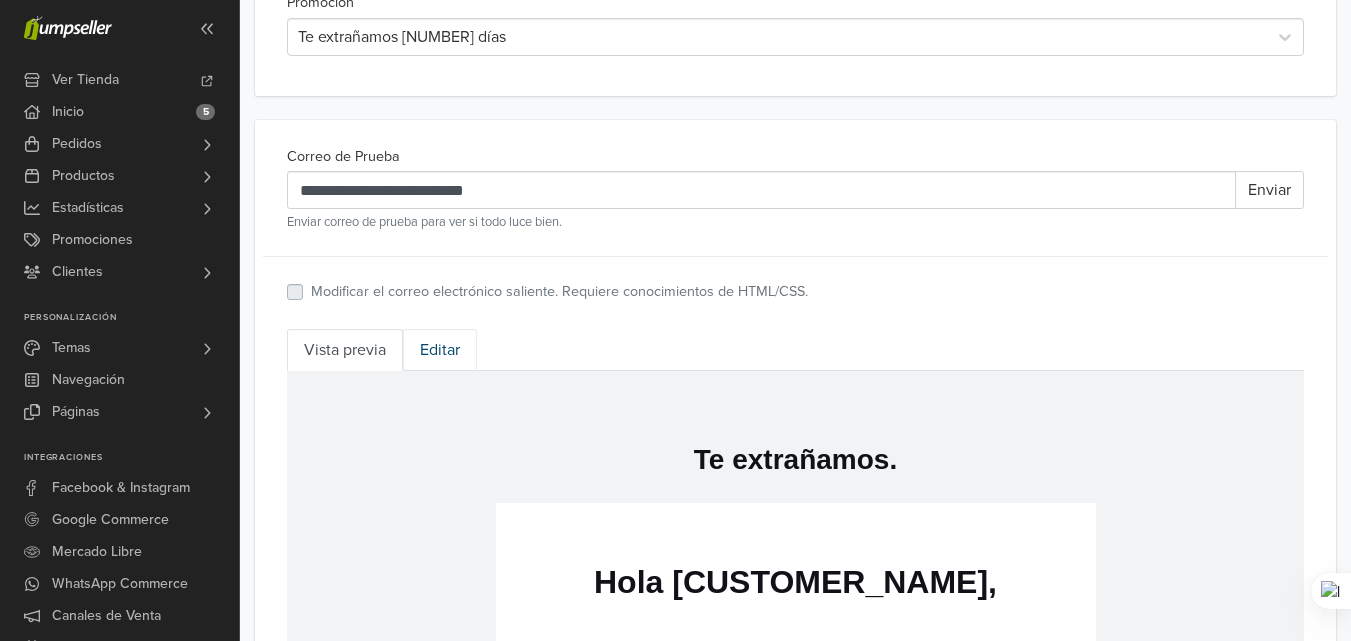 click on "Editar" at bounding box center [440, 350] 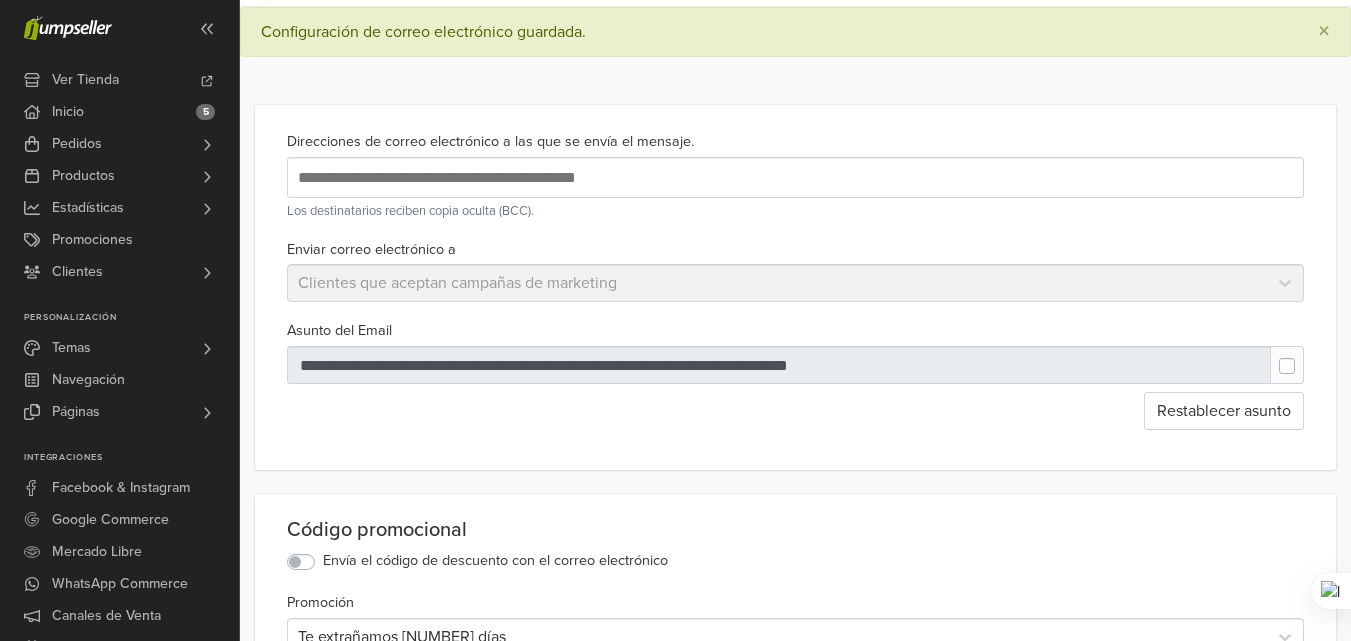 scroll, scrollTop: 0, scrollLeft: 0, axis: both 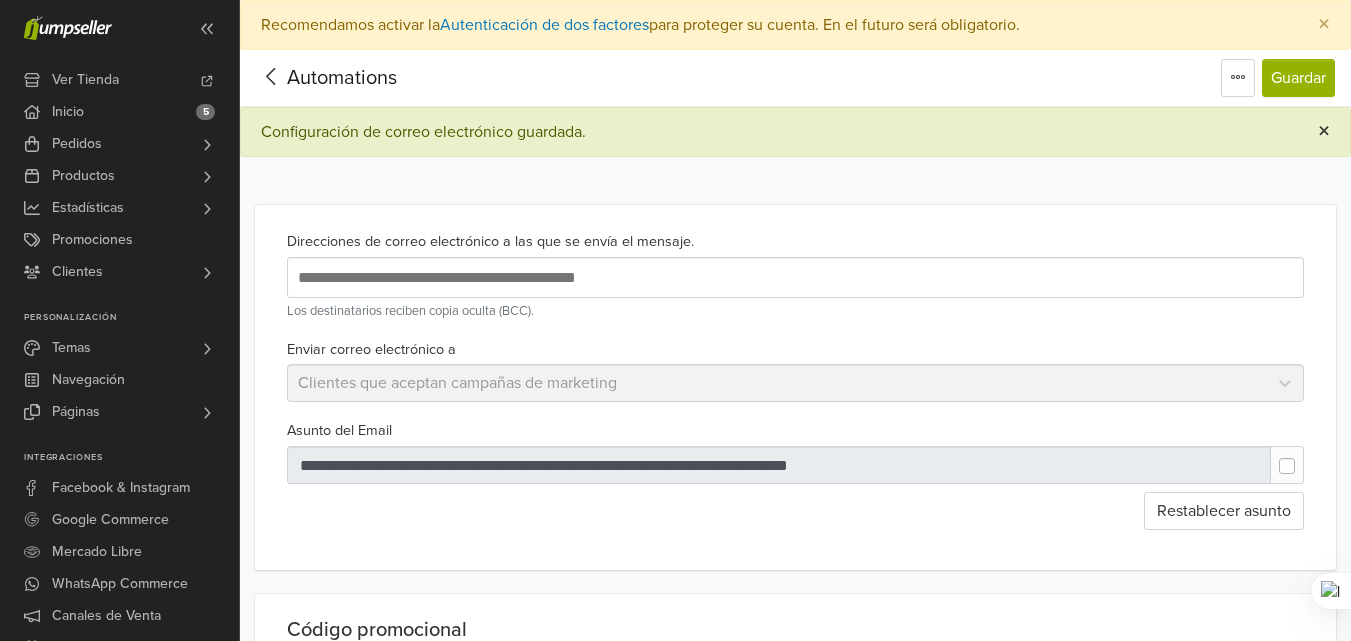 click on "×" at bounding box center (1324, 131) 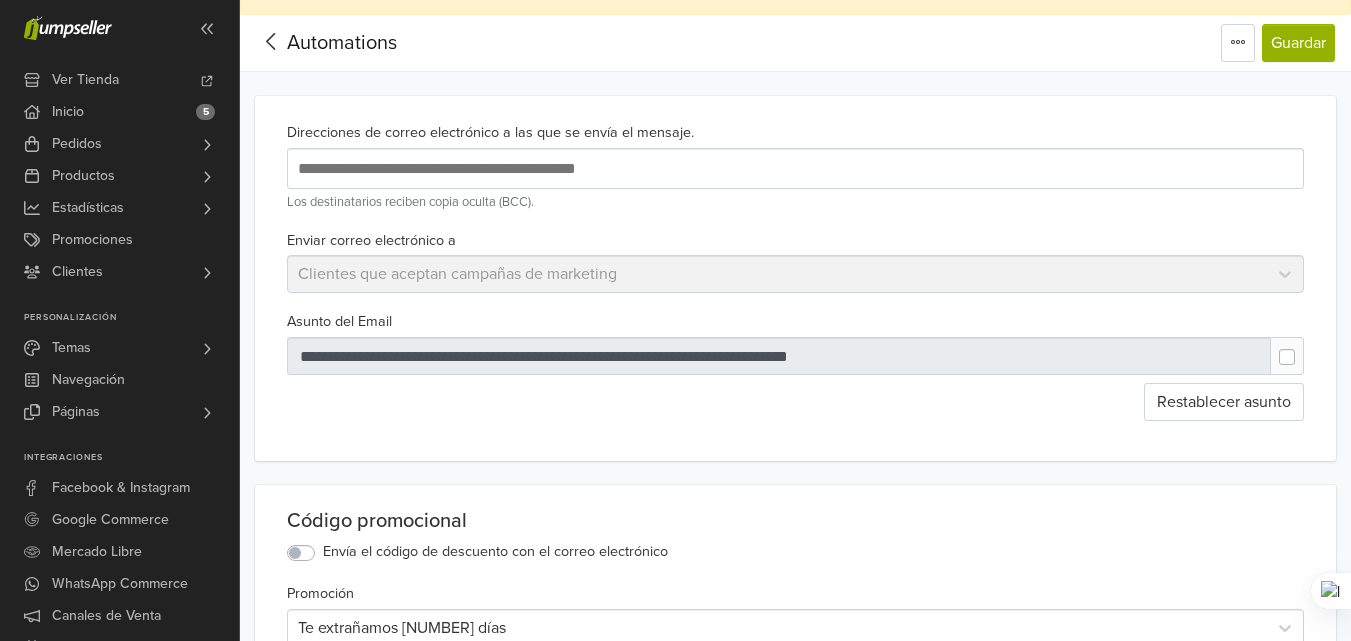 scroll, scrollTop: 0, scrollLeft: 0, axis: both 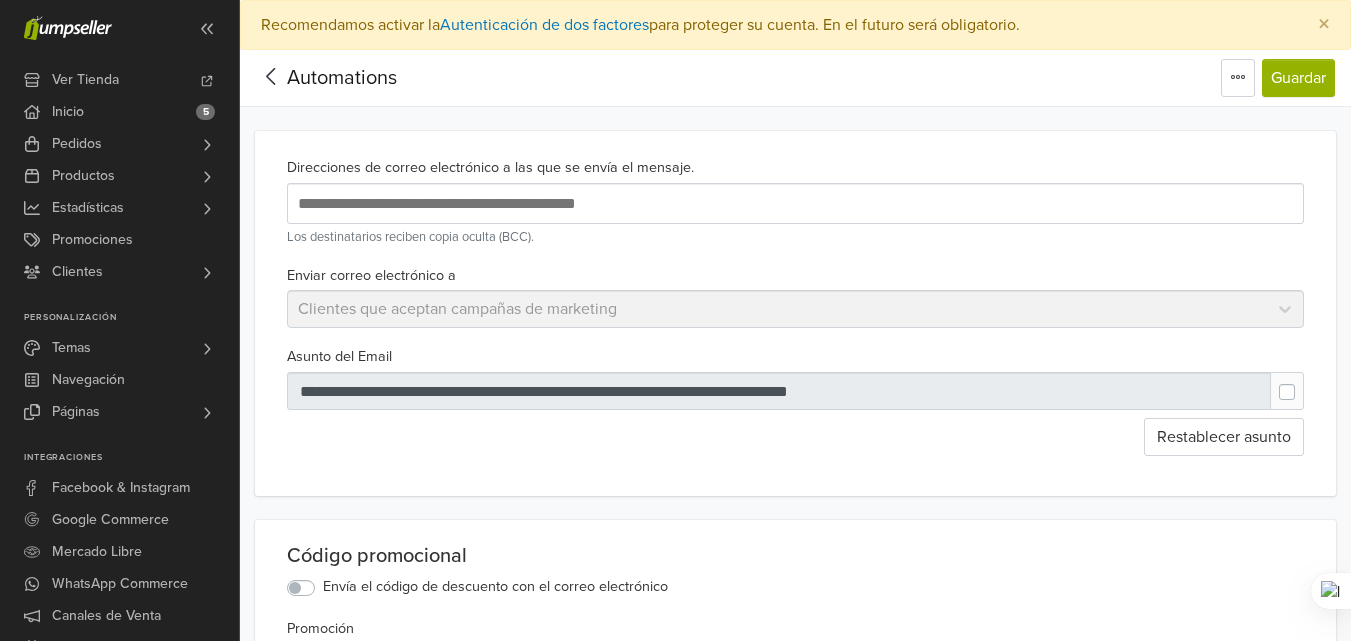 click at bounding box center (779, 391) 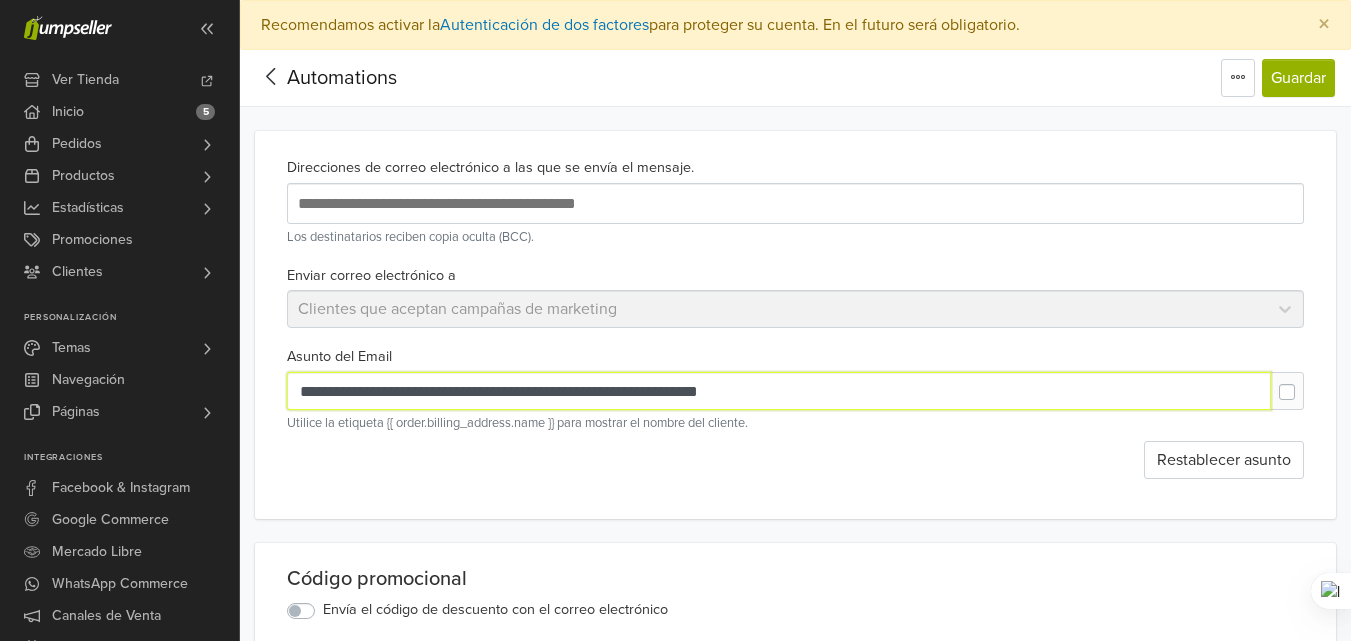 drag, startPoint x: 858, startPoint y: 386, endPoint x: 246, endPoint y: 403, distance: 612.2361 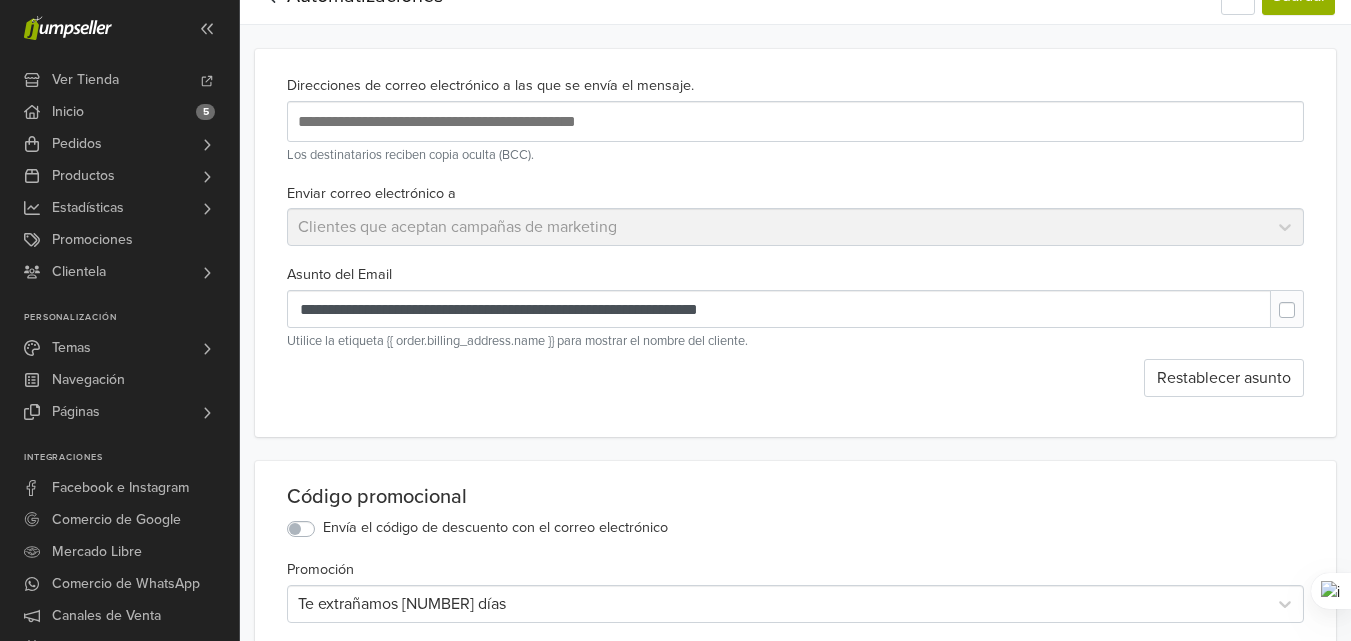scroll, scrollTop: 200, scrollLeft: 0, axis: vertical 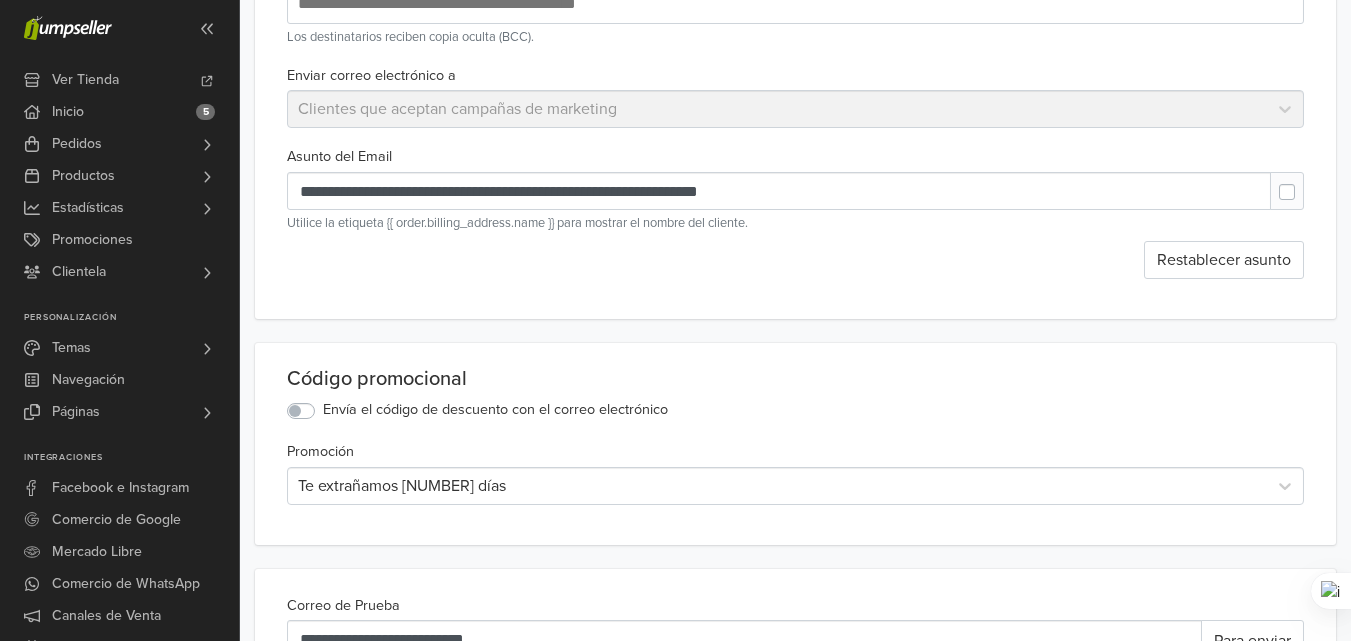 click on "**********" at bounding box center [795, 125] 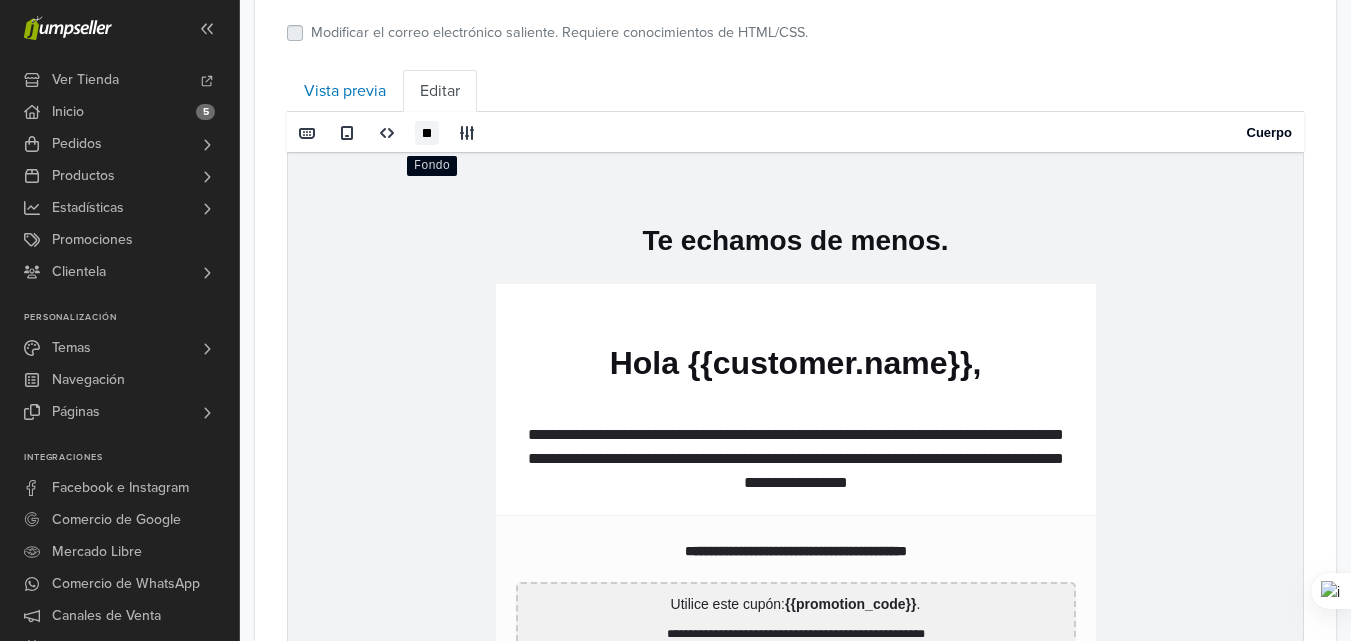 scroll, scrollTop: 900, scrollLeft: 0, axis: vertical 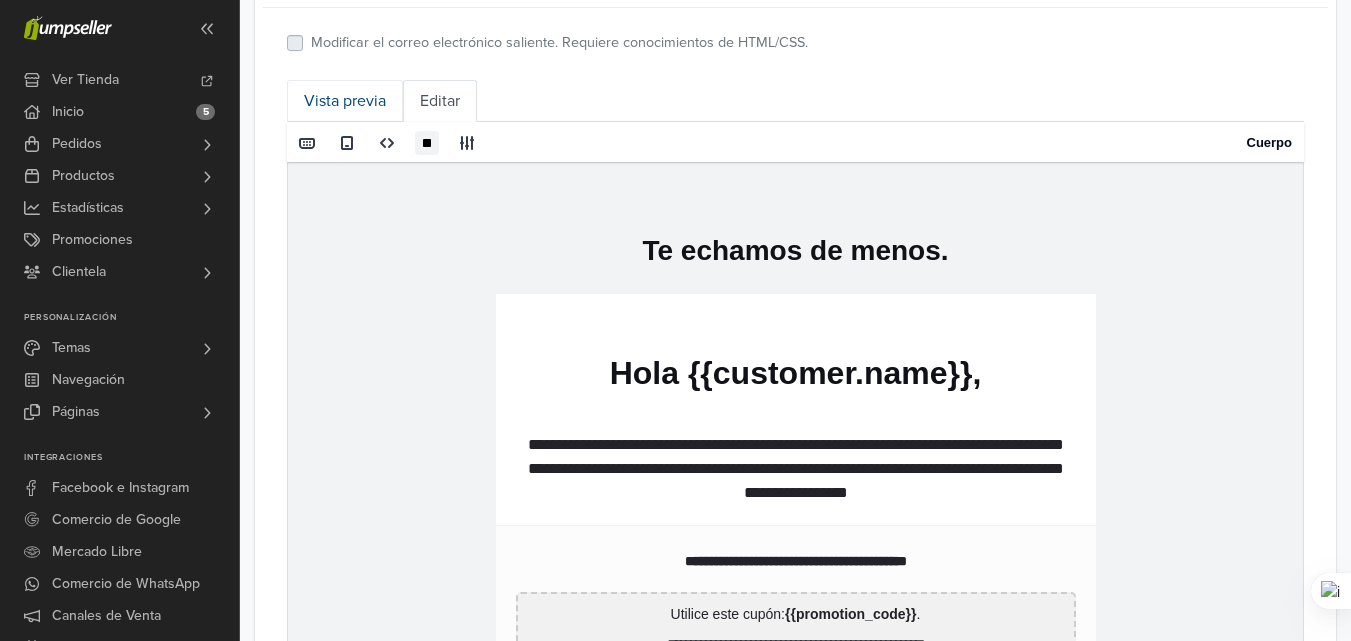 click on "Vista previa" at bounding box center [345, 101] 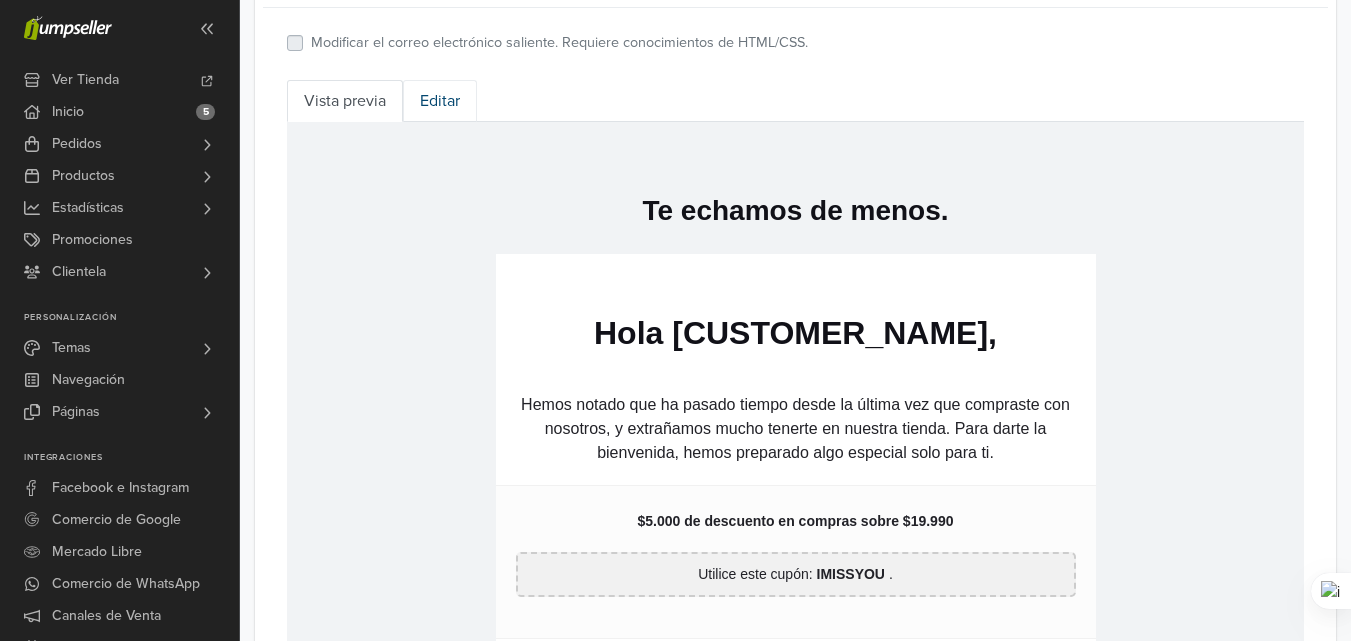 click on "Editar" at bounding box center (440, 101) 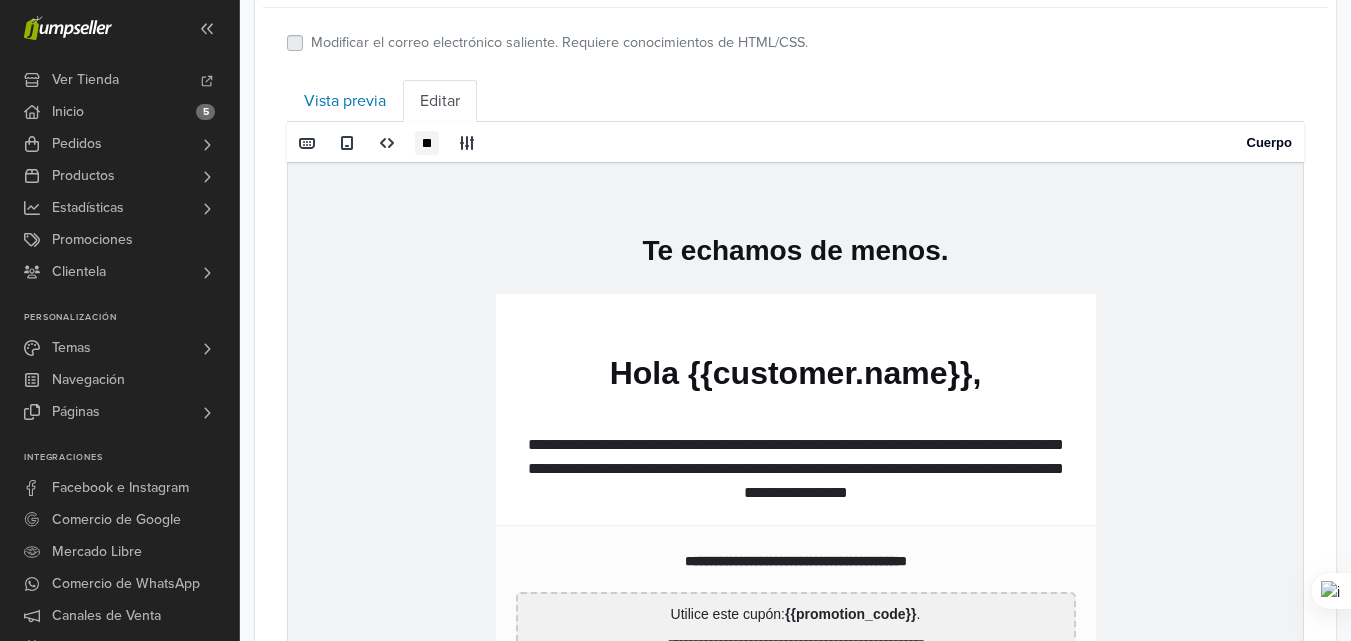 click on "**********" at bounding box center [796, 468] 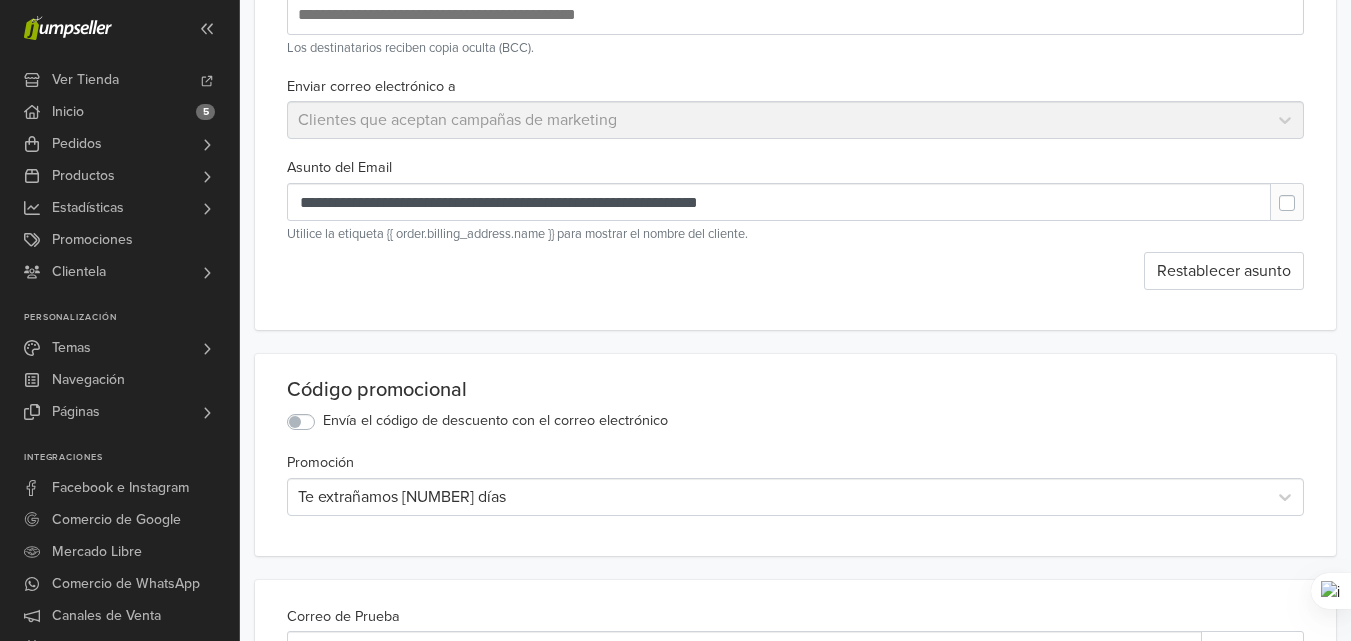 scroll, scrollTop: 100, scrollLeft: 0, axis: vertical 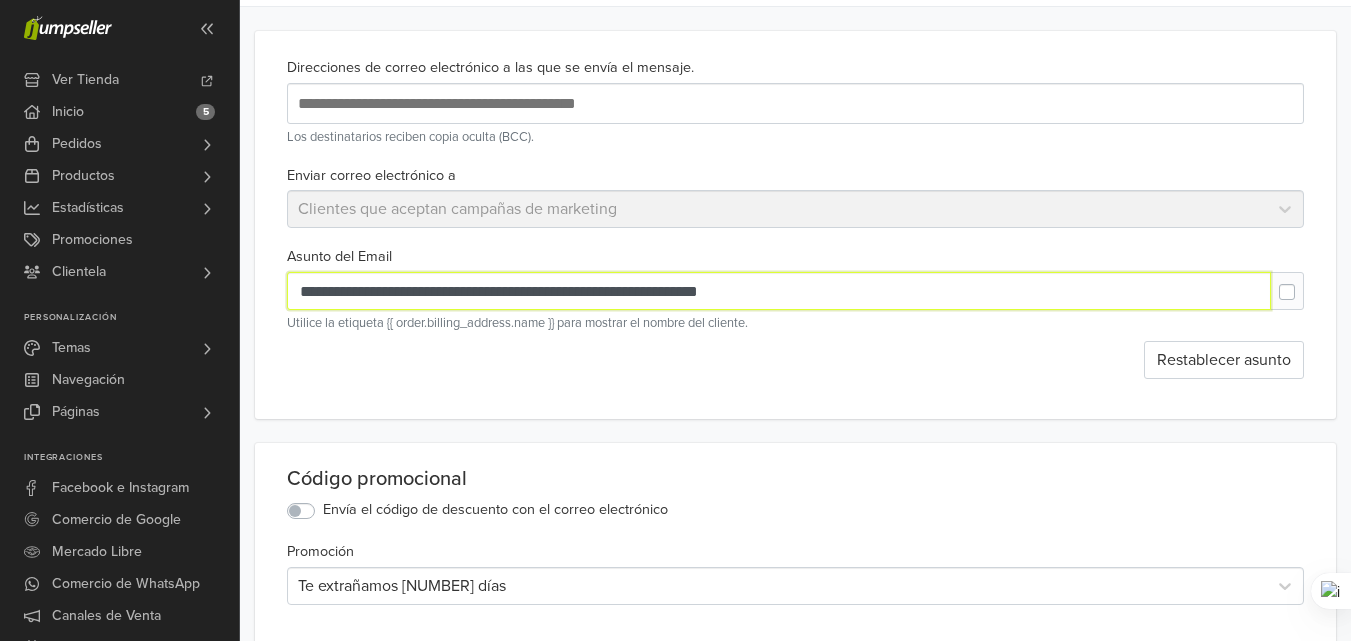click on "**********" at bounding box center (779, 291) 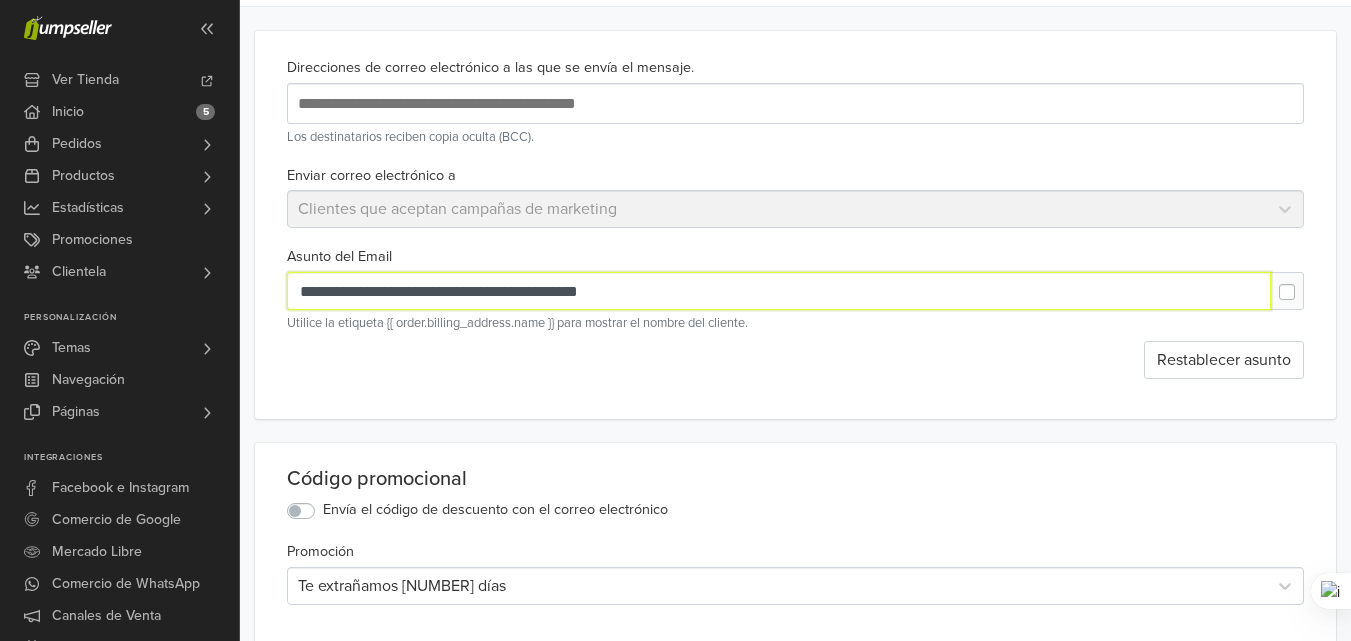 type on "**********" 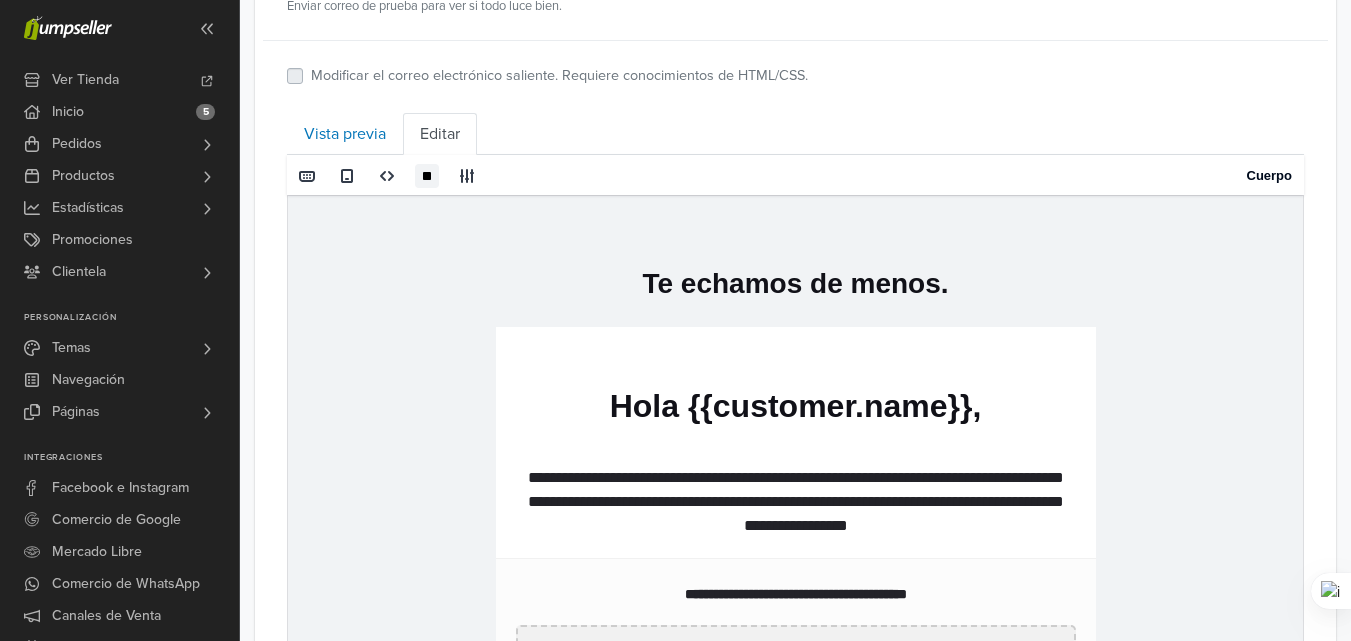 scroll, scrollTop: 900, scrollLeft: 0, axis: vertical 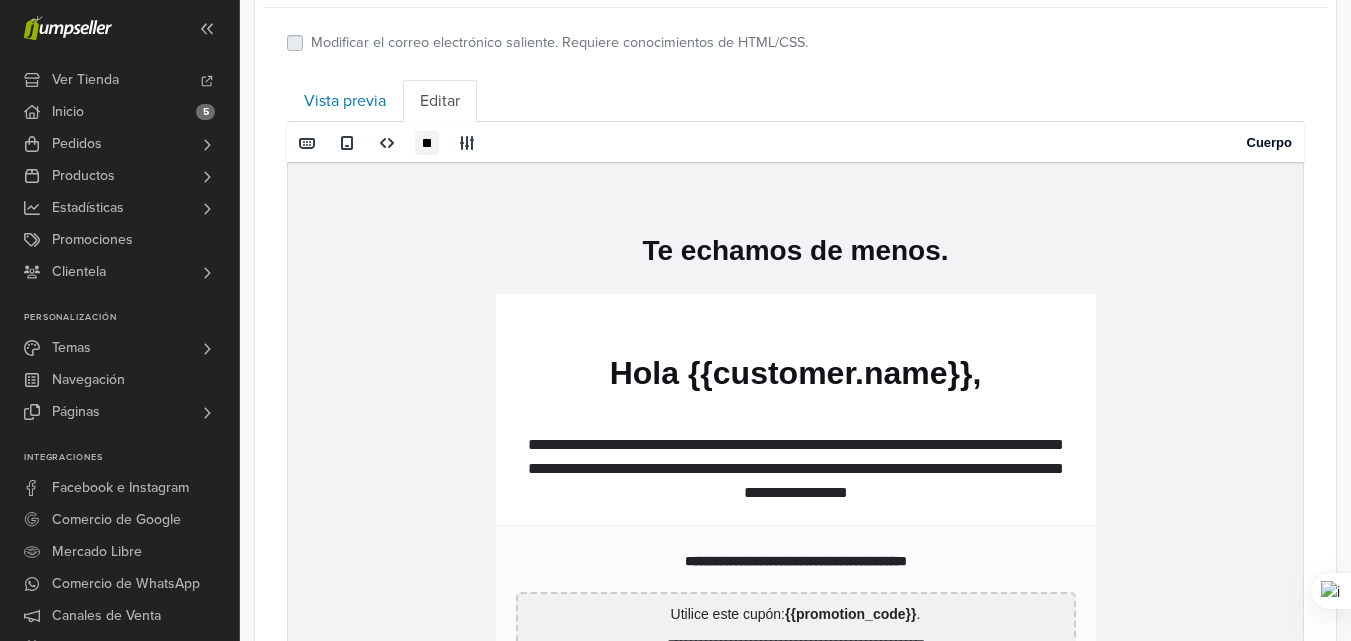 click on "**********" at bounding box center [796, 469] 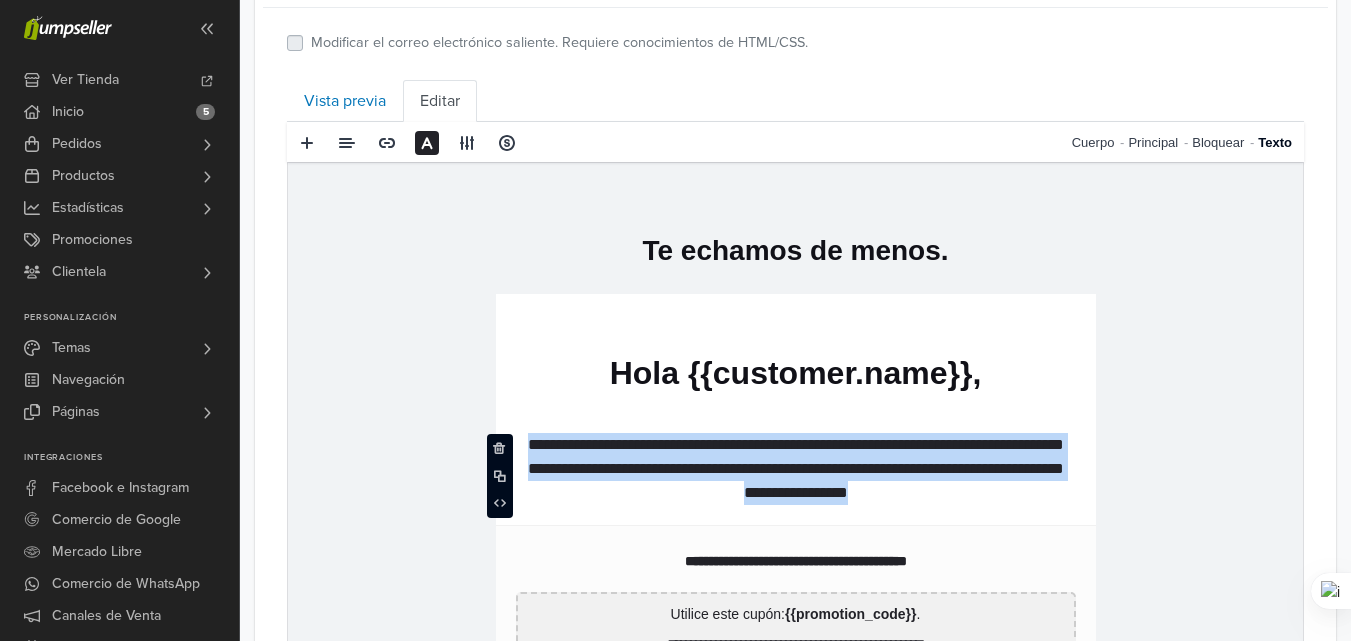 drag, startPoint x: 1013, startPoint y: 488, endPoint x: 517, endPoint y: 432, distance: 499.15128 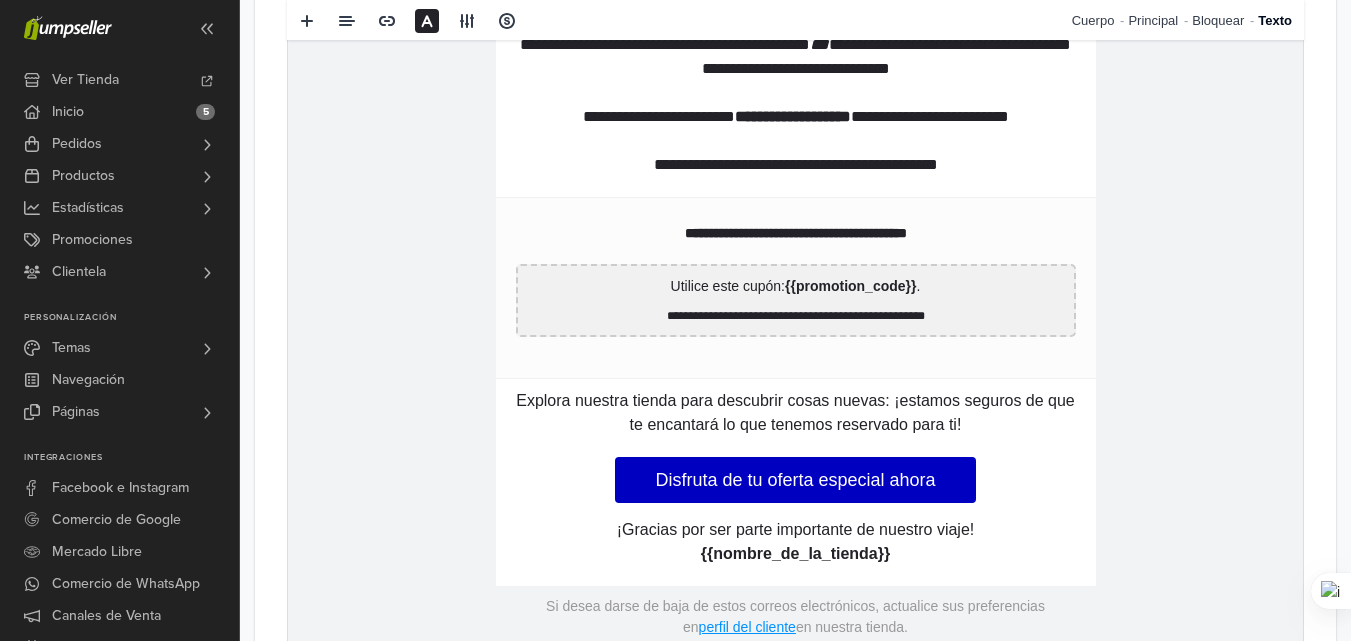 scroll, scrollTop: 1400, scrollLeft: 0, axis: vertical 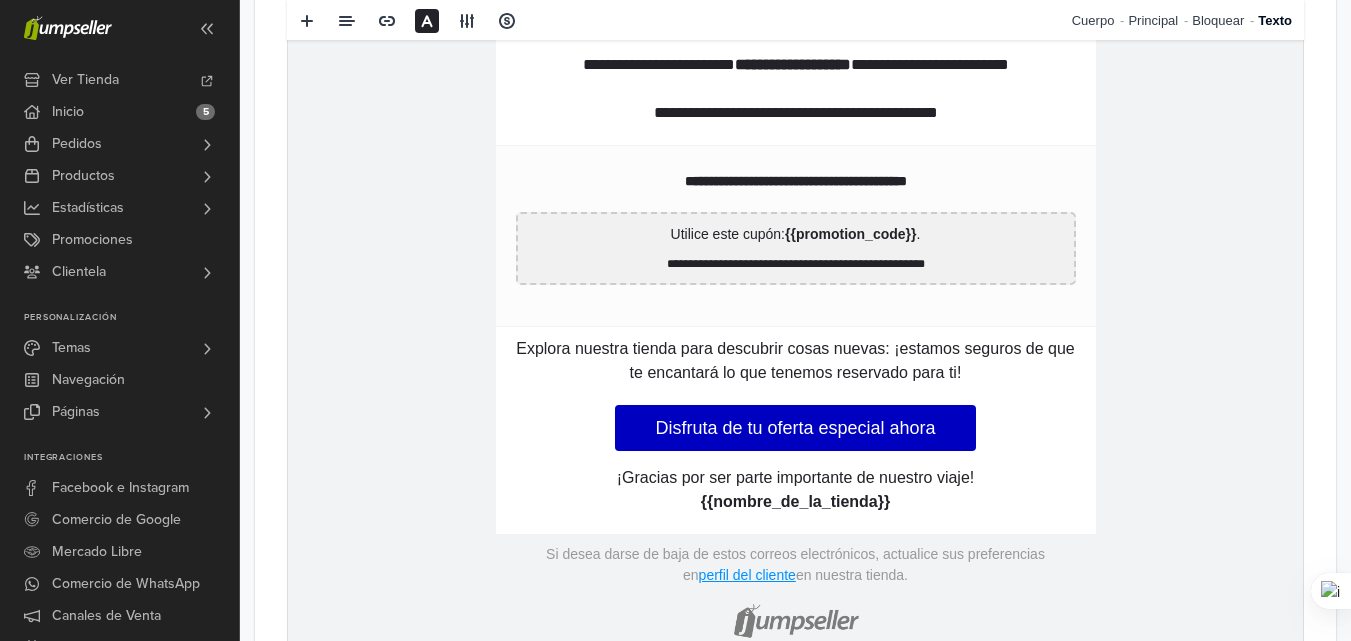click on "Explora nuestra tienda para descubrir cosas nuevas: ¡estamos seguros de que te encantará lo que tenemos reservado para ti!" at bounding box center [795, 361] 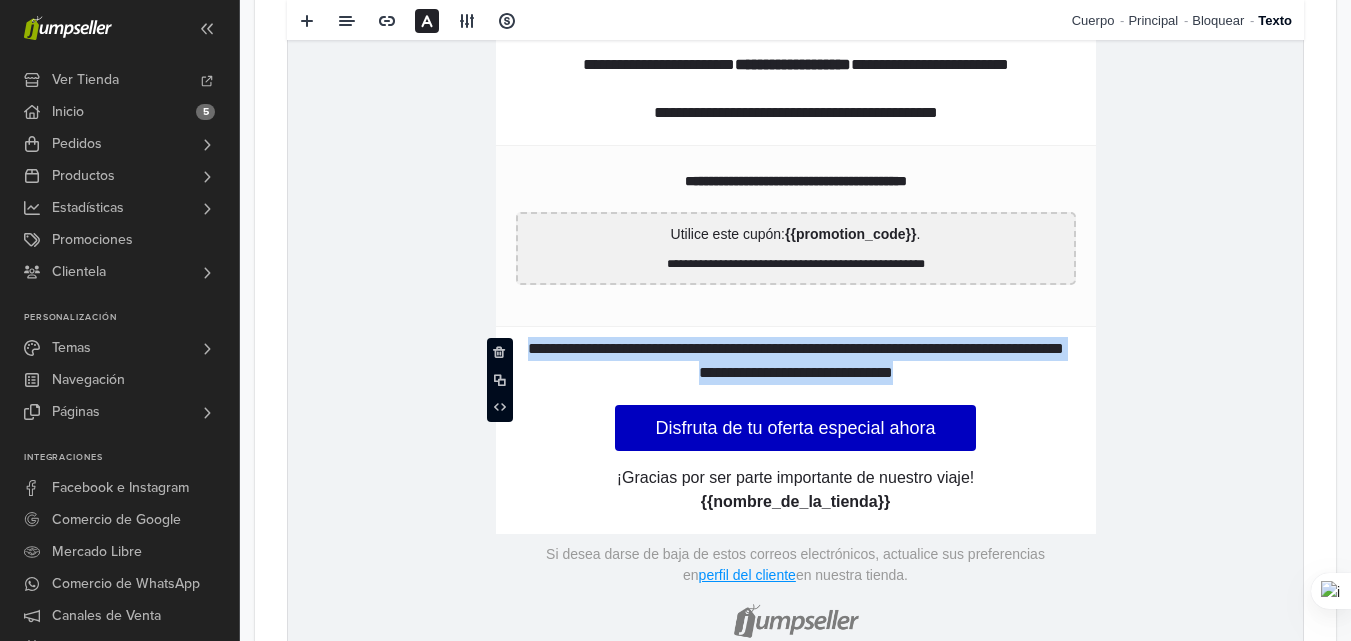 drag, startPoint x: 976, startPoint y: 370, endPoint x: 518, endPoint y: 353, distance: 458.3154 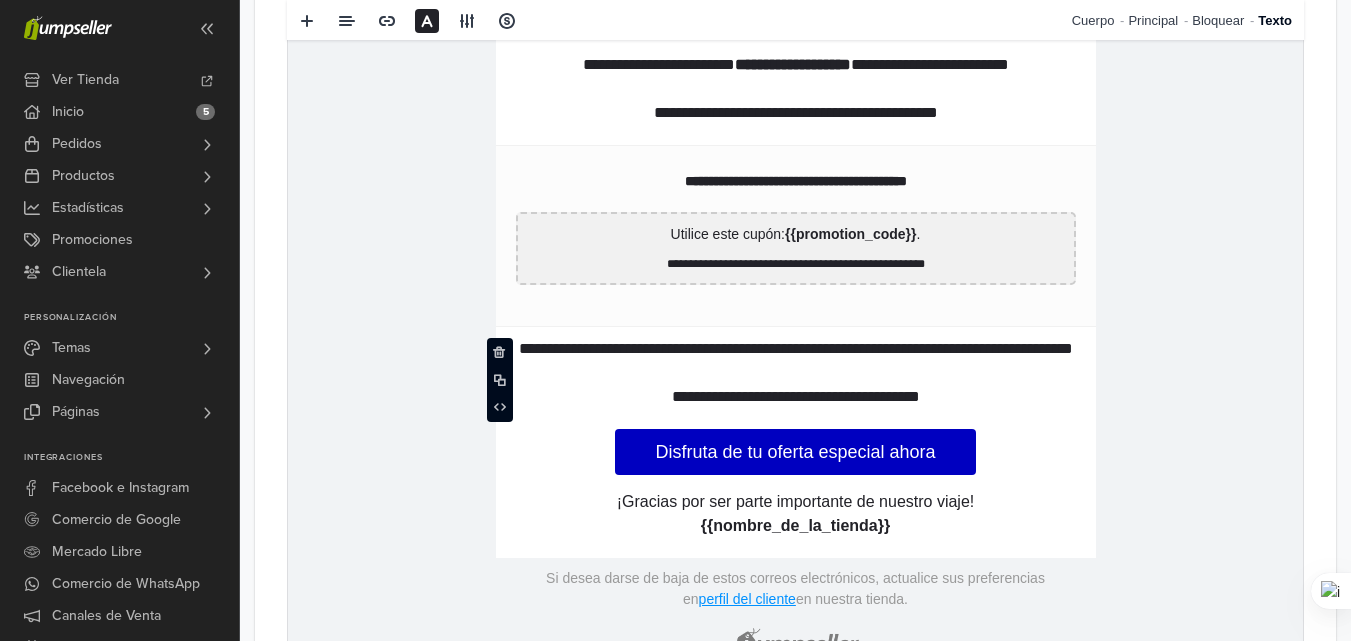 click on "**********" at bounding box center [796, 374] 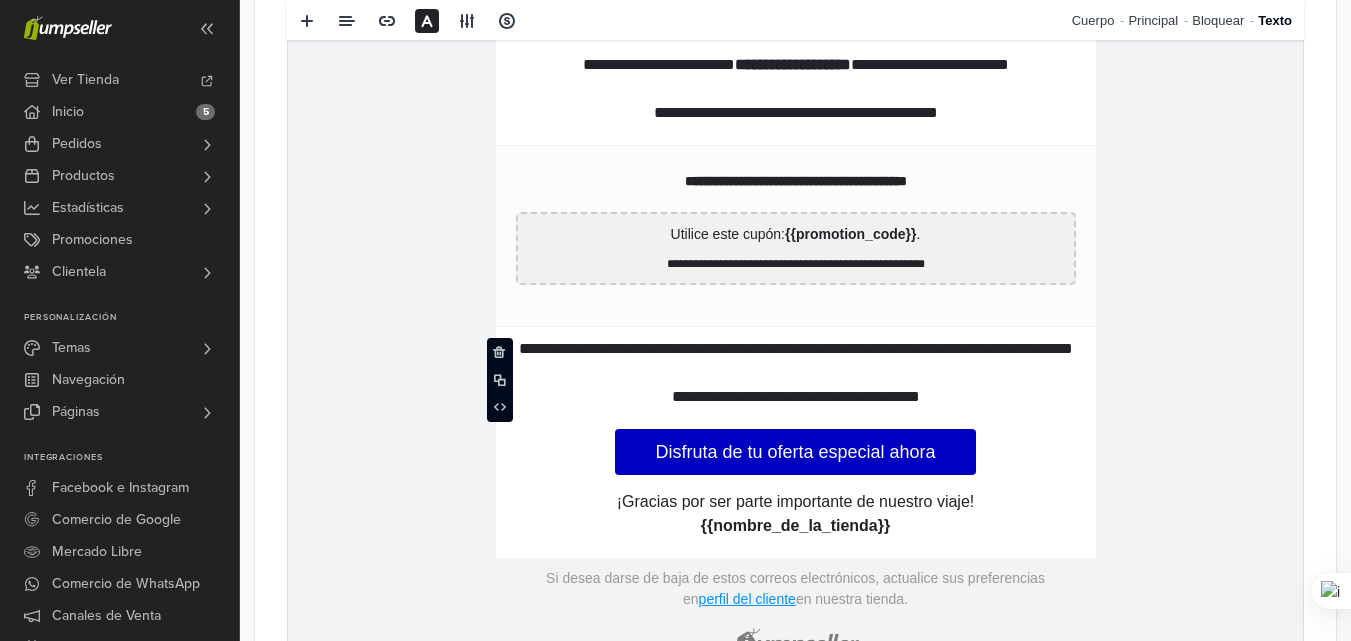 type 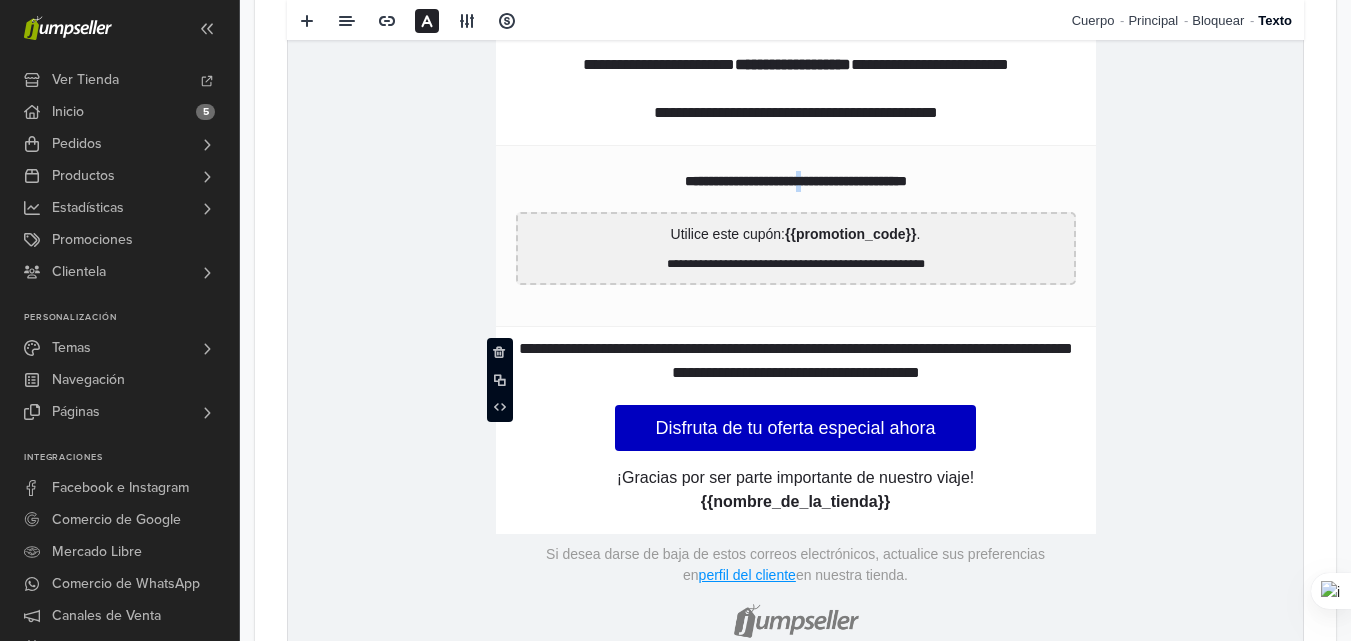 click on "**********" at bounding box center (796, 182) 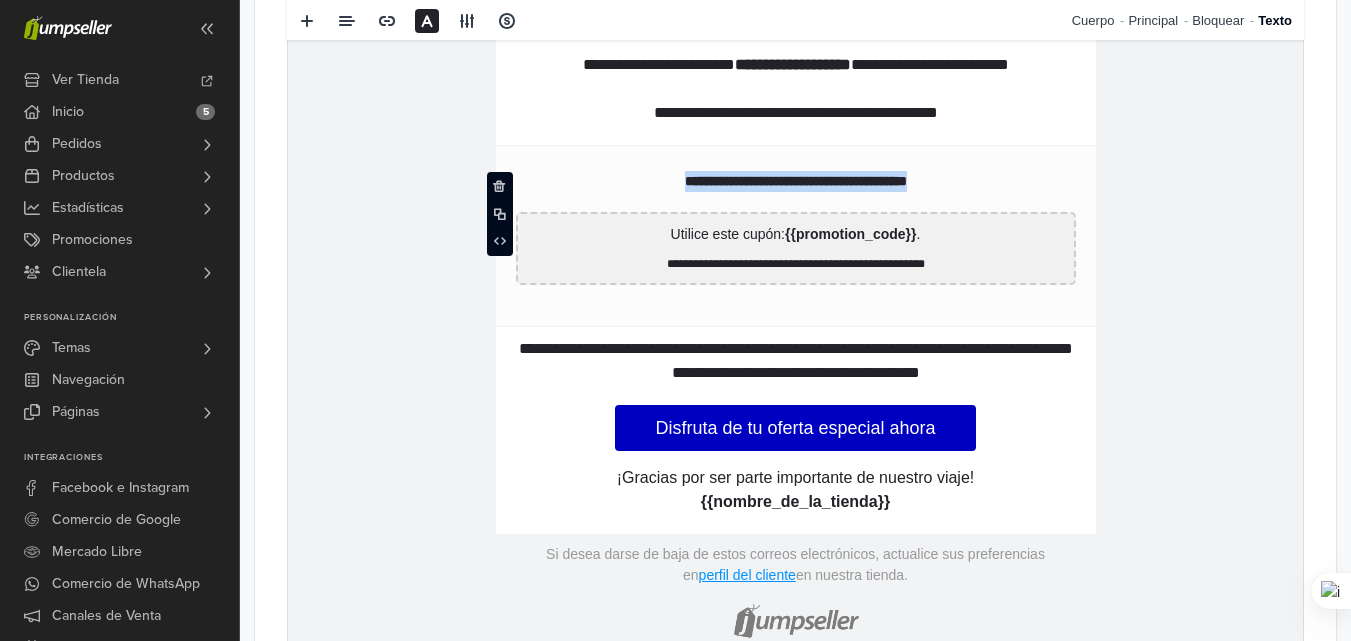 drag, startPoint x: 983, startPoint y: 180, endPoint x: 634, endPoint y: 180, distance: 349 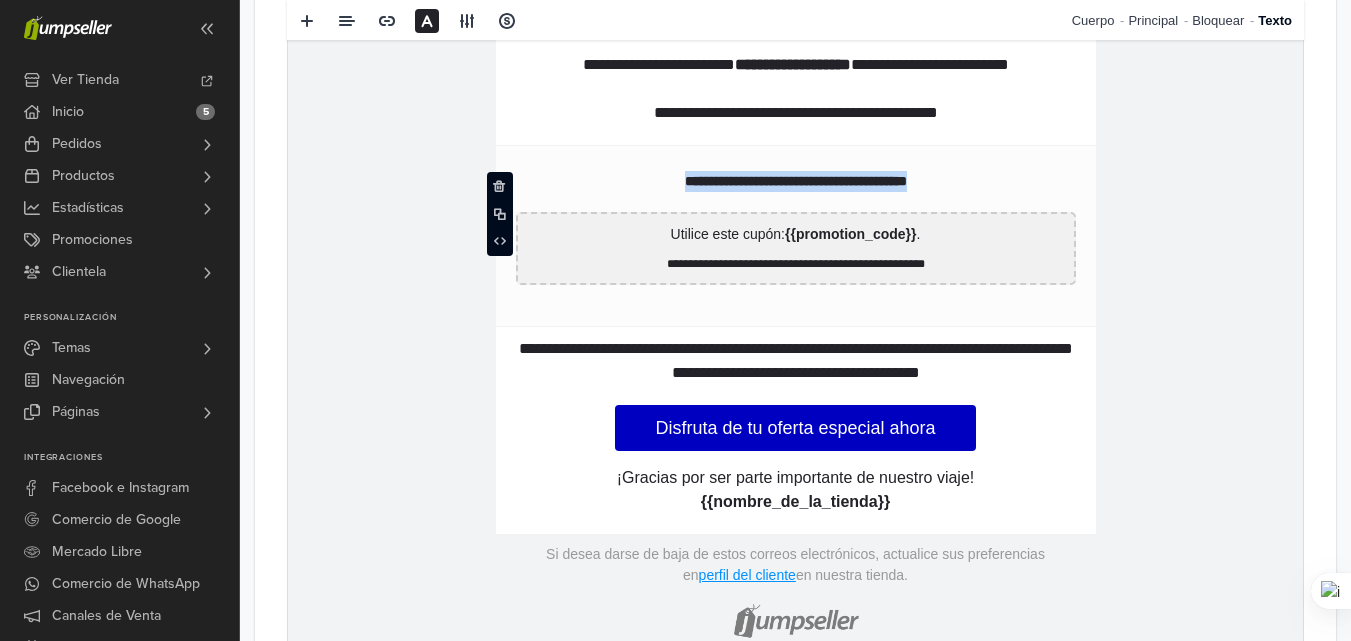 click on "**********" at bounding box center [796, 182] 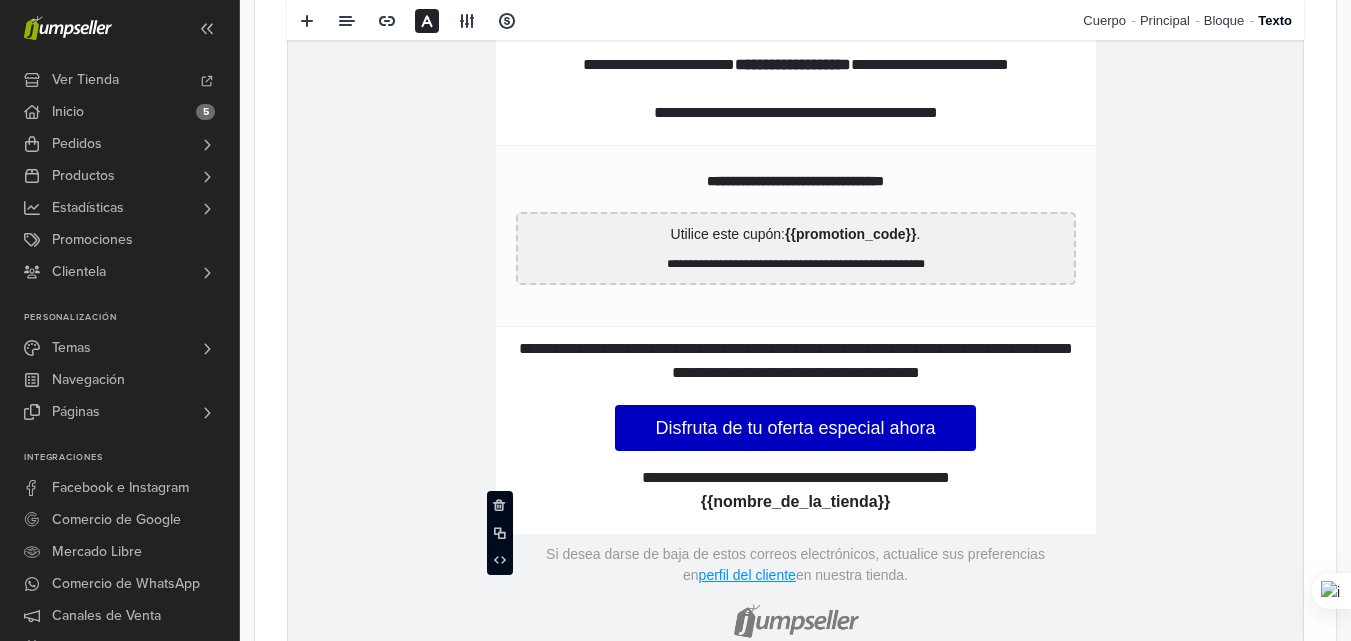 click on "**********" at bounding box center [796, 478] 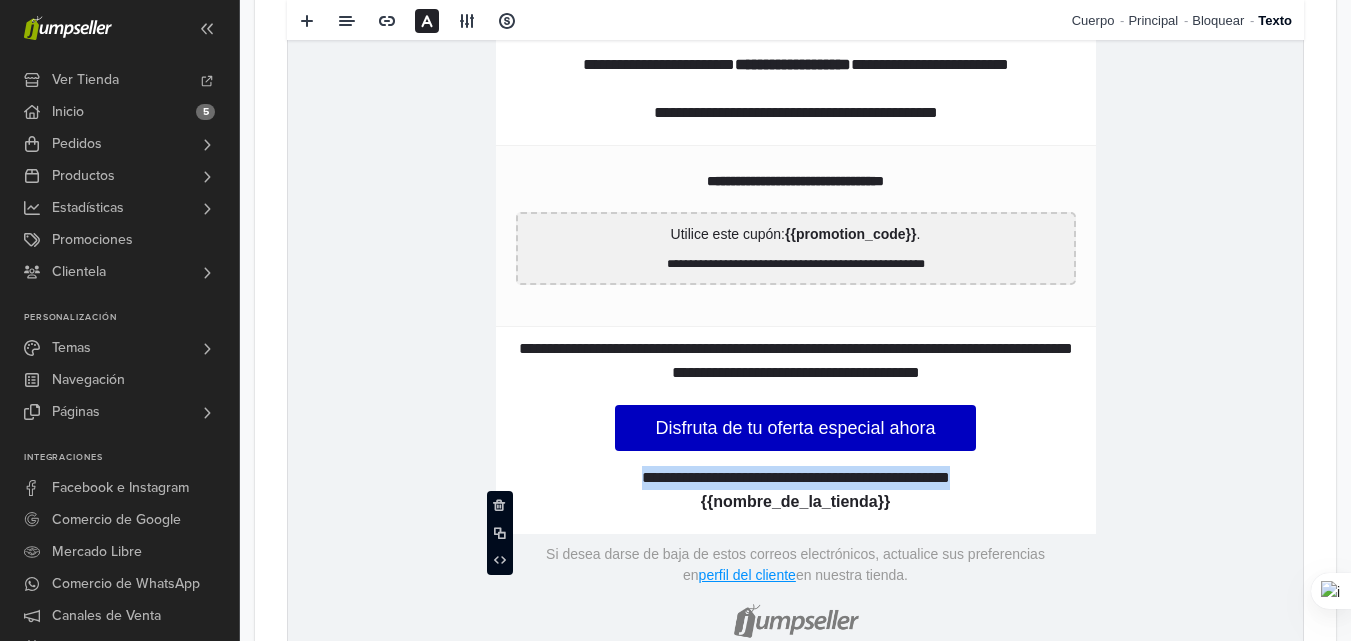 drag, startPoint x: 616, startPoint y: 504, endPoint x: 1070, endPoint y: 500, distance: 454.0176 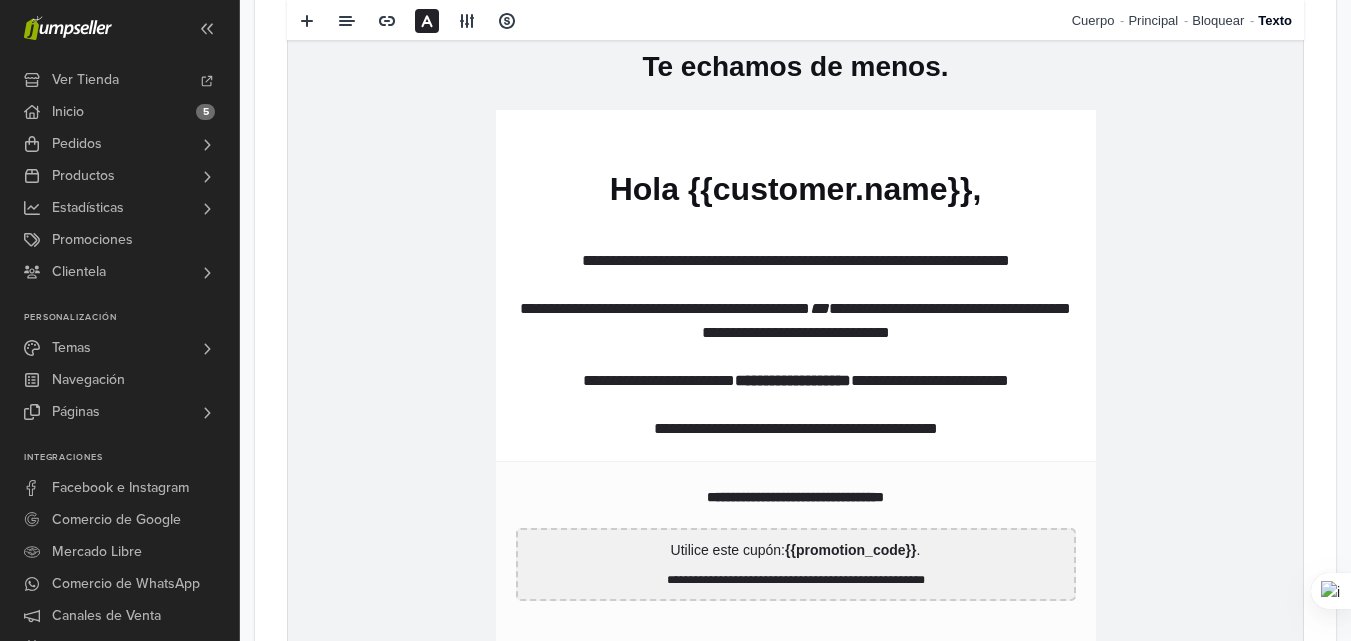scroll, scrollTop: 1049, scrollLeft: 0, axis: vertical 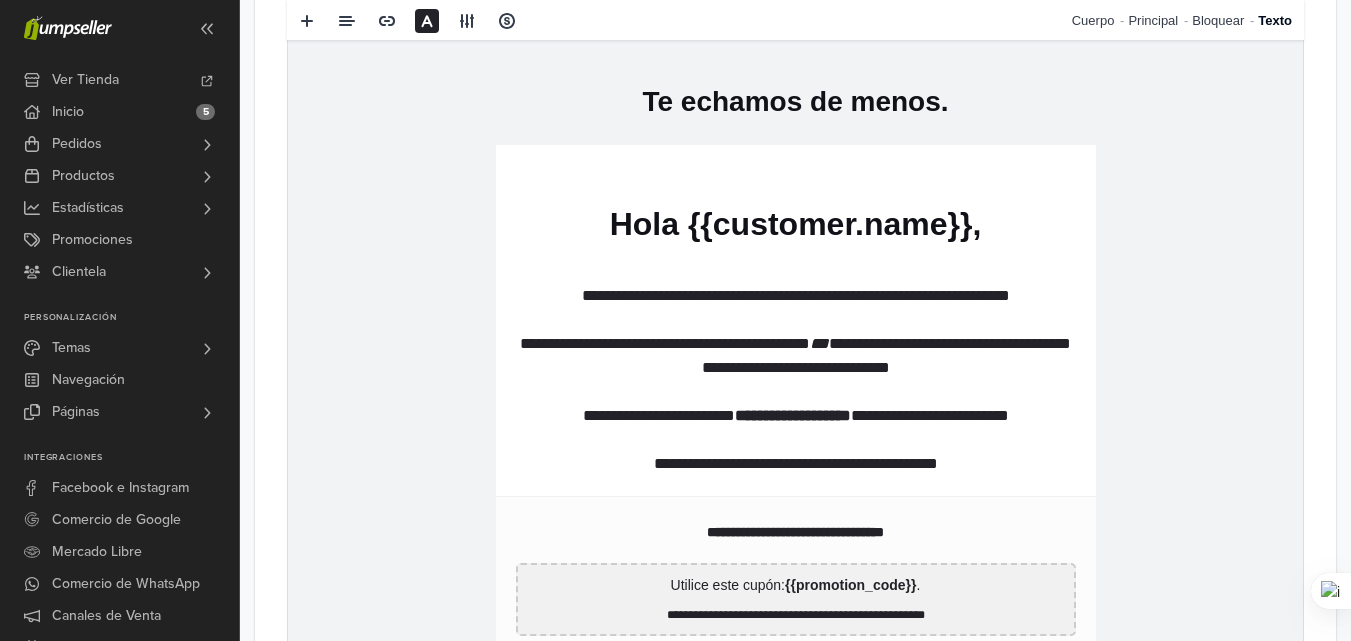 click on "**********" at bounding box center [796, 380] 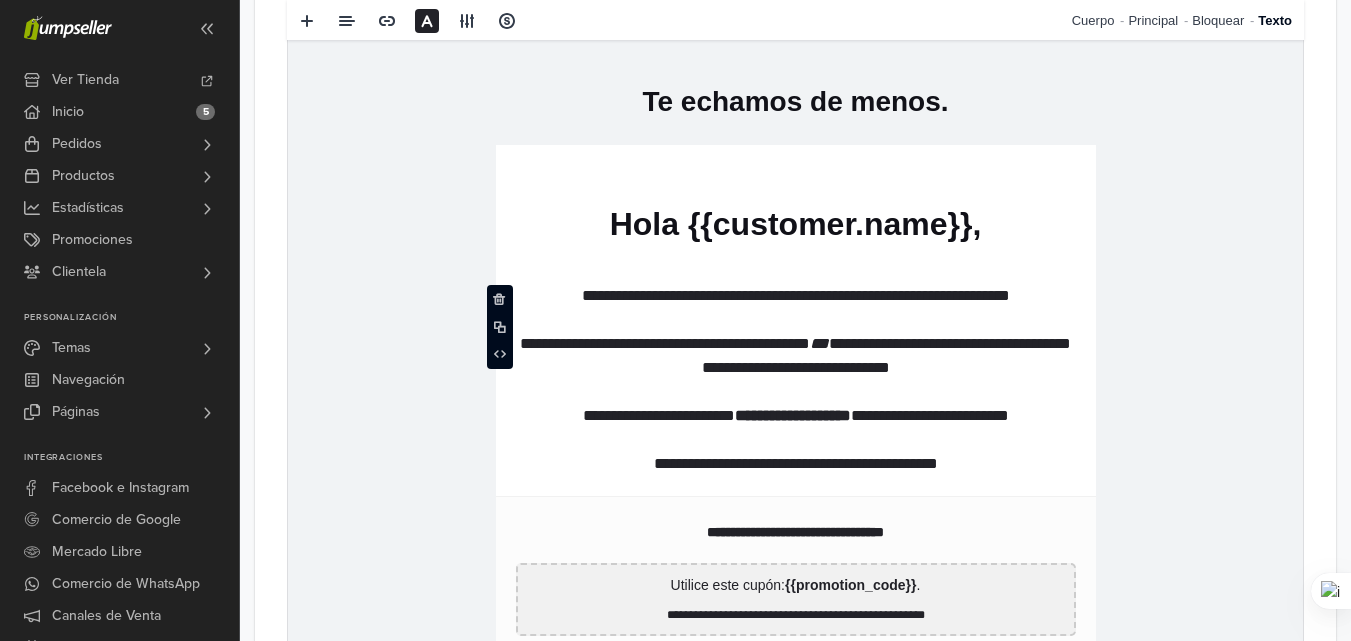 click on "**********" at bounding box center (796, 380) 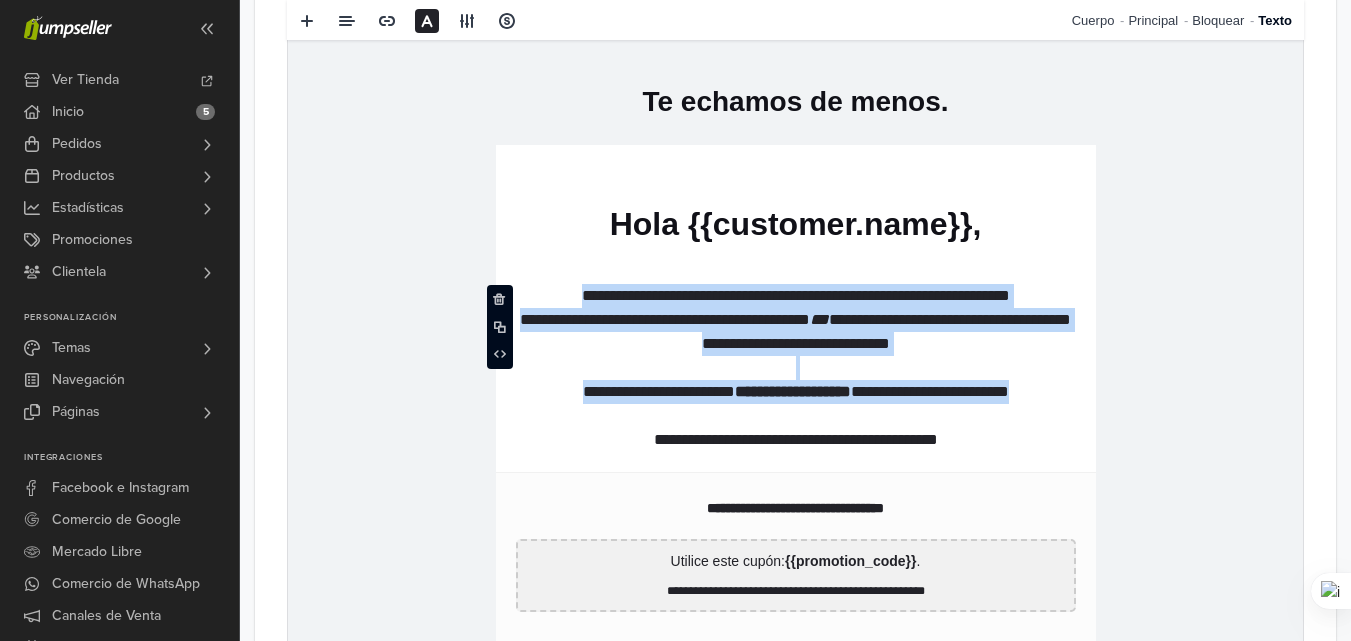 drag, startPoint x: 1064, startPoint y: 391, endPoint x: 502, endPoint y: 272, distance: 574.46063 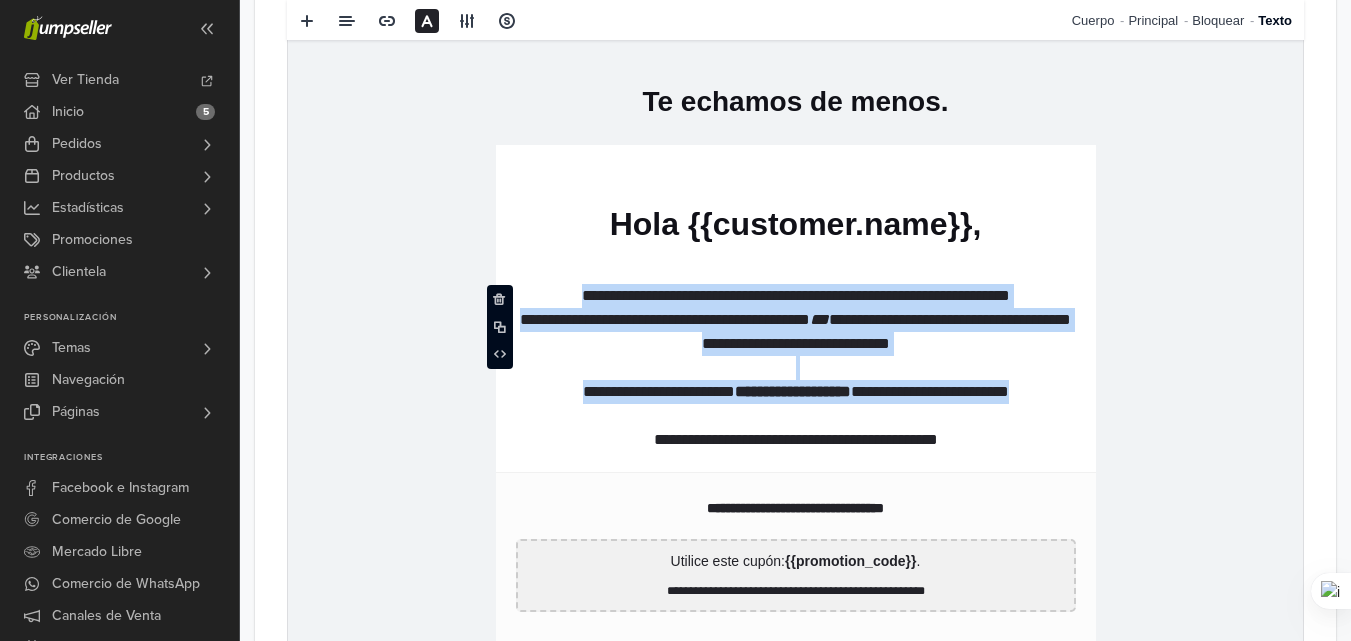 click on "**********" at bounding box center [796, 368] 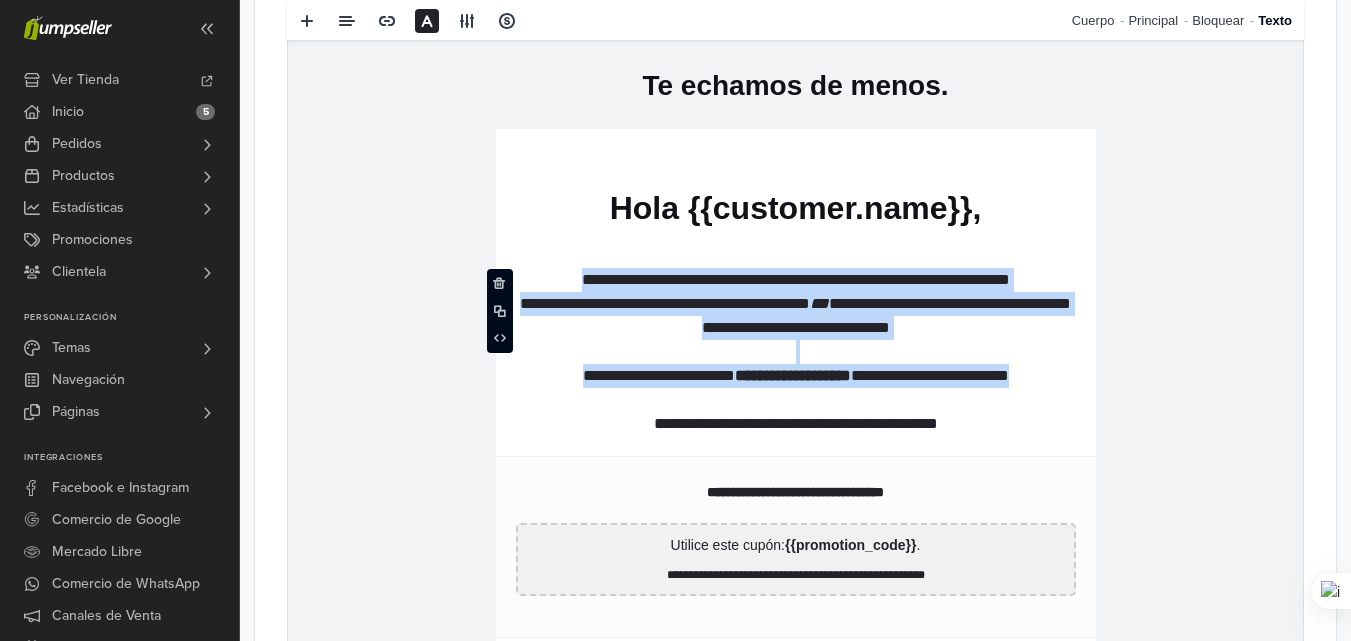 scroll, scrollTop: 1049, scrollLeft: 0, axis: vertical 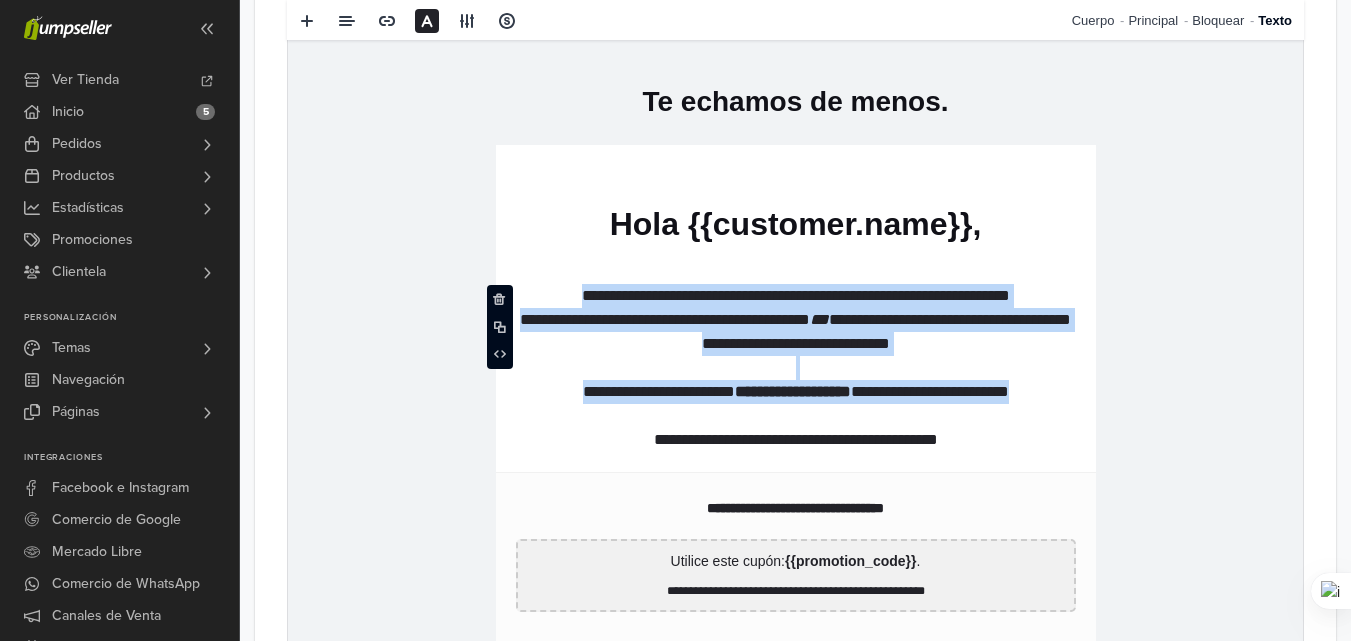 click on "**********" at bounding box center [796, 368] 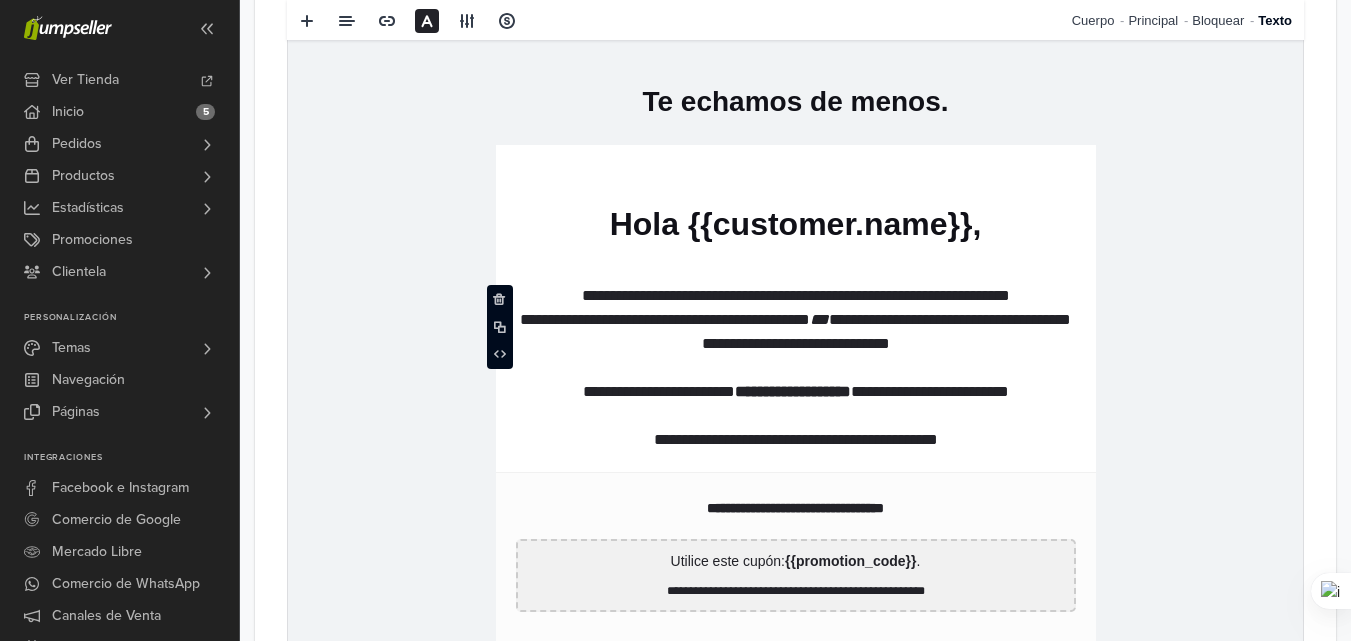 click on "**********" at bounding box center [795, 515] 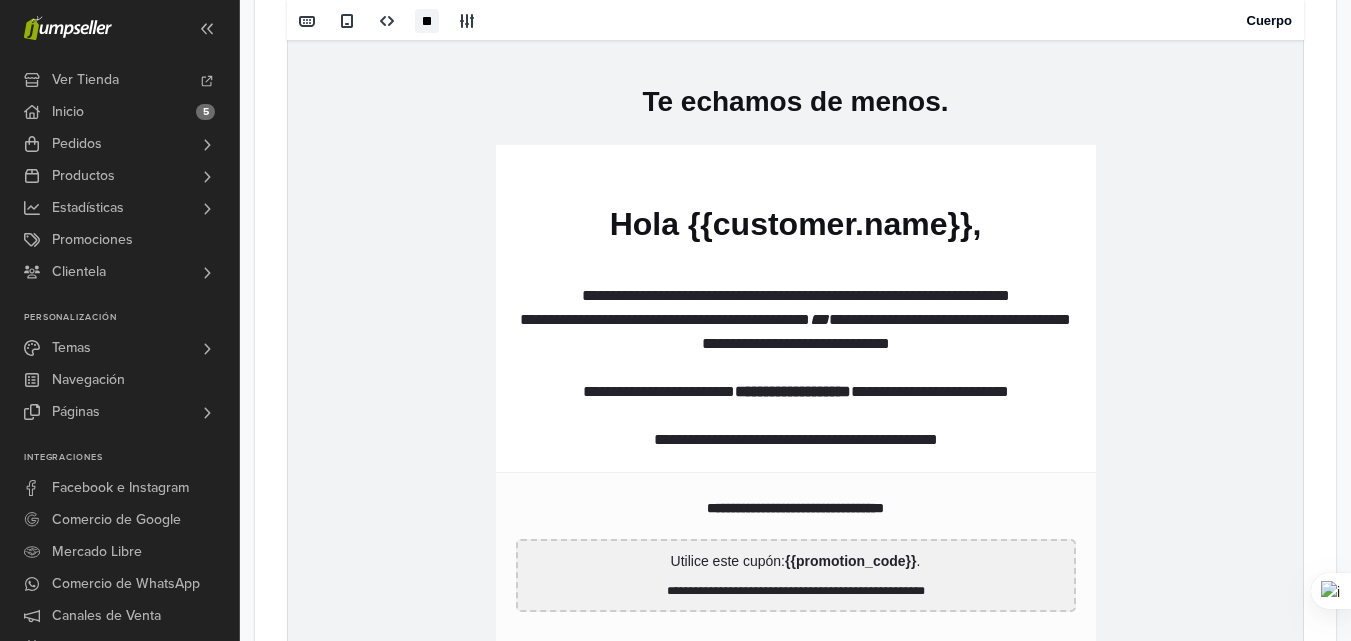 click on "**********" at bounding box center (796, 368) 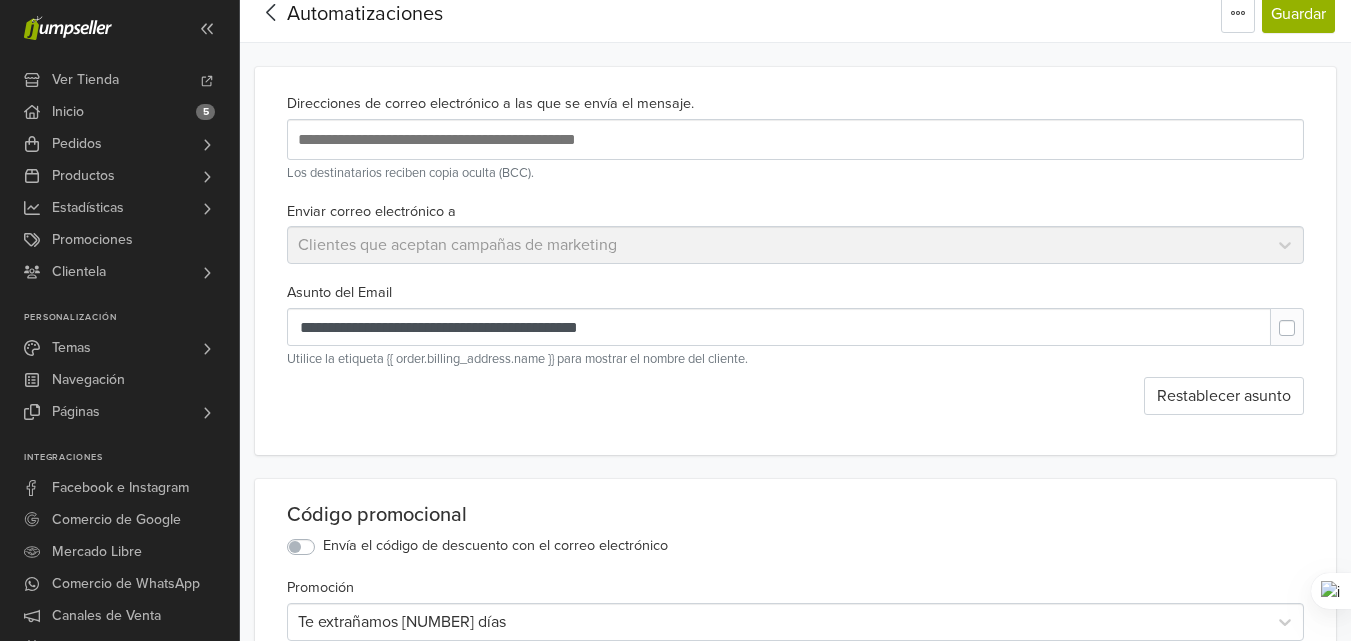 scroll, scrollTop: 49, scrollLeft: 0, axis: vertical 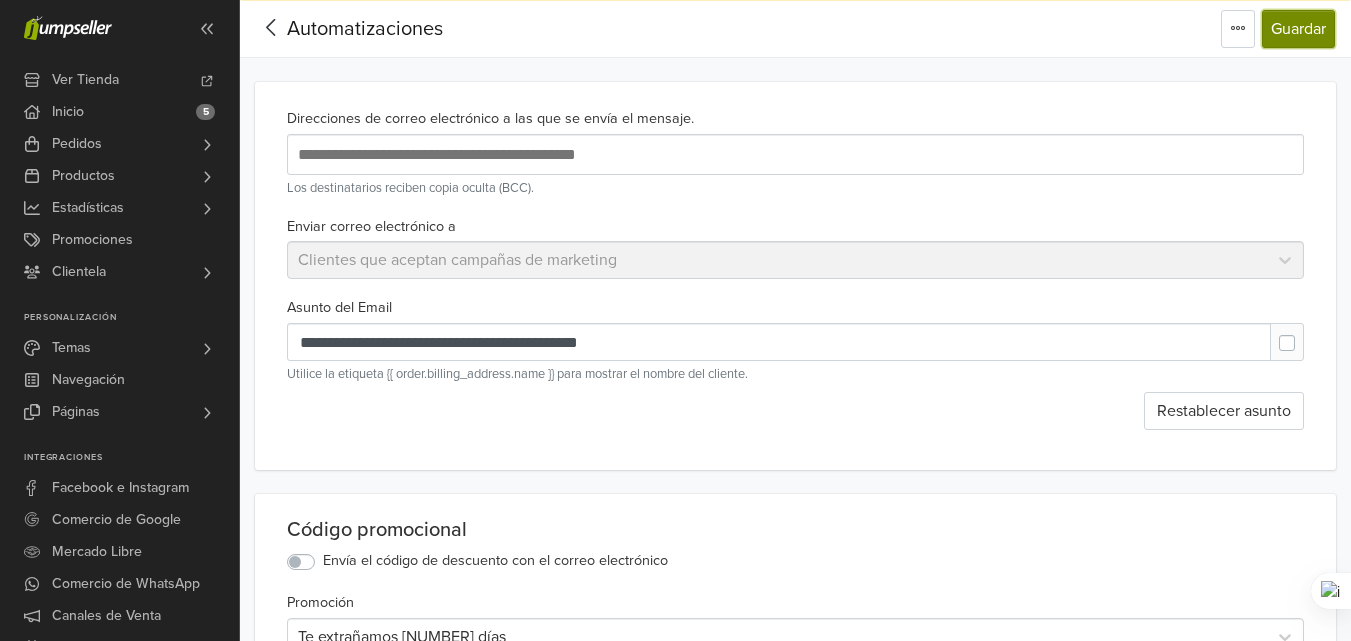 click on "Guardar" at bounding box center (1298, 29) 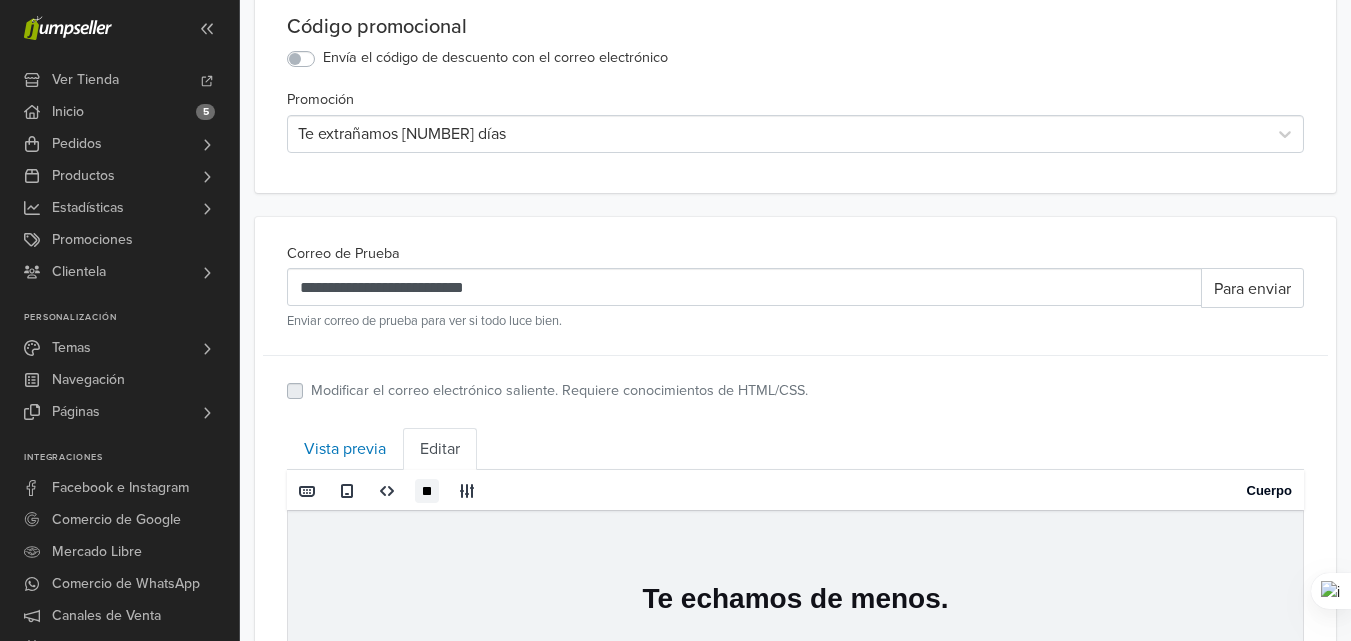 scroll, scrollTop: 649, scrollLeft: 0, axis: vertical 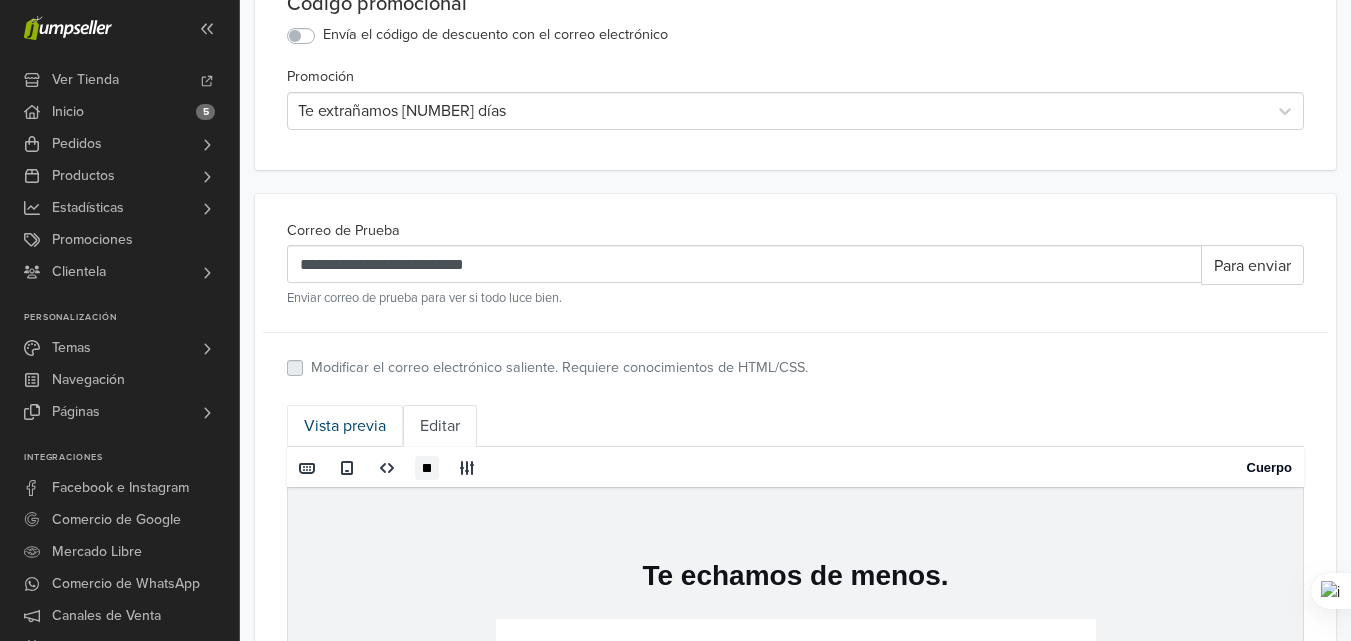 click on "Vista previa" at bounding box center [345, 426] 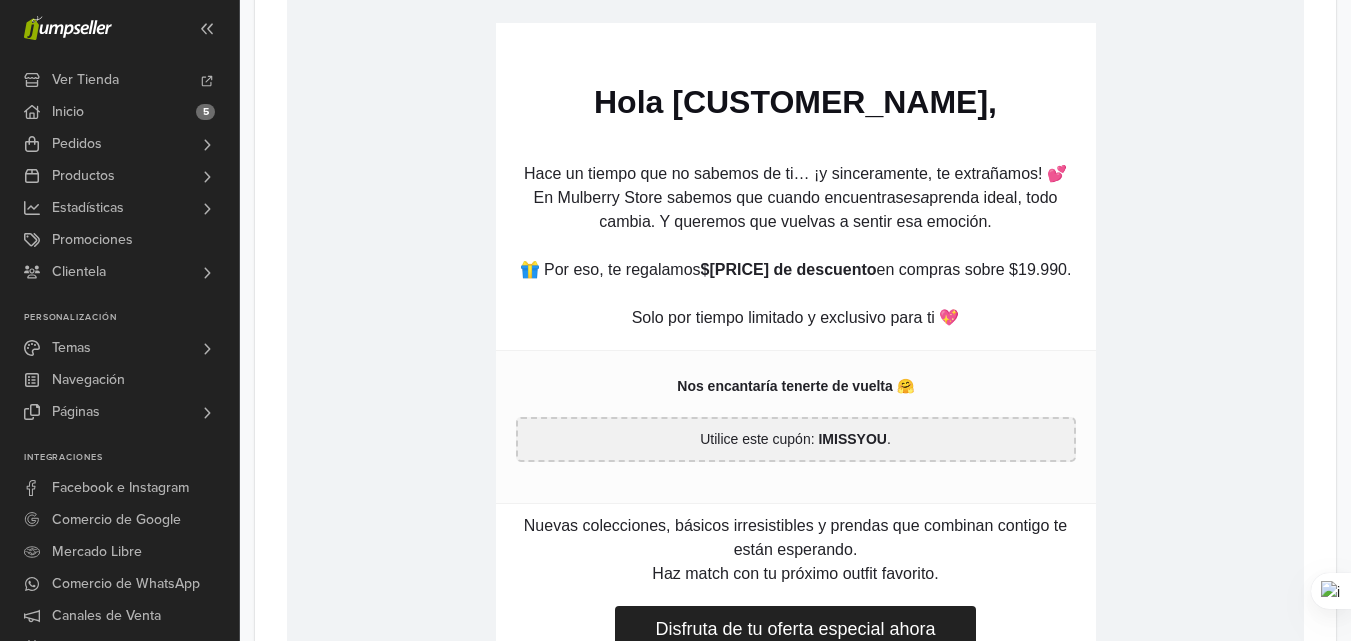 scroll, scrollTop: 1149, scrollLeft: 0, axis: vertical 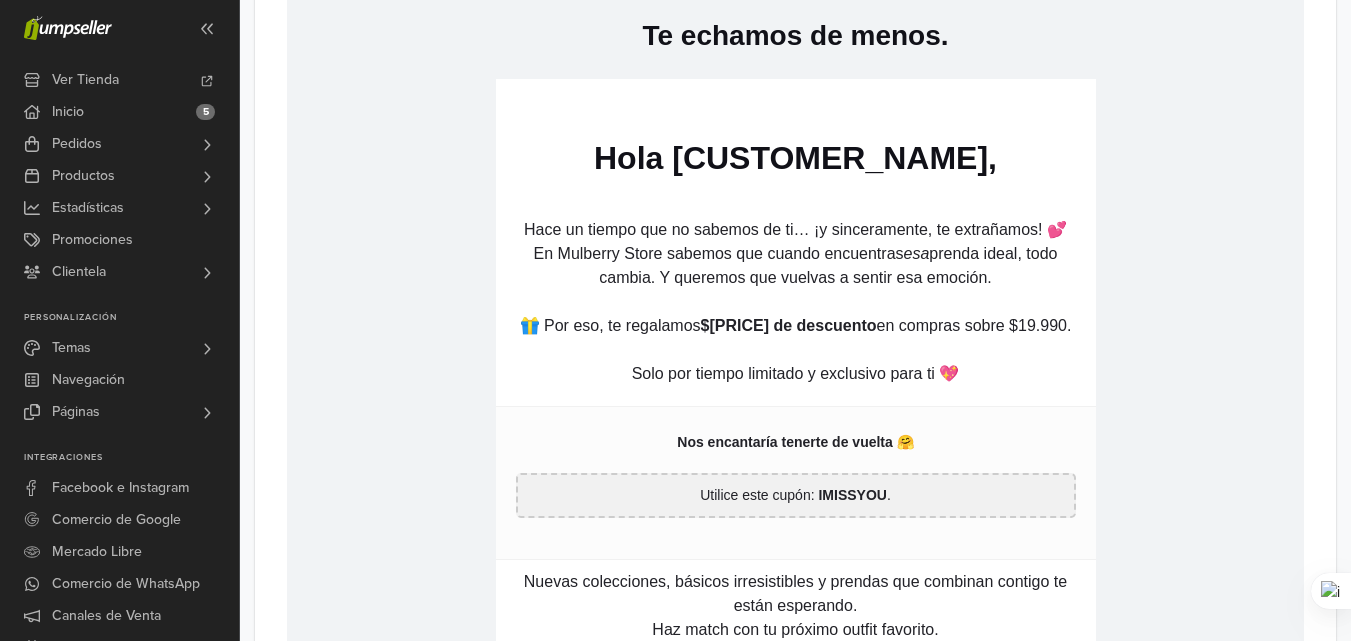 click on "Hace un tiempo que no sabemos de ti… ¡y sinceramente, te extrañamos! 💕 En Mulberry Store sabemos que cuando encuentras esa prenda ideal, todo cambia. Y queremos que vuelvas a sentir esa emoción. 🎁 Por eso, te regalamos $[PRICE] de descuento en compras sobre $[PRICE]. Solo por tiempo limitado y exclusivo para ti 💖" at bounding box center [796, 302] 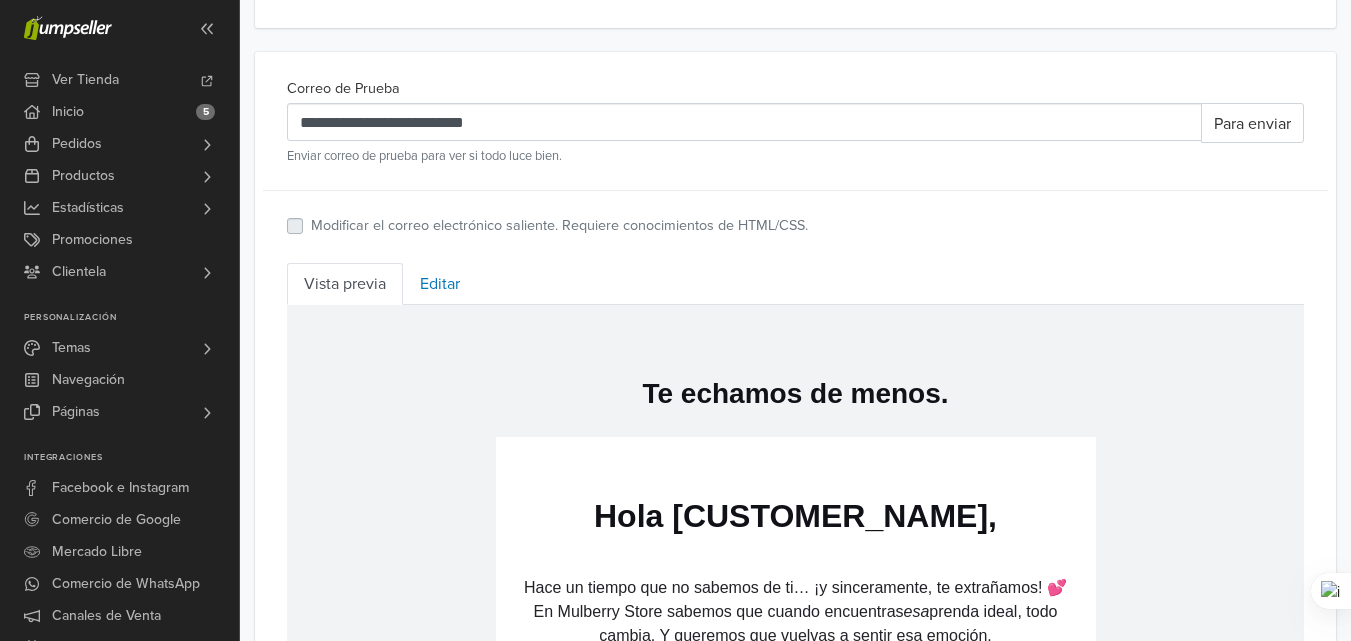 scroll, scrollTop: 749, scrollLeft: 0, axis: vertical 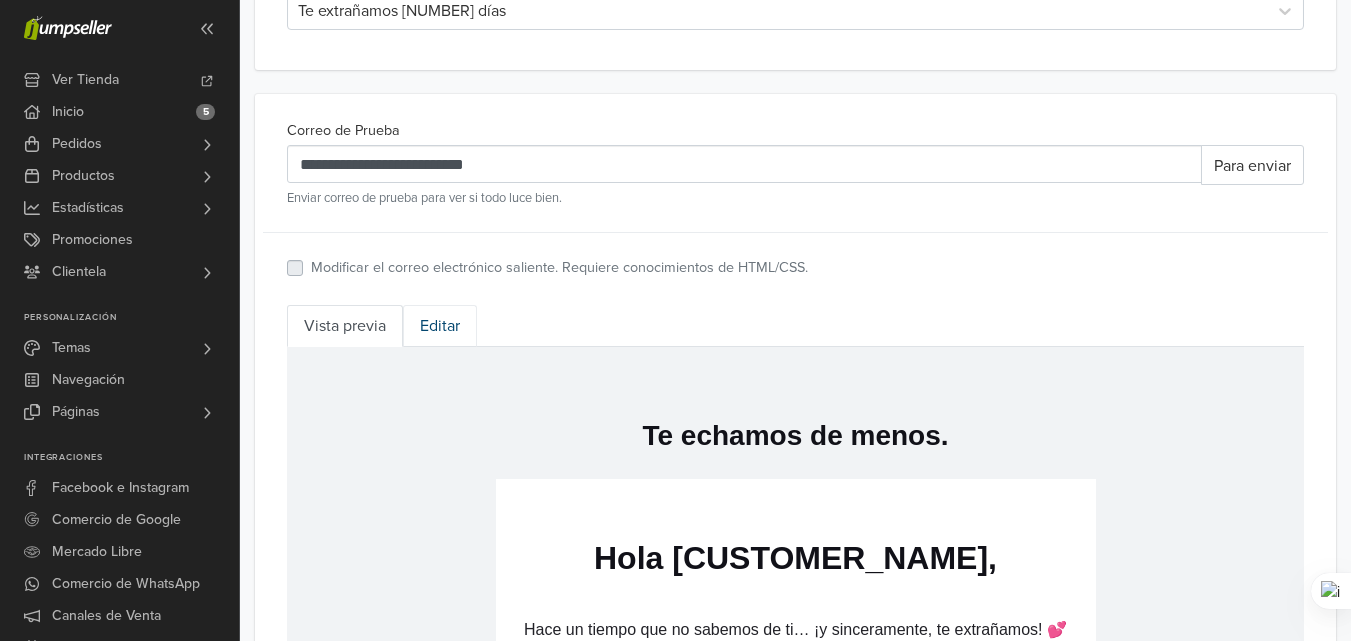click on "Editar" at bounding box center [440, 326] 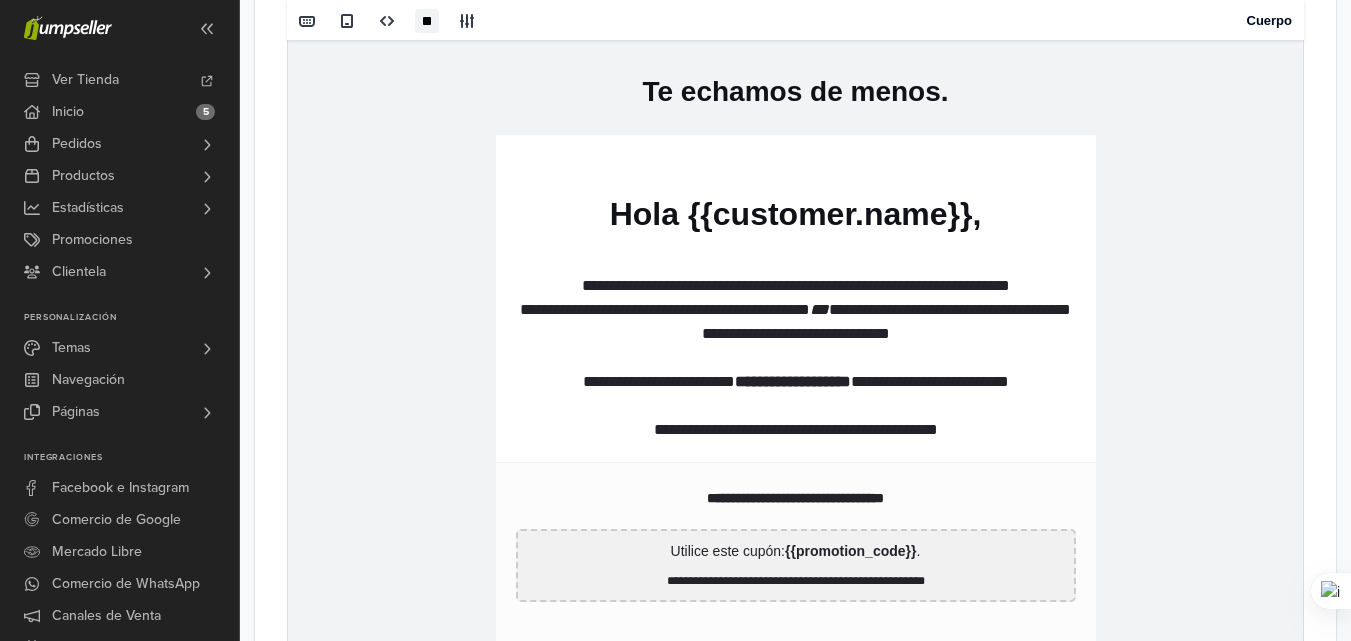 scroll, scrollTop: 1149, scrollLeft: 0, axis: vertical 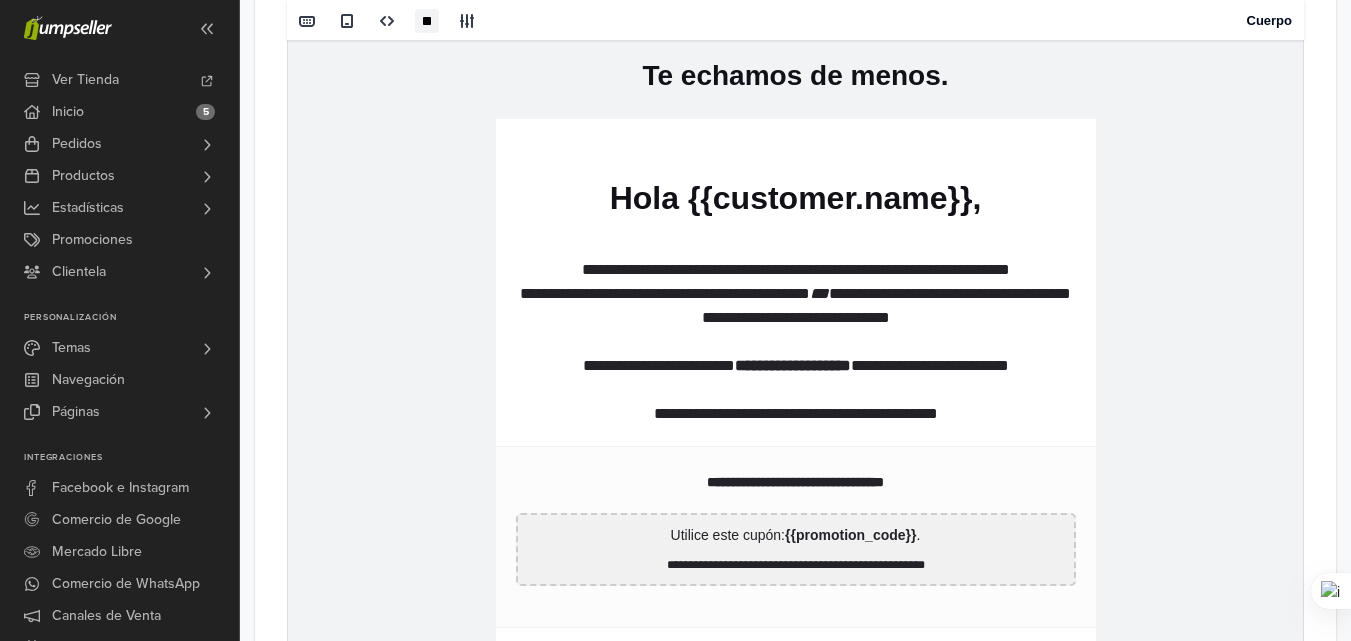 click on "**********" at bounding box center (795, 342) 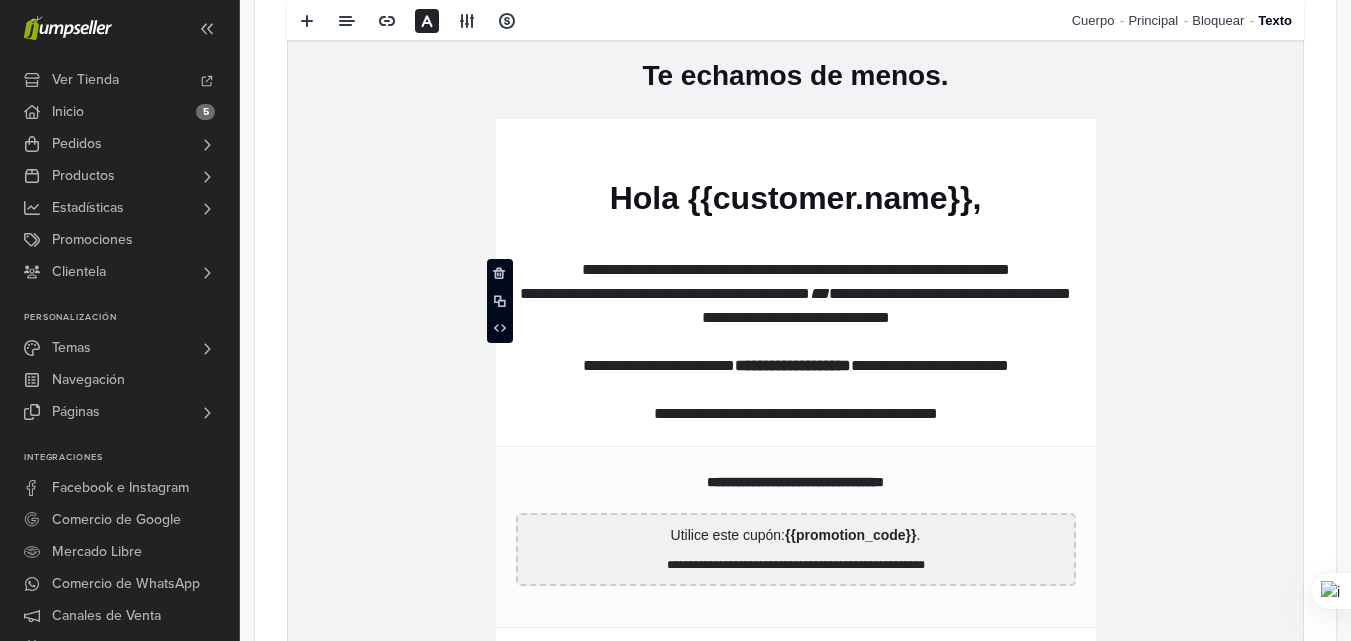 click on "**********" at bounding box center (796, 343) 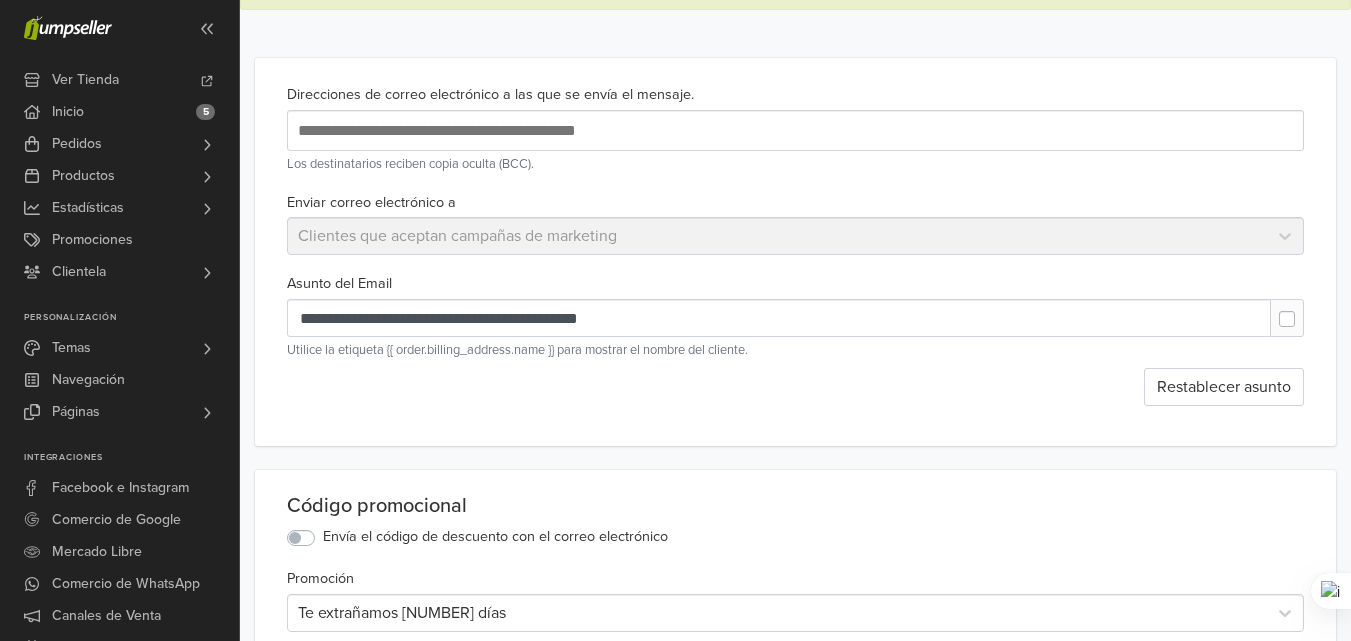scroll, scrollTop: 0, scrollLeft: 0, axis: both 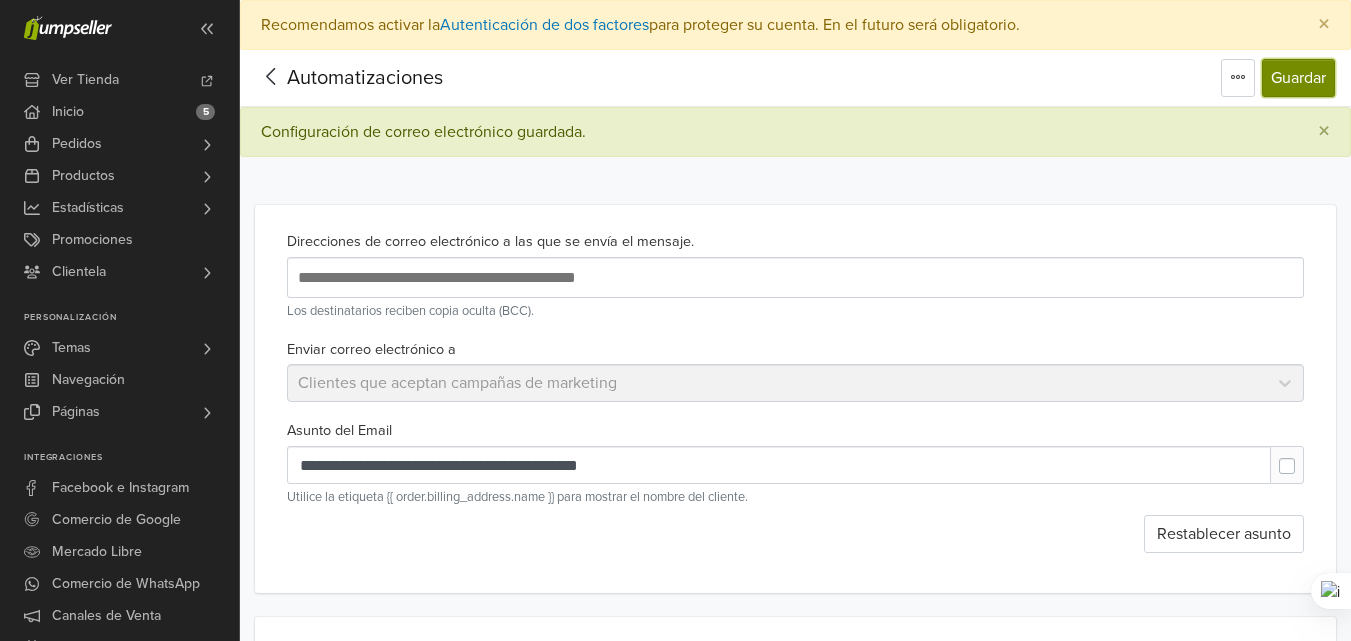 click on "Guardar" at bounding box center [1298, 78] 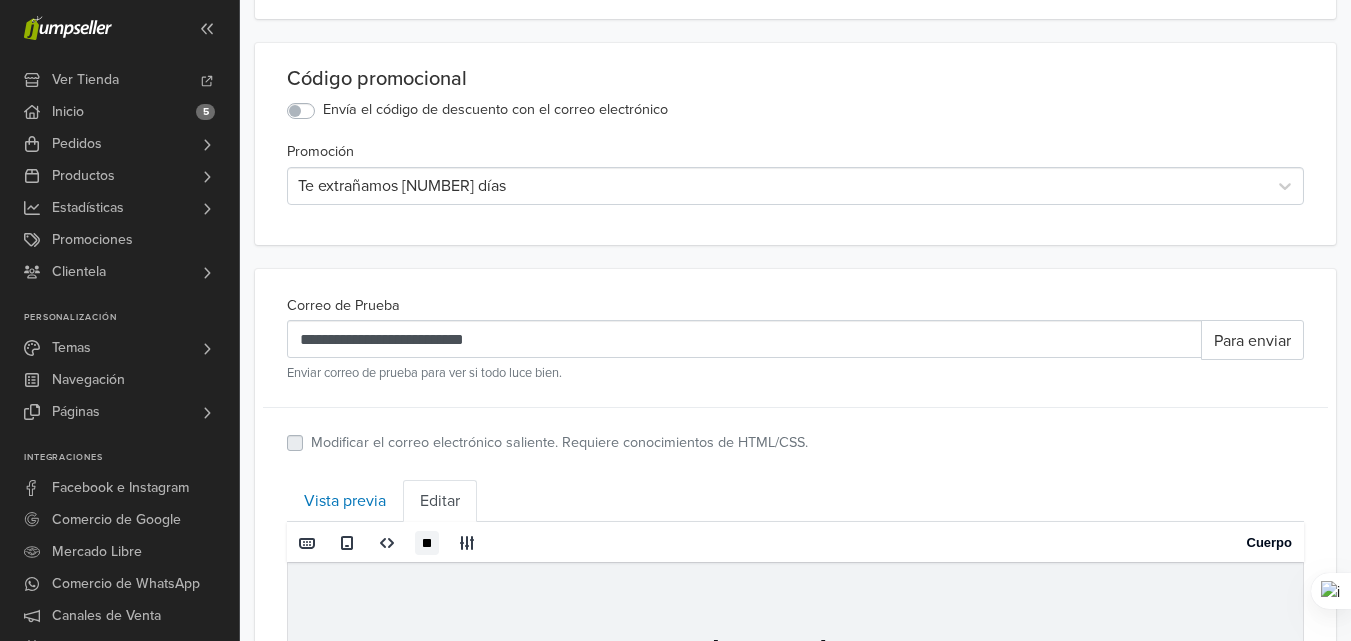 scroll, scrollTop: 600, scrollLeft: 0, axis: vertical 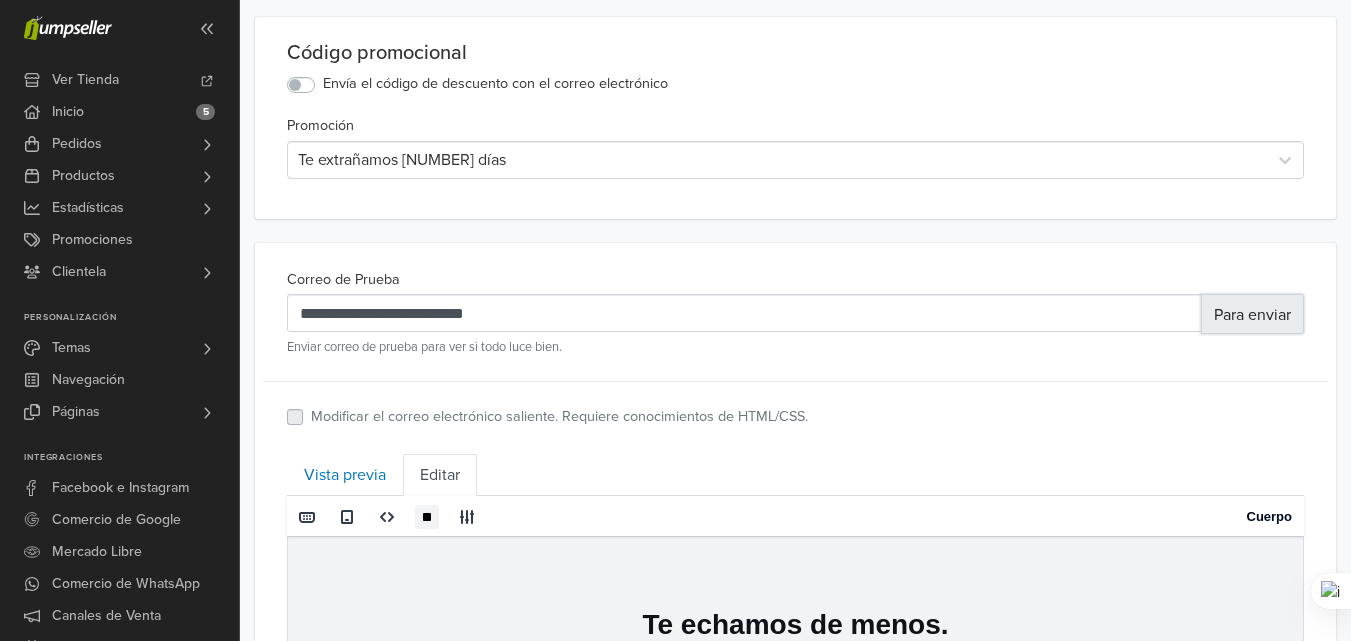 click on "Para enviar" at bounding box center (1252, 315) 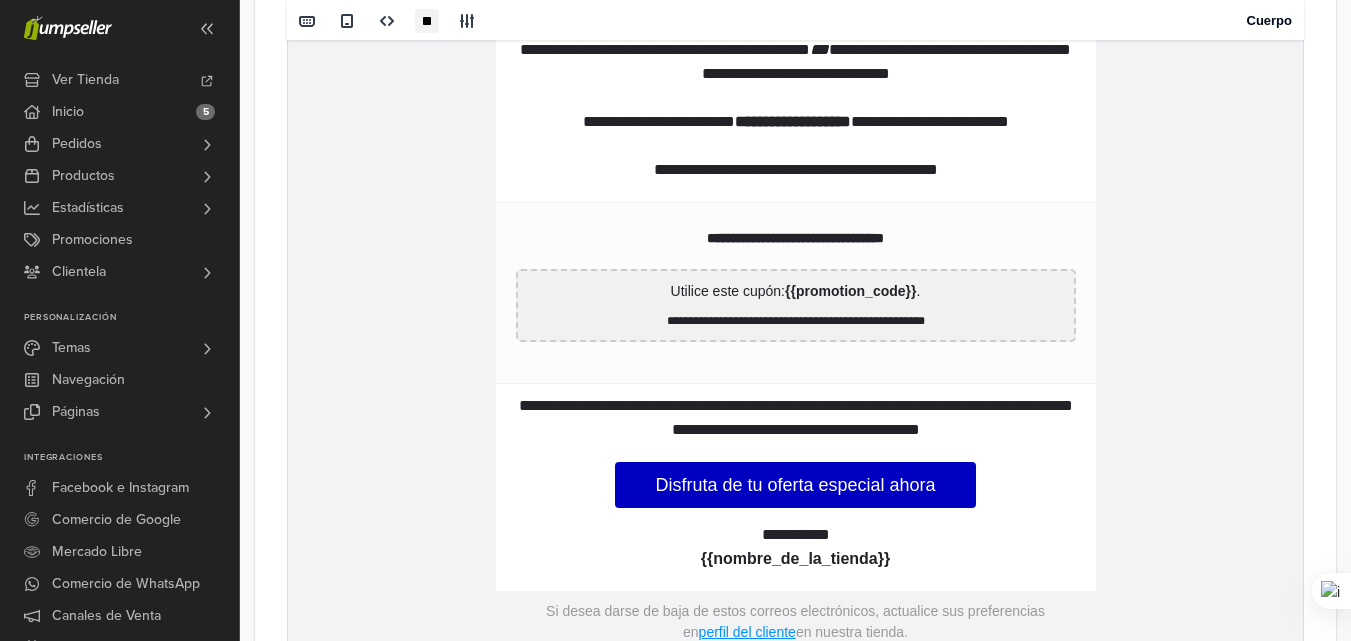 scroll, scrollTop: 1400, scrollLeft: 0, axis: vertical 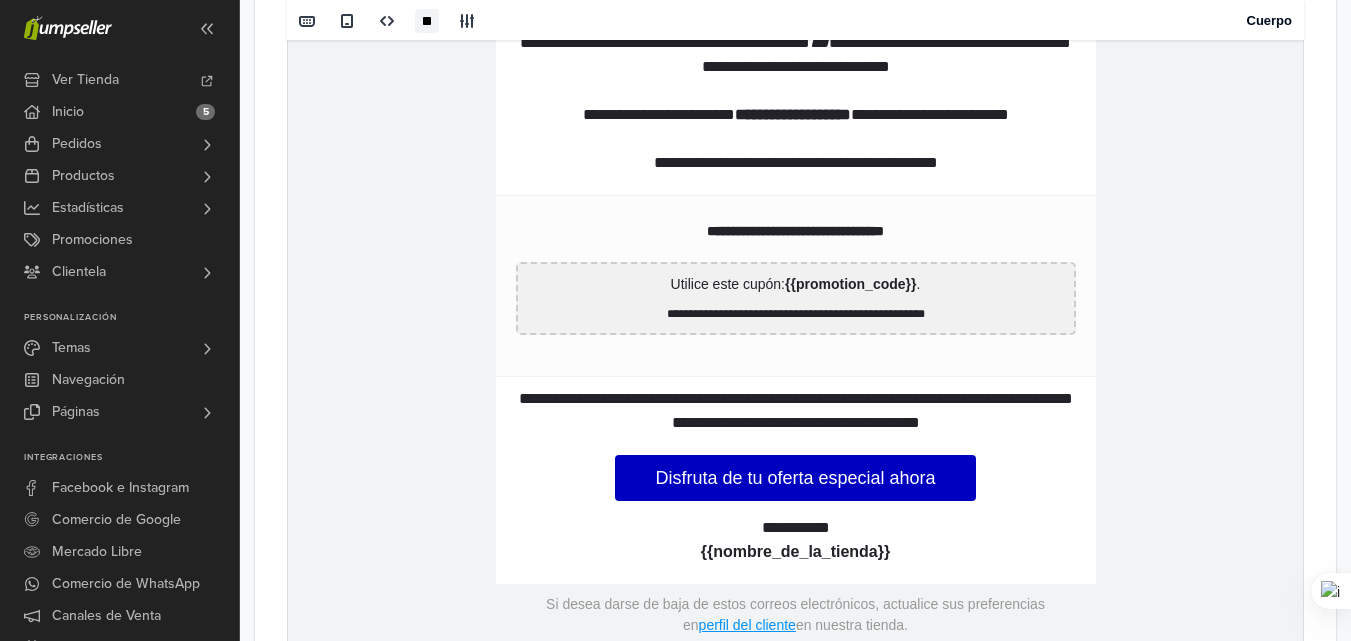 click on "{{nombre_de_la_tienda}}" at bounding box center [795, 552] 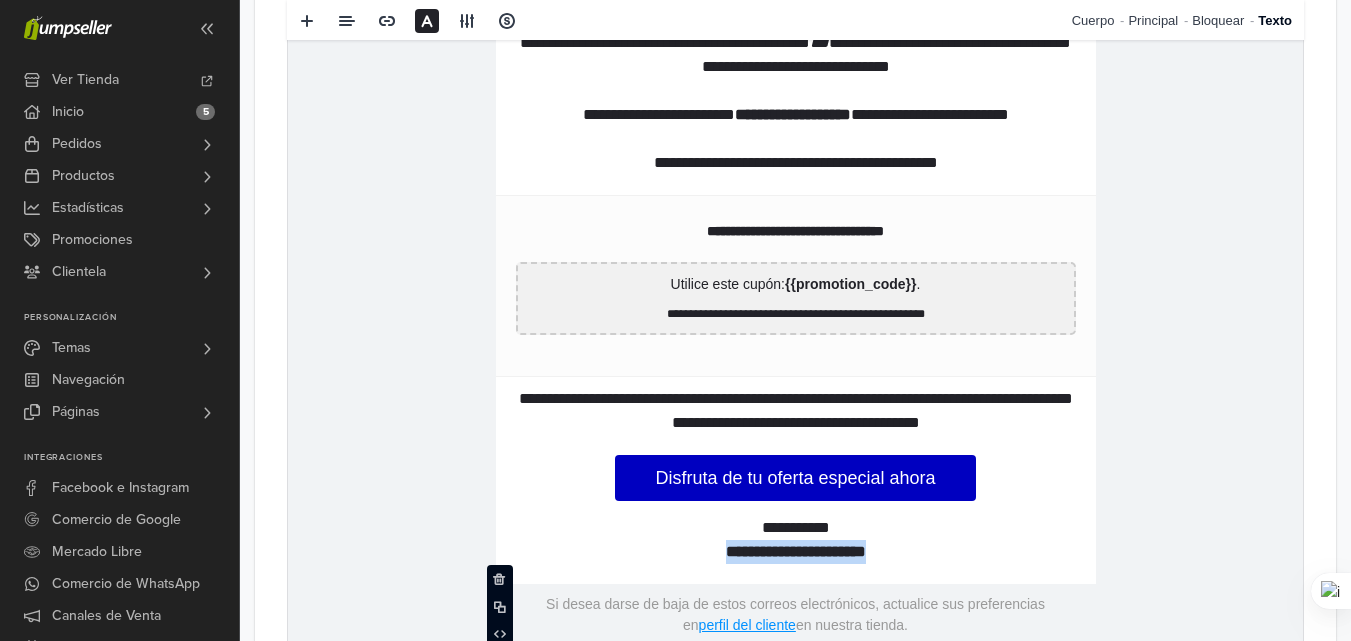 drag, startPoint x: 925, startPoint y: 579, endPoint x: 642, endPoint y: 573, distance: 283.0636 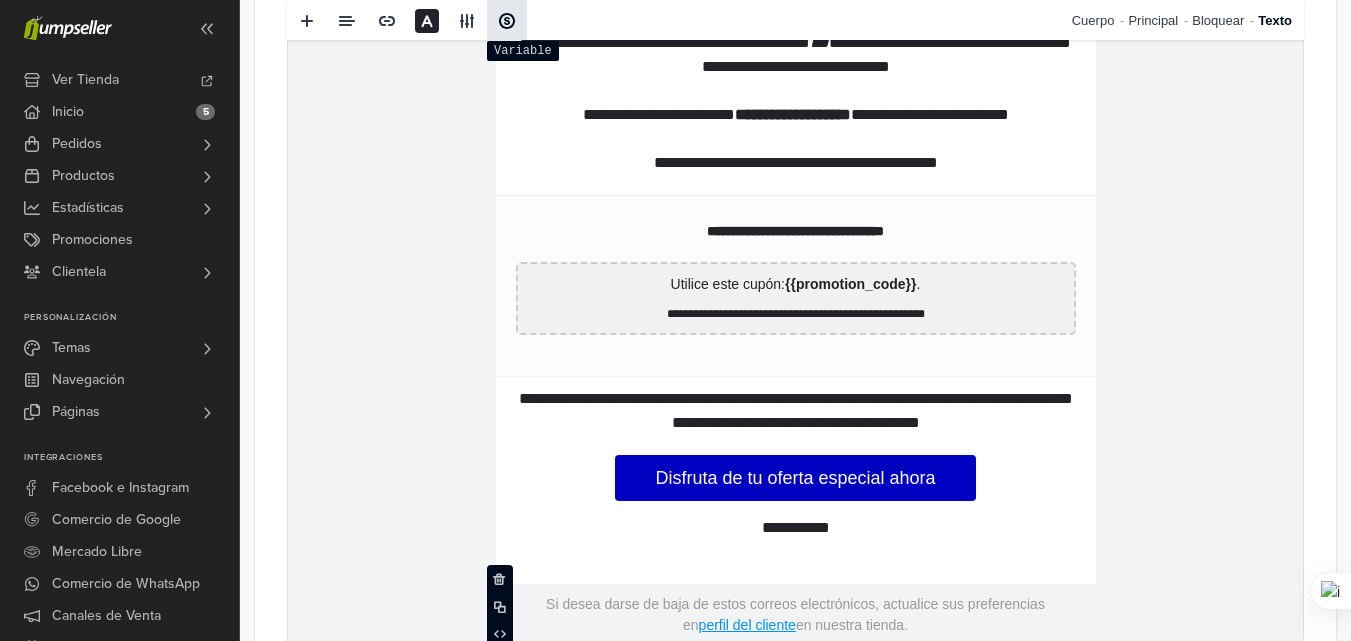 click 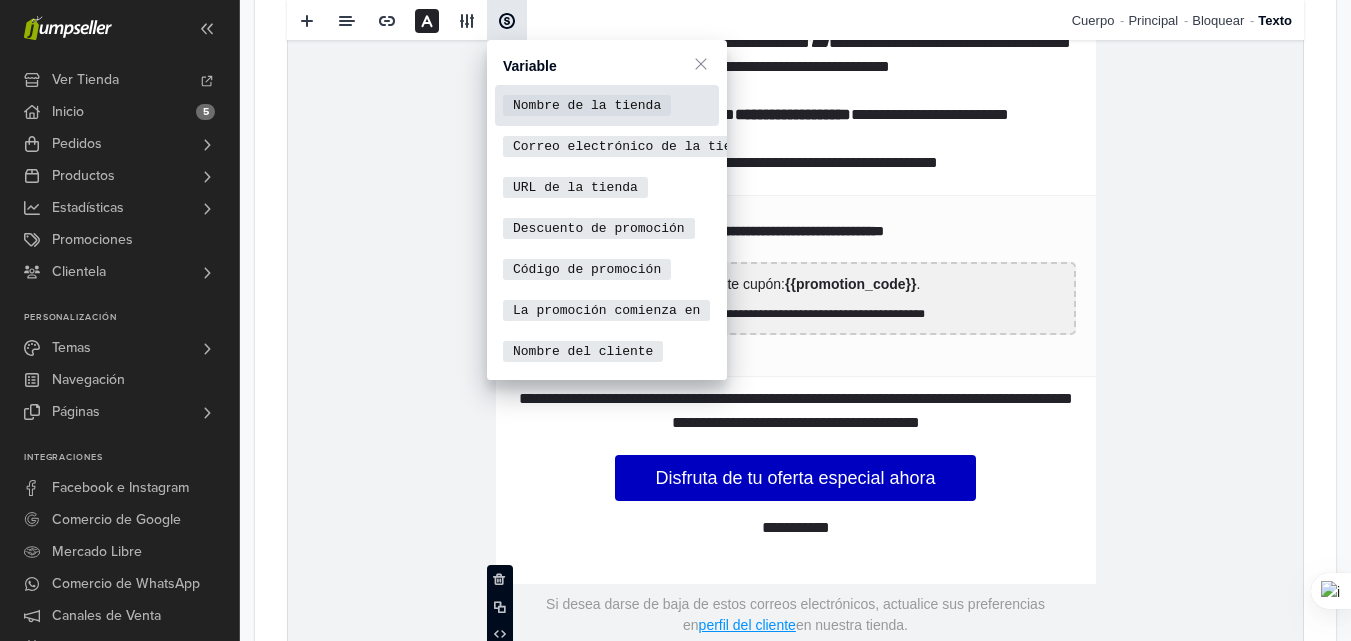 click on "Nombre de la tienda" at bounding box center (587, 105) 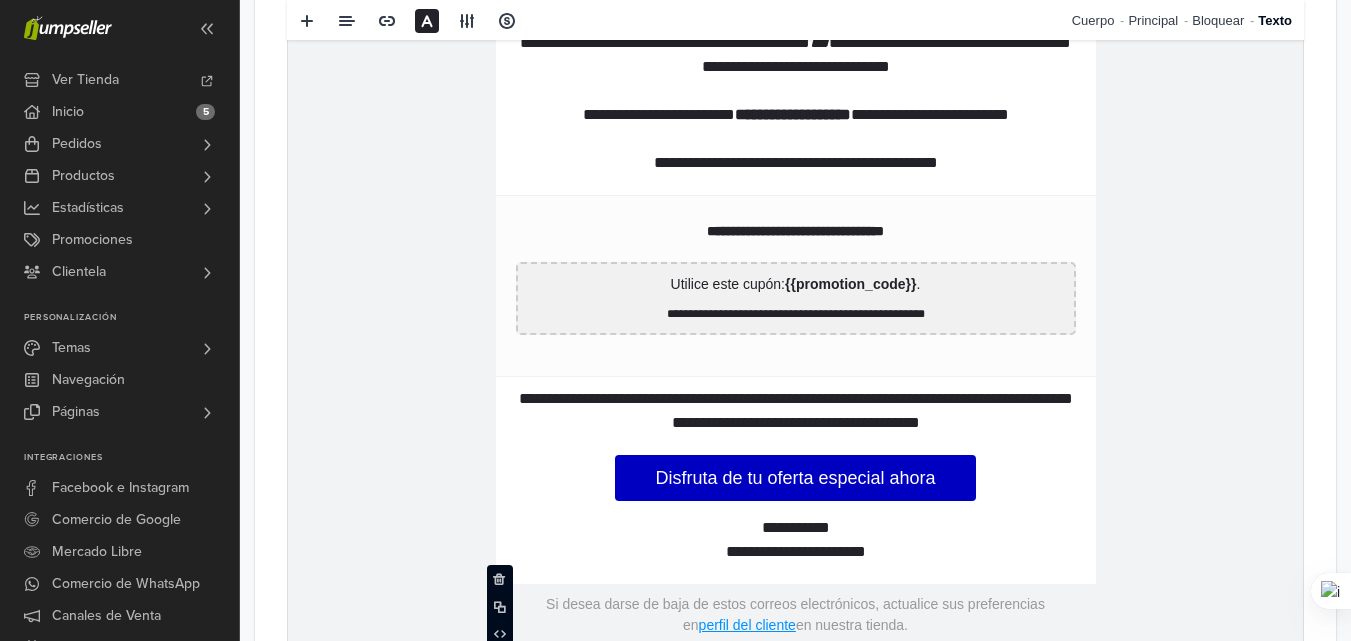 click on "**********" at bounding box center (795, 239) 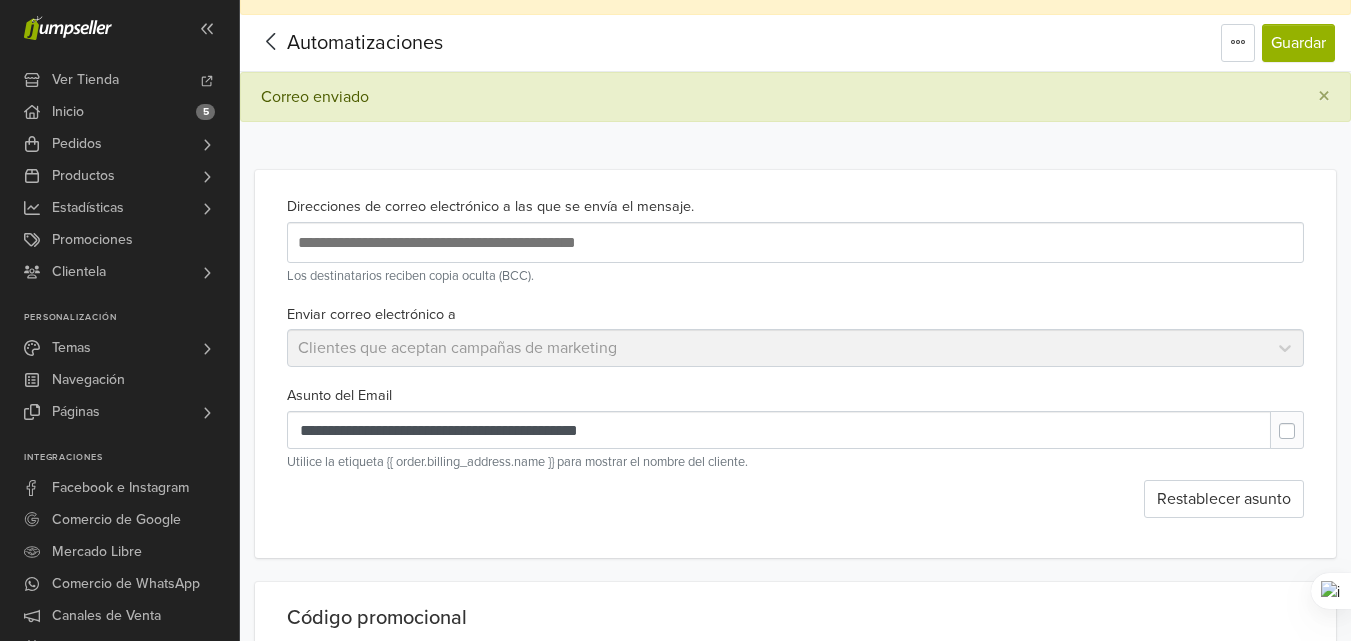 scroll, scrollTop: 0, scrollLeft: 0, axis: both 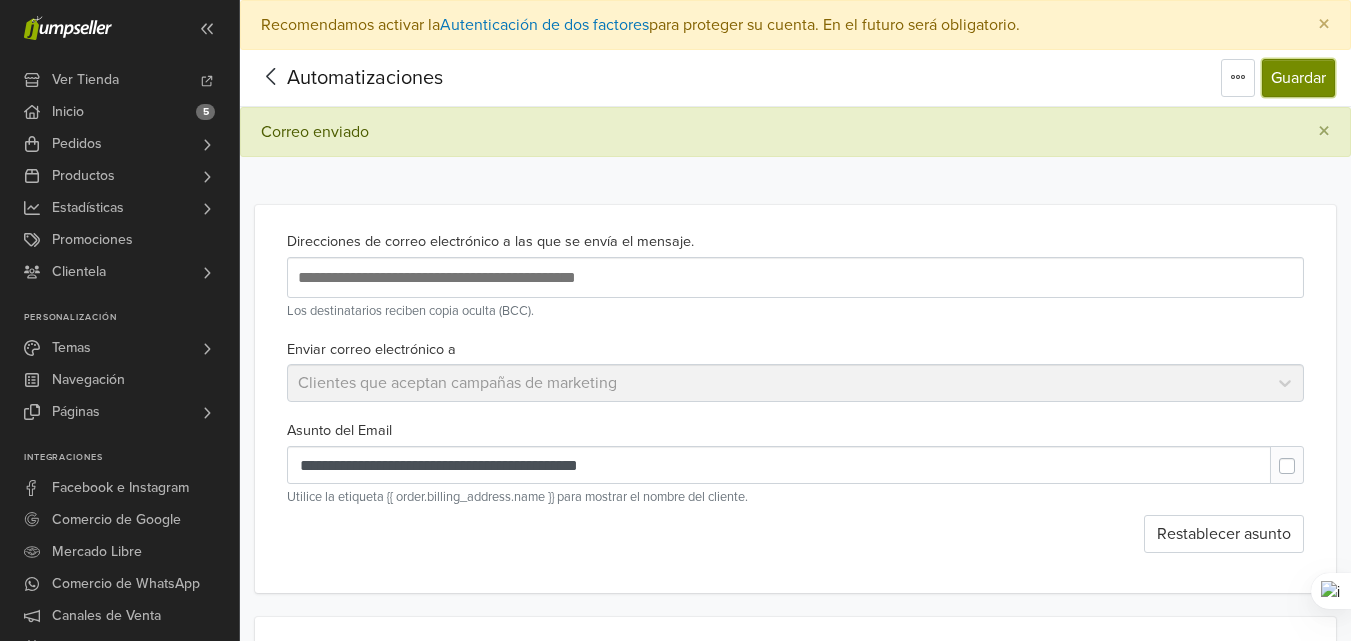 click on "Guardar" at bounding box center [1298, 78] 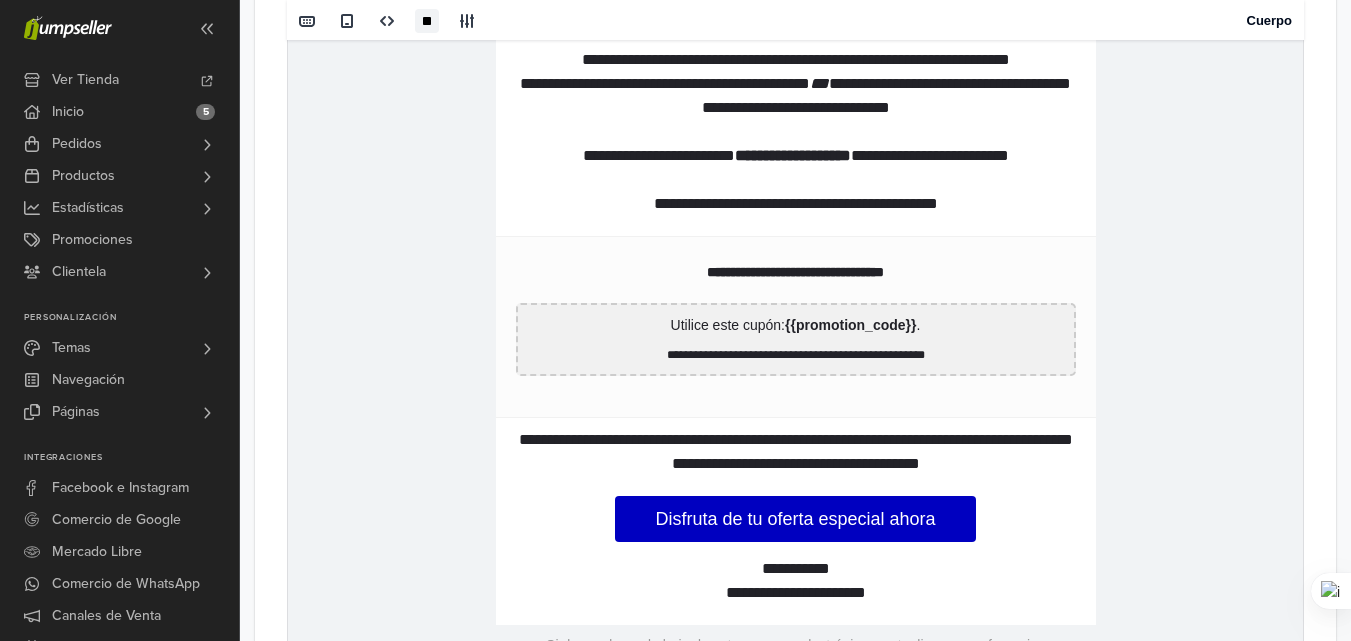 scroll, scrollTop: 999, scrollLeft: 0, axis: vertical 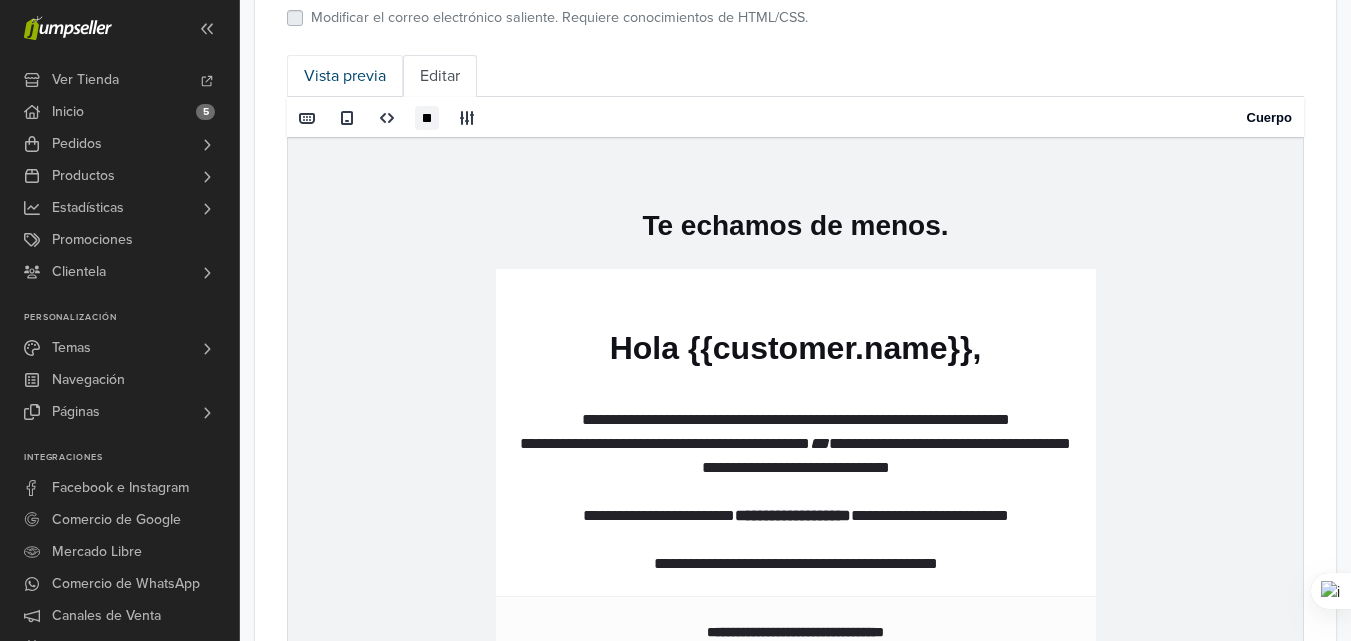 click on "Vista previa" at bounding box center [345, 76] 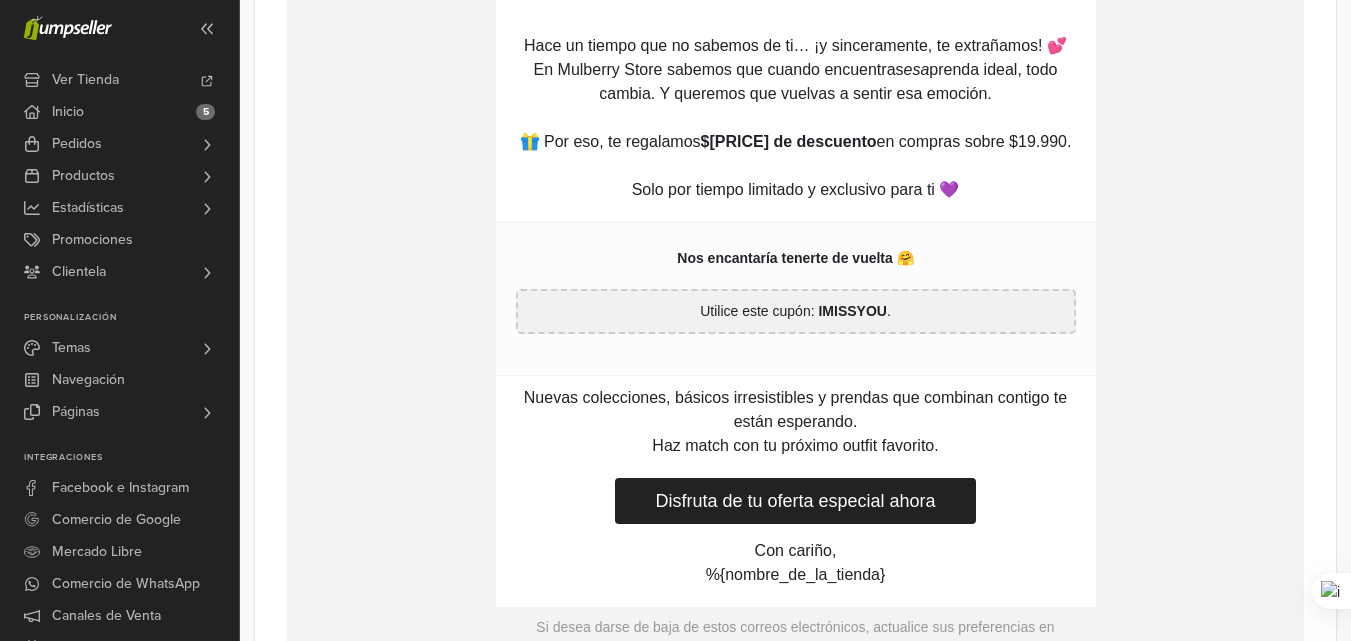 scroll, scrollTop: 799, scrollLeft: 0, axis: vertical 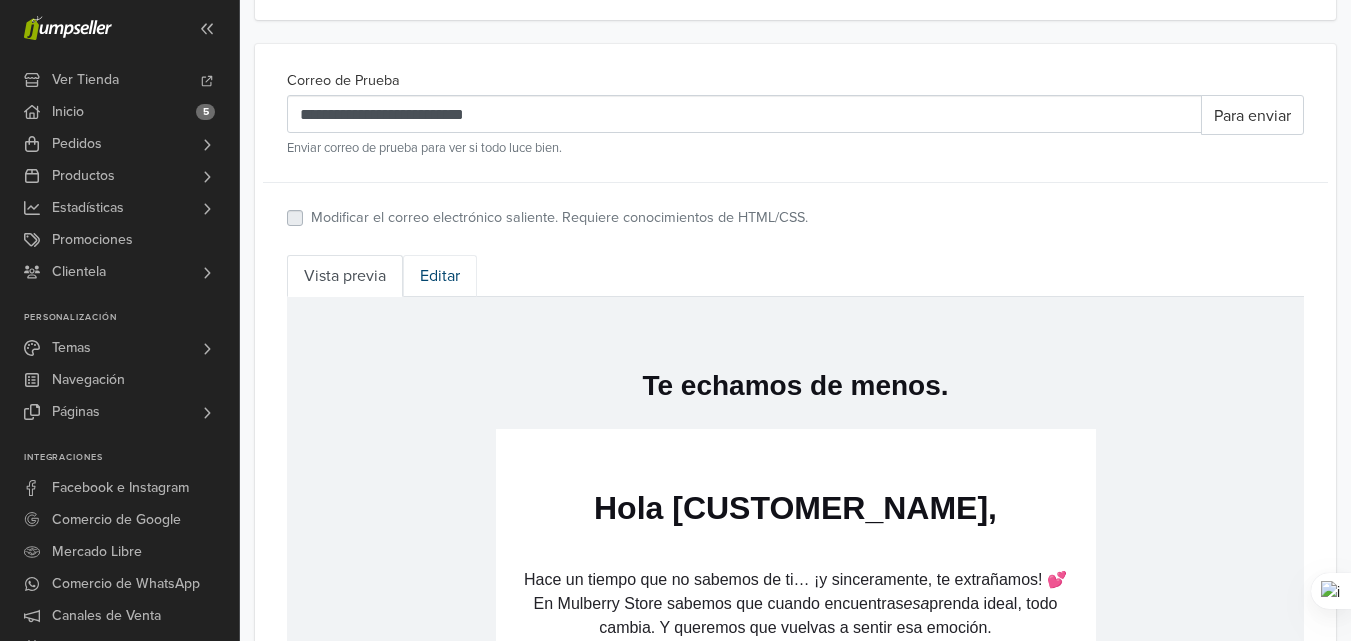click on "Editar" at bounding box center [440, 276] 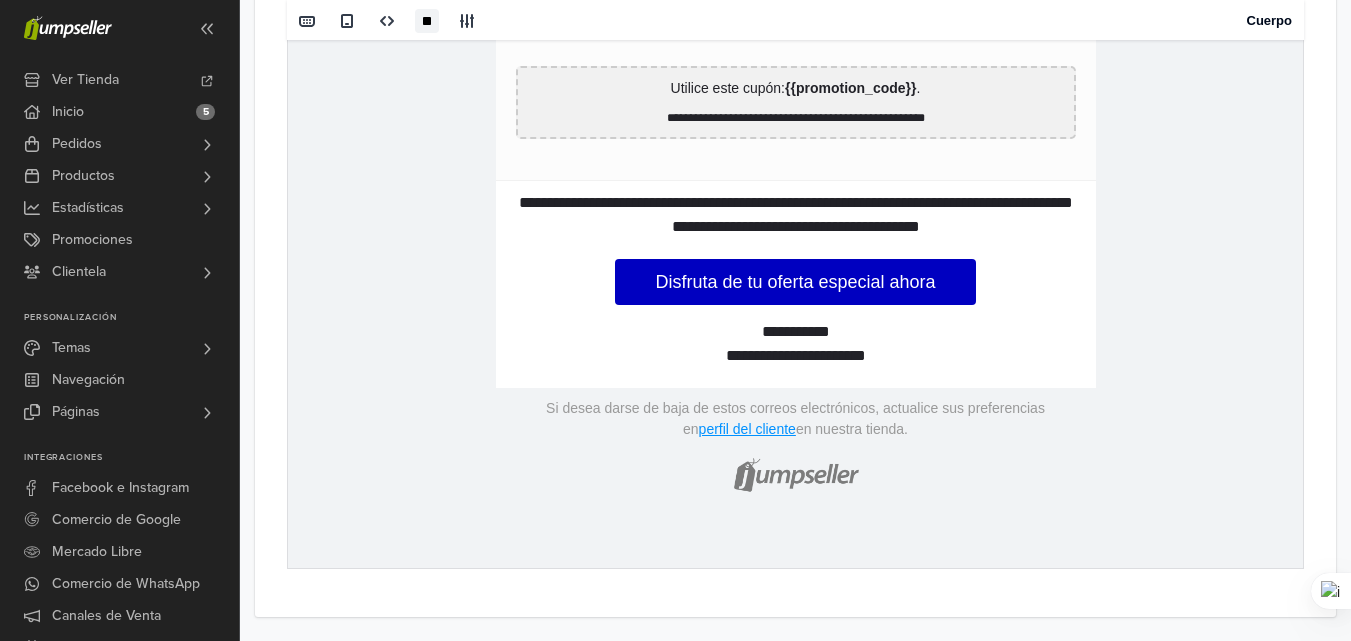 scroll, scrollTop: 1599, scrollLeft: 0, axis: vertical 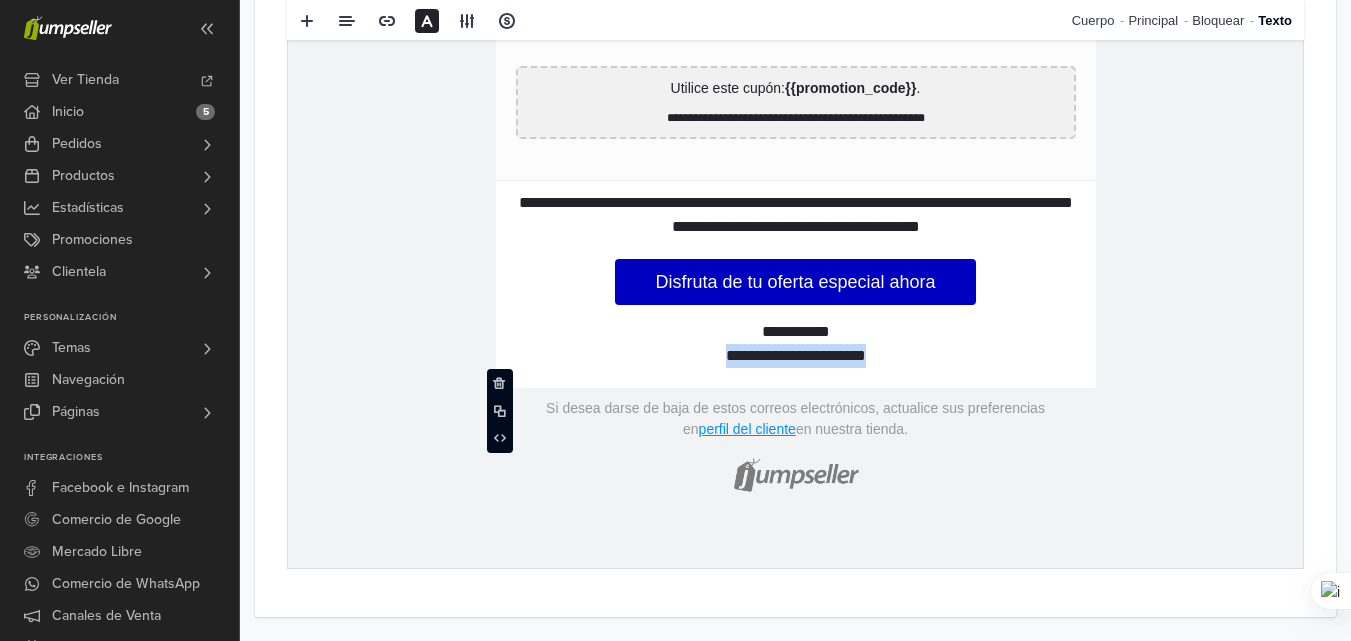 drag, startPoint x: 911, startPoint y: 374, endPoint x: 639, endPoint y: 385, distance: 272.22232 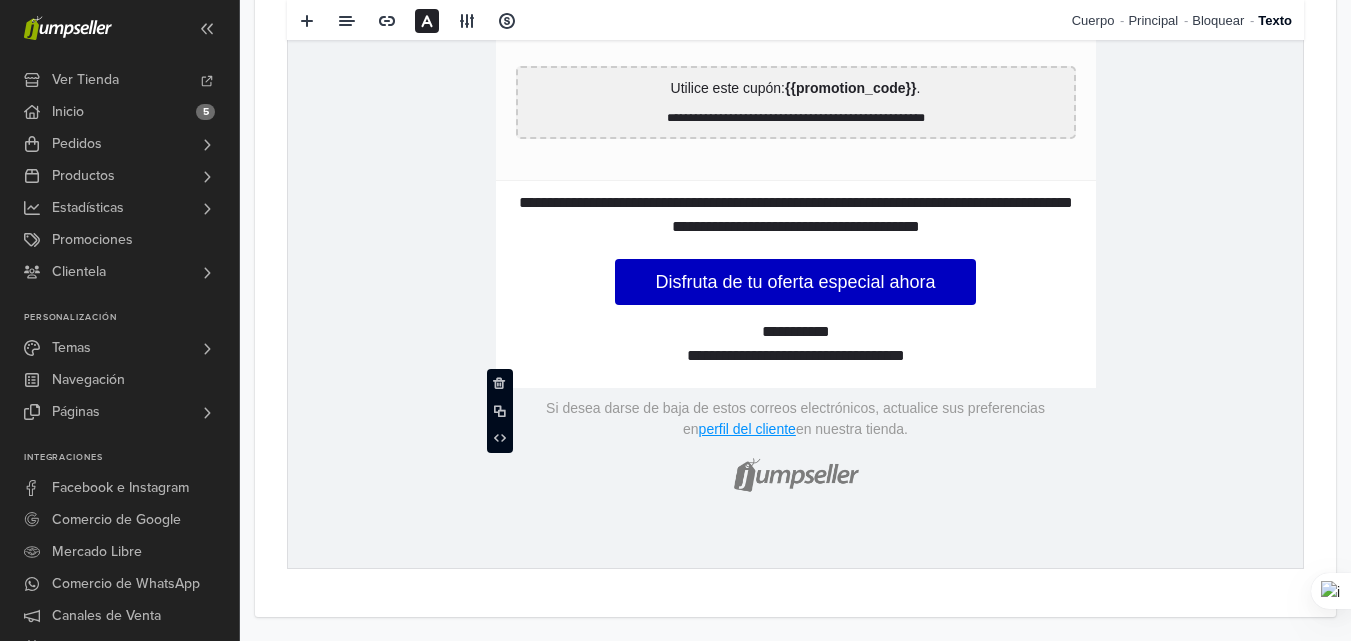 click on "**********" at bounding box center (795, 43) 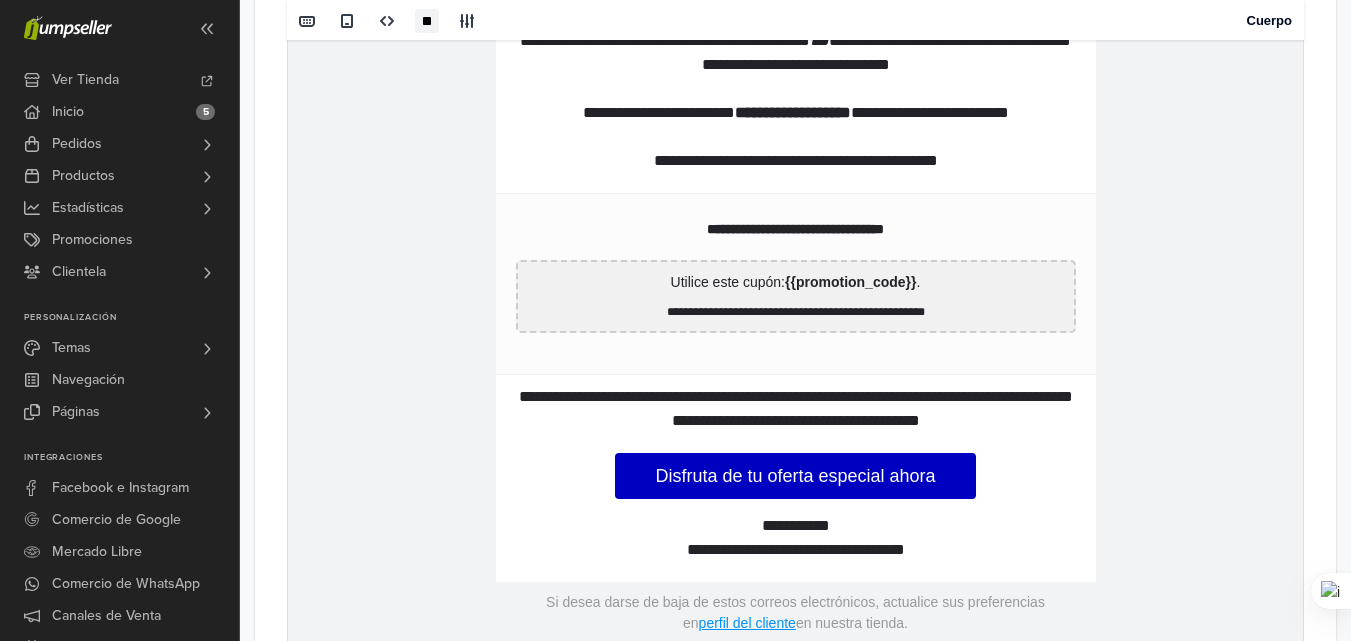 scroll, scrollTop: 1399, scrollLeft: 0, axis: vertical 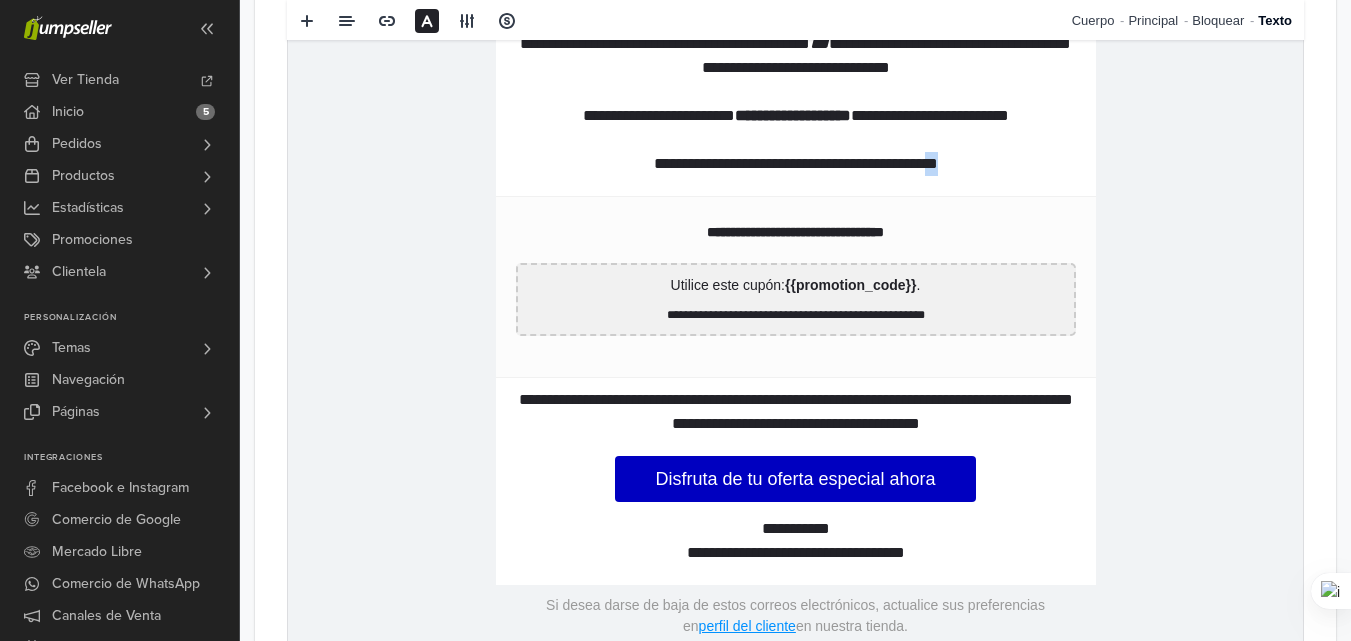 drag, startPoint x: 940, startPoint y: 164, endPoint x: 956, endPoint y: 166, distance: 16.124516 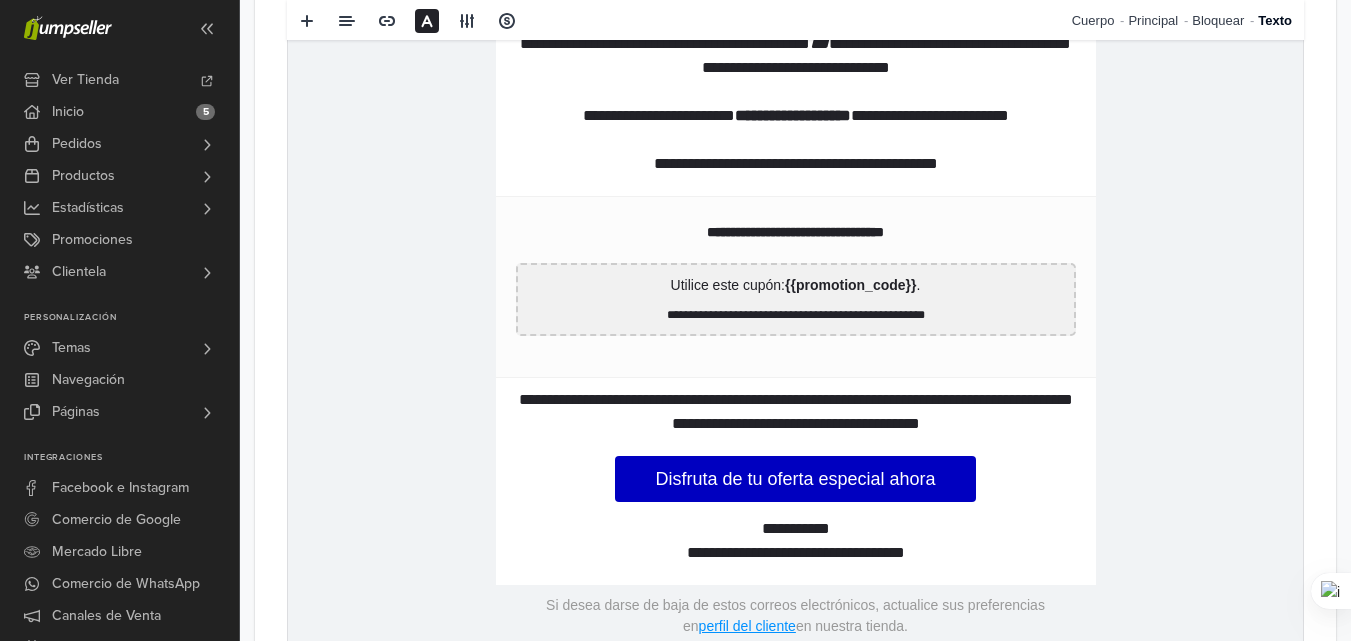 click on "**********" at bounding box center [796, 530] 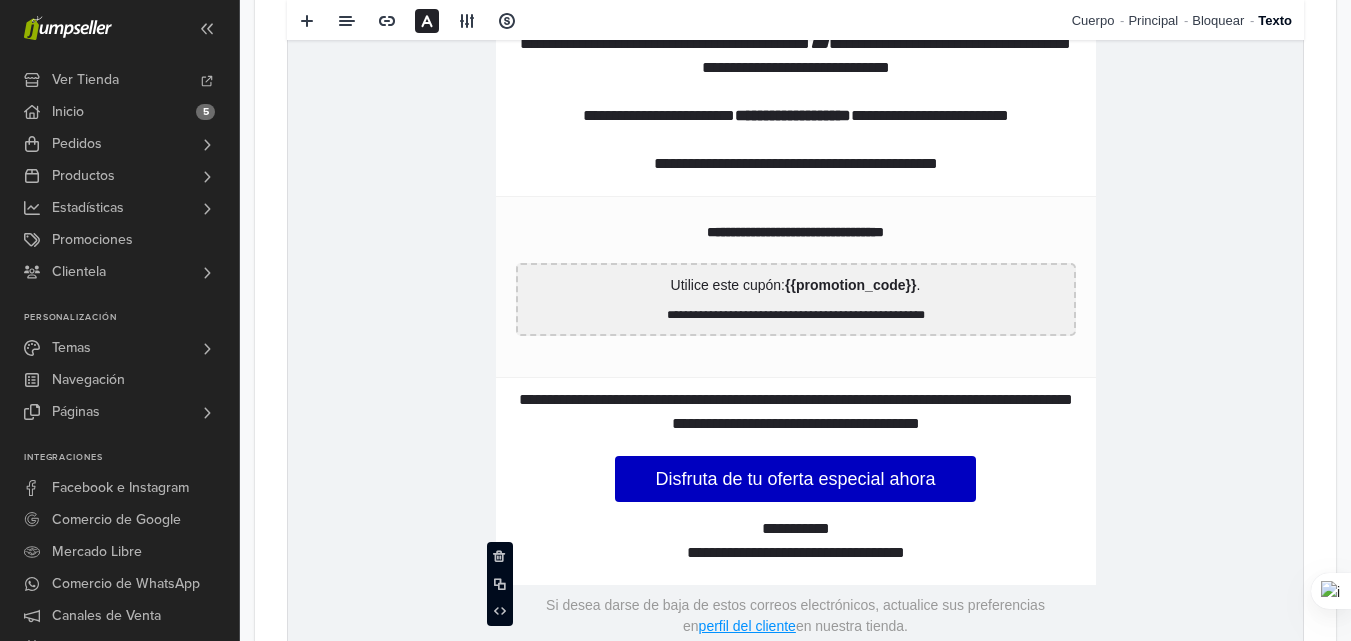 type 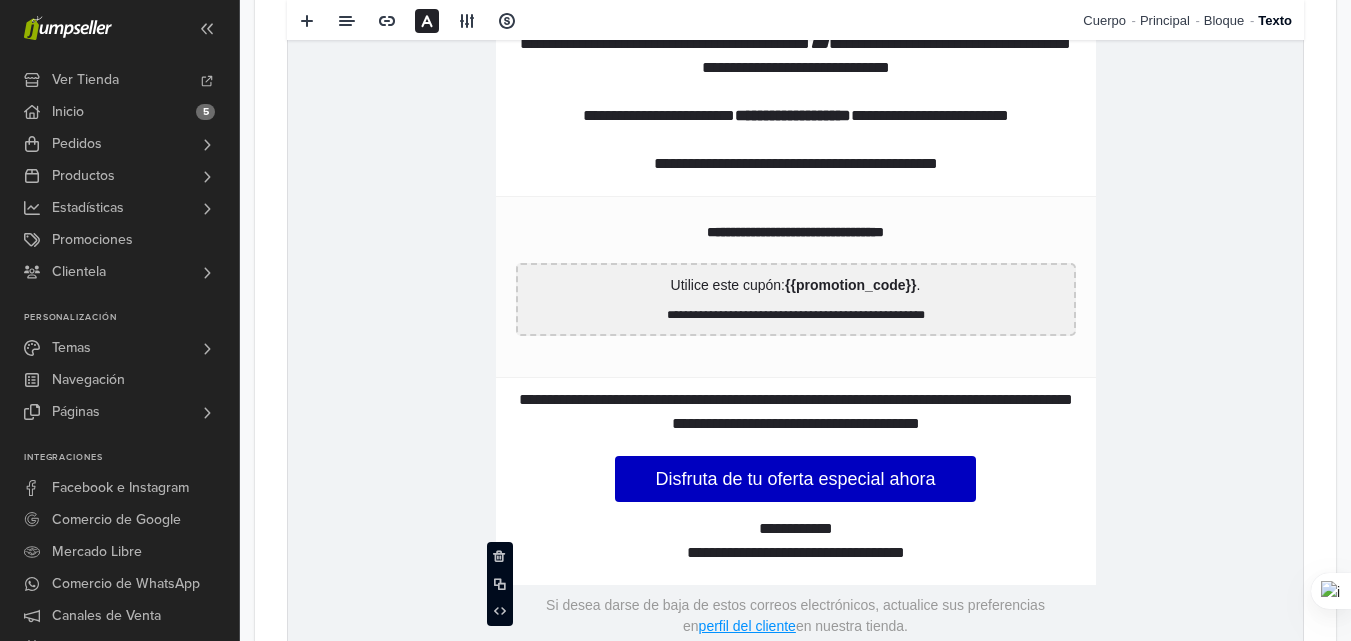 click on "**********" at bounding box center [796, 529] 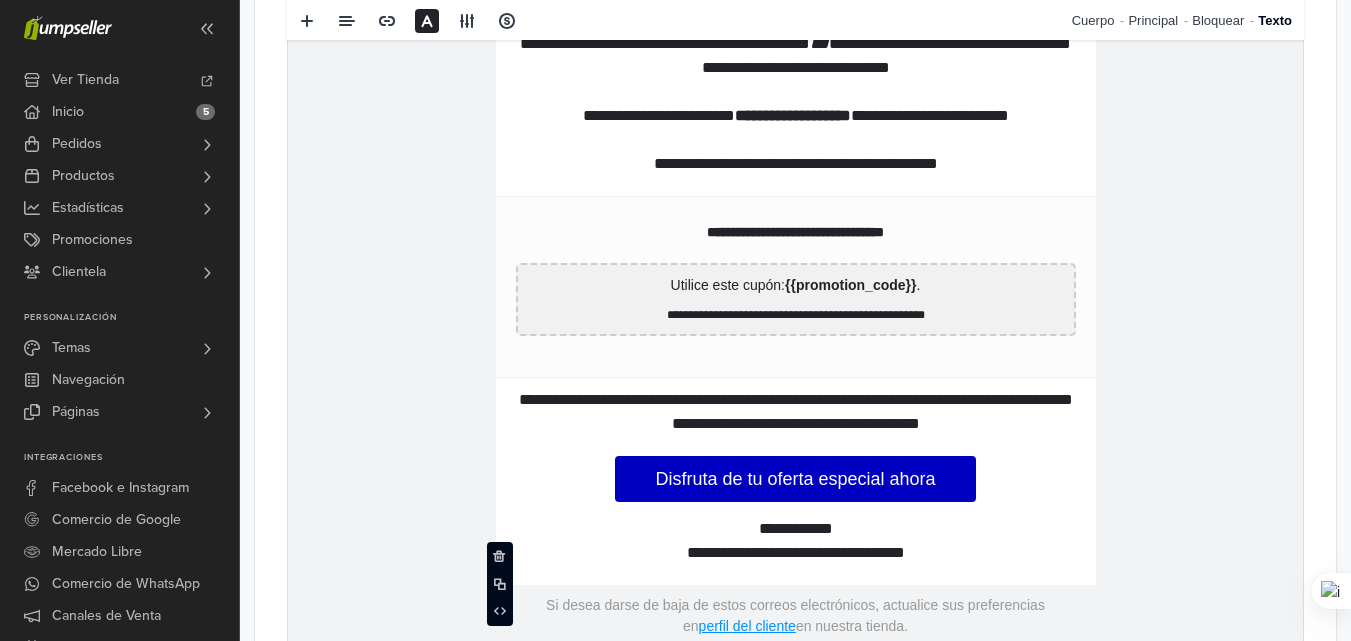 click on "**********" at bounding box center [796, 529] 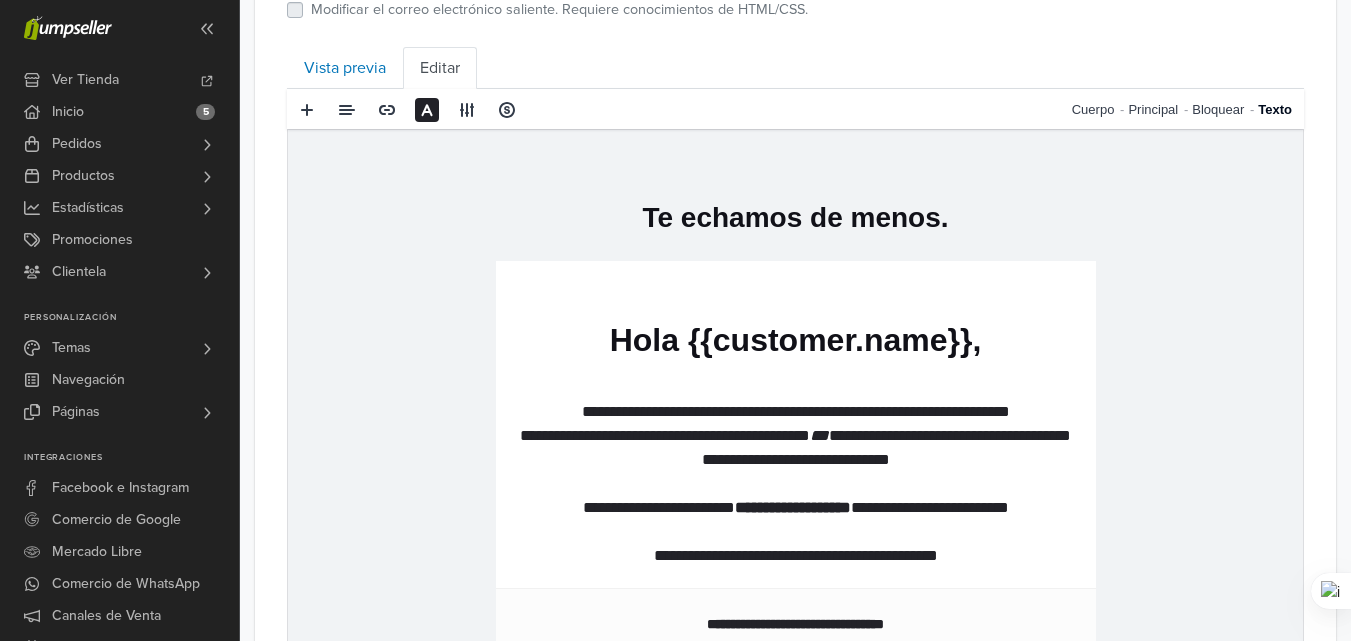 scroll, scrollTop: 999, scrollLeft: 0, axis: vertical 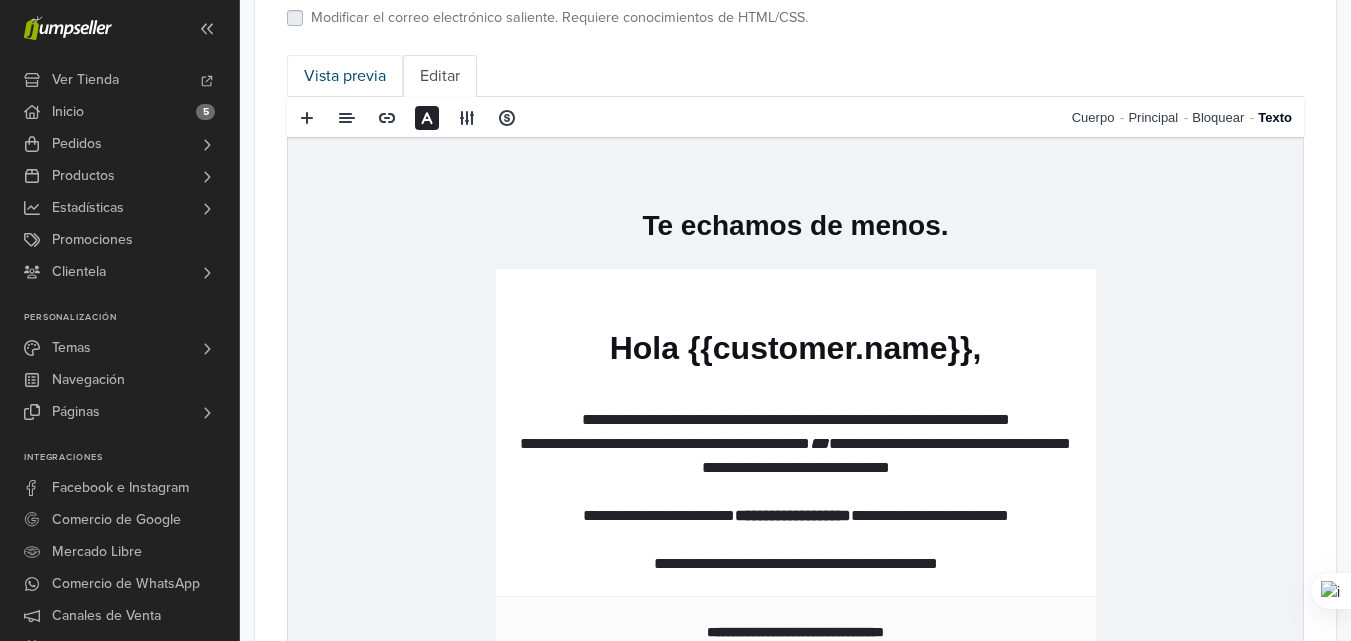 click on "Vista previa" at bounding box center (345, 76) 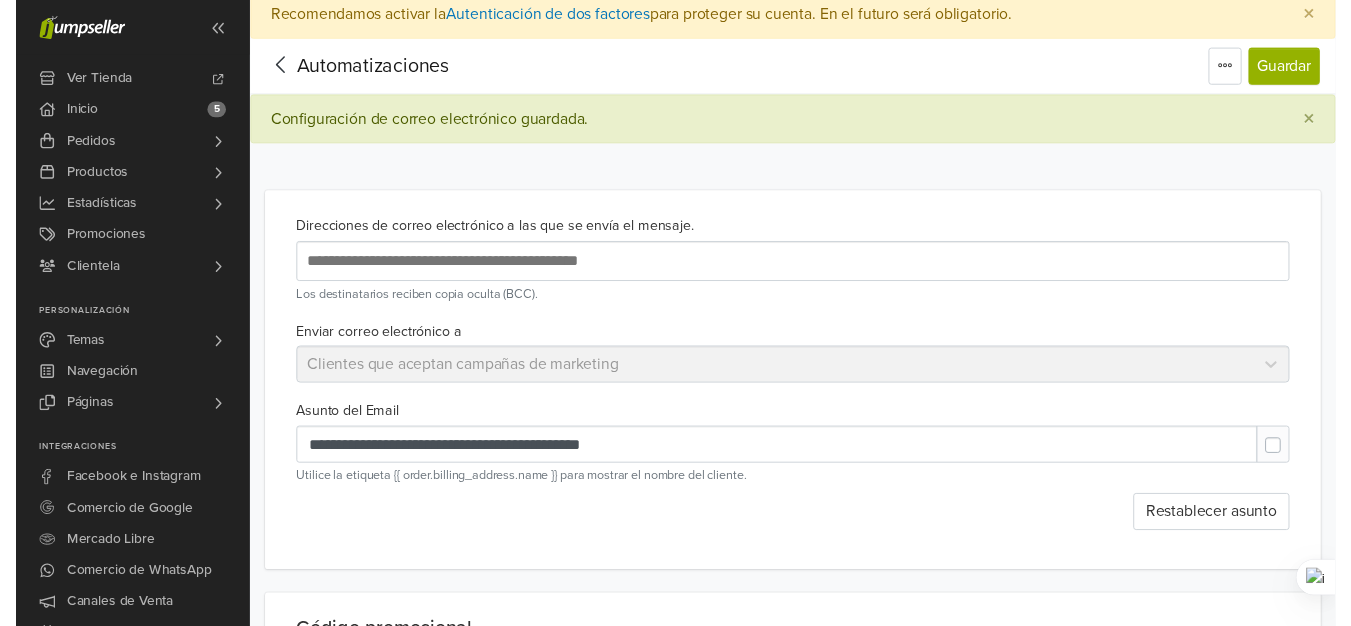 scroll, scrollTop: 0, scrollLeft: 0, axis: both 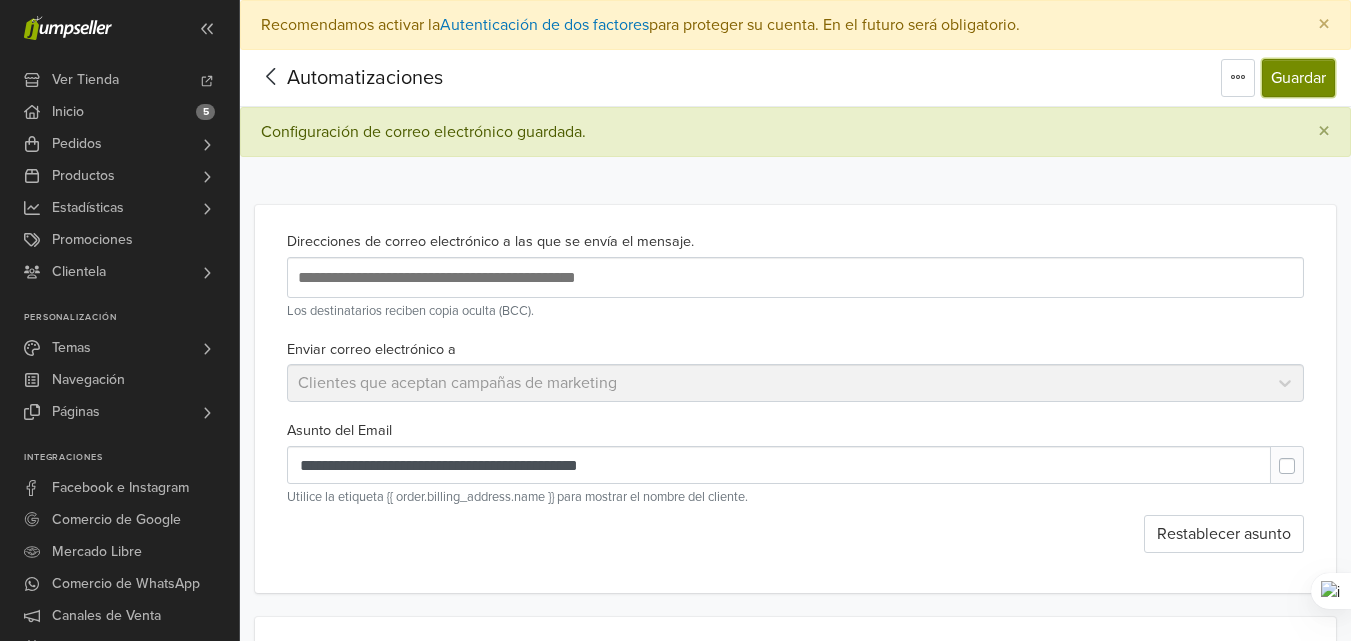 click on "Guardar" at bounding box center [1298, 78] 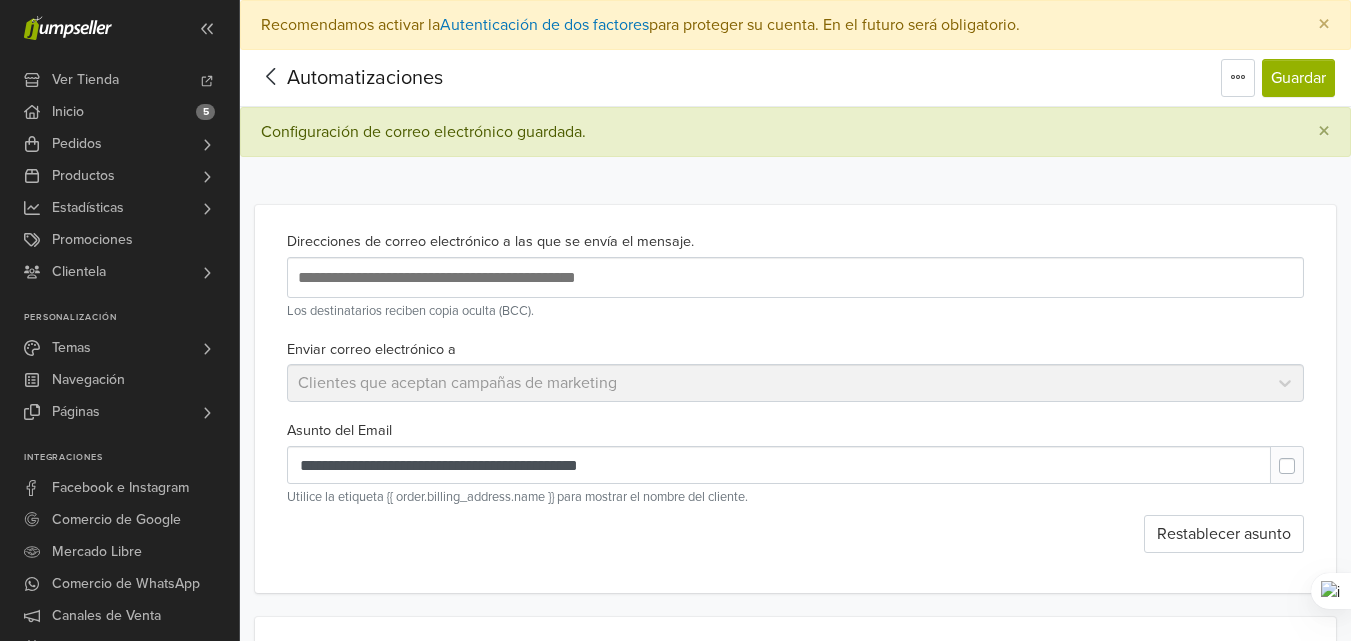click 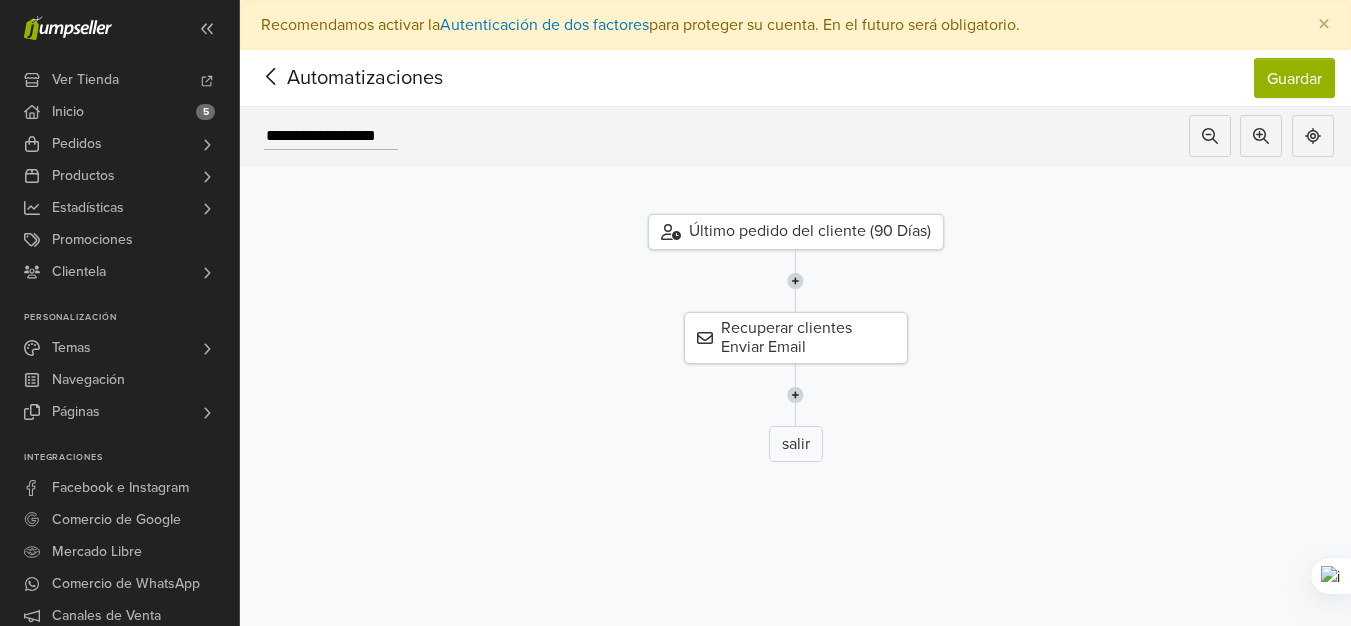click at bounding box center [795, 395] 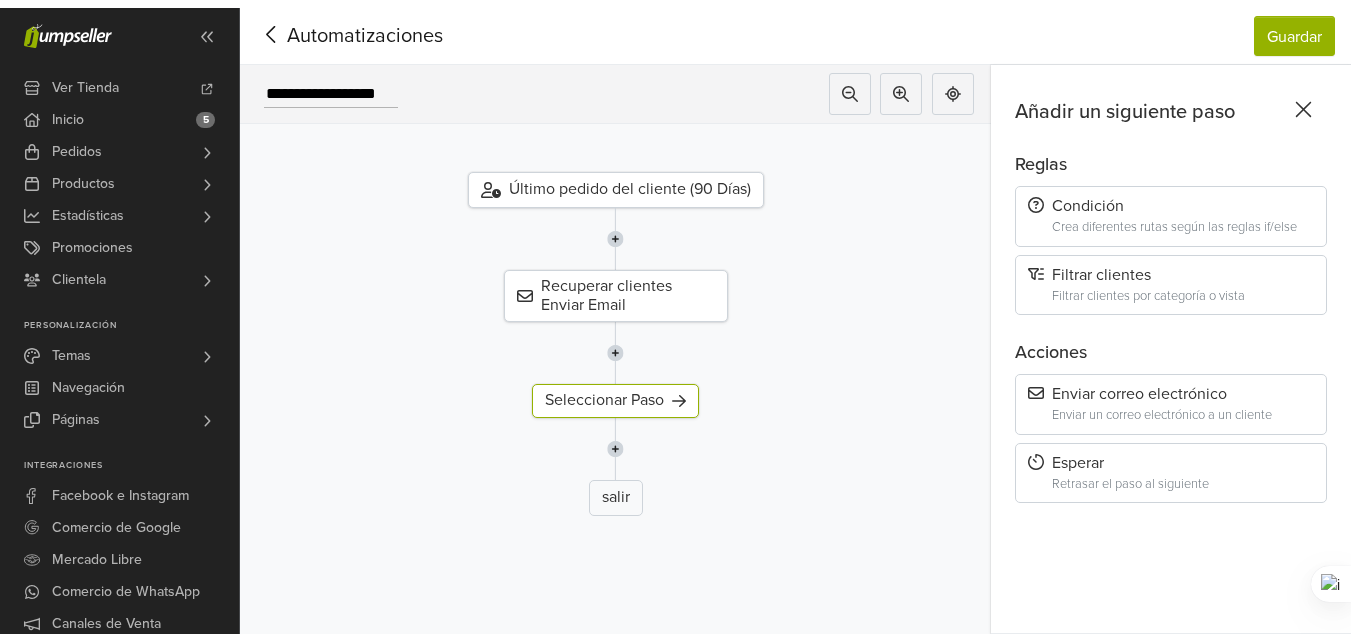 scroll, scrollTop: 0, scrollLeft: 0, axis: both 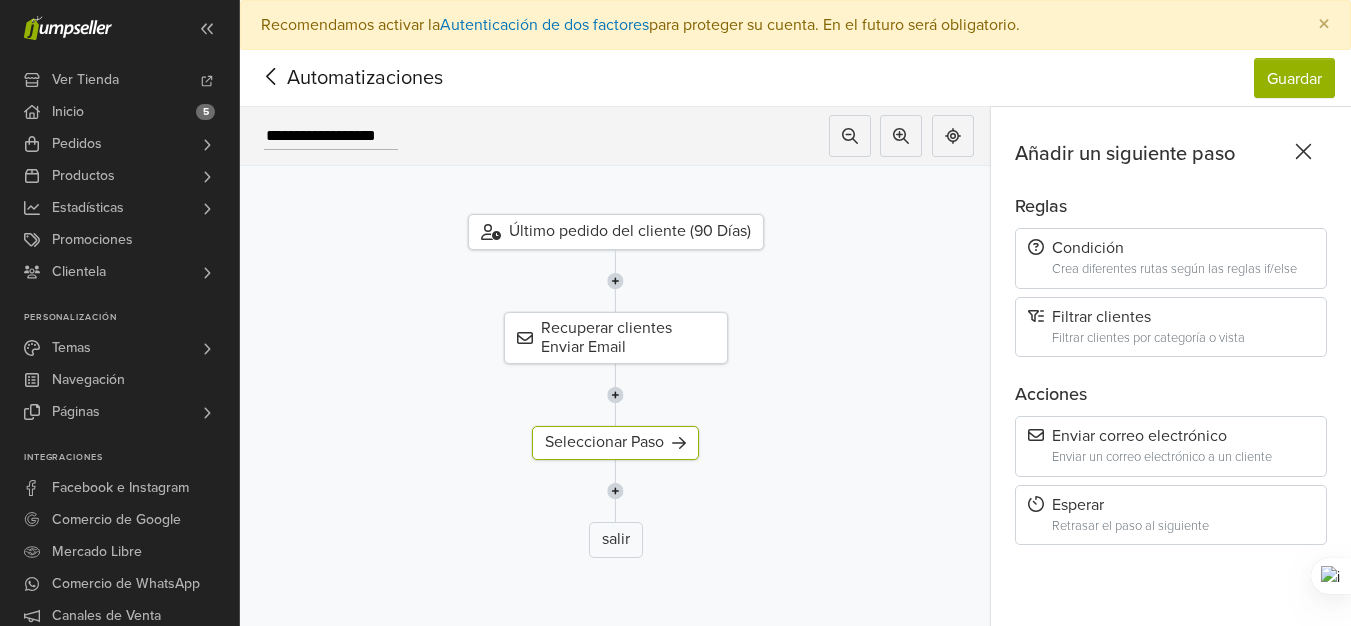 click 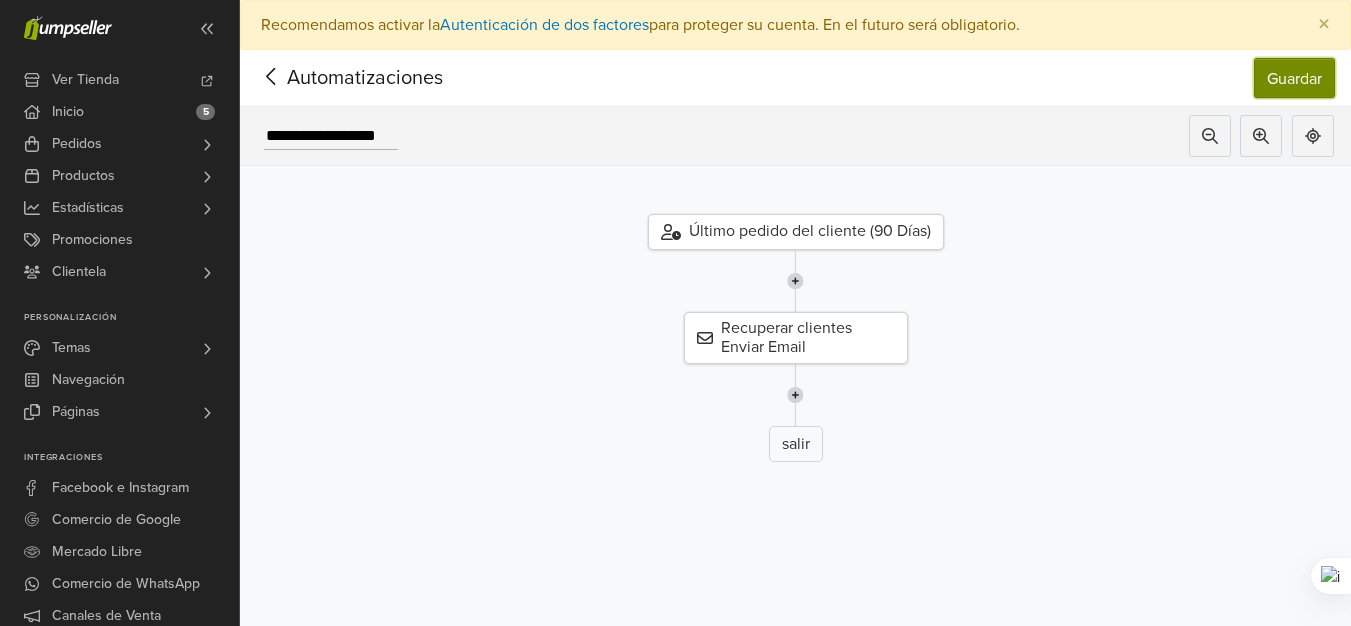 click on "Guardar" at bounding box center [1294, 79] 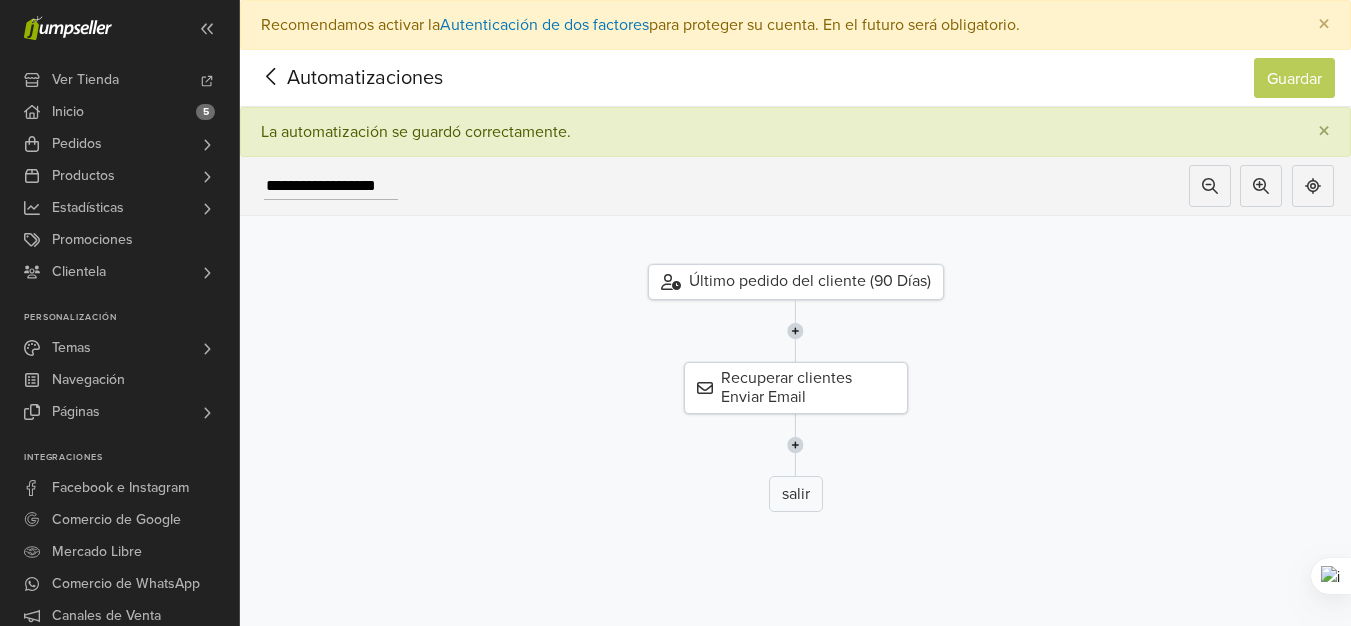 click on "Último pedido del cliente (90 Días)" at bounding box center [810, 281] 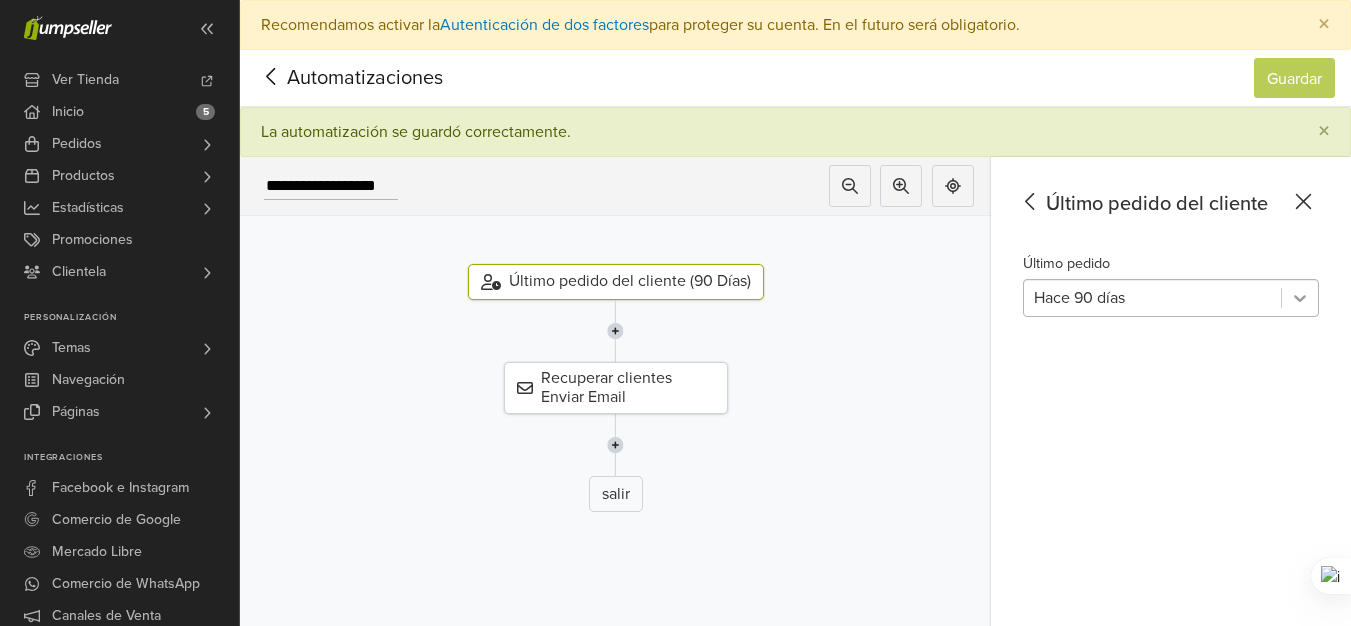 click 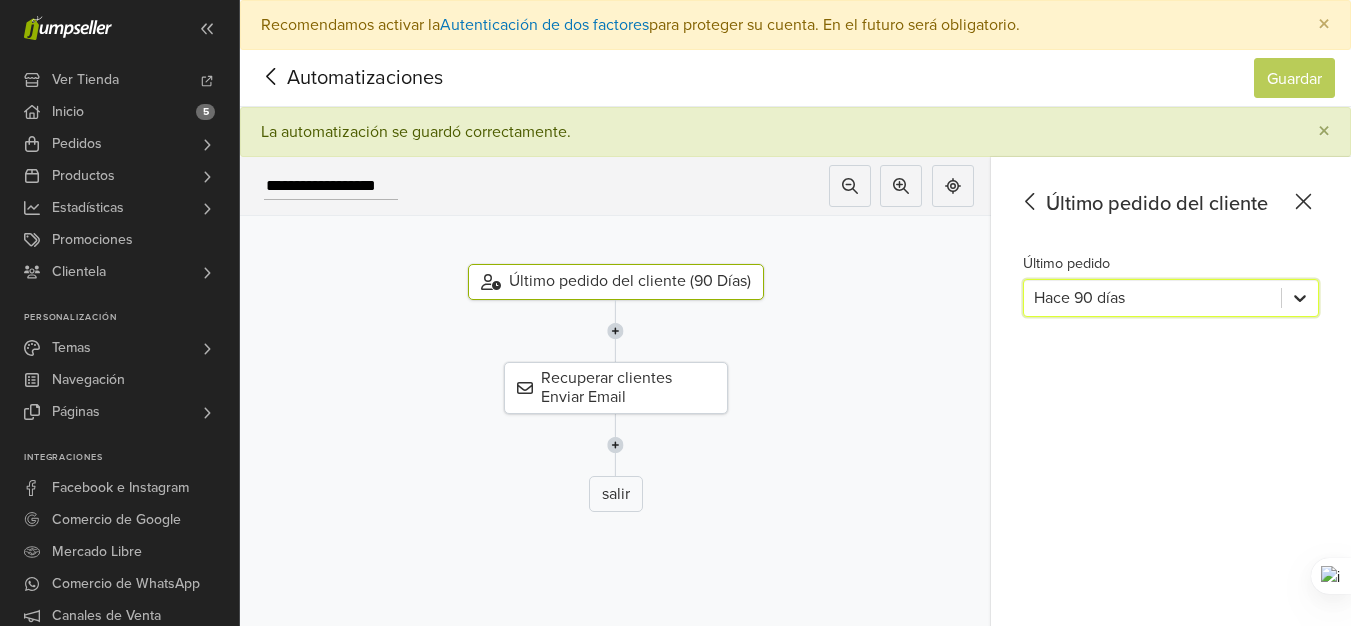 click 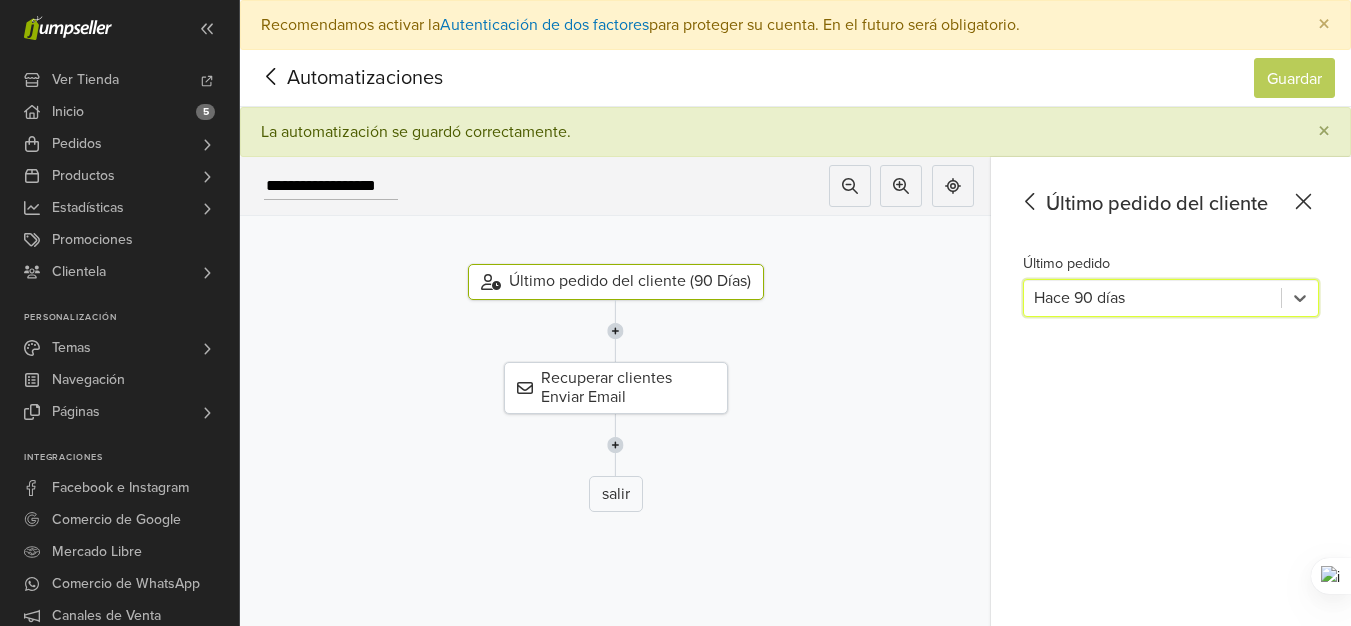 click 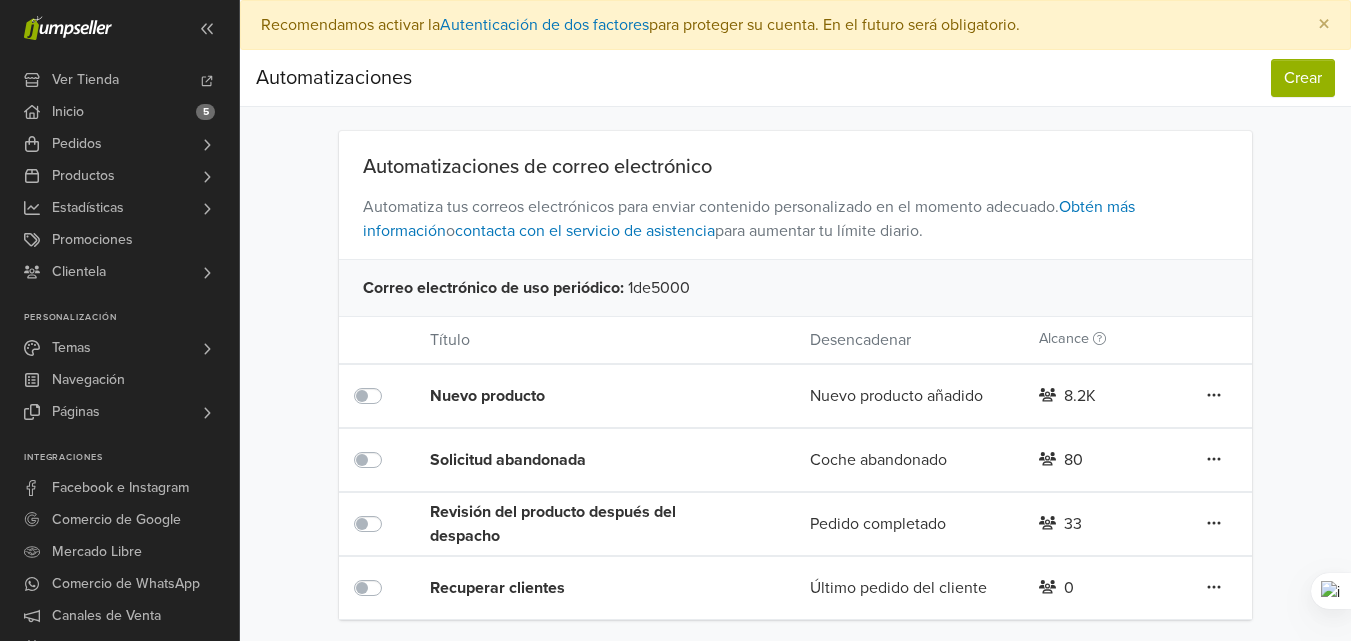 scroll, scrollTop: 3, scrollLeft: 0, axis: vertical 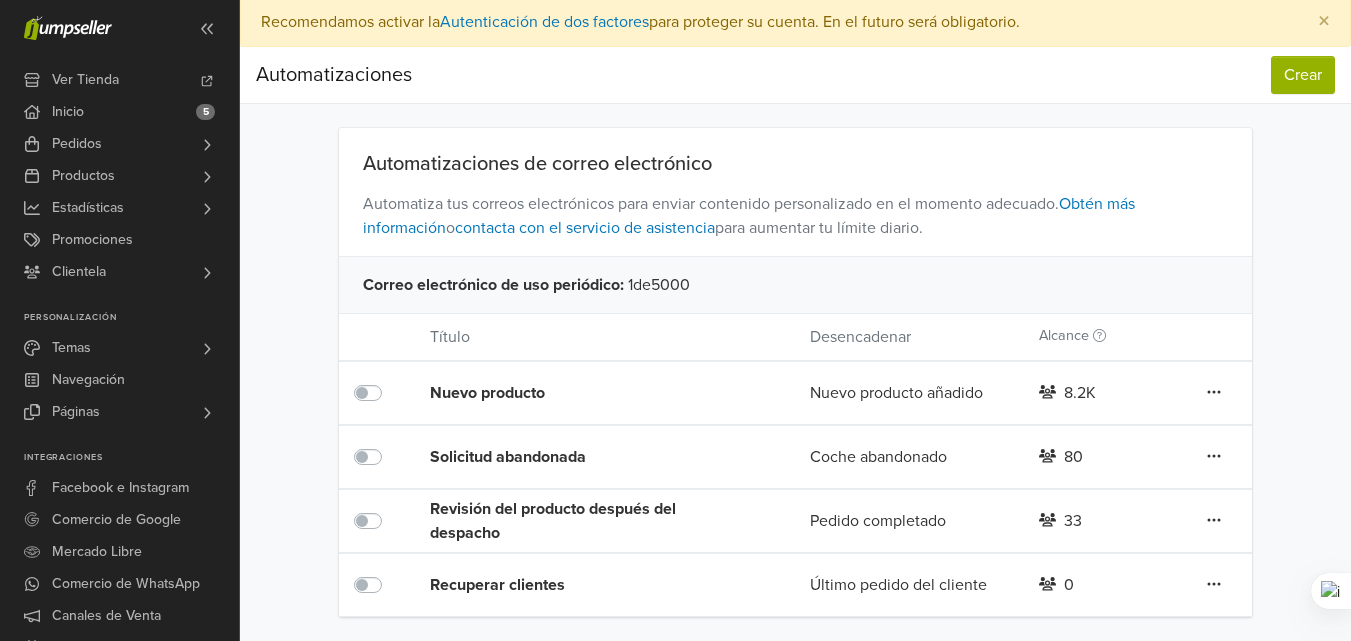 click on "Revisión del producto después del despacho" at bounding box center [582, 521] 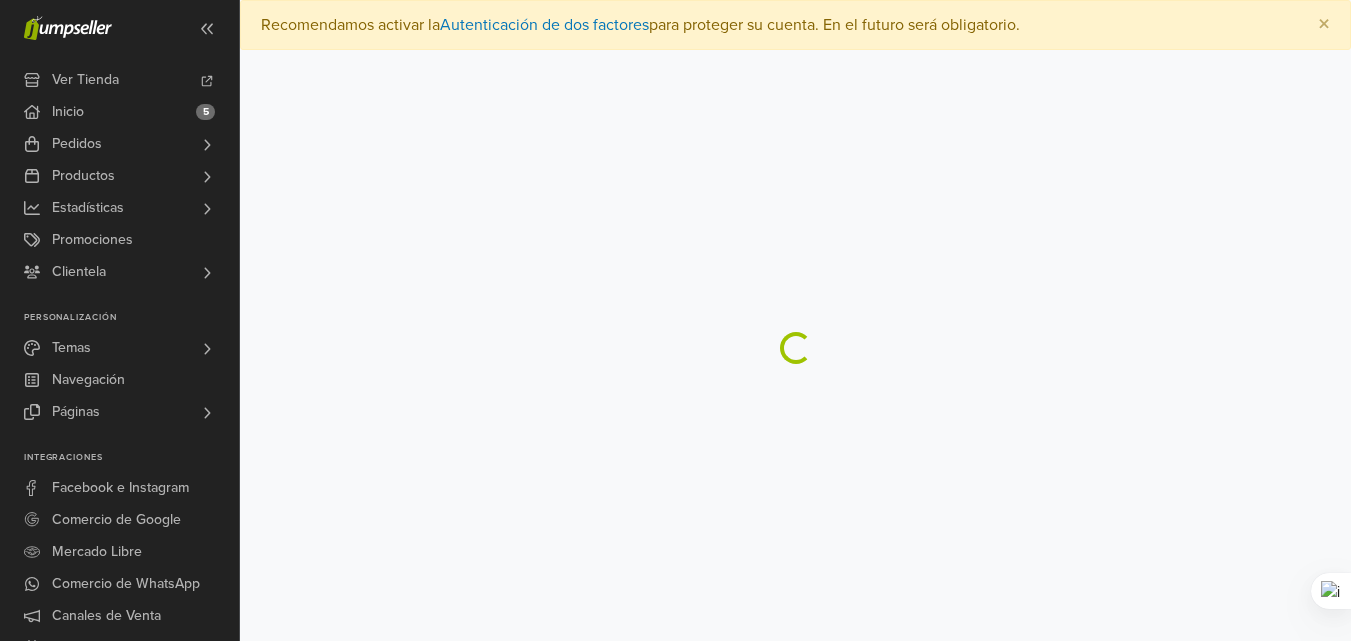 scroll, scrollTop: 0, scrollLeft: 0, axis: both 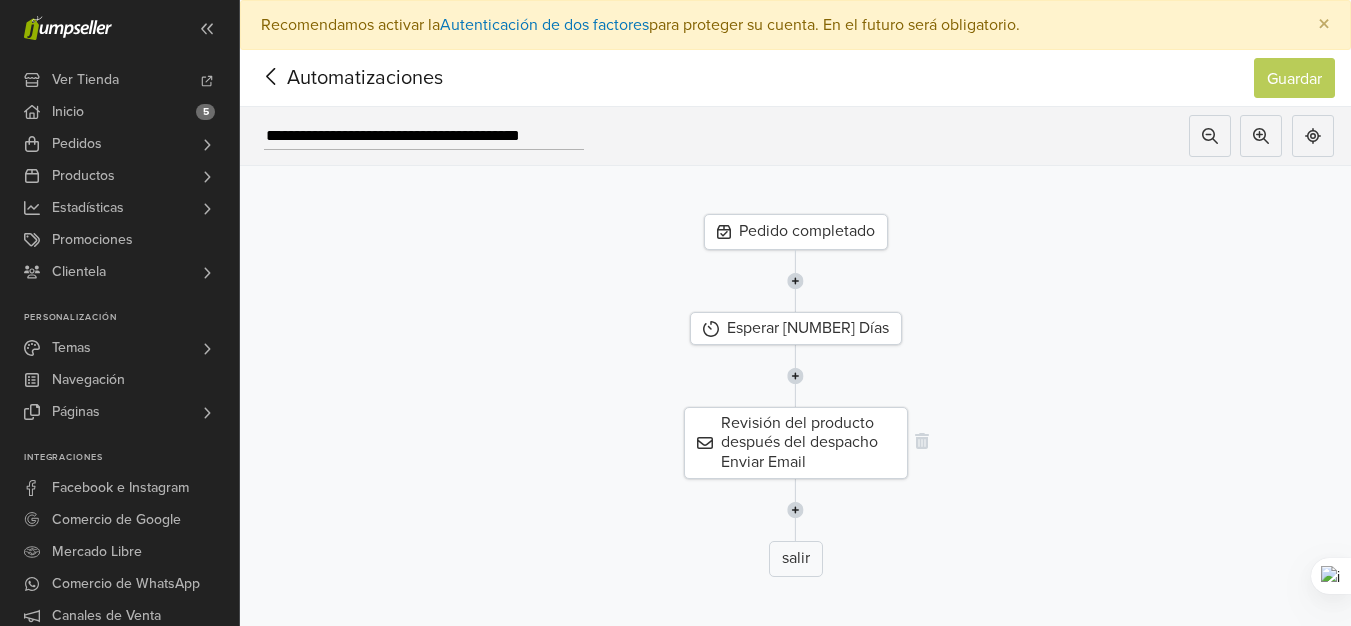 click on "Revisión del producto después del despacho Enviar Email" at bounding box center (799, 442) 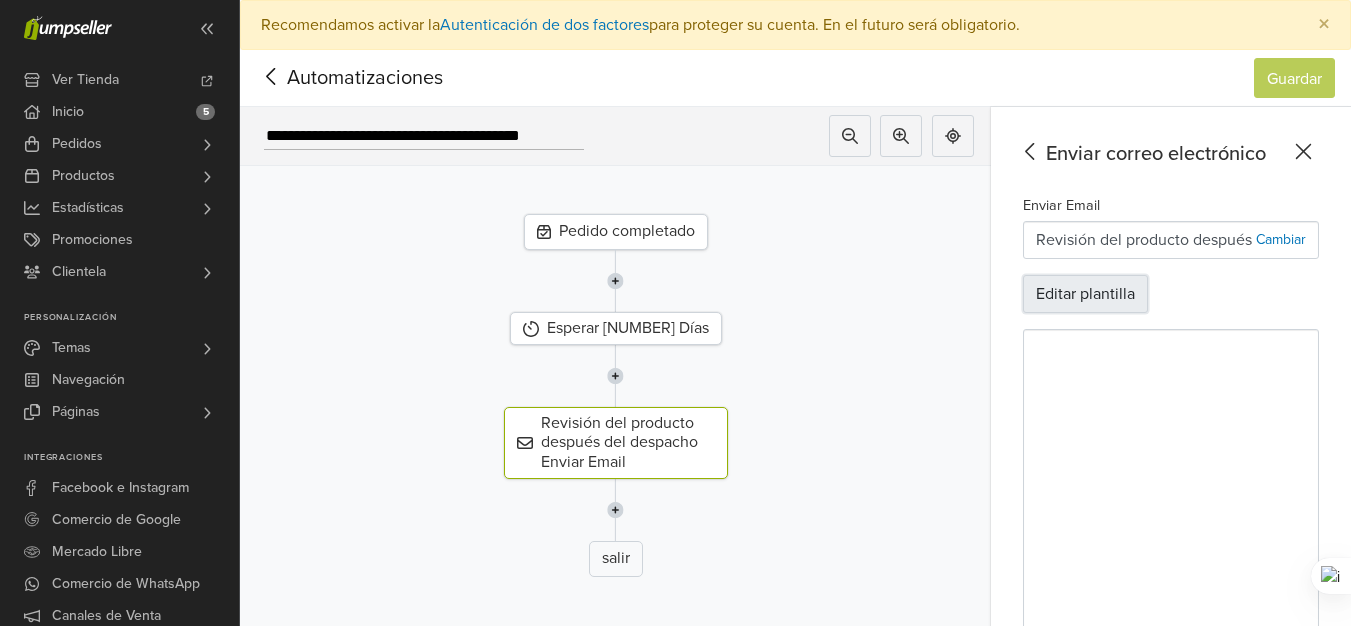 click on "Editar plantilla" at bounding box center (1085, 294) 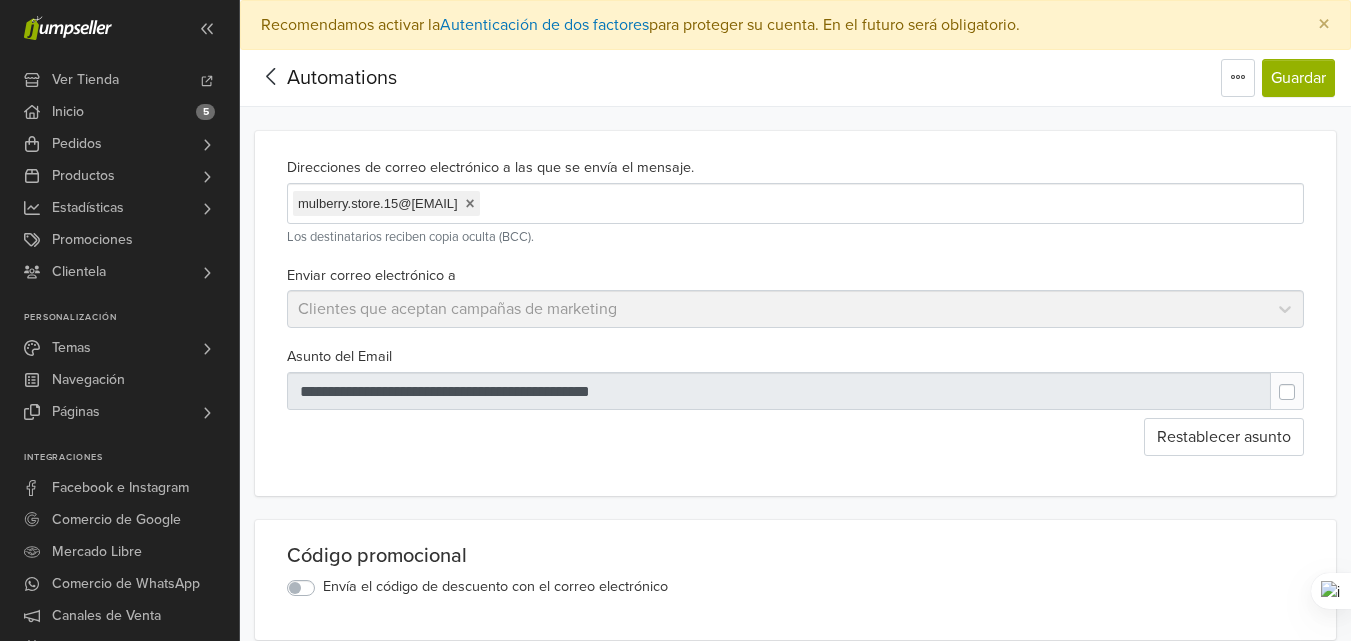 scroll, scrollTop: 0, scrollLeft: 0, axis: both 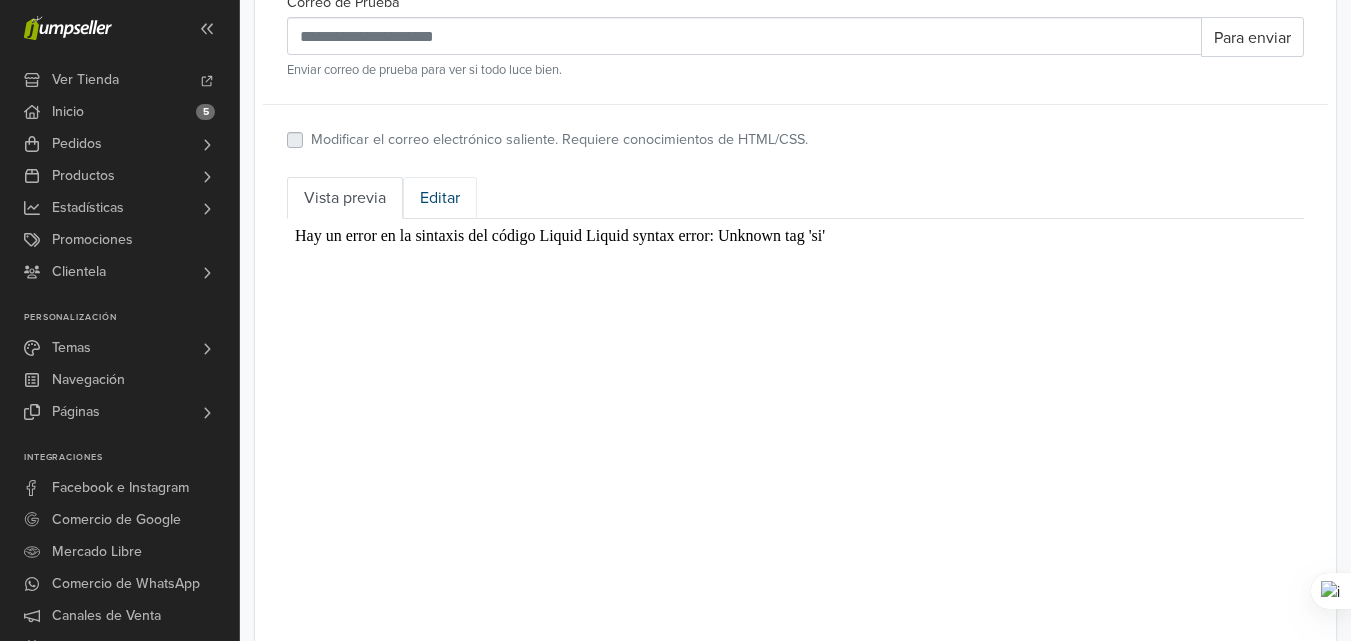 click on "Editar" at bounding box center (440, 198) 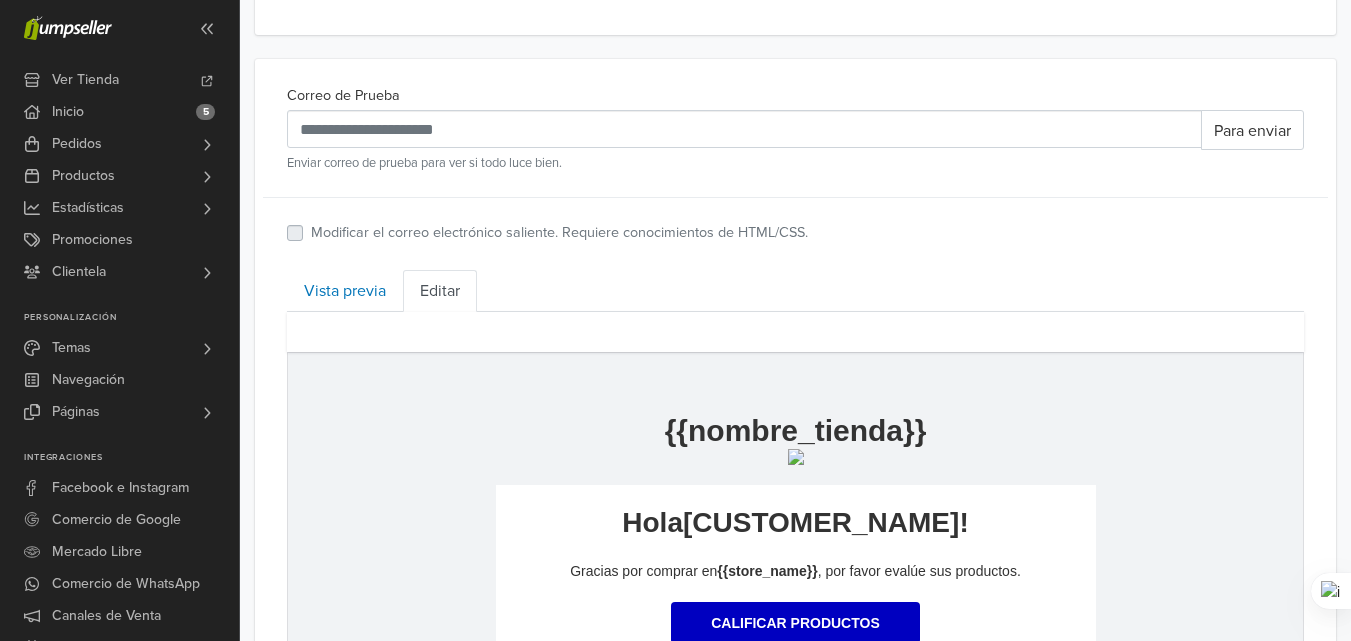 scroll, scrollTop: 600, scrollLeft: 0, axis: vertical 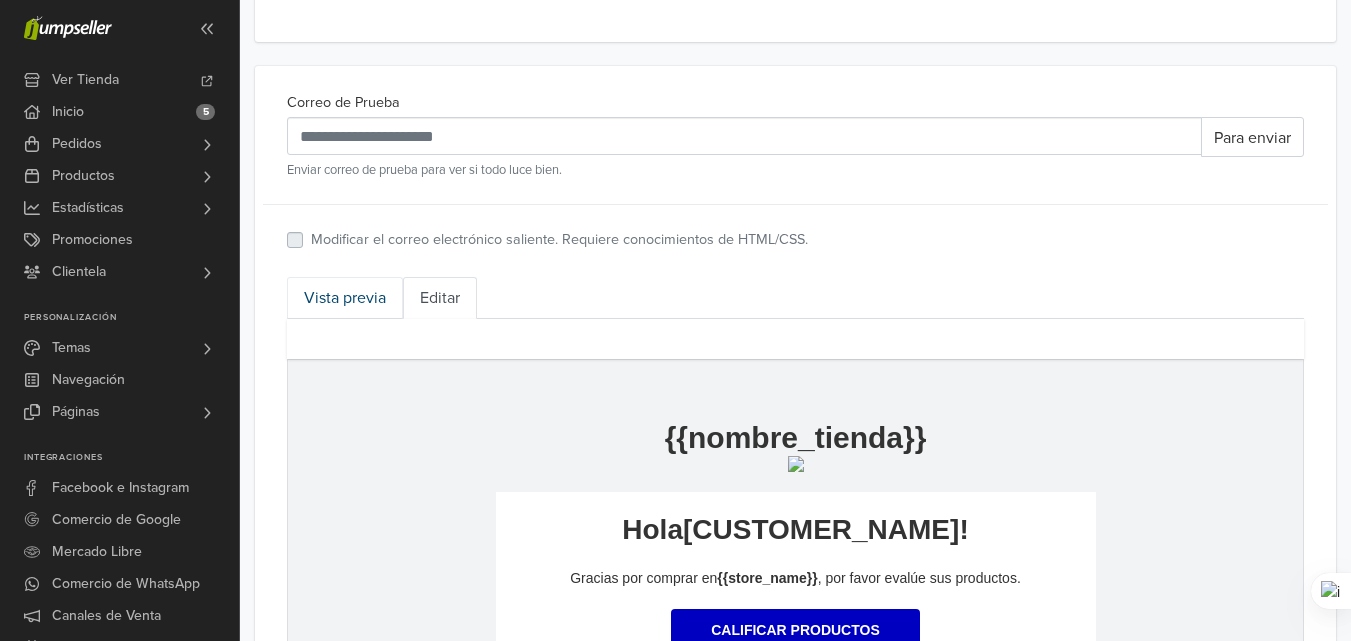 click on "Vista previa" at bounding box center [345, 298] 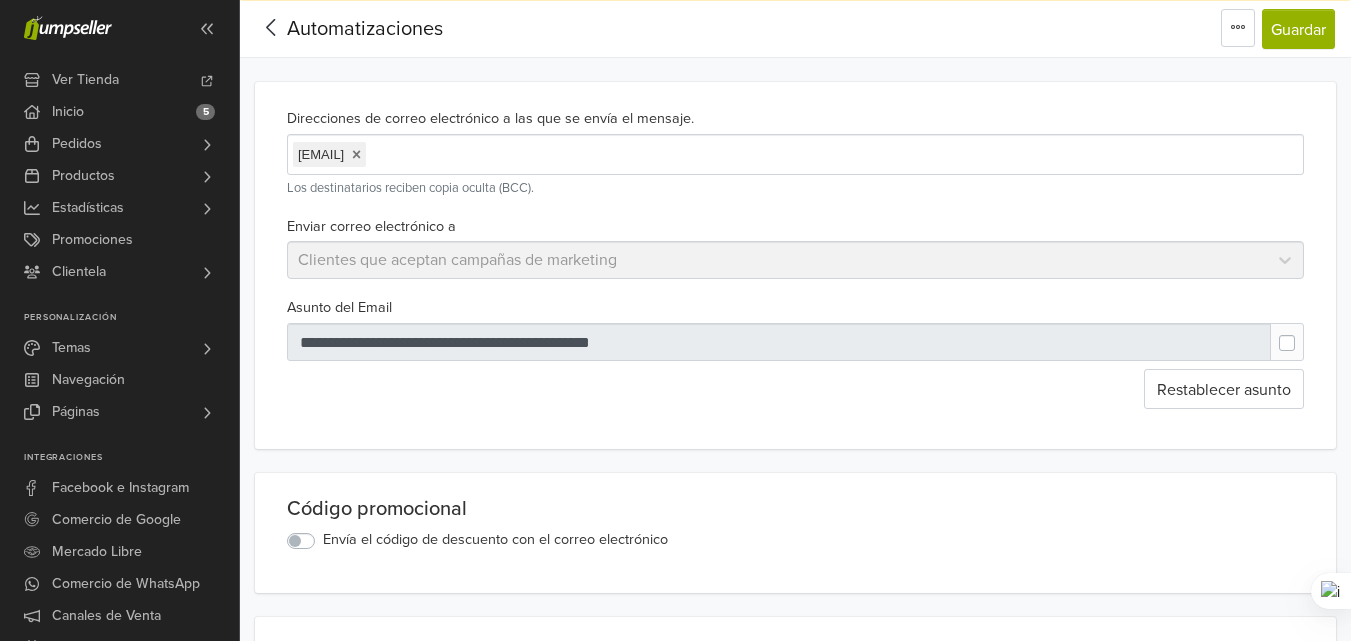 scroll, scrollTop: 15, scrollLeft: 0, axis: vertical 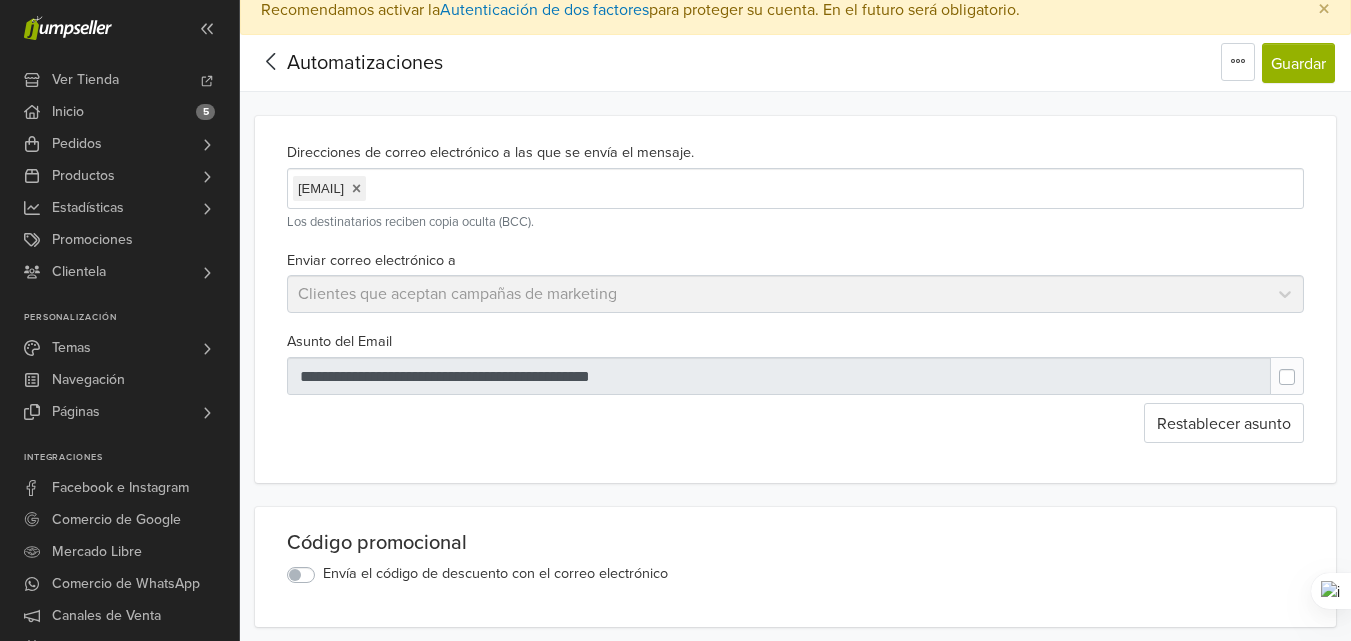 click 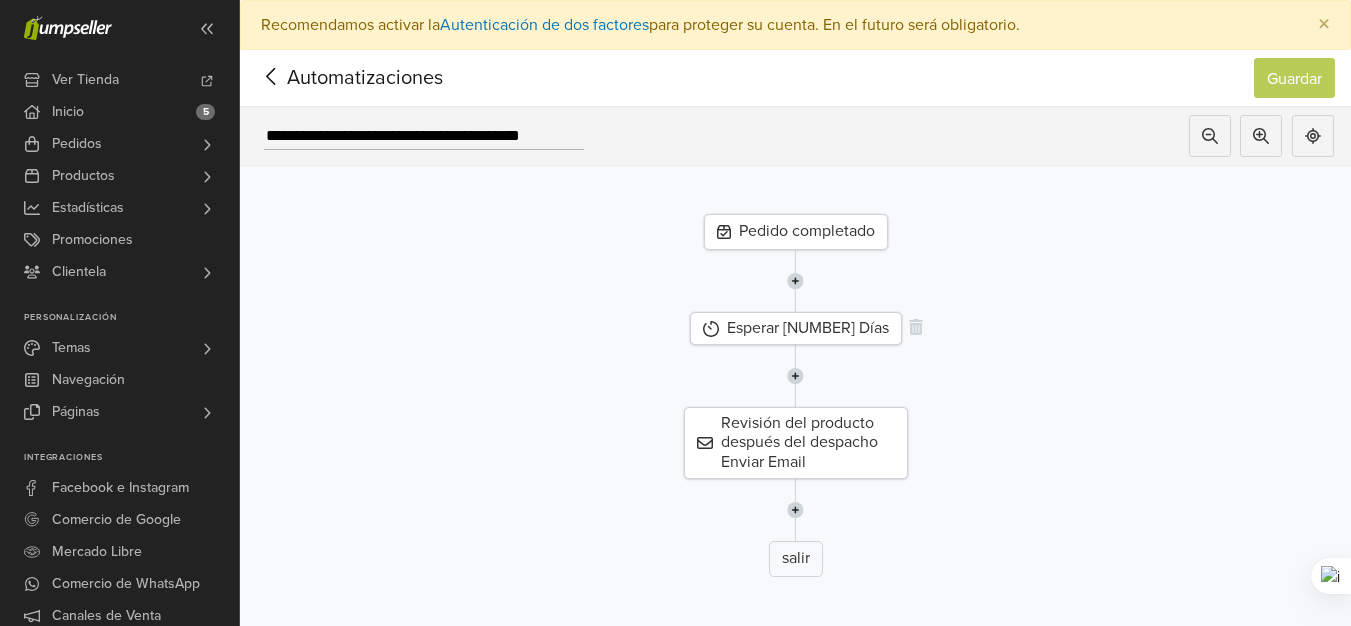 click on "Esperar [NUMBER] Días" at bounding box center [808, 328] 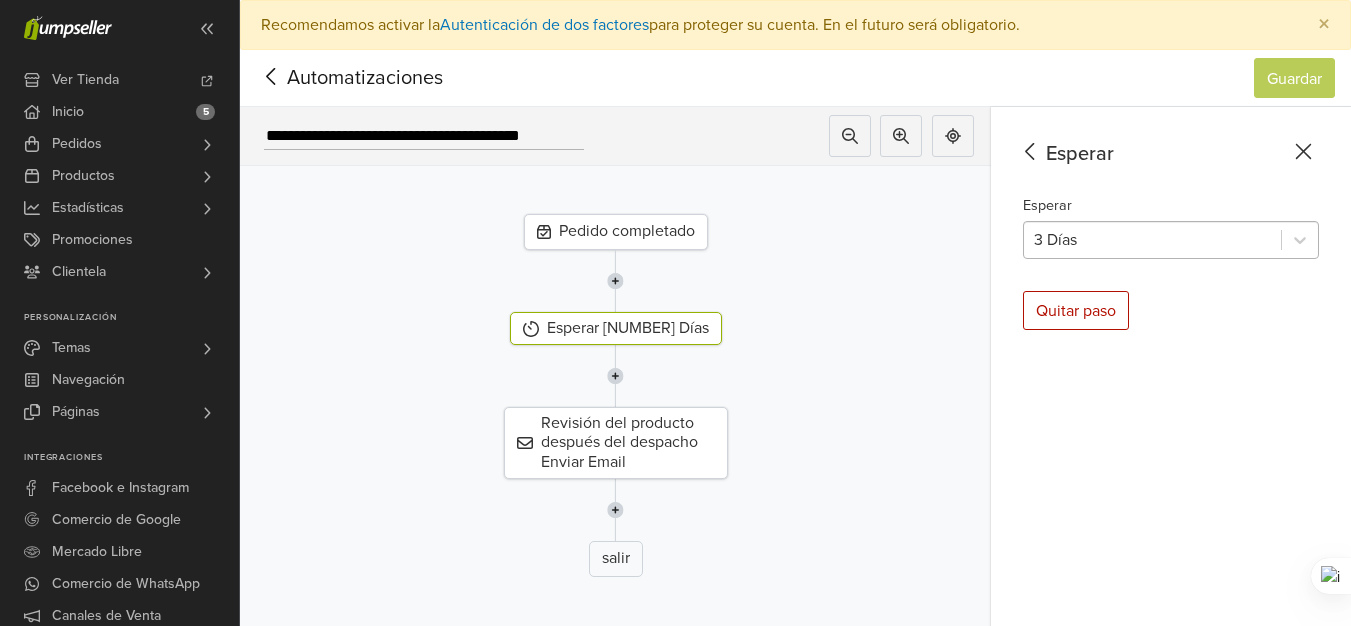 click at bounding box center [1152, 240] 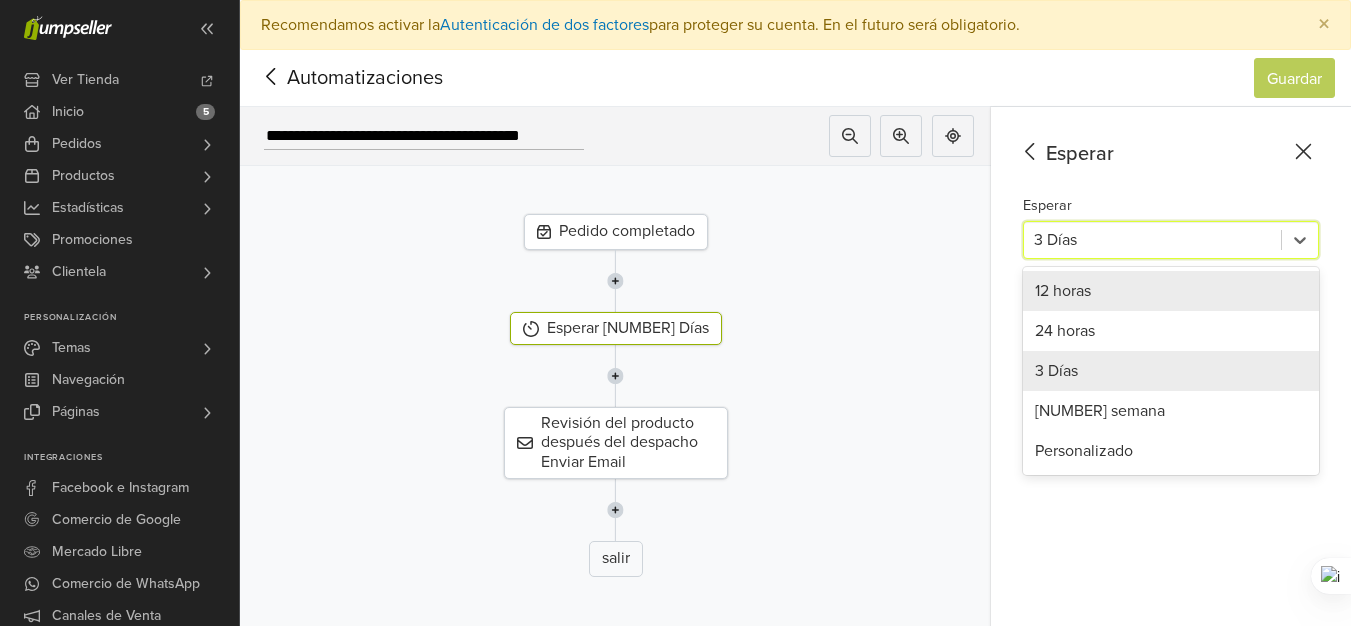 click on "12 horas" at bounding box center (1171, 291) 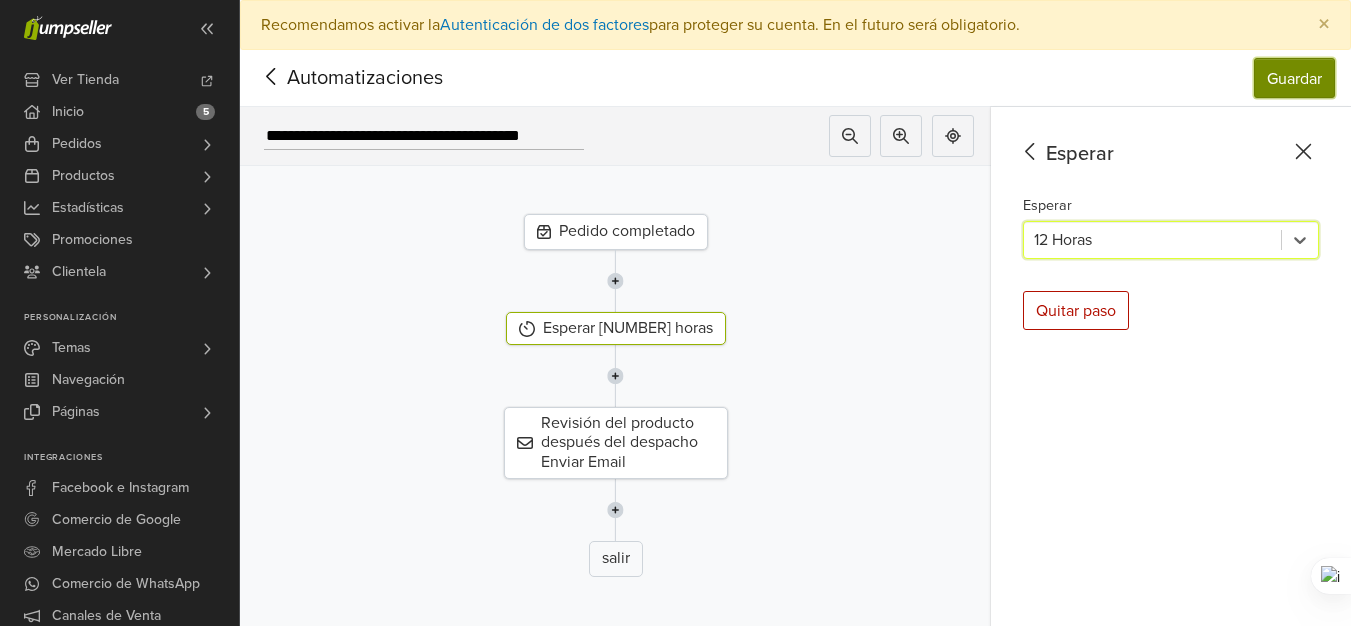 click on "Guardar" at bounding box center (1294, 79) 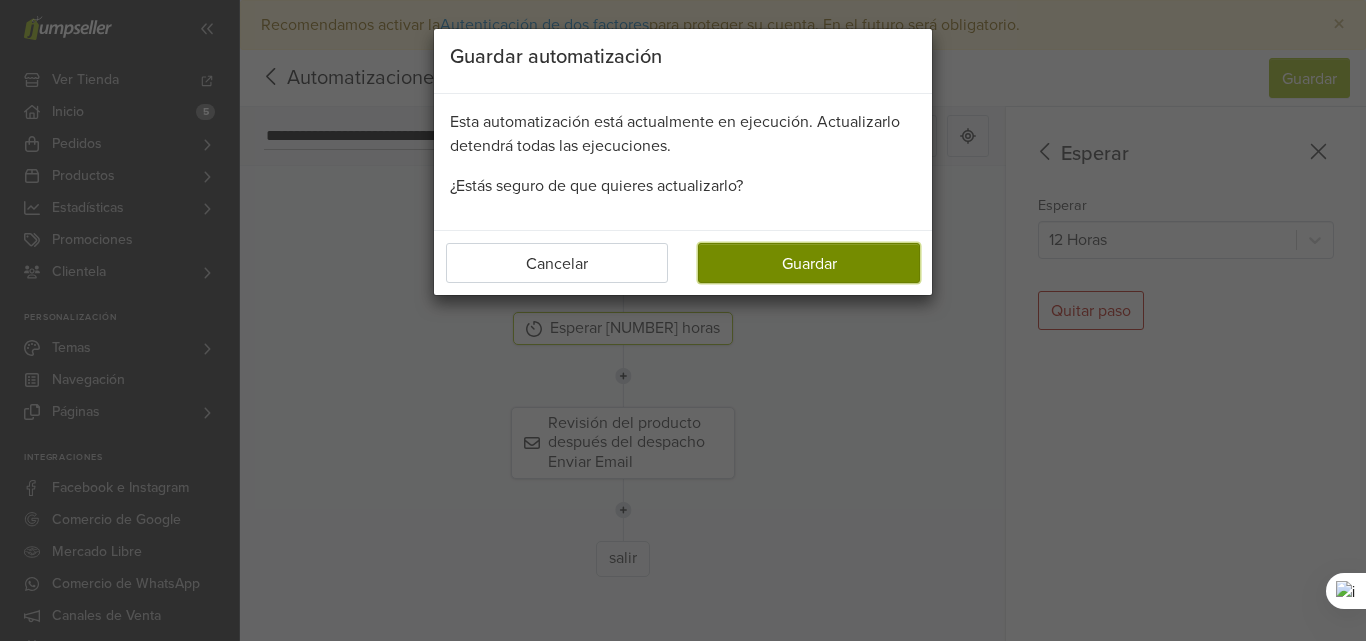 click on "Guardar" at bounding box center (809, 264) 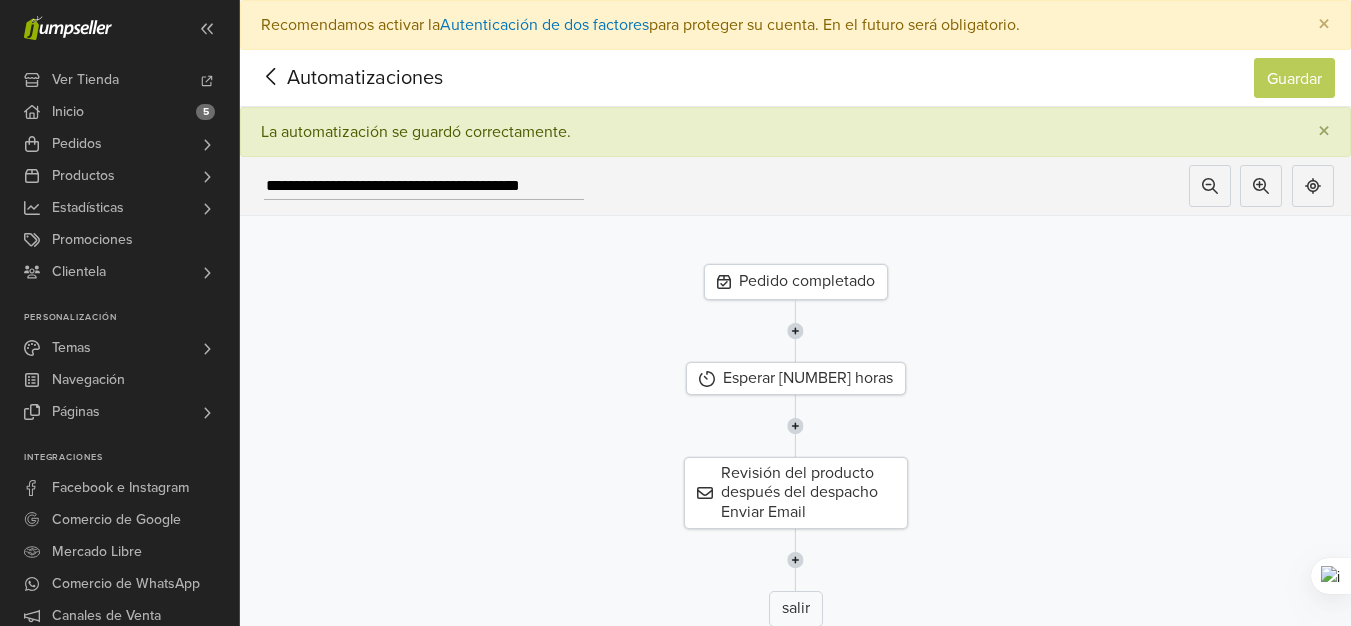 click 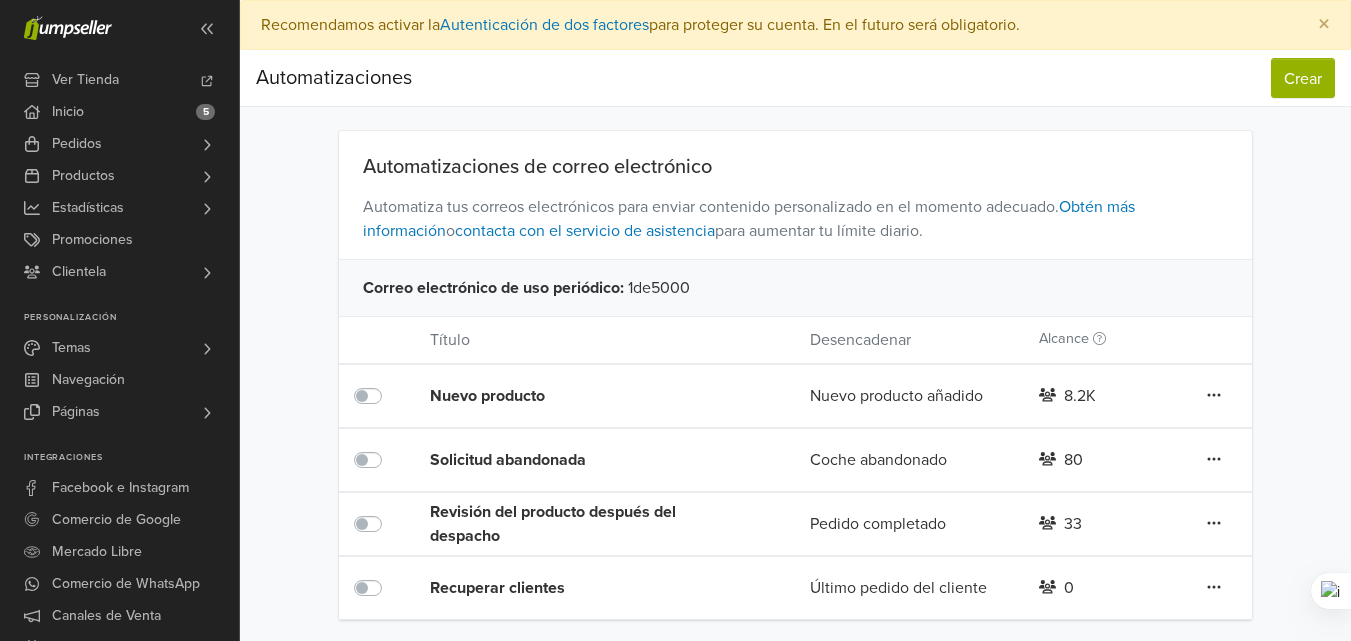 scroll, scrollTop: 3, scrollLeft: 0, axis: vertical 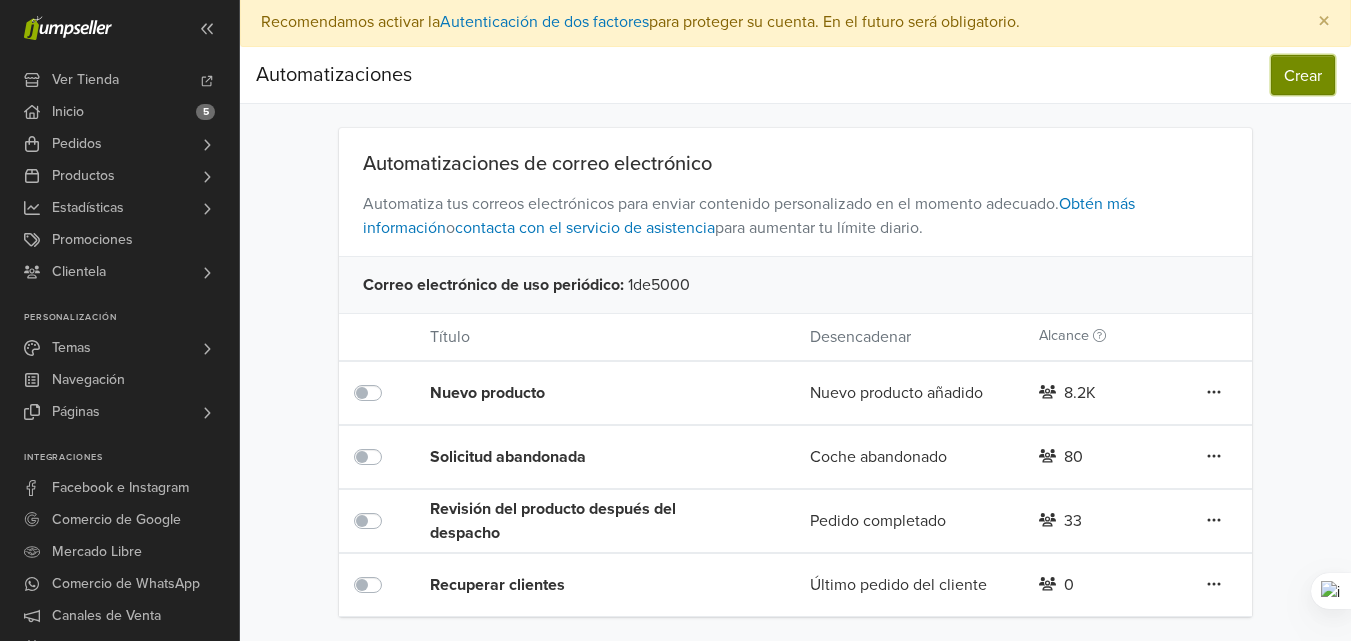 click on "Crear" at bounding box center (1303, 76) 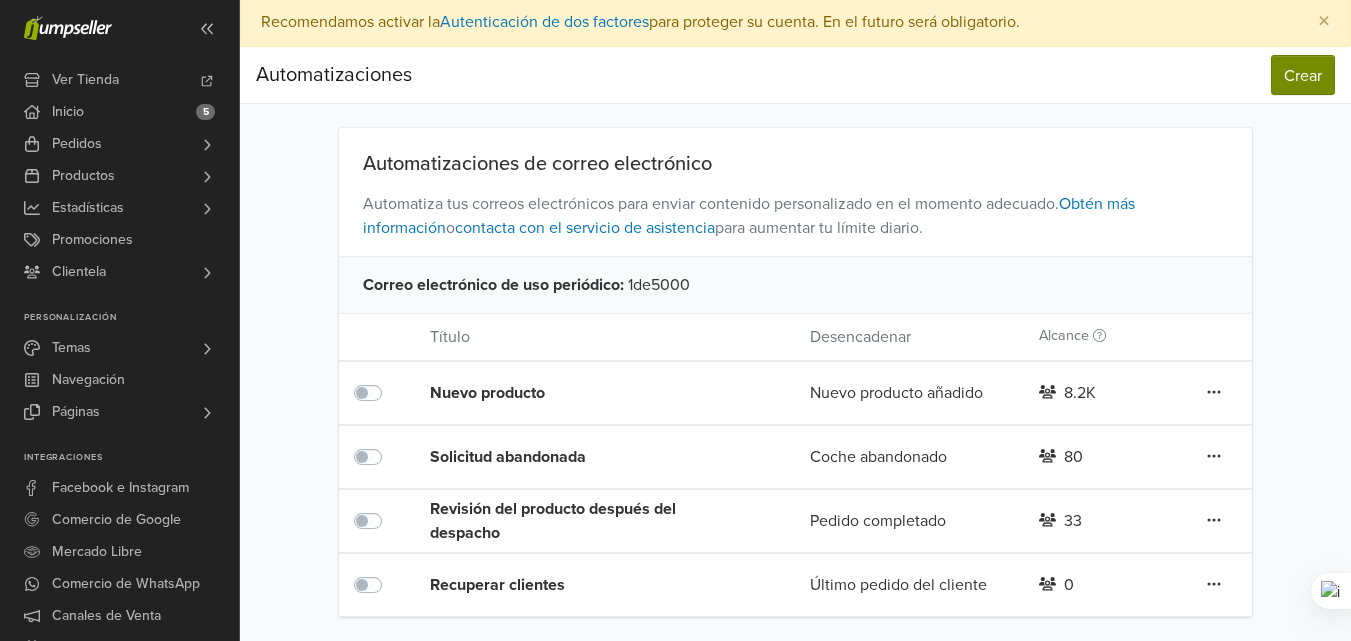 scroll, scrollTop: 0, scrollLeft: 0, axis: both 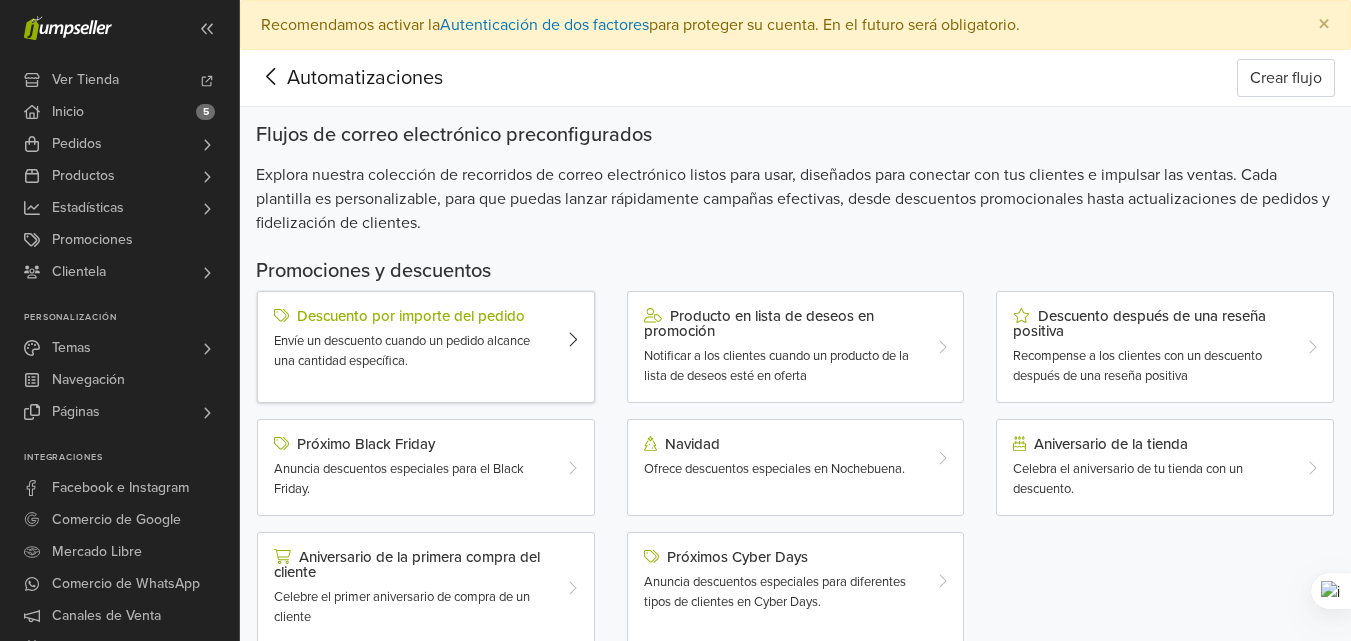 click on "Descuento por importe del pedido Envíe un descuento cuando un pedido alcance una cantidad específica." at bounding box center [412, 339] 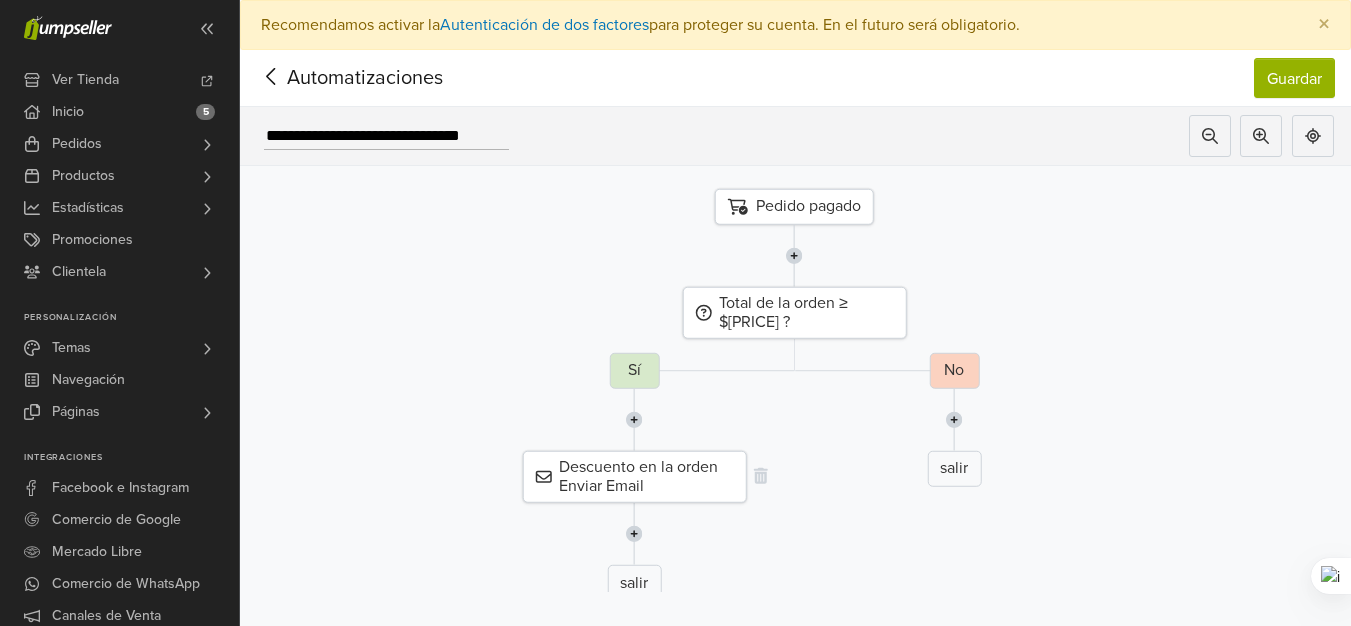 click on "Descuento en la orden Enviar Email" at bounding box center [634, 477] 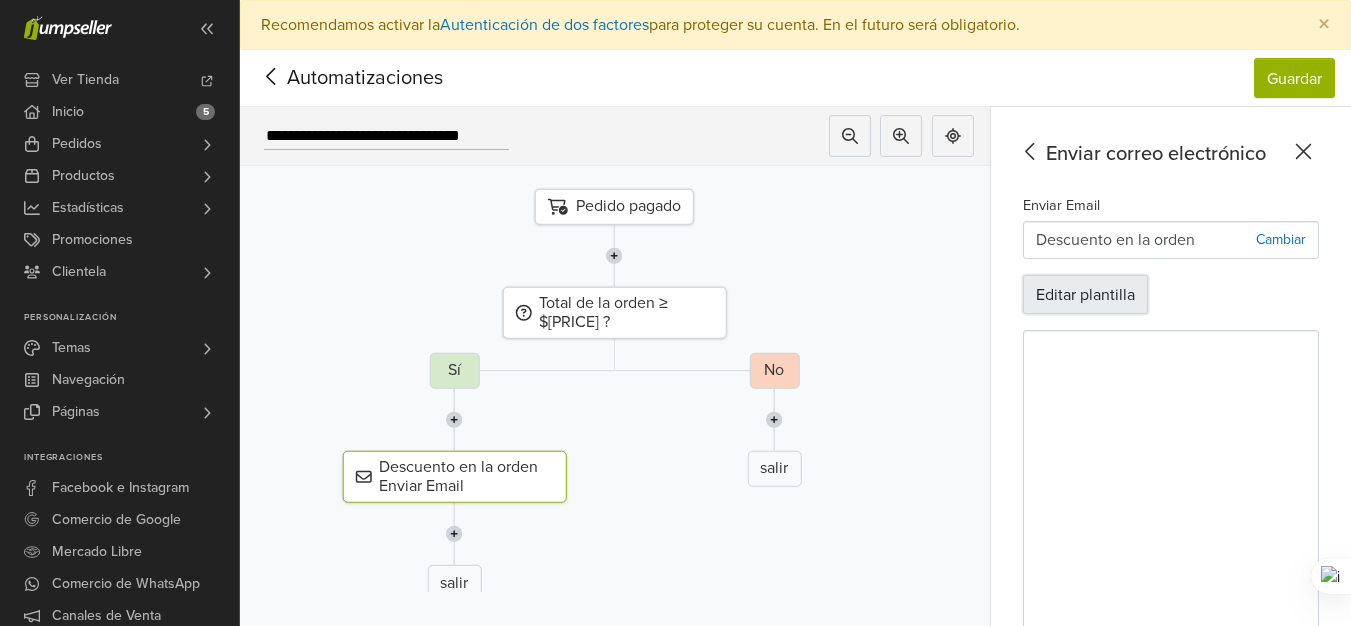 click on "Editar plantilla" at bounding box center [1085, 295] 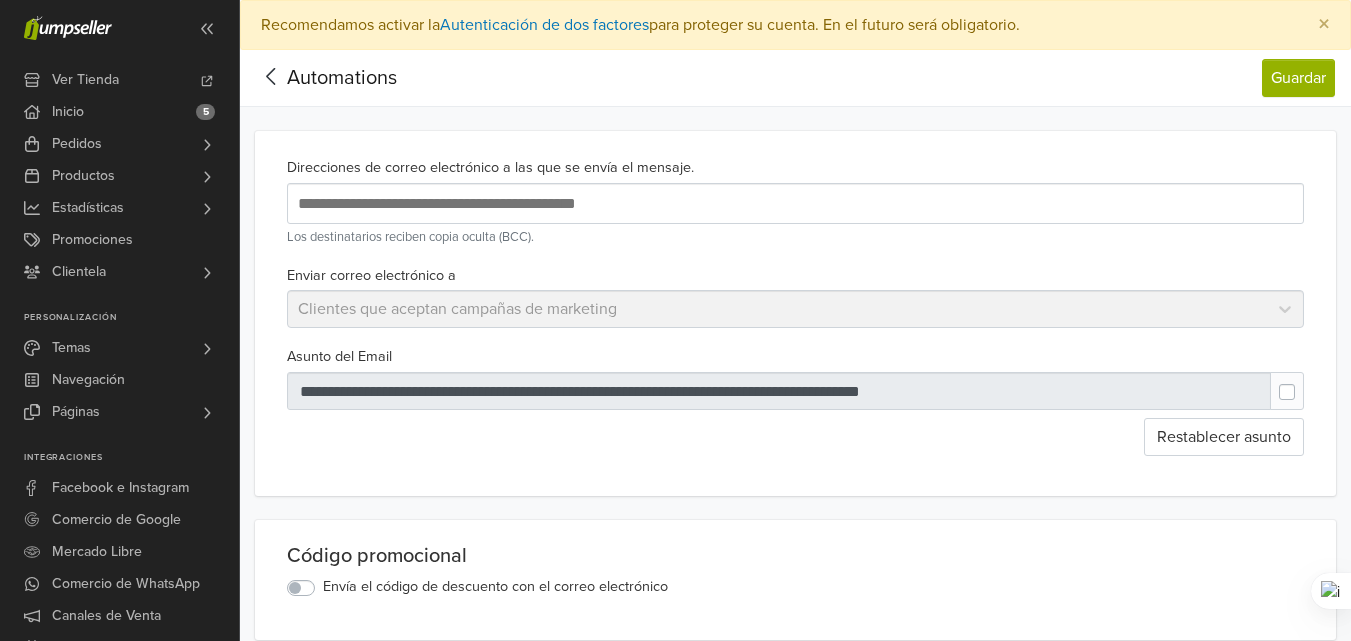 scroll, scrollTop: 0, scrollLeft: 0, axis: both 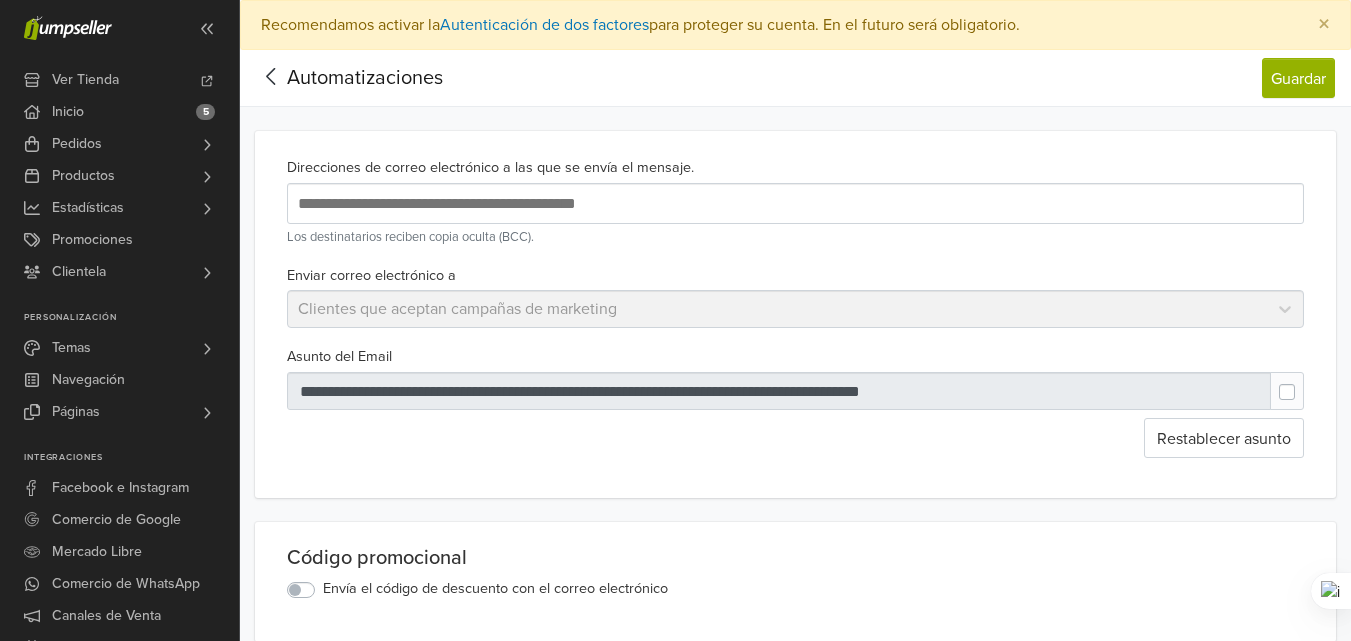 click 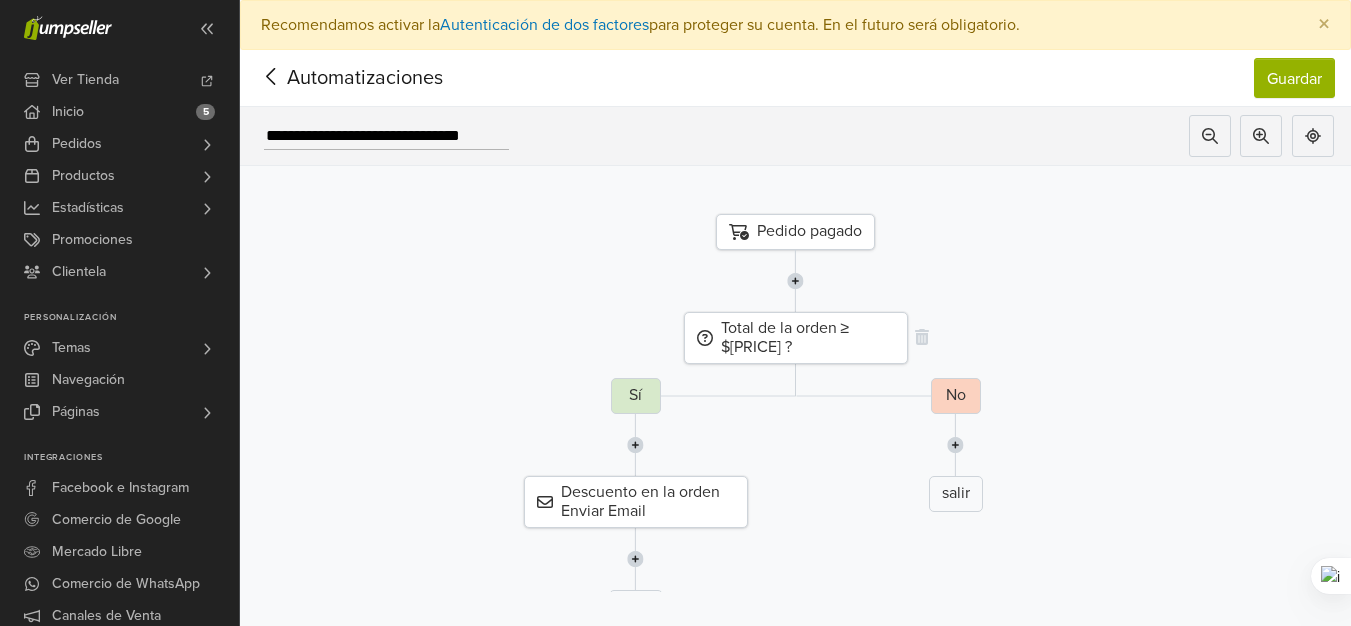 click on "Total de la orden ≥ $[PRICE] ?" at bounding box center [785, 337] 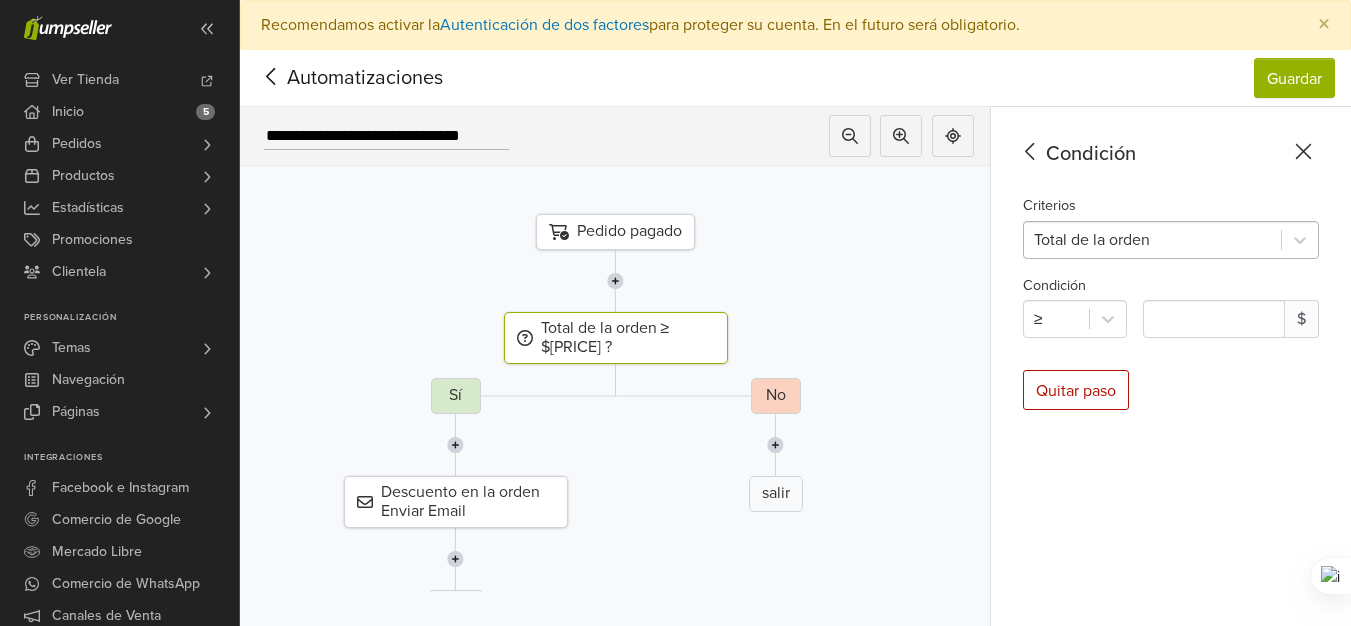 click at bounding box center (1152, 240) 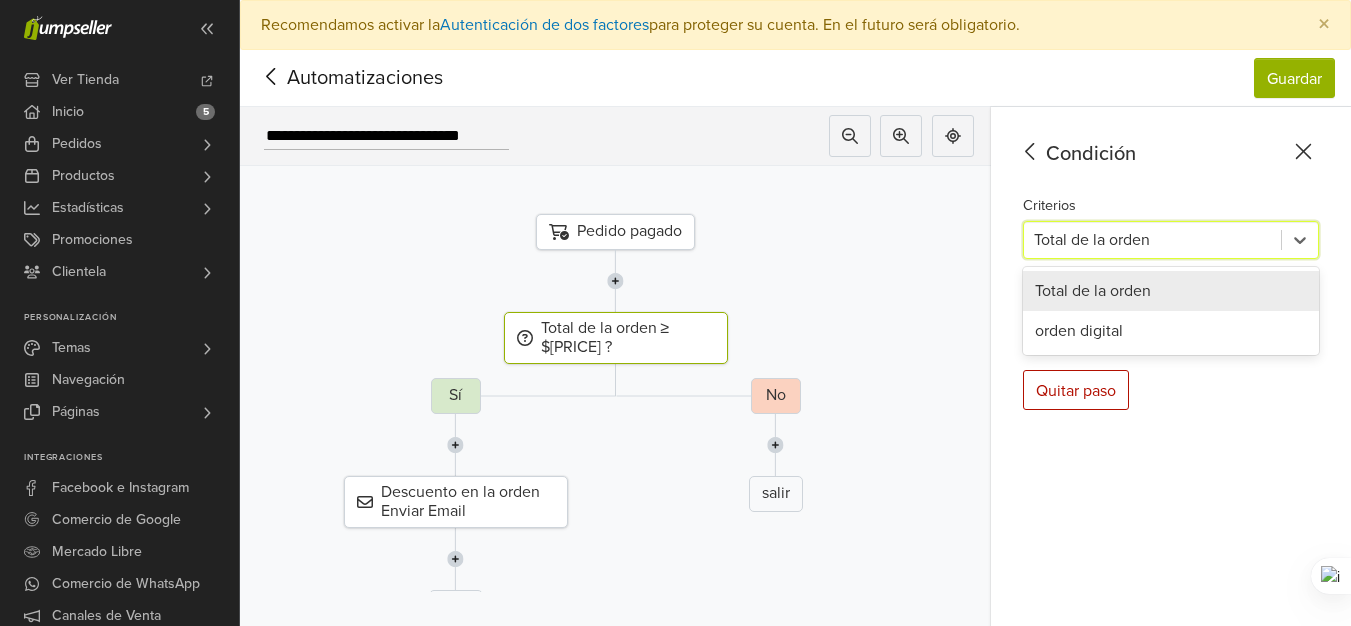 click at bounding box center (1152, 240) 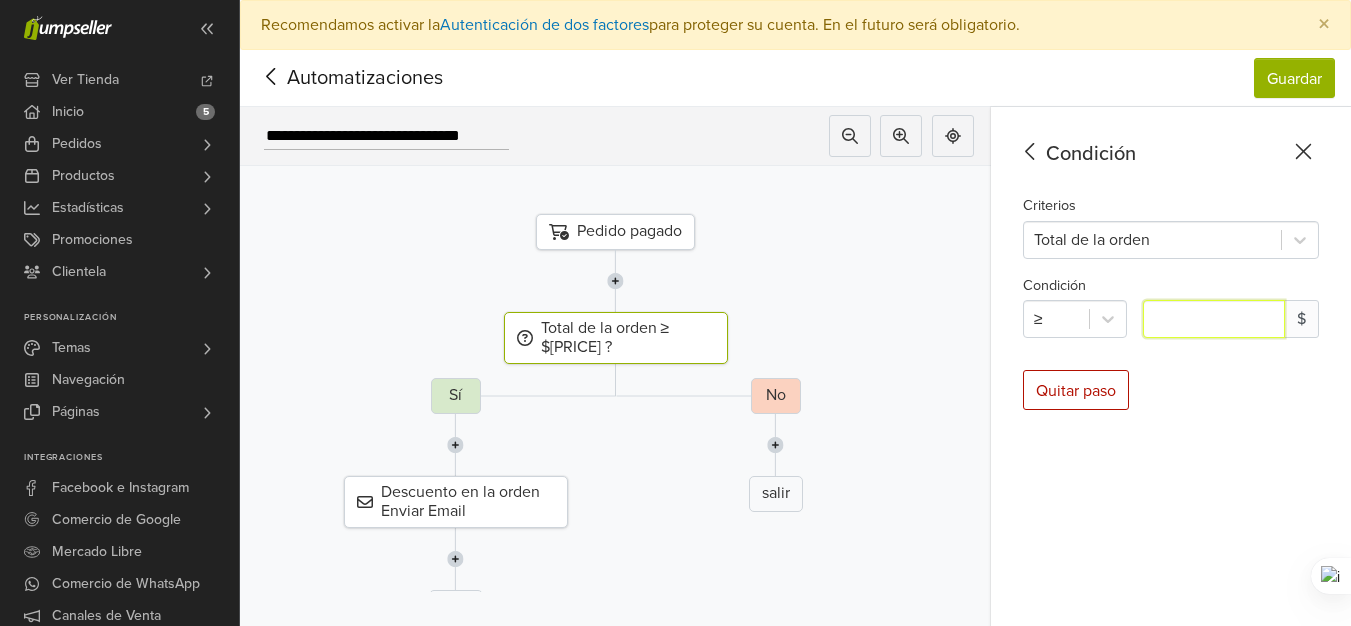 drag, startPoint x: 1204, startPoint y: 320, endPoint x: 1161, endPoint y: 317, distance: 43.104523 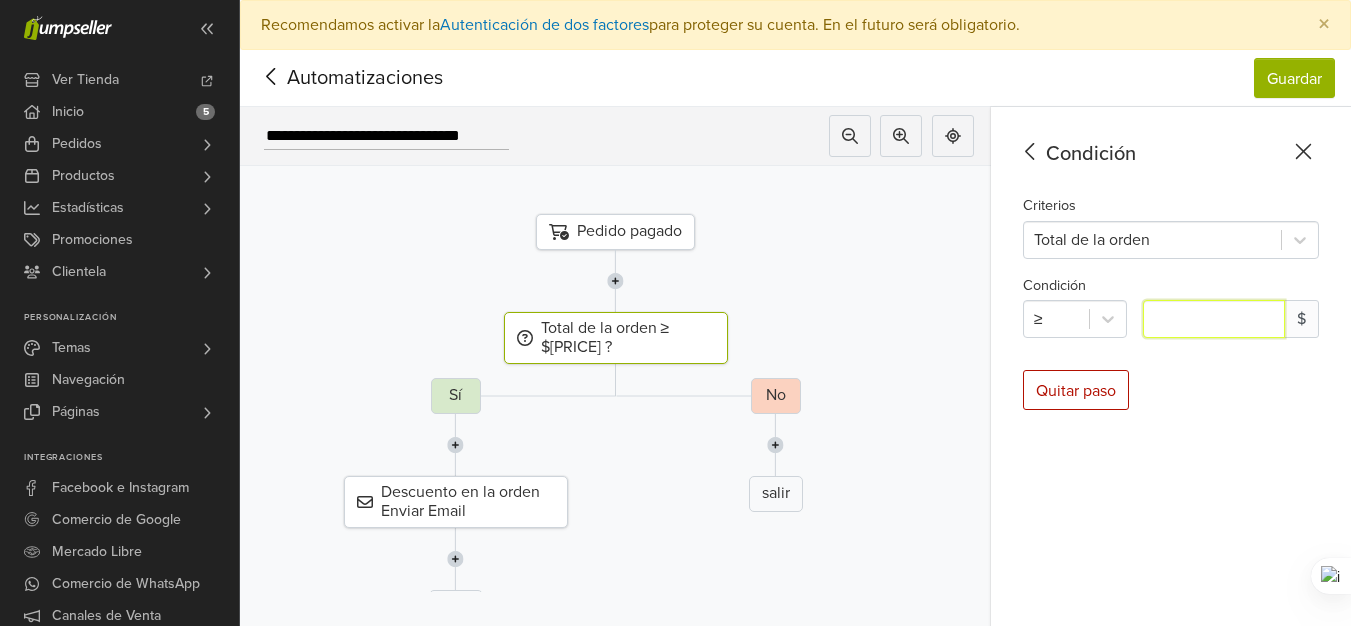 click on "*****" at bounding box center [1214, 319] 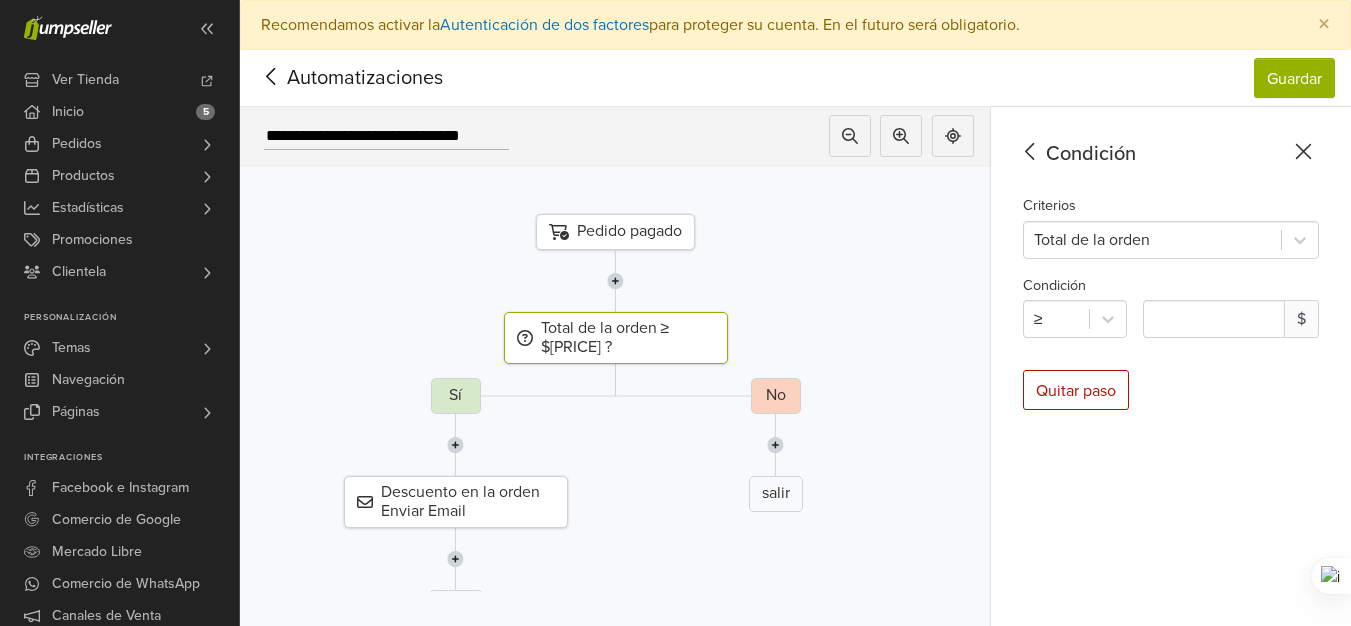 click on "Condición Criterios Total de la orden Condición ≥ ***** $ Quitar paso" at bounding box center [1171, 391] 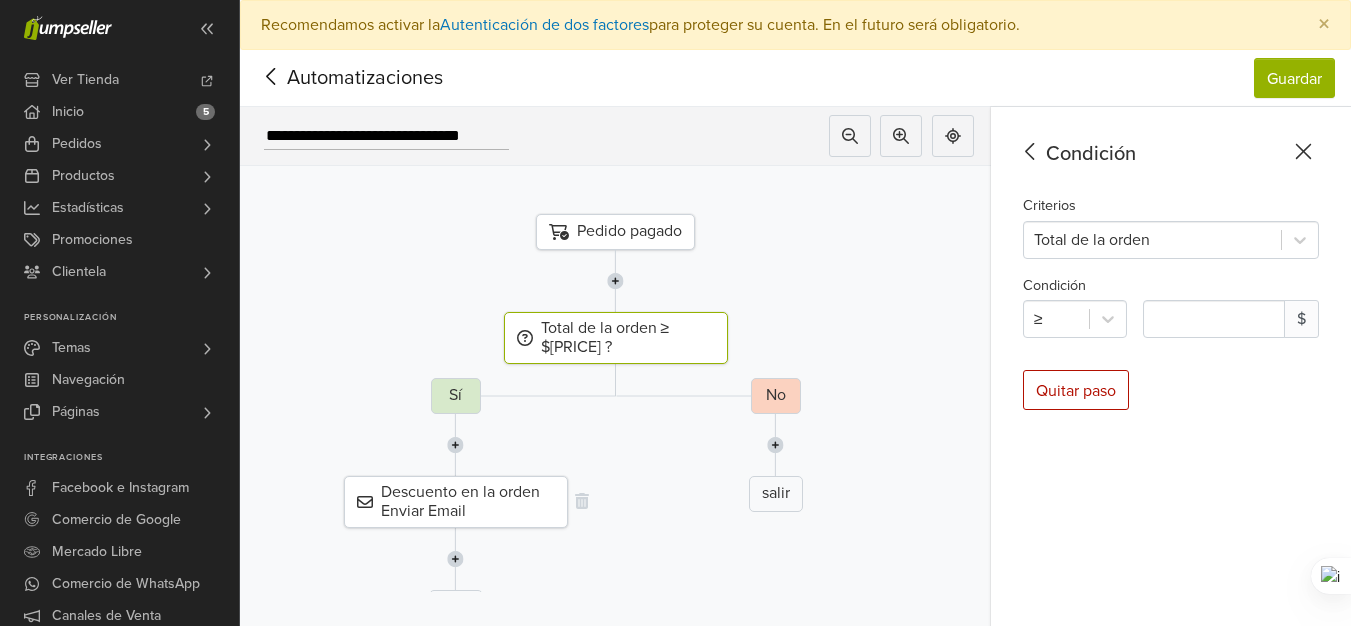 click on "Descuento en la orden Enviar Email" at bounding box center [460, 501] 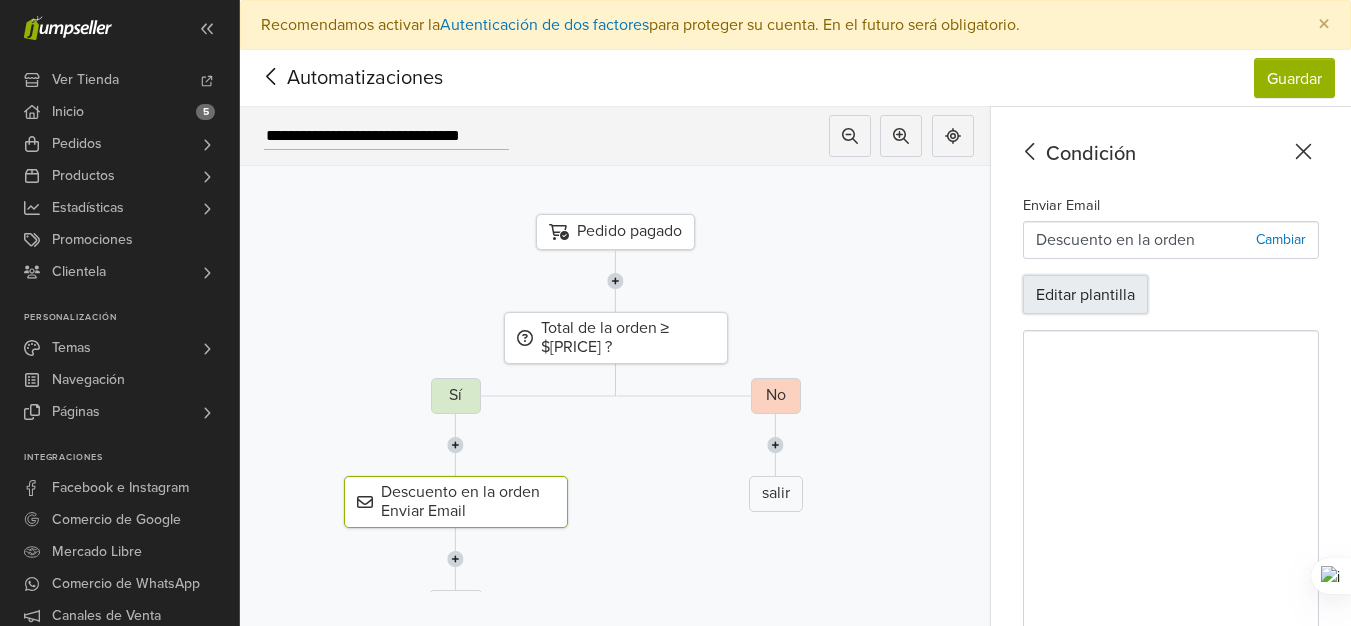 click on "Editar plantilla" at bounding box center (1085, 295) 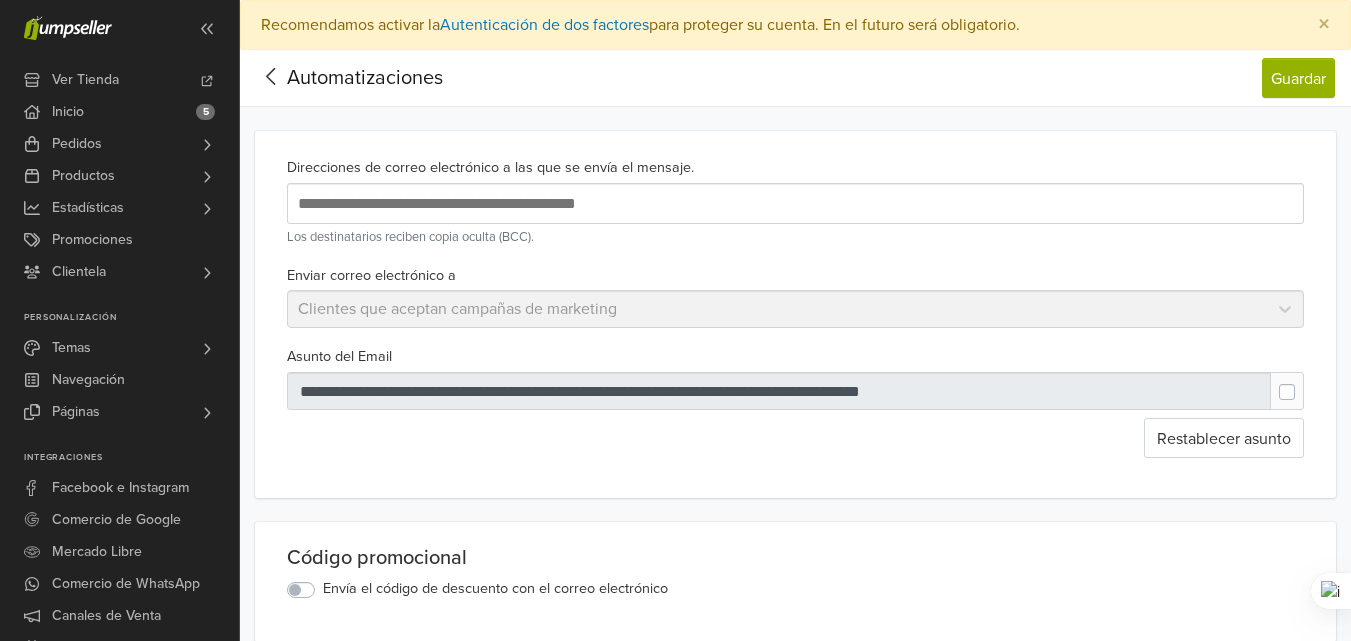 scroll, scrollTop: 0, scrollLeft: 0, axis: both 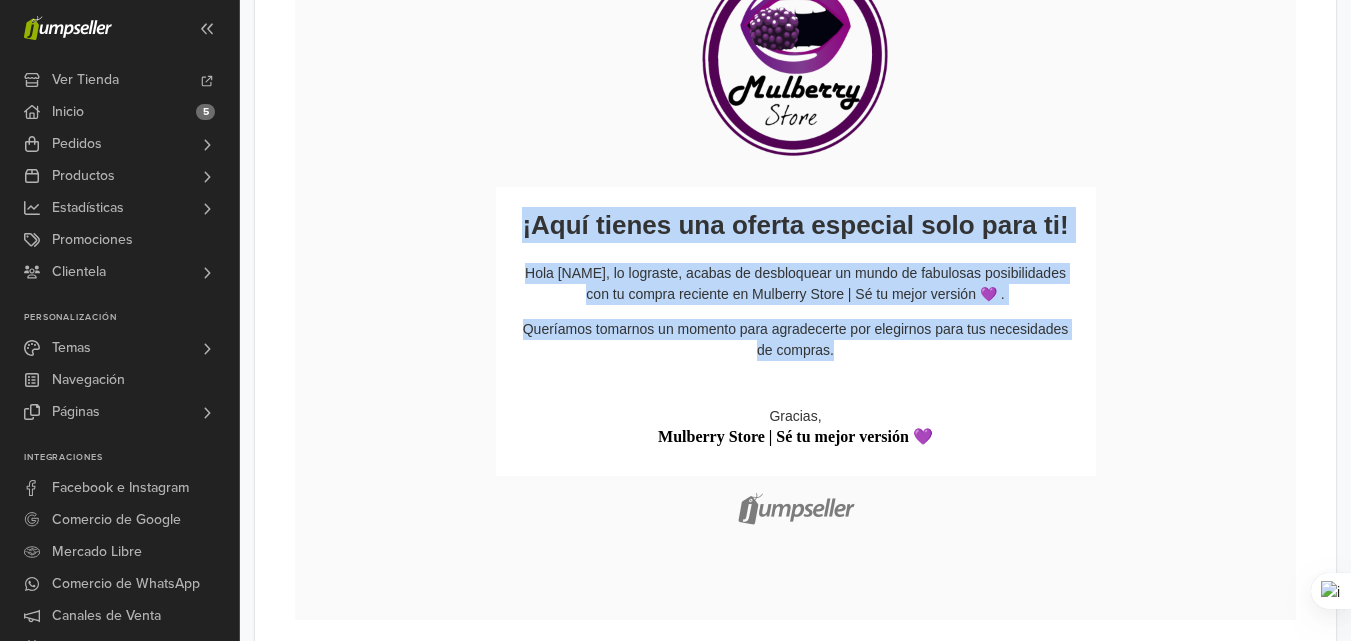 drag, startPoint x: 513, startPoint y: 211, endPoint x: 935, endPoint y: 452, distance: 485.9681 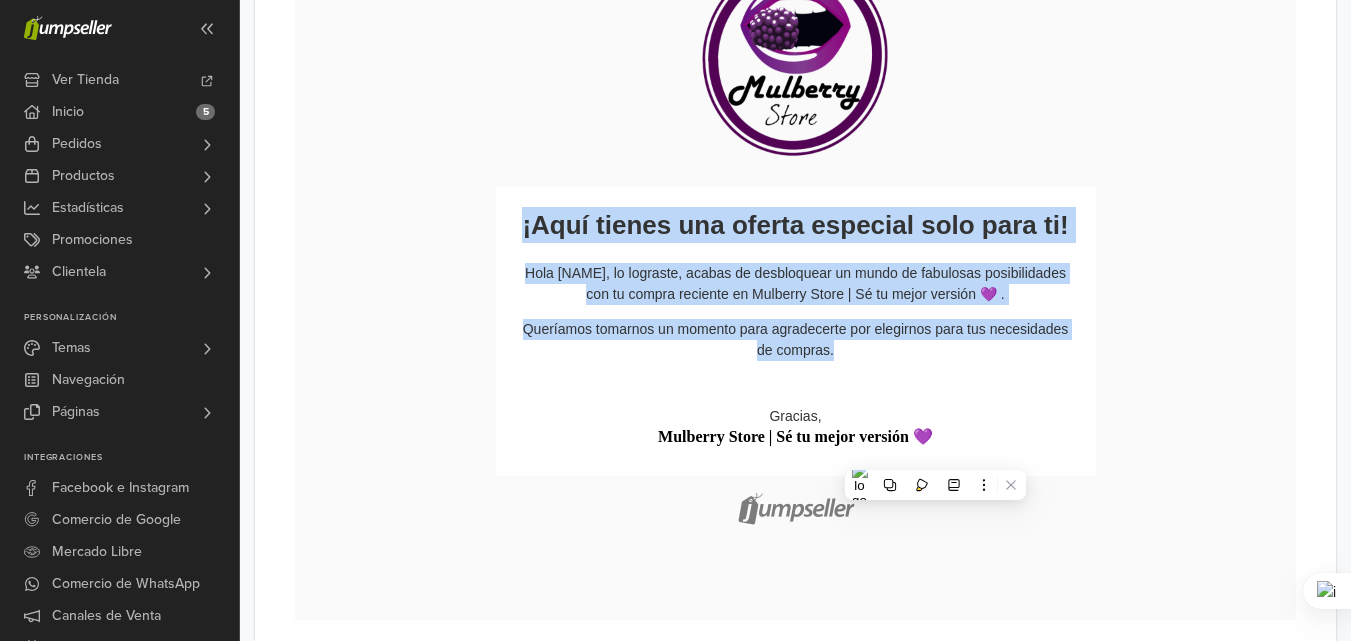 copy on "¡Aquí tienes una oferta especial solo para ti!
Hola [NAME], lo lograste, acabas de desbloquear un mundo de fabulosas posibilidades con tu compra reciente en Mulberry Store | Sé tu mejor versión 💜 .
Queríamos tomarnos un momento para agradecerte por elegirnos para tus necesidades de compras." 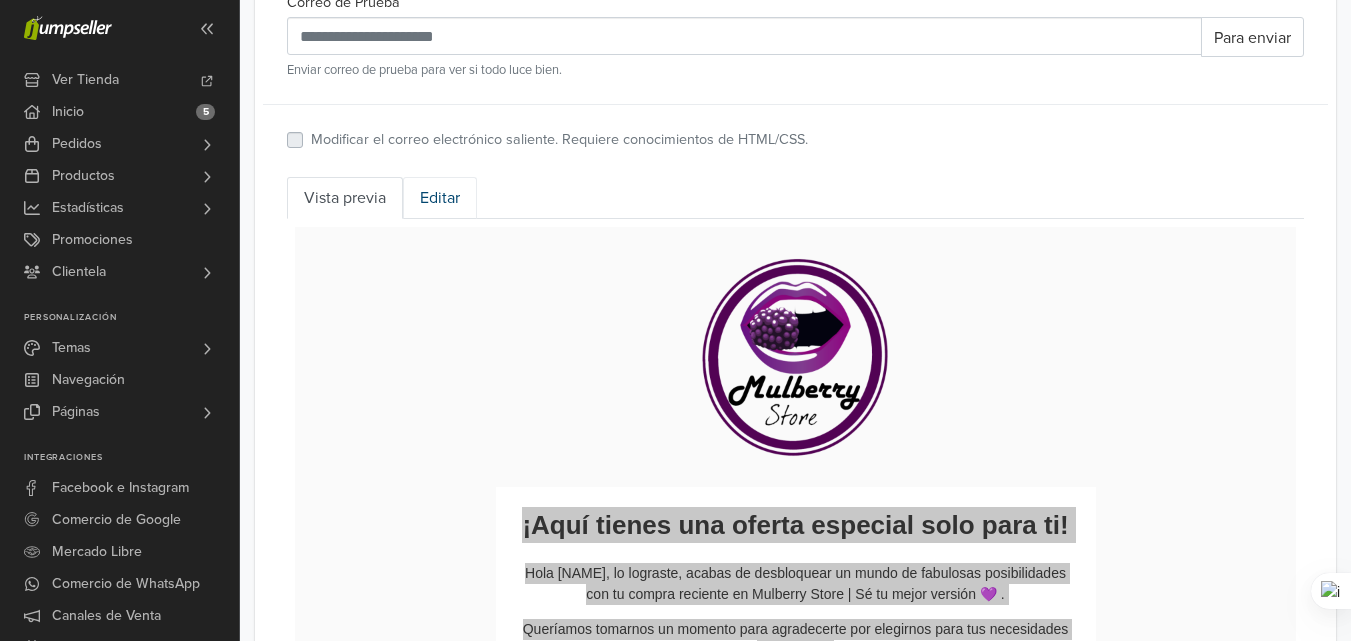 click on "Editar" at bounding box center [440, 198] 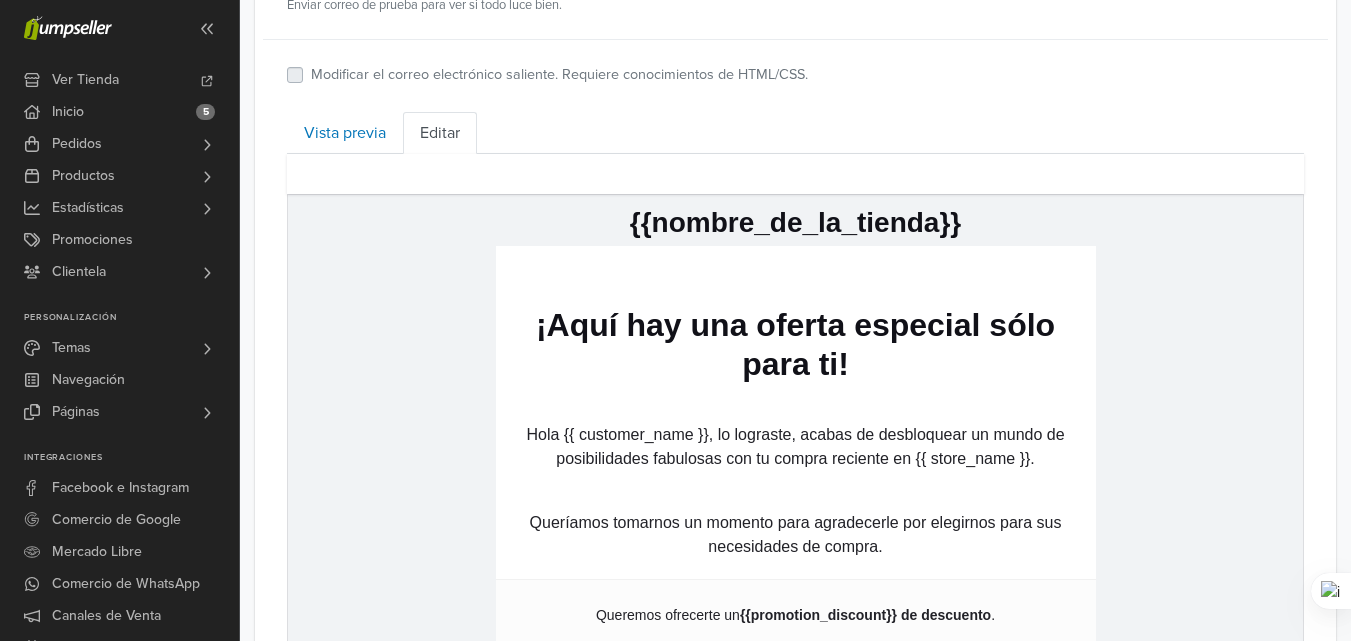 scroll, scrollTop: 800, scrollLeft: 0, axis: vertical 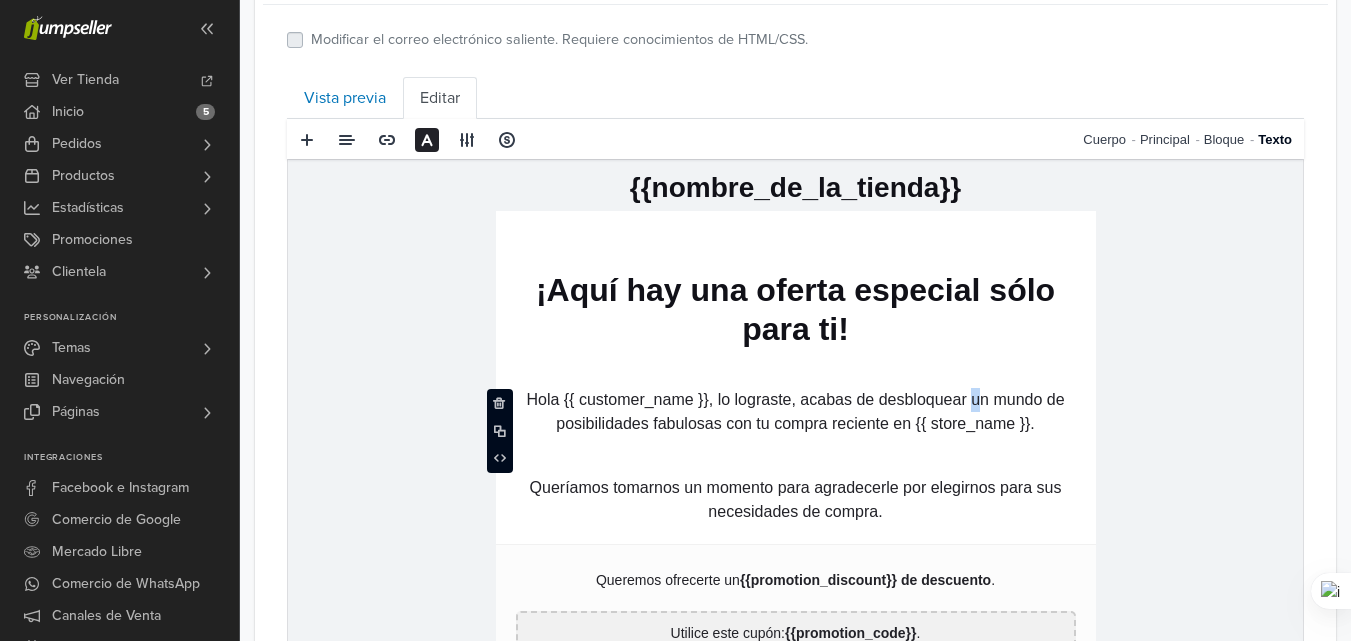 click on "Hola {{ customer_name }}, lo lograste, acabas de desbloquear un mundo de posibilidades fabulosas con tu compra reciente en {{ store_name }}." at bounding box center (795, 411) 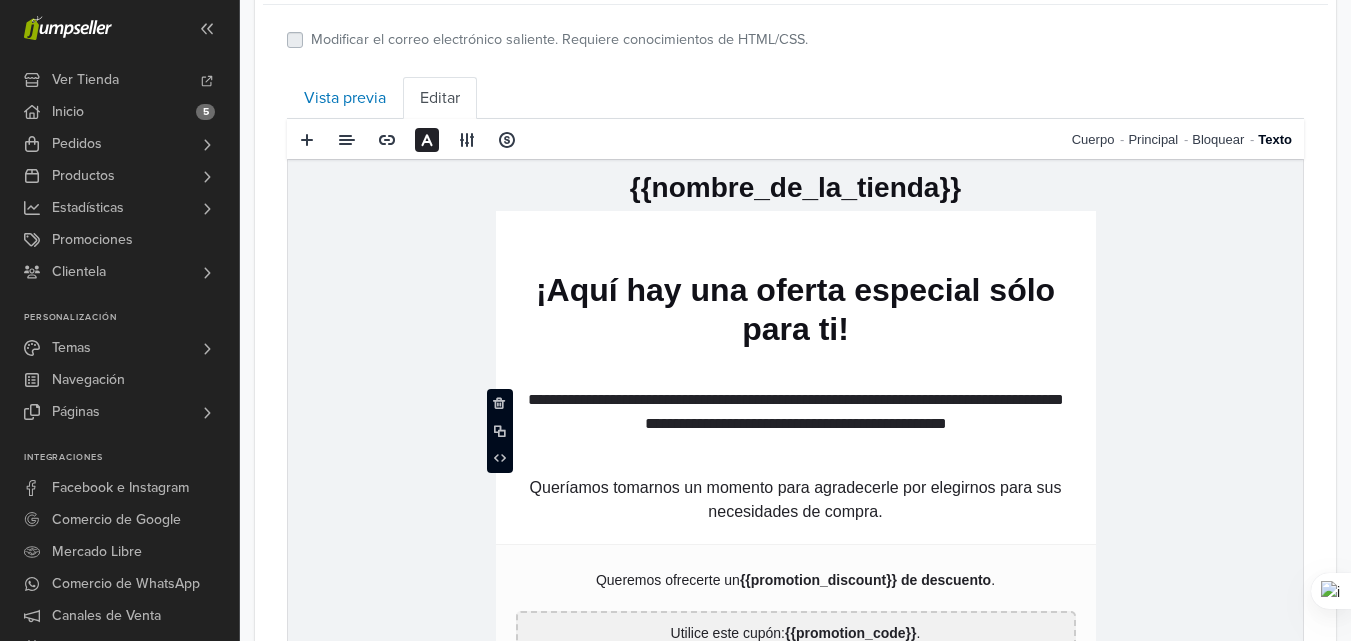 click on "**********" at bounding box center (796, 412) 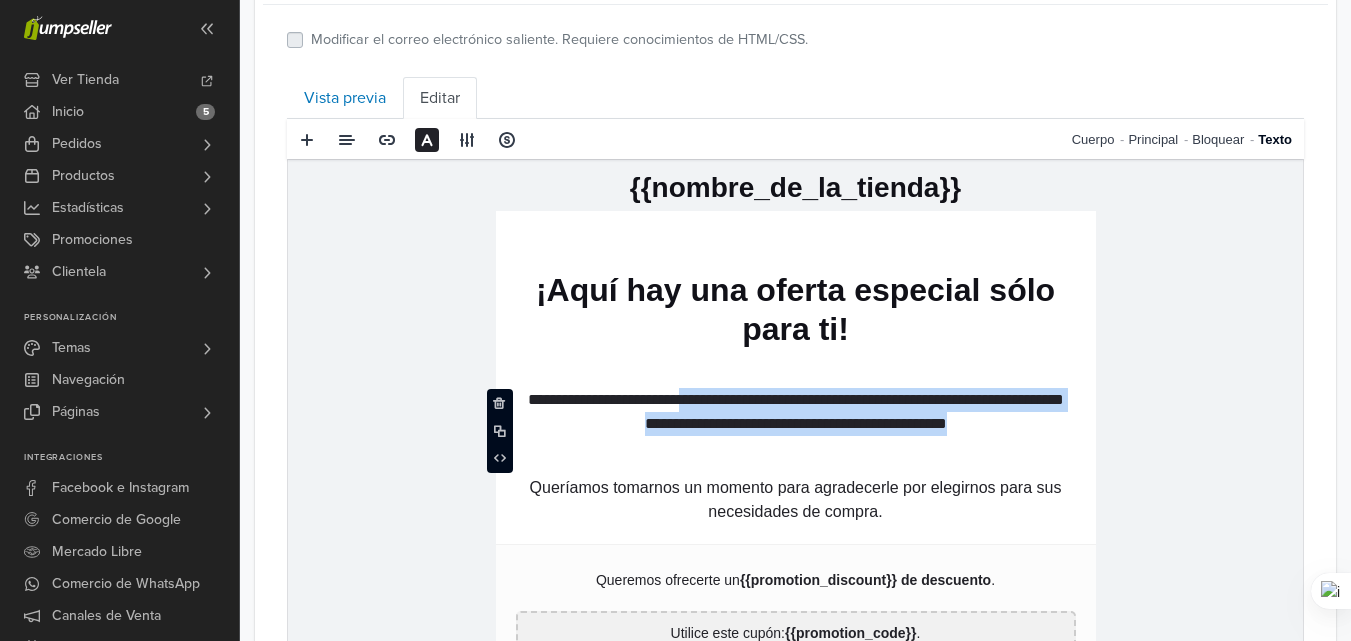 drag, startPoint x: 715, startPoint y: 392, endPoint x: 1086, endPoint y: 455, distance: 376.31104 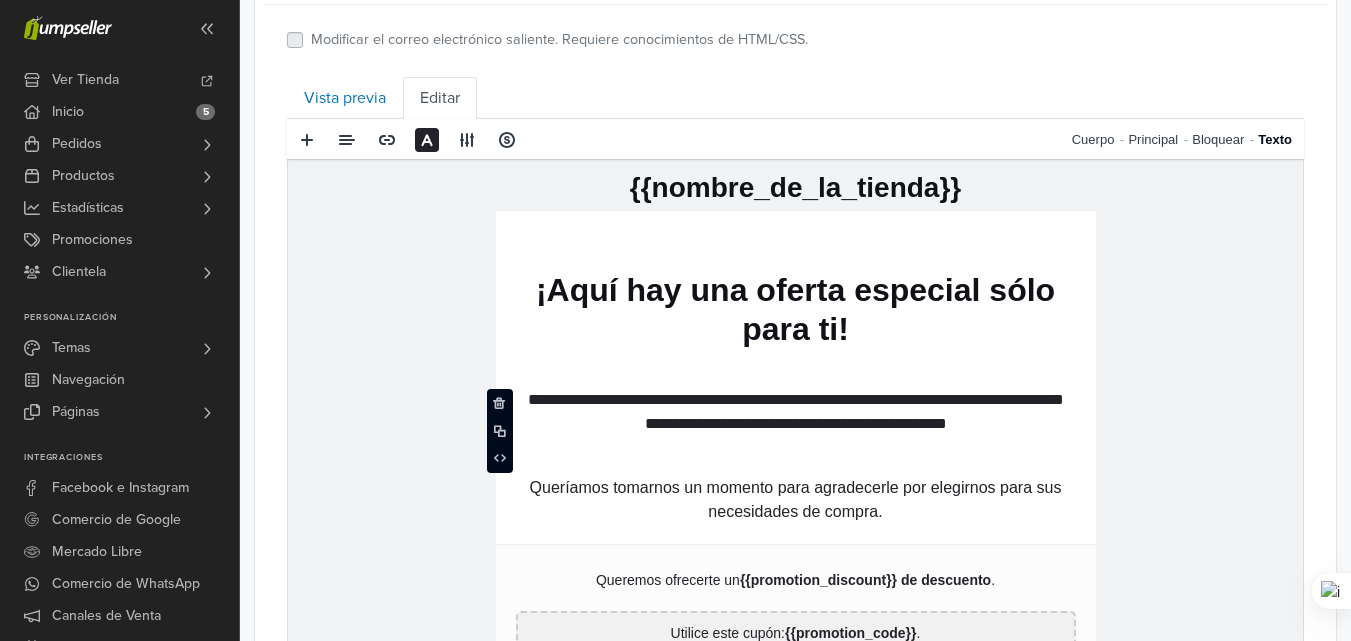click on "Queríamos tomarnos un momento para agradecerle por elegirnos para sus necesidades de compra." at bounding box center [796, 500] 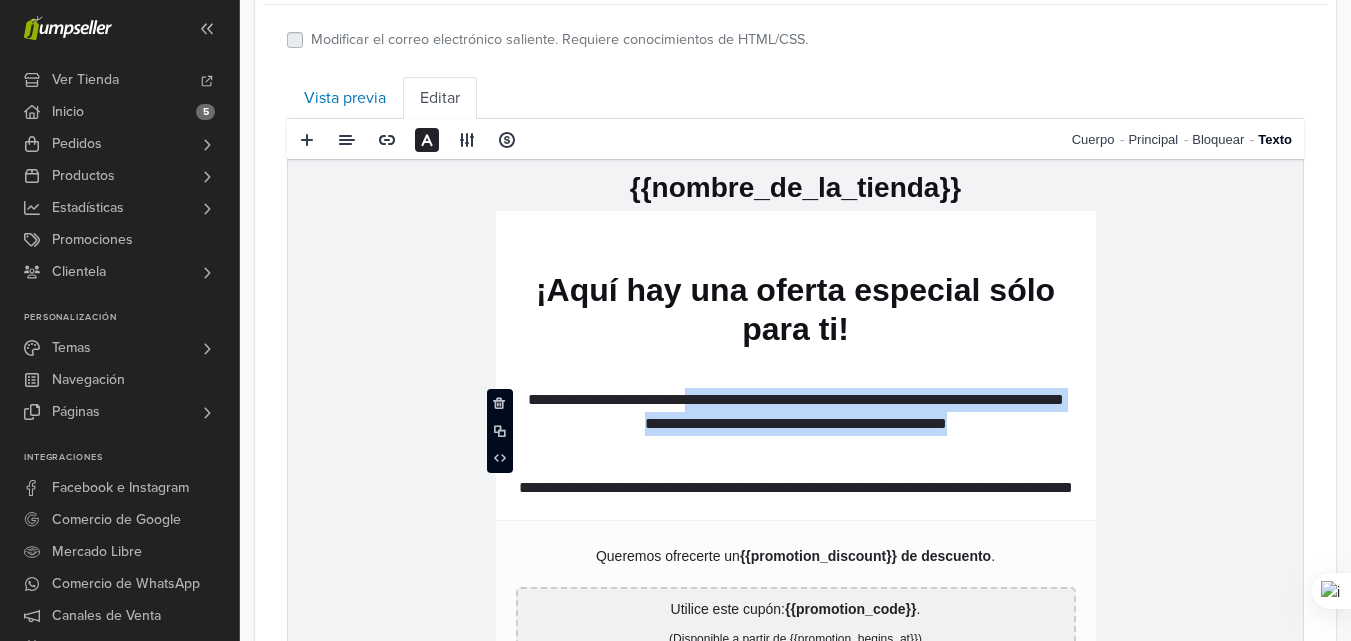 drag, startPoint x: 718, startPoint y: 397, endPoint x: 1120, endPoint y: 489, distance: 412.393 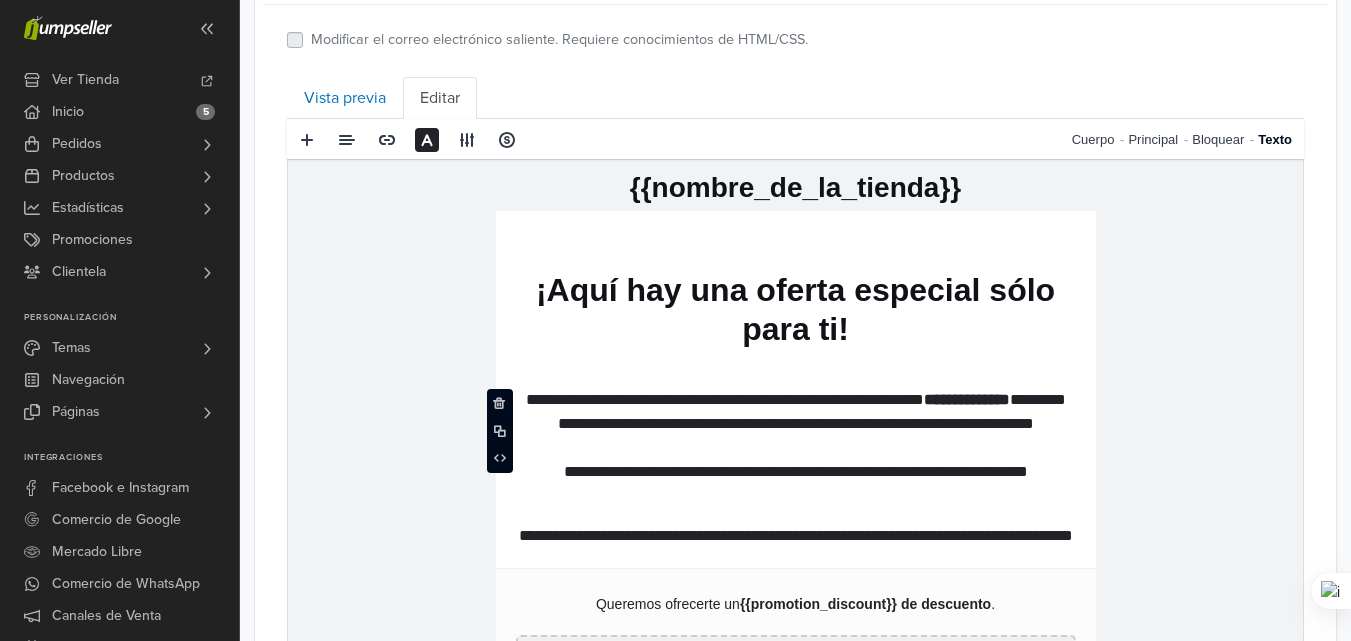 click on "**********" at bounding box center [796, 436] 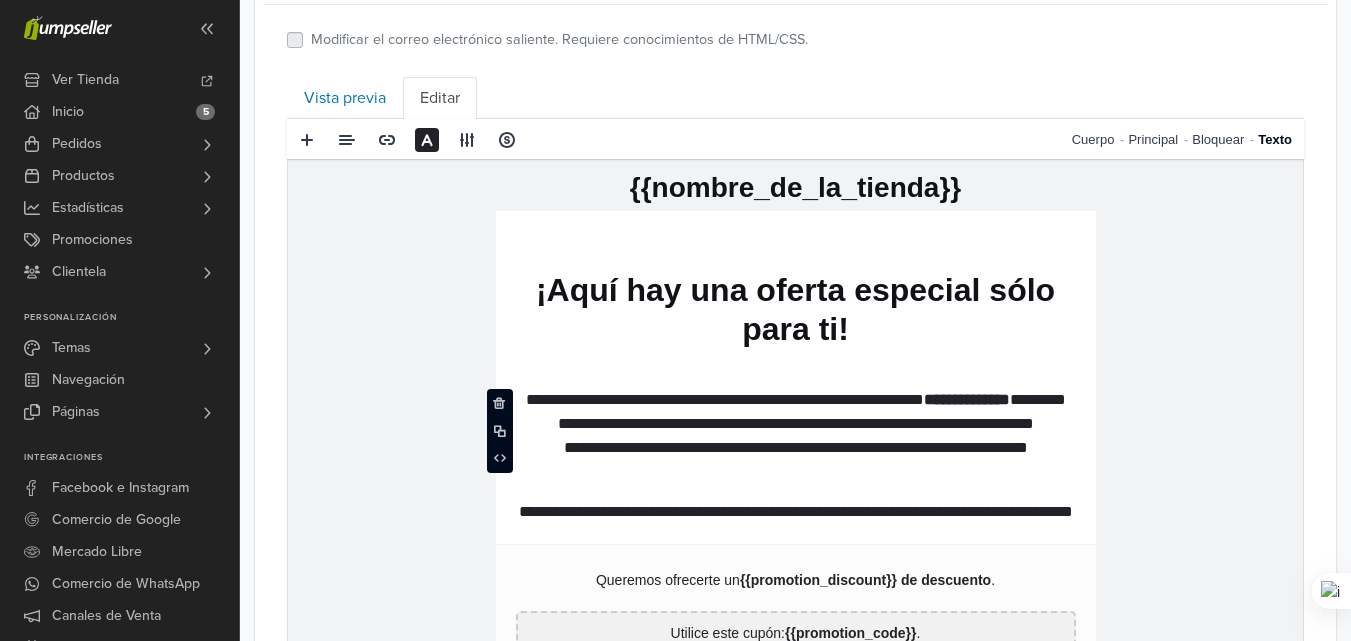 click on "**********" at bounding box center (795, 558) 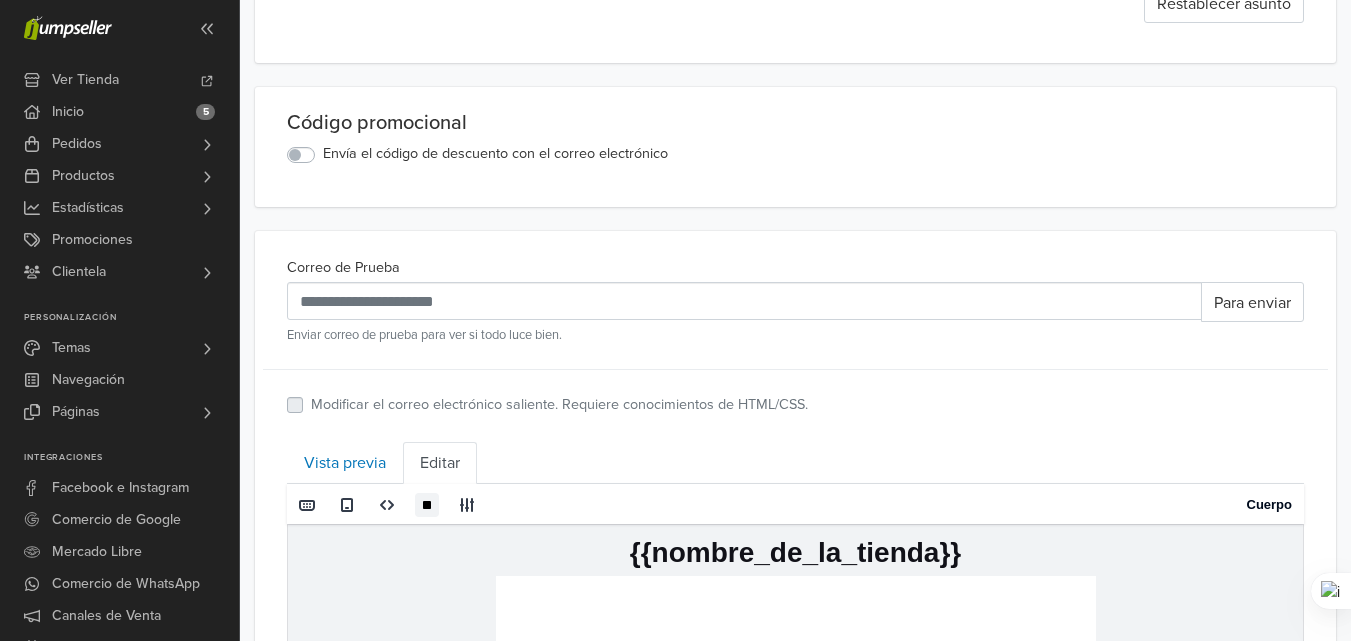scroll, scrollTop: 400, scrollLeft: 0, axis: vertical 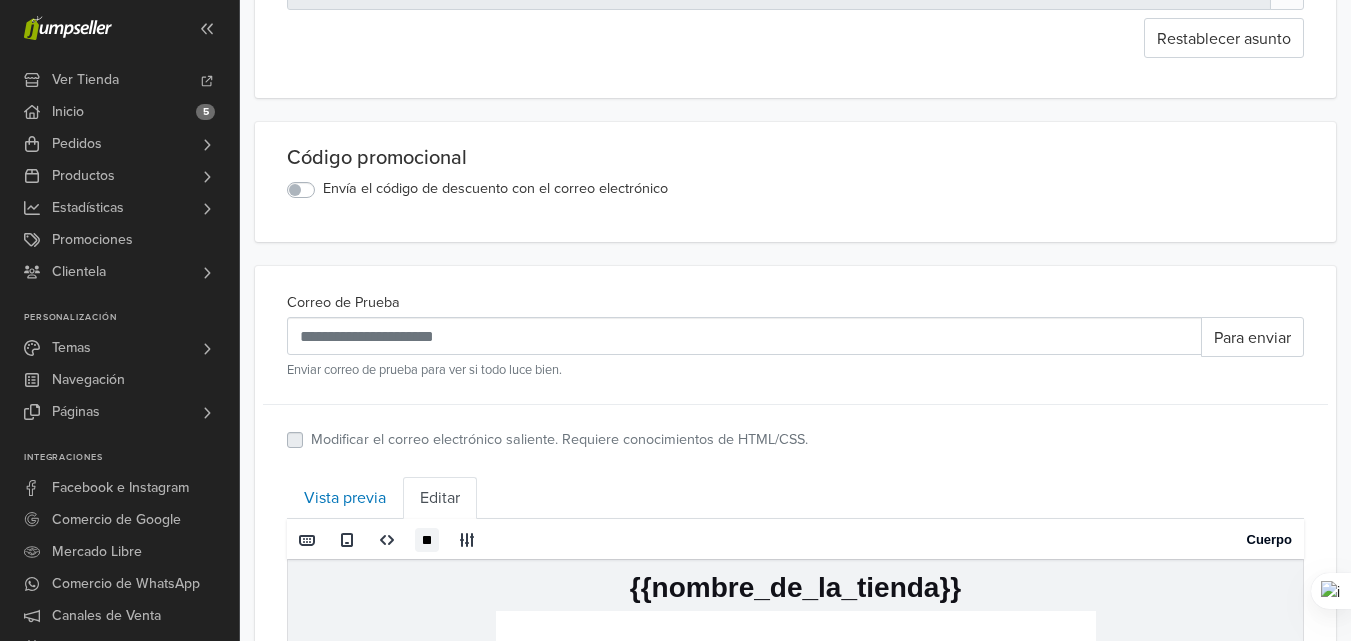 click on "Envía el código de descuento con el correo electrónico" at bounding box center [495, 189] 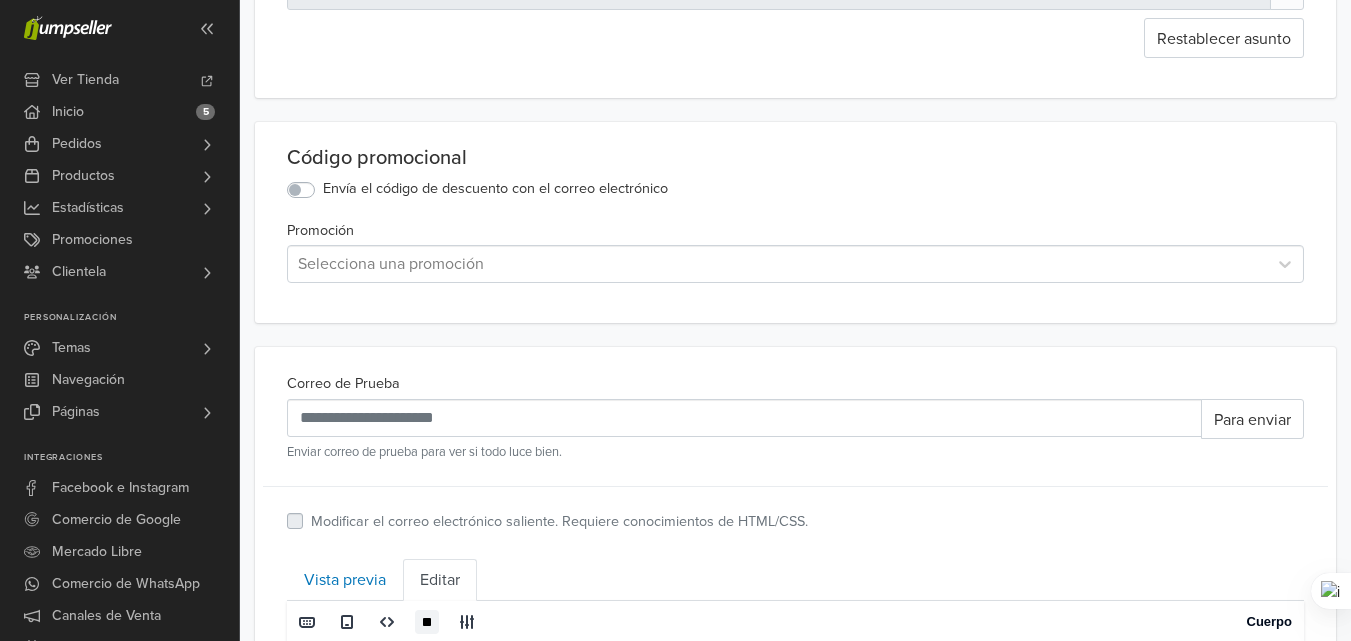 click on "Selecciona una promoción" at bounding box center [777, 264] 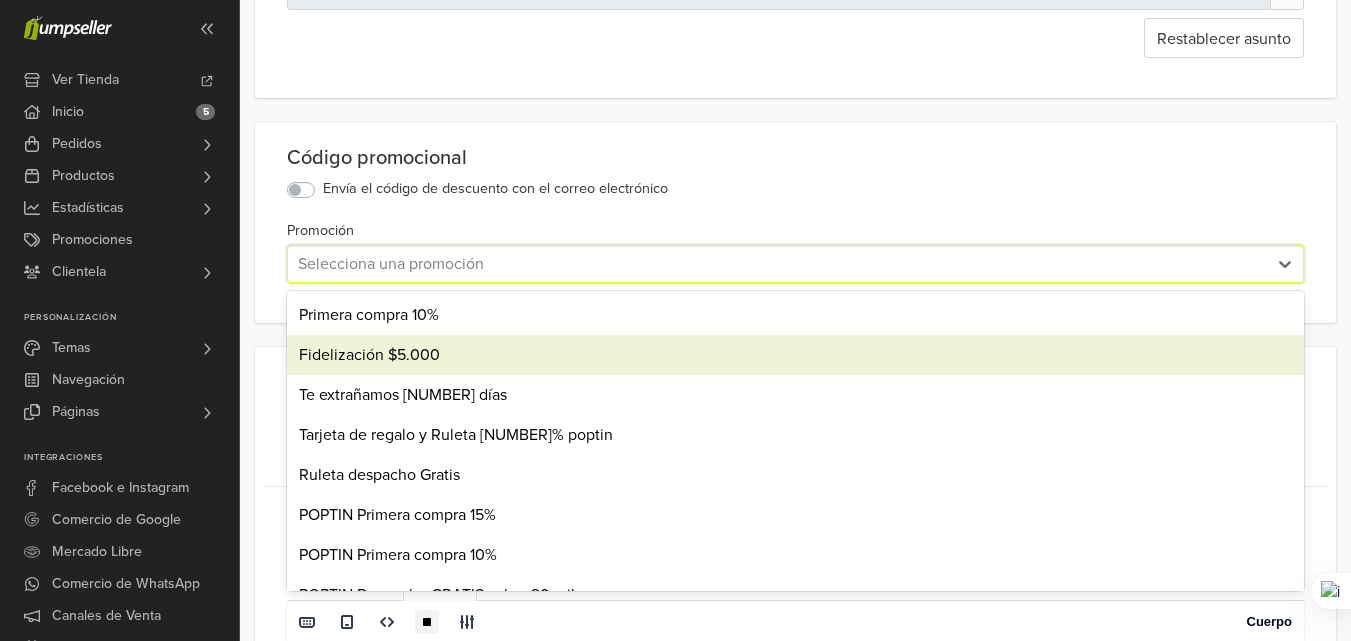 click on "Fidelización $5.000" at bounding box center (795, 355) 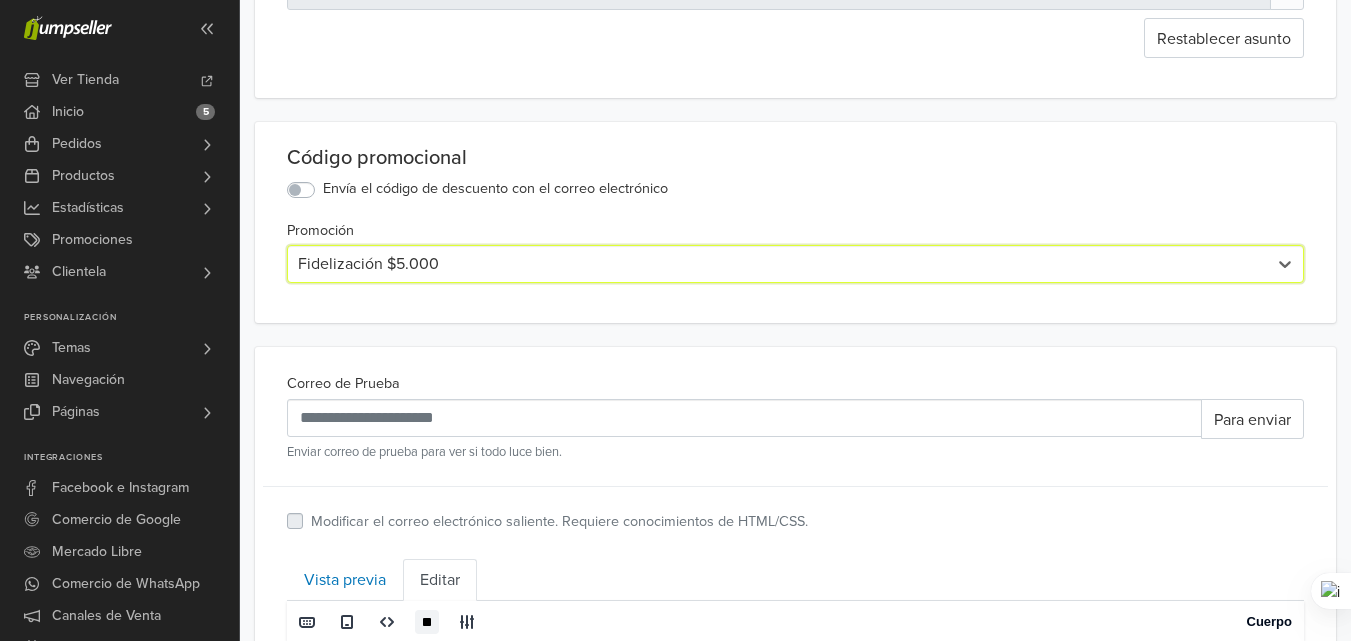 click at bounding box center [777, 264] 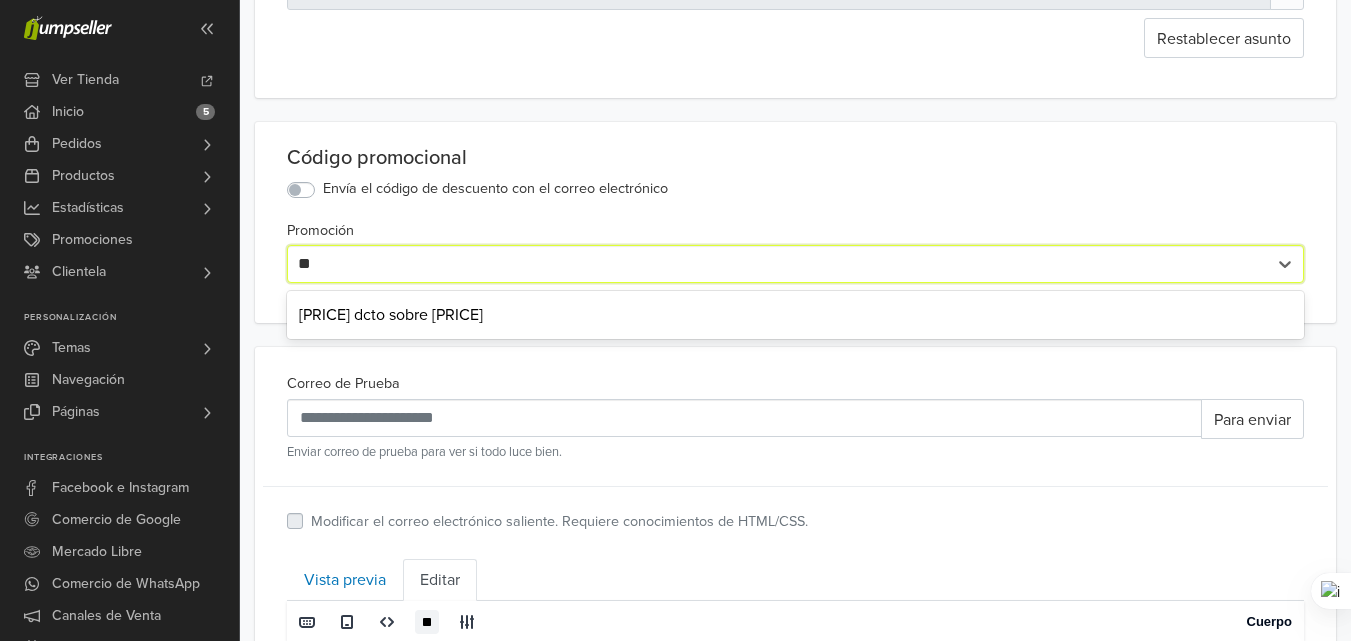 type on "**" 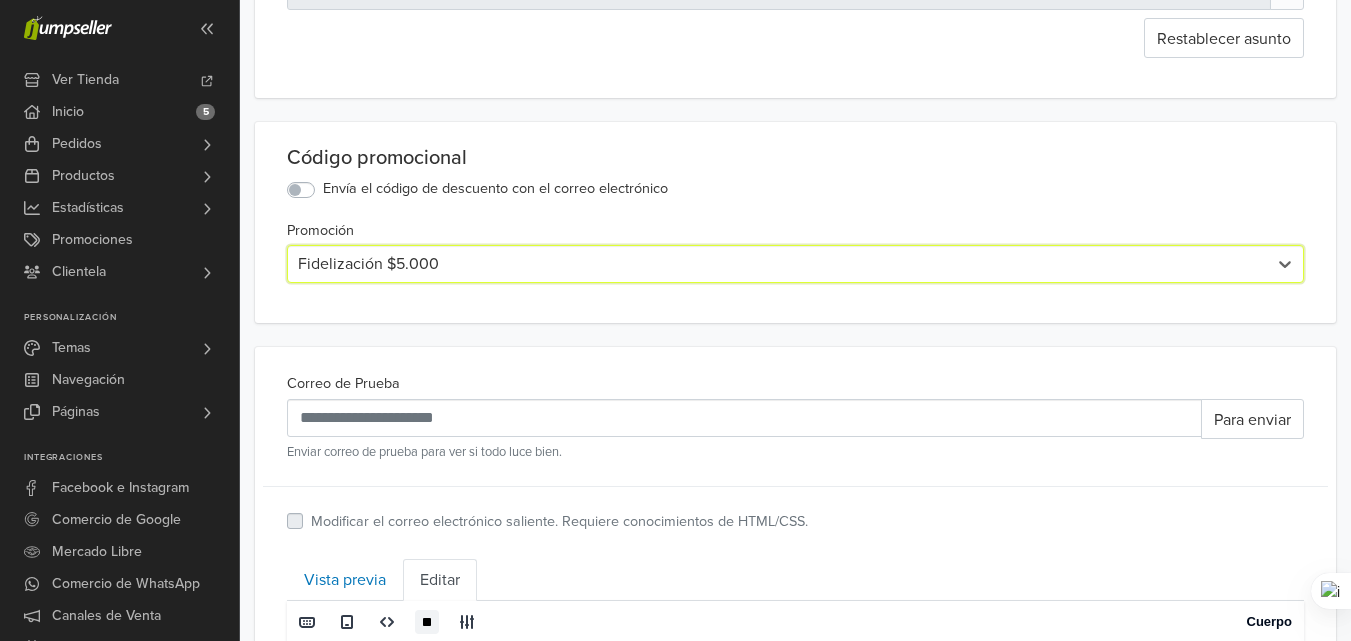 click at bounding box center (777, 264) 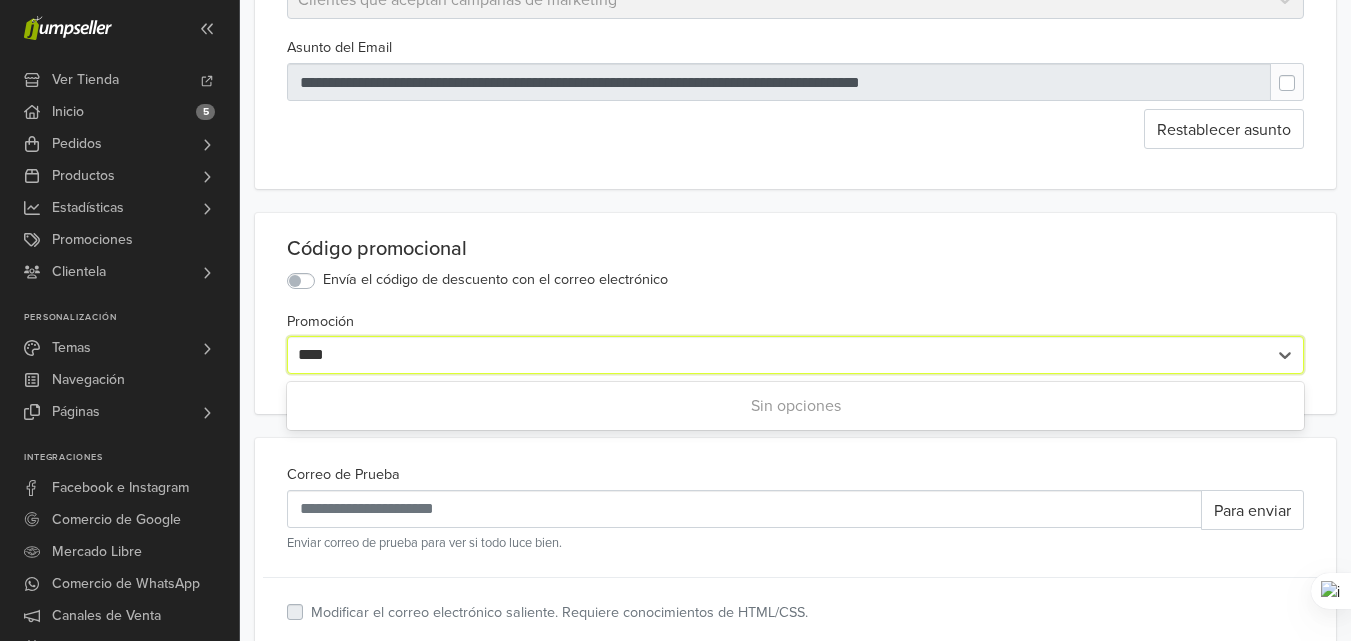 scroll, scrollTop: 200, scrollLeft: 0, axis: vertical 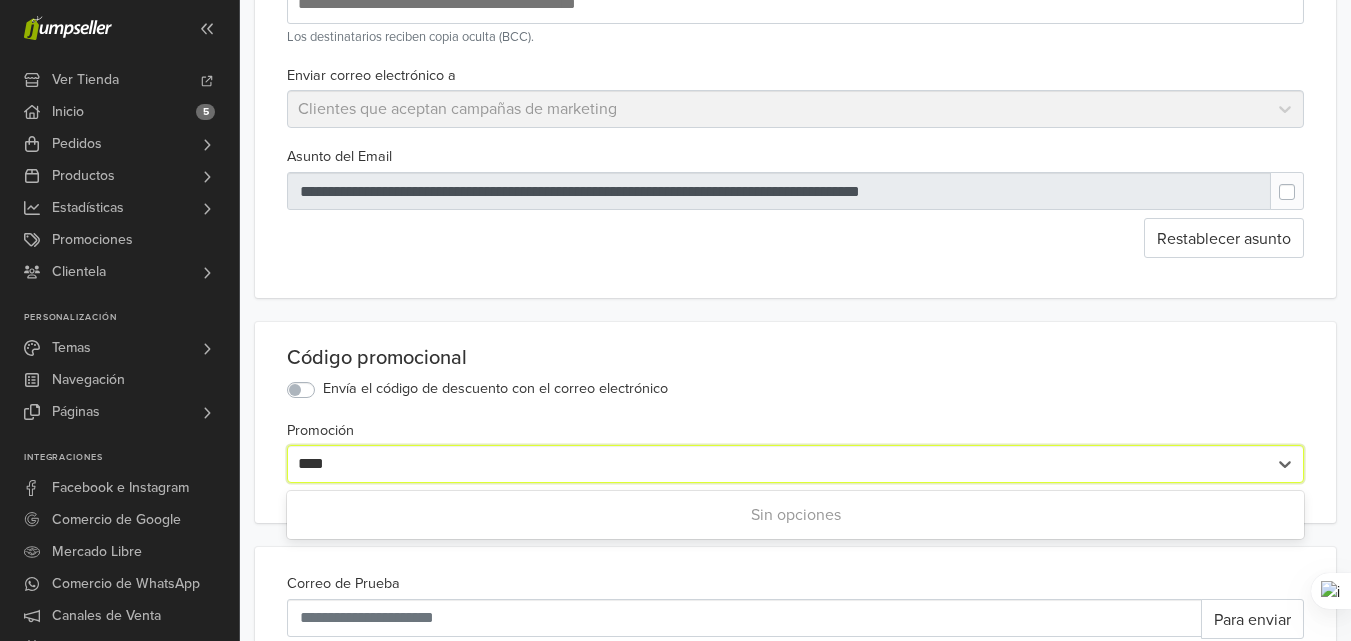type on "****" 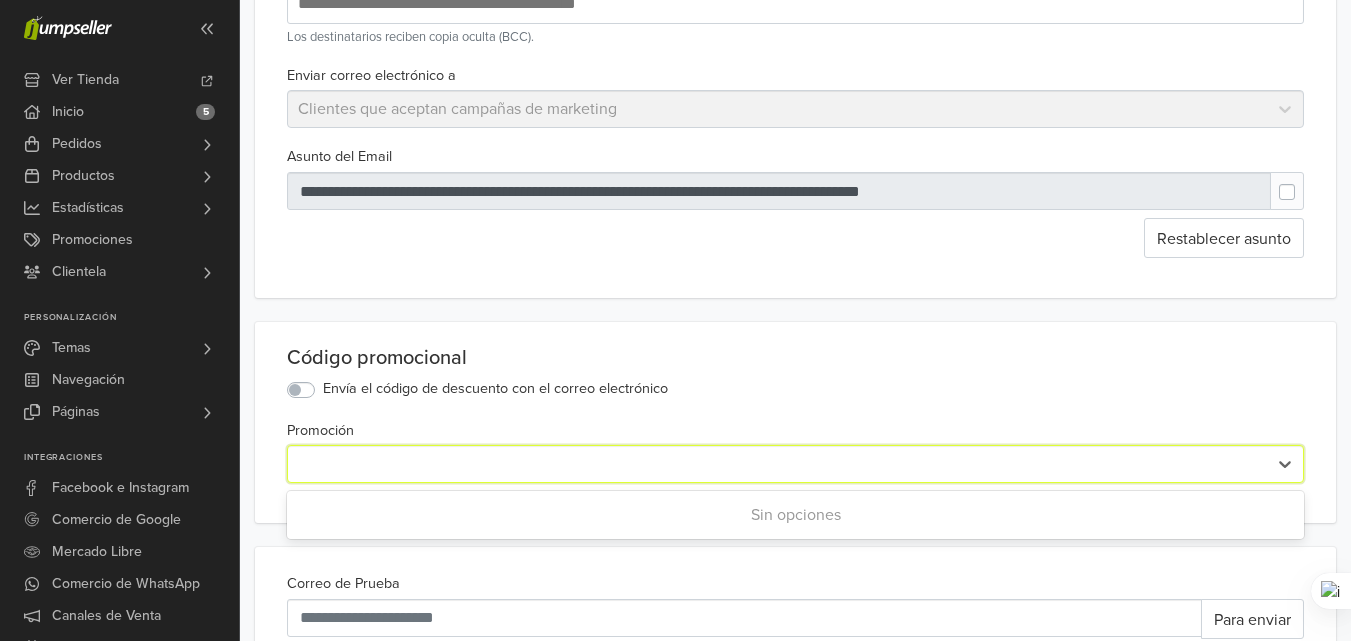 click on "Envía el código de descuento con el correo electrónico" at bounding box center [495, 389] 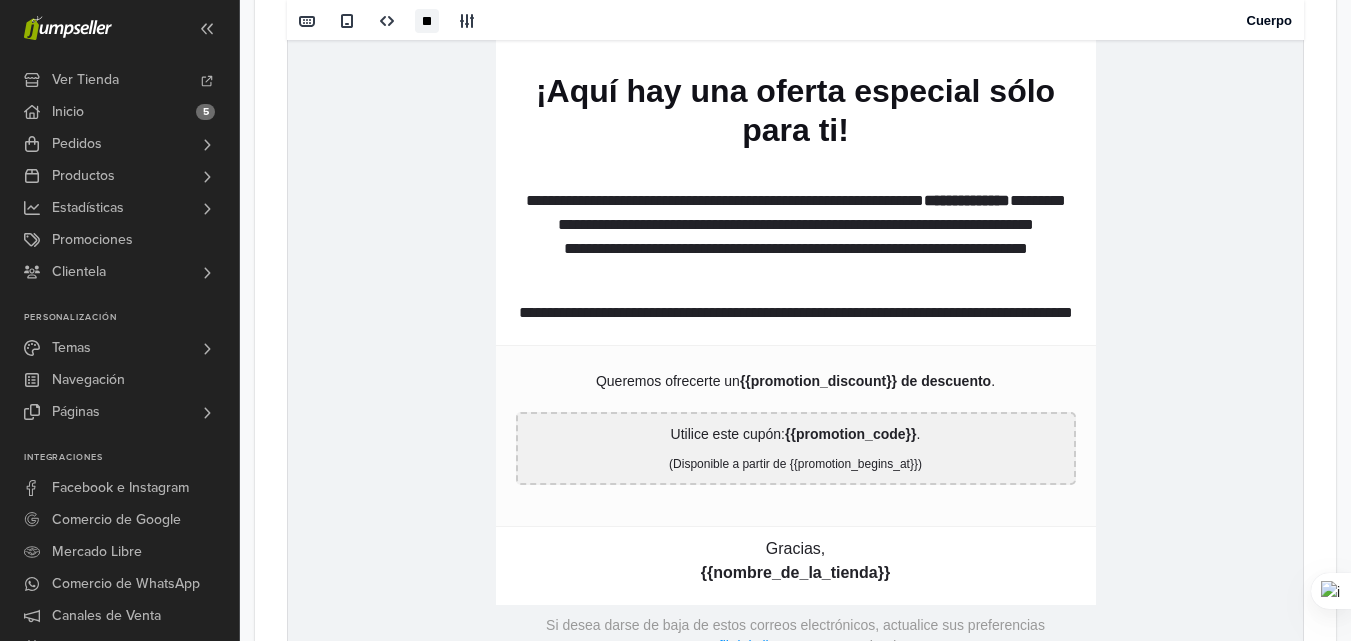 scroll, scrollTop: 1000, scrollLeft: 0, axis: vertical 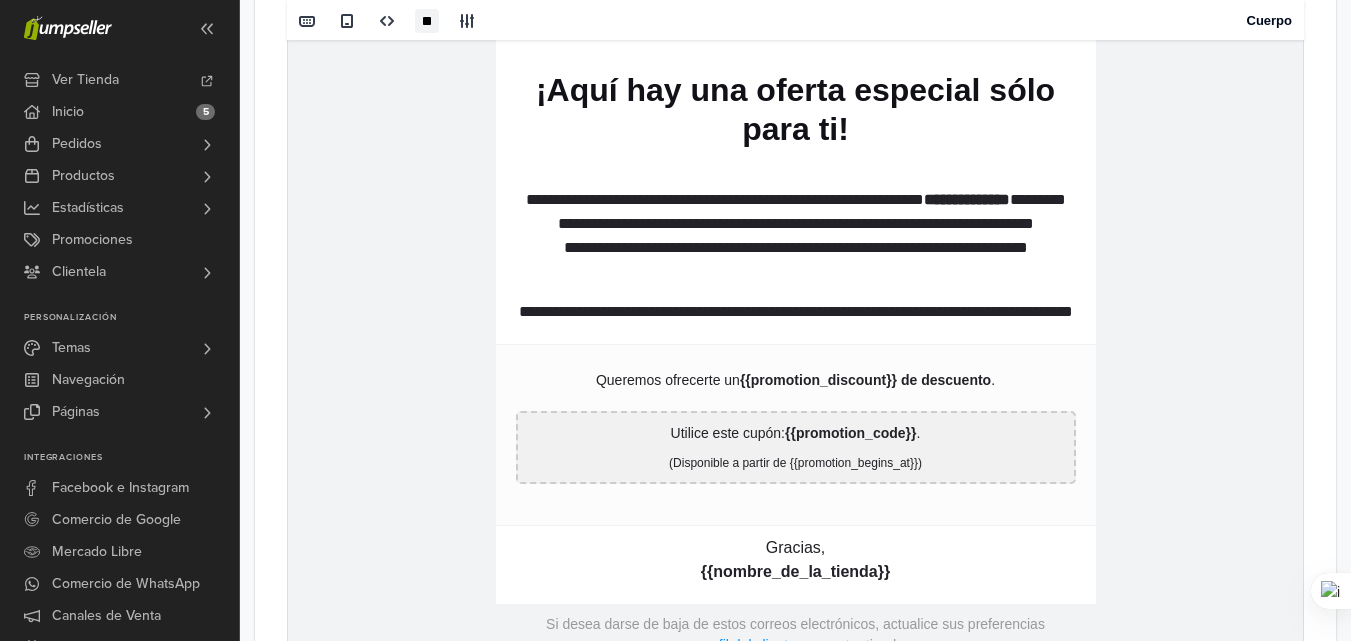 click on "**********" at bounding box center [796, 312] 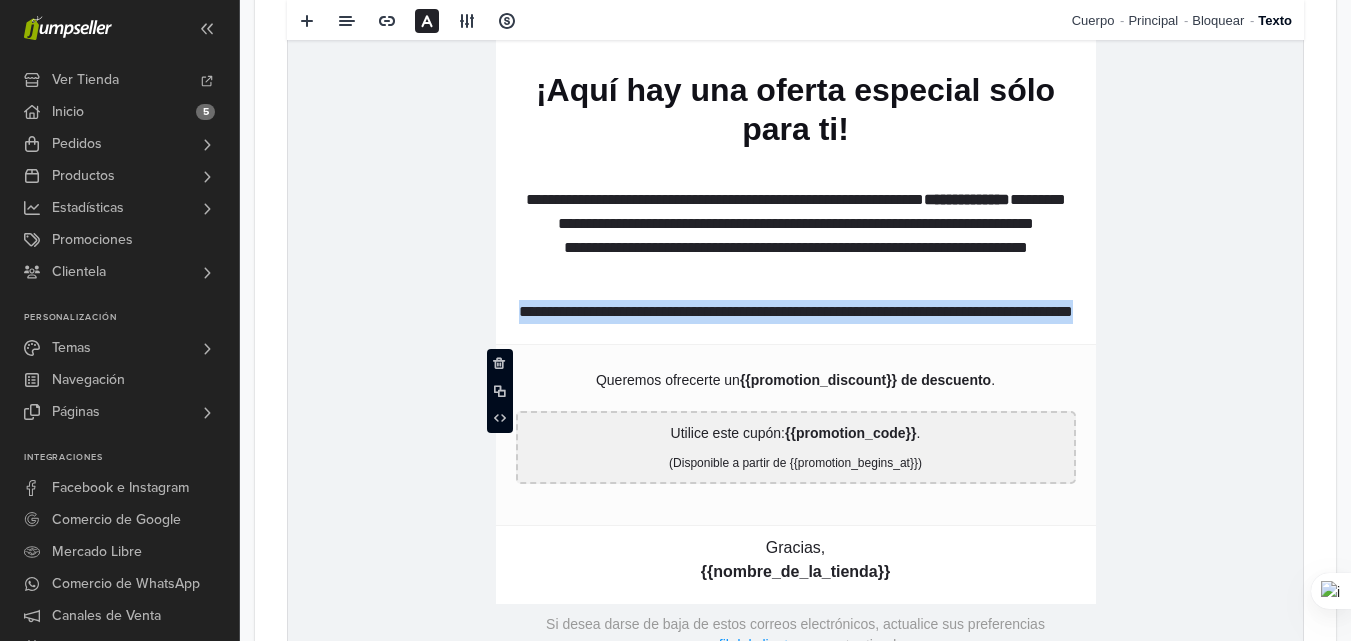 drag, startPoint x: 913, startPoint y: 386, endPoint x: 528, endPoint y: 334, distance: 388.49582 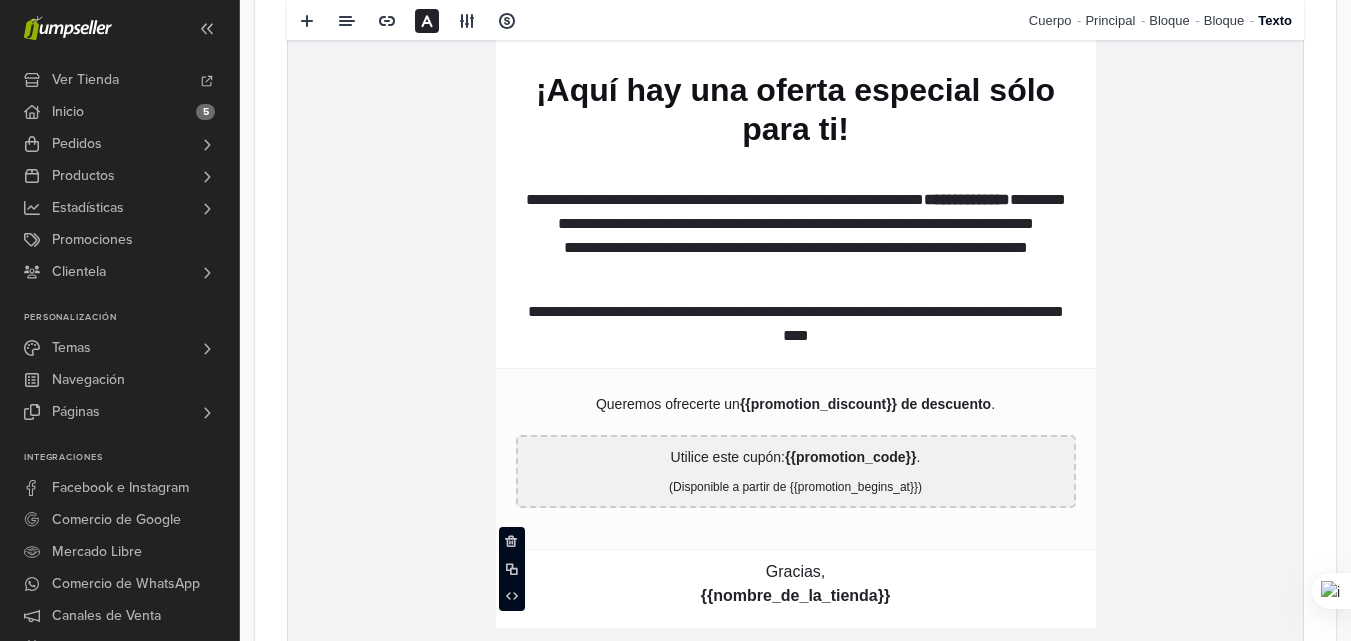 click on "(Disponible a partir de {{promotion_begins_at}})" at bounding box center [796, 488] 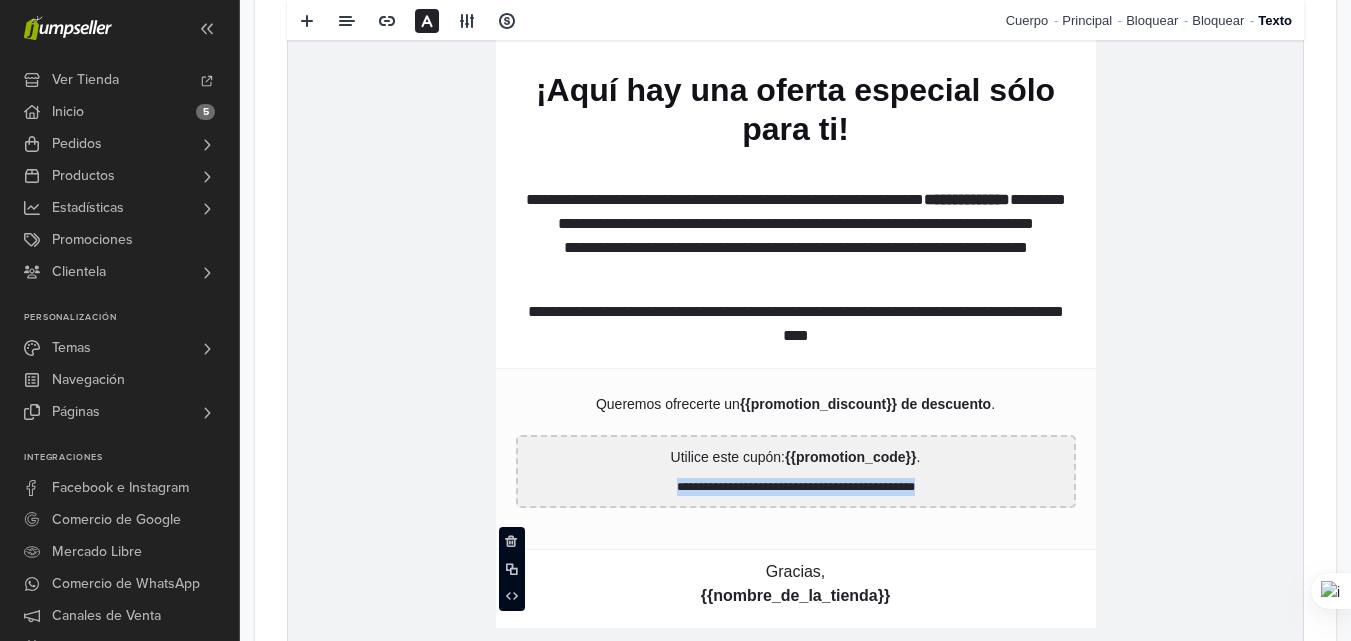 drag, startPoint x: 953, startPoint y: 535, endPoint x: 630, endPoint y: 544, distance: 323.12537 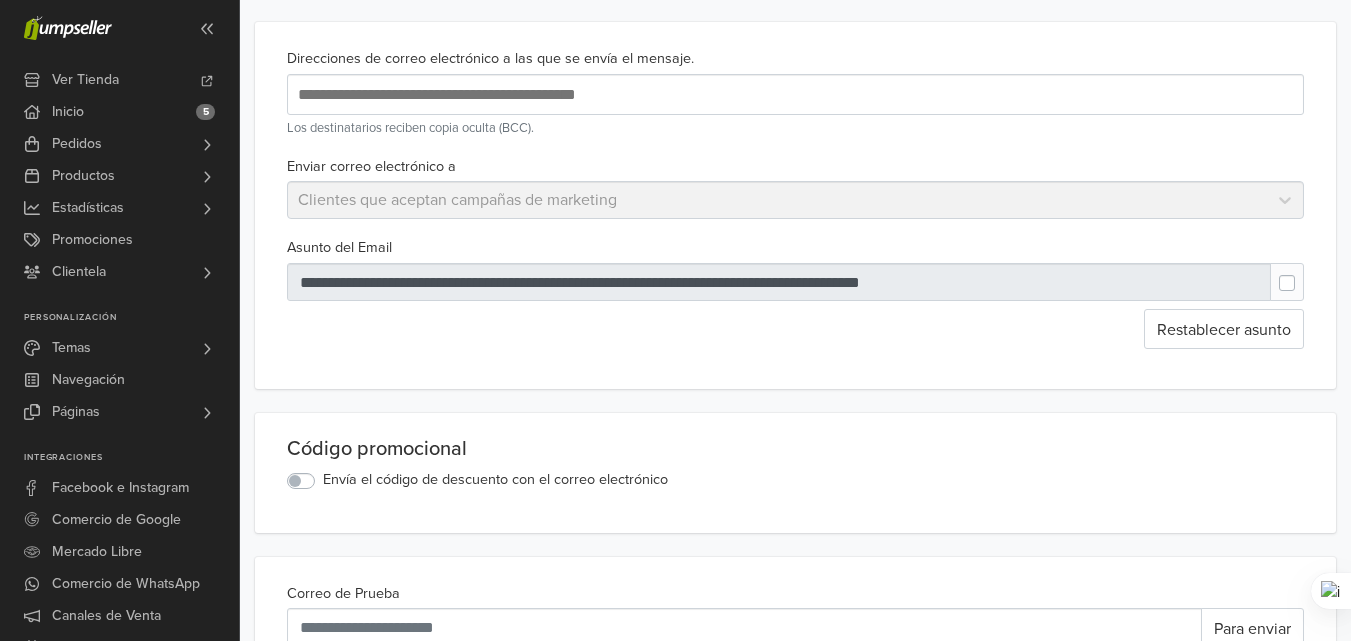 scroll, scrollTop: 0, scrollLeft: 0, axis: both 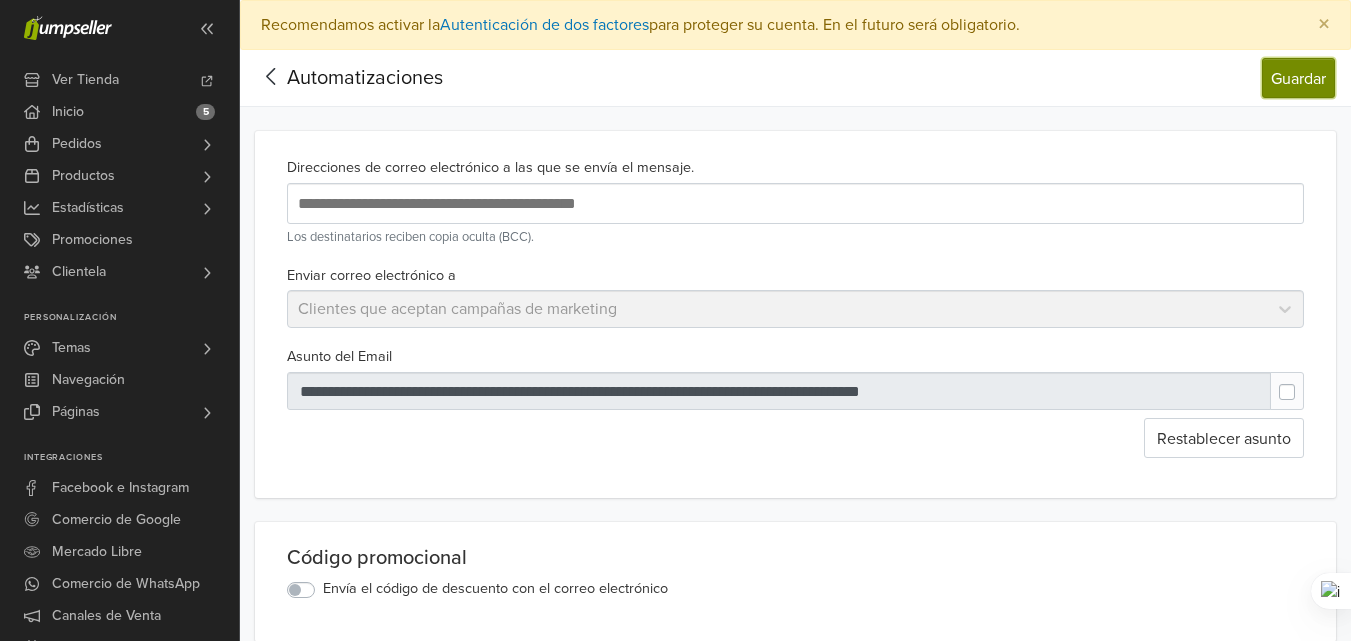 click on "Guardar" at bounding box center [1298, 79] 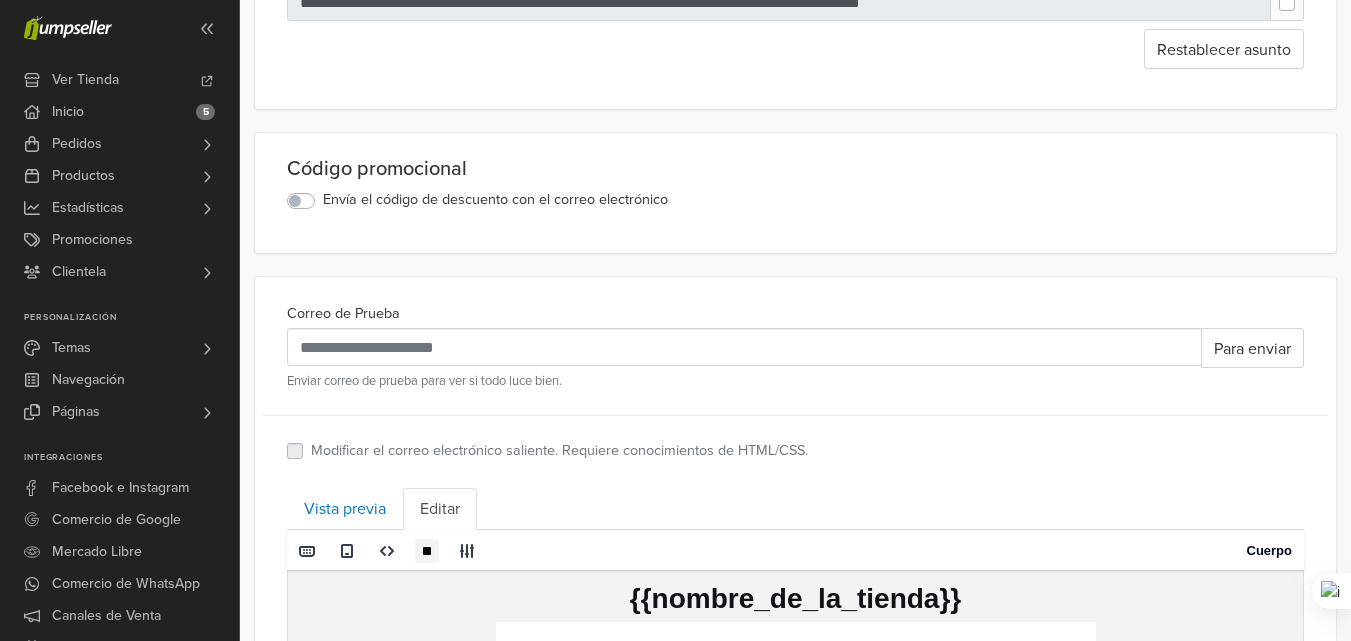 scroll, scrollTop: 400, scrollLeft: 0, axis: vertical 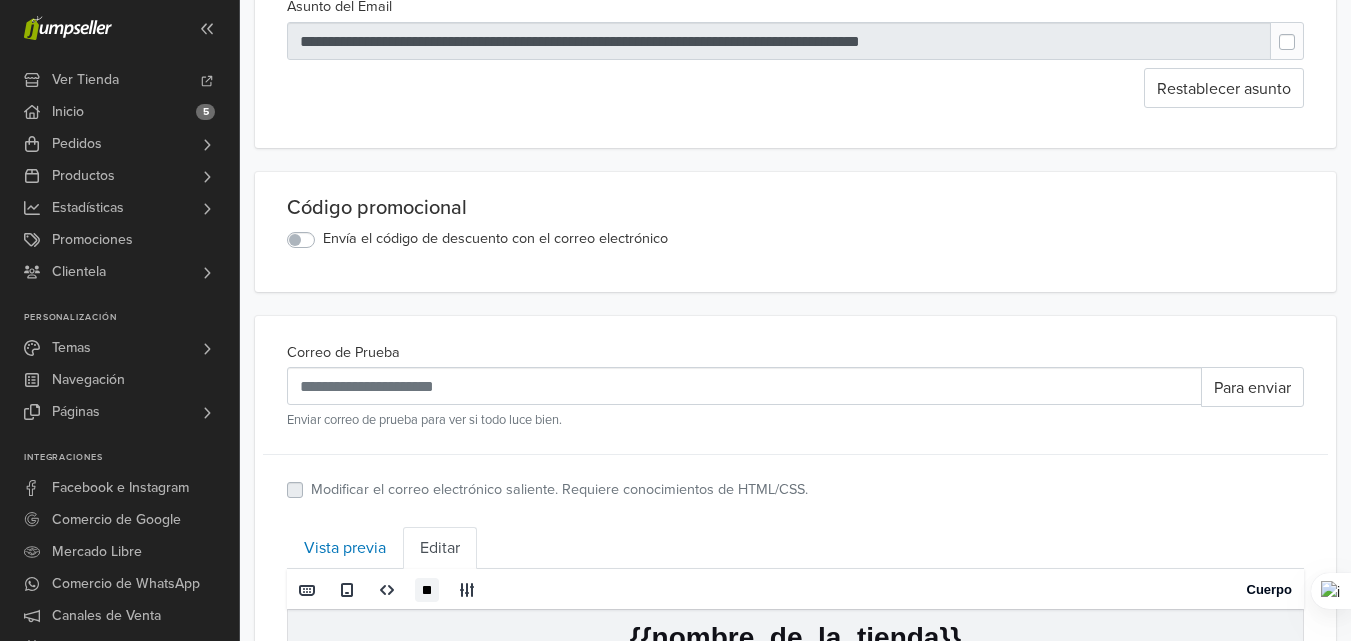 click on "Envía el código de descuento con el correo electrónico" at bounding box center (495, 239) 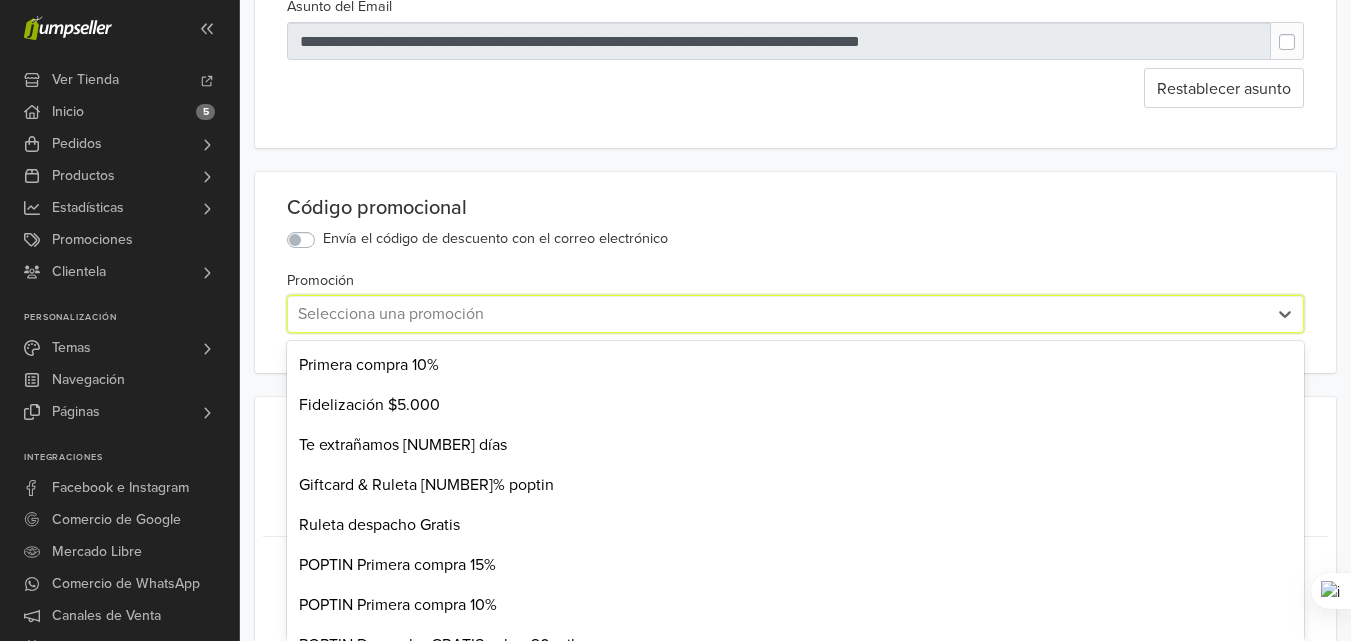 click at bounding box center [777, 314] 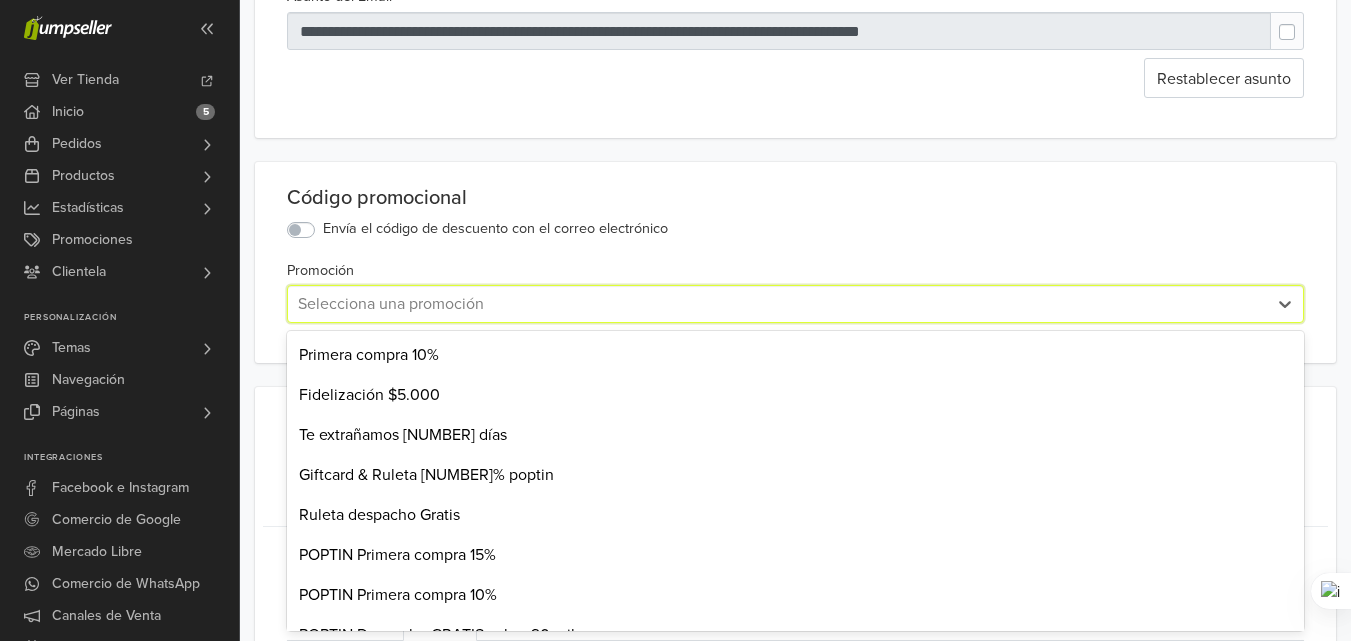 scroll, scrollTop: 411, scrollLeft: 0, axis: vertical 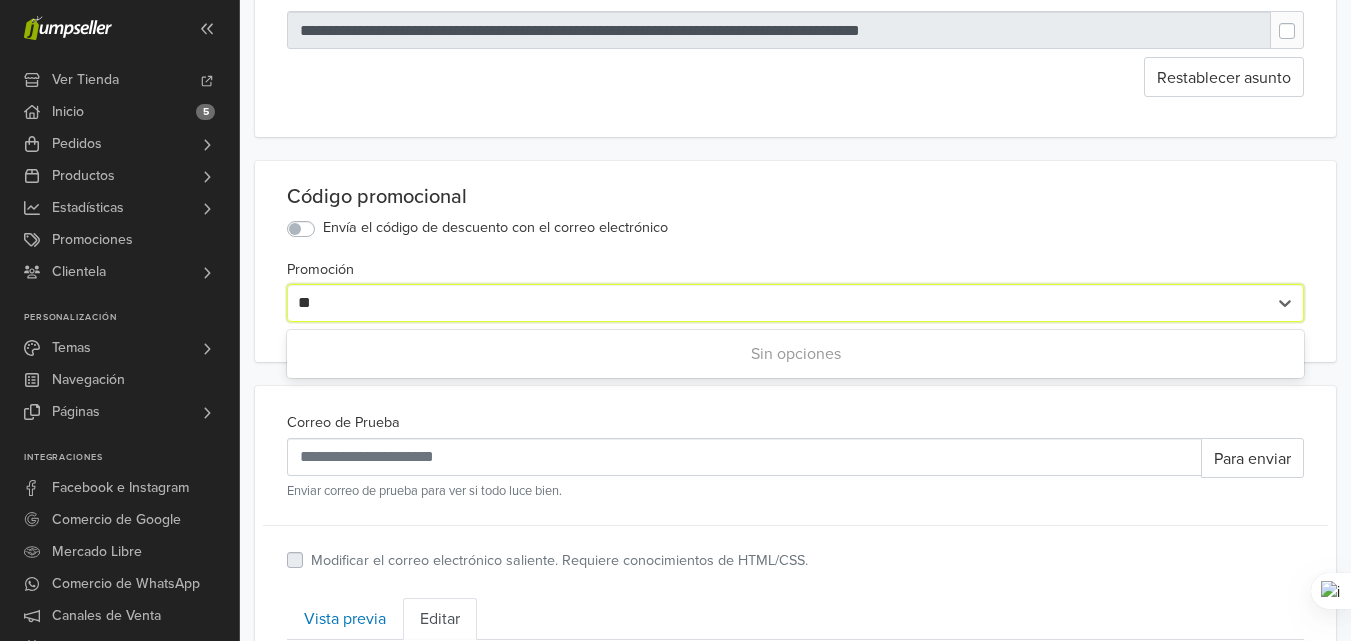 type on "*" 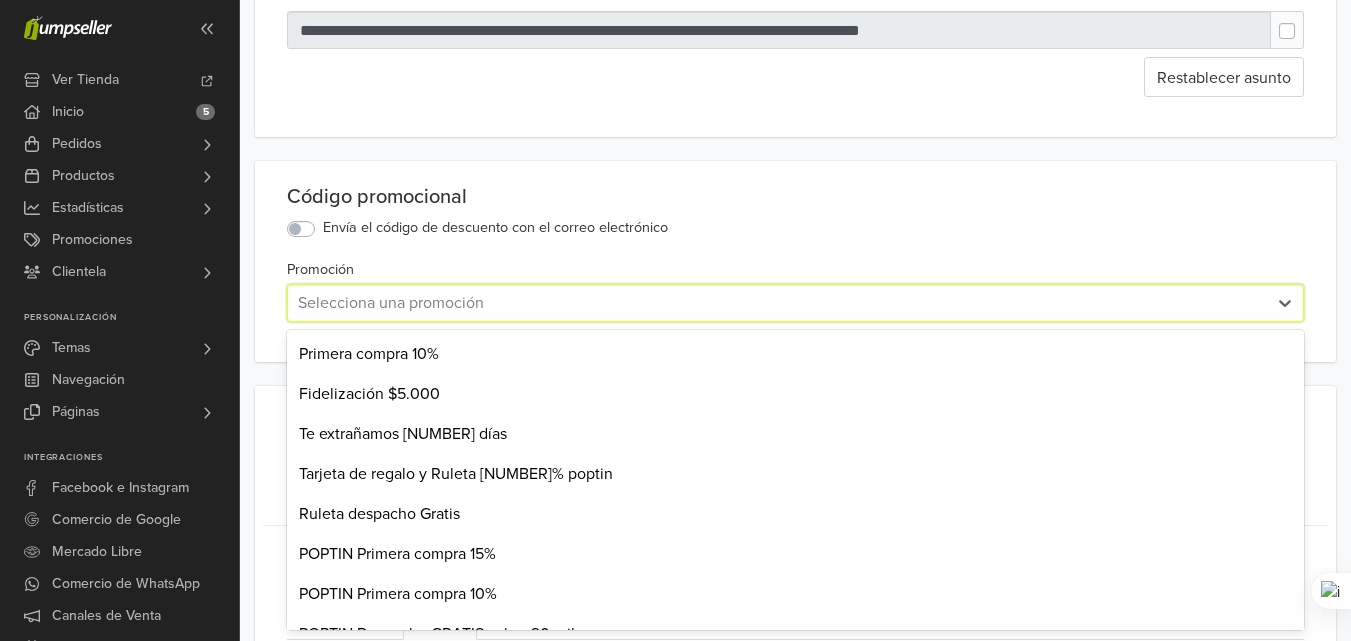 click on "Envía el código de descuento con el correo electrónico" at bounding box center [795, 229] 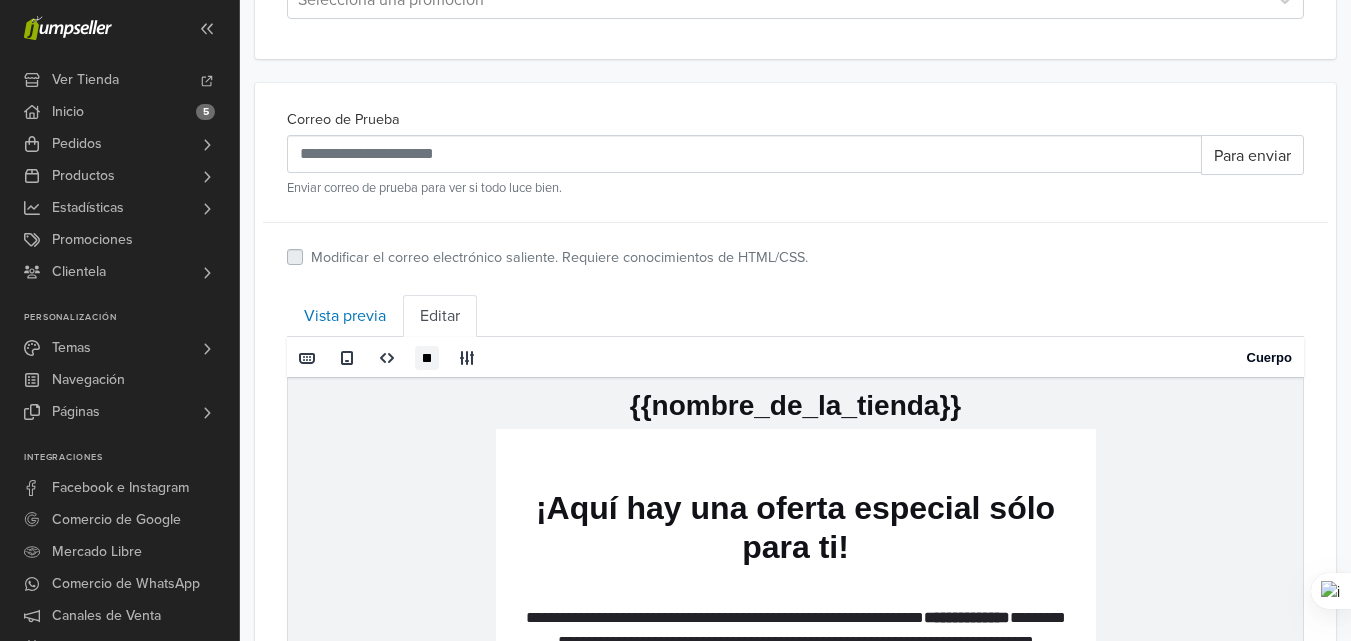 scroll, scrollTop: 811, scrollLeft: 0, axis: vertical 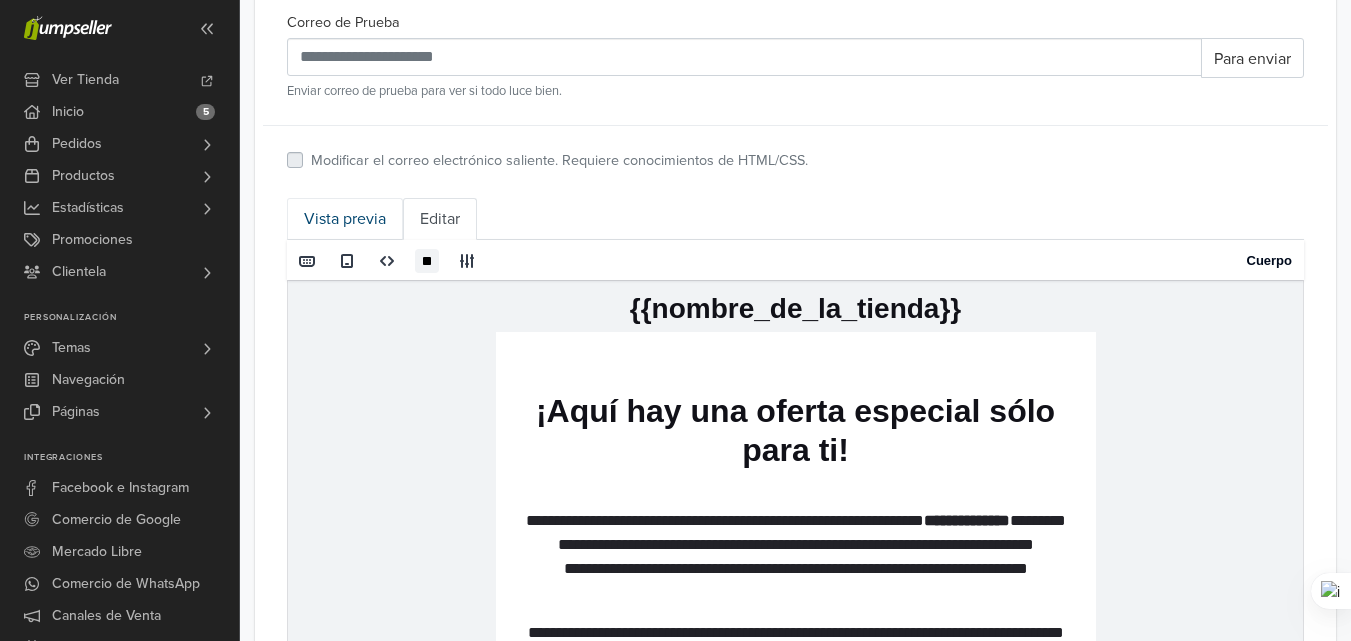 click on "Vista previa" at bounding box center [345, 219] 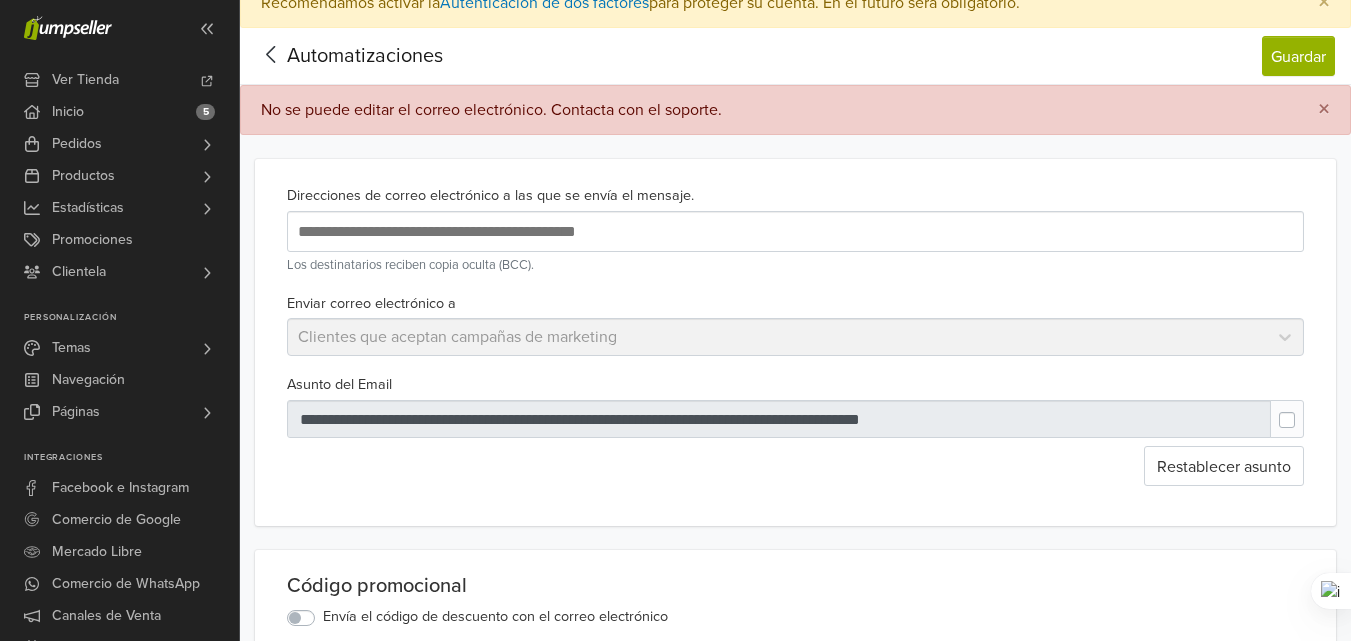 scroll, scrollTop: 0, scrollLeft: 0, axis: both 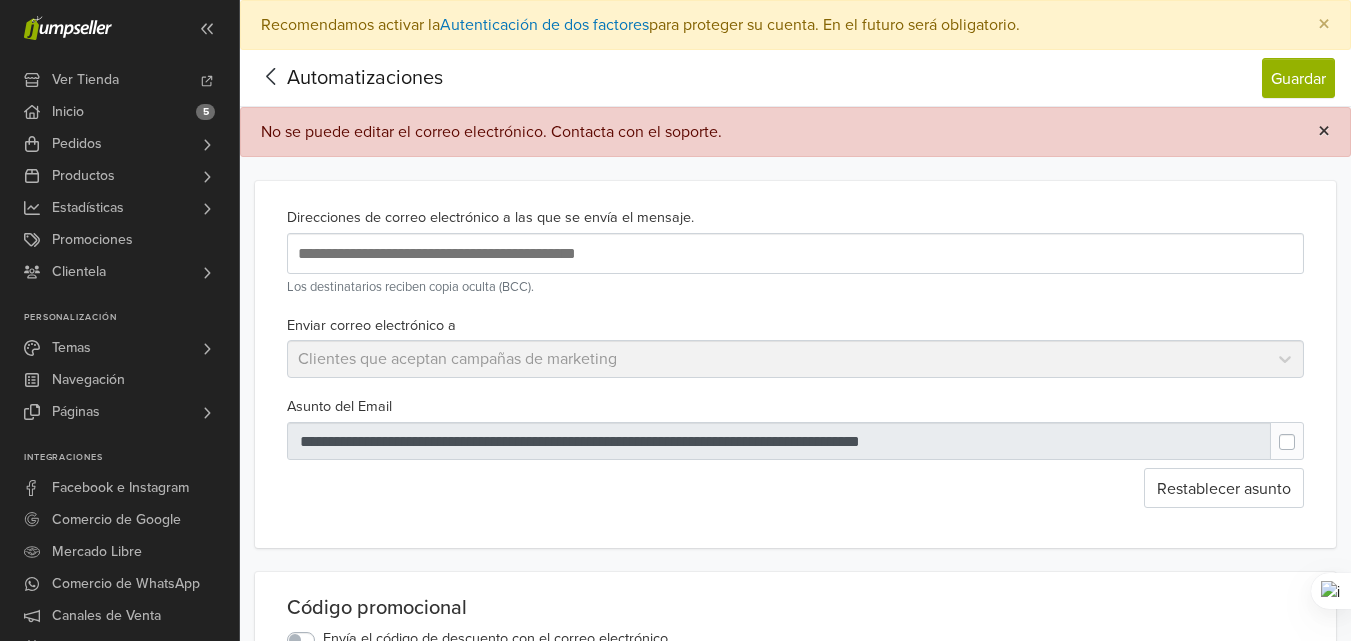 click on "×" at bounding box center [1324, 131] 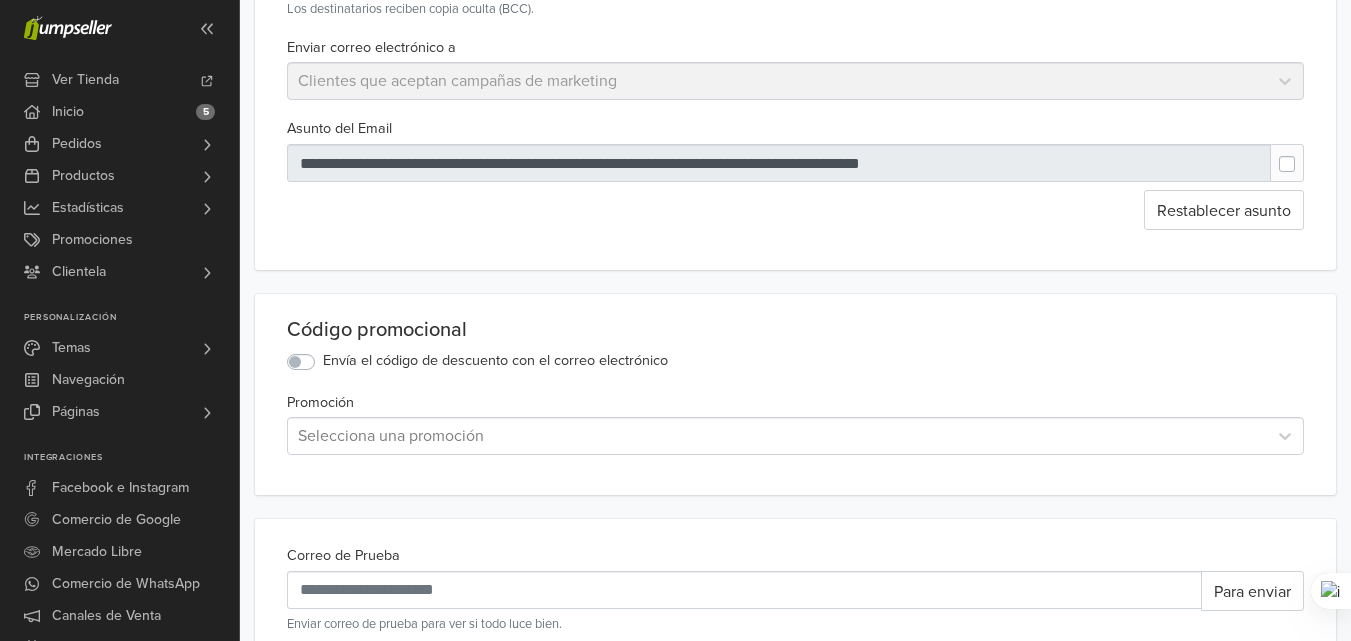 scroll, scrollTop: 300, scrollLeft: 0, axis: vertical 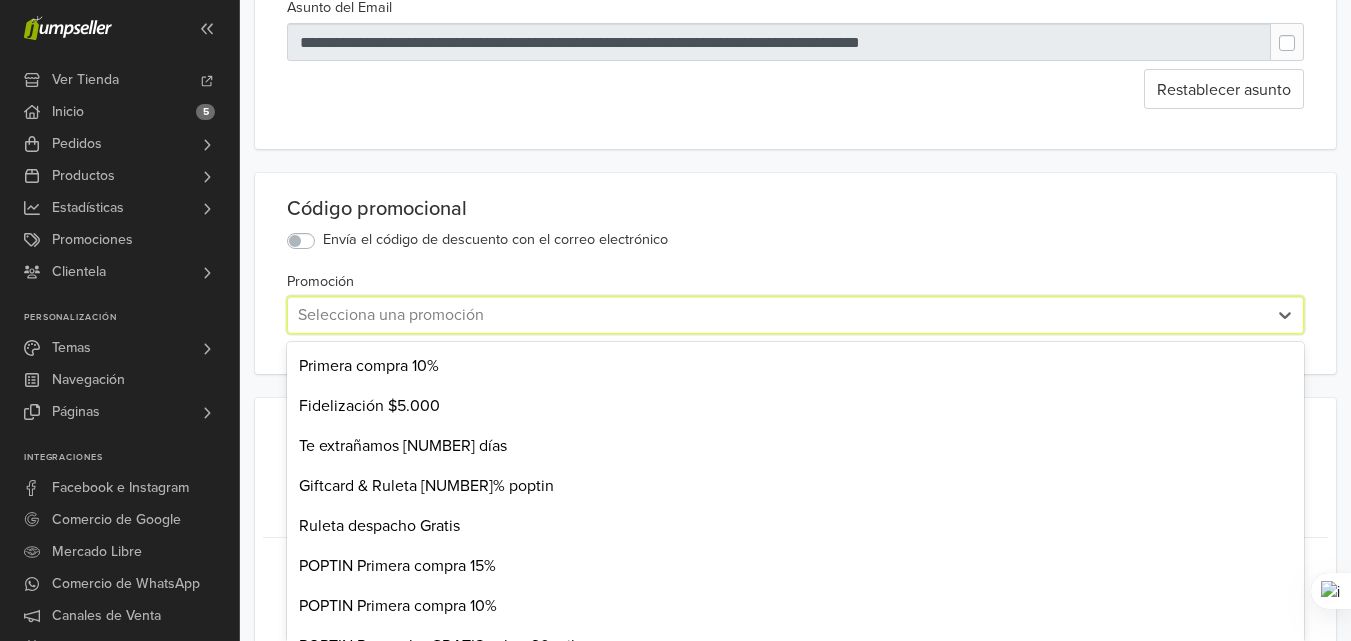 click on "11 results available. Use Up and Down to choose options, press Enter to select the currently focused option, press Escape to exit the menu, press Tab to select the option and exit the menu. Selecciona una promoción Primera compra 10% Fidelización $5.000 Te extrañamos 90 días Giftcard & Ruleta 20% poptin Ruleta despacho Gratis POPTIN Primera compra 15% POPTIN Primera compra 10% POPTIN Despacho GRATIS sobre 20 mil Carrito abandonado 10% off 5.000 dcto sobre 20 3.000 dcto sobre 10" at bounding box center (795, 315) 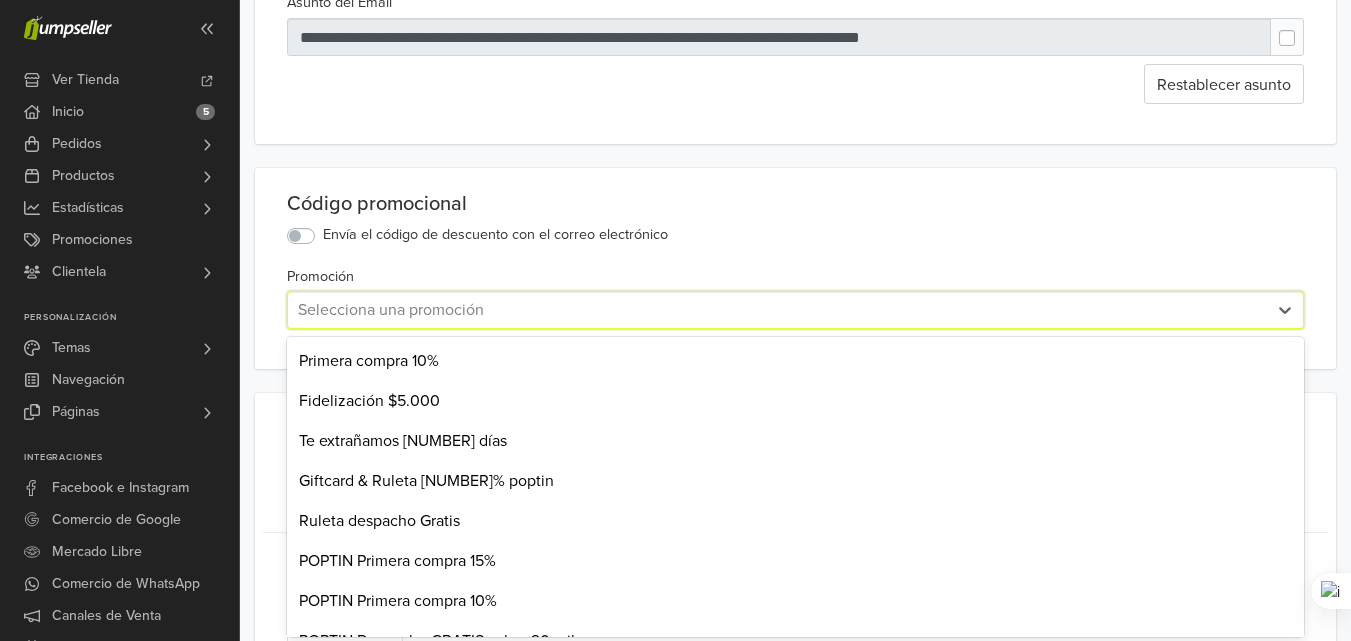 scroll, scrollTop: 361, scrollLeft: 0, axis: vertical 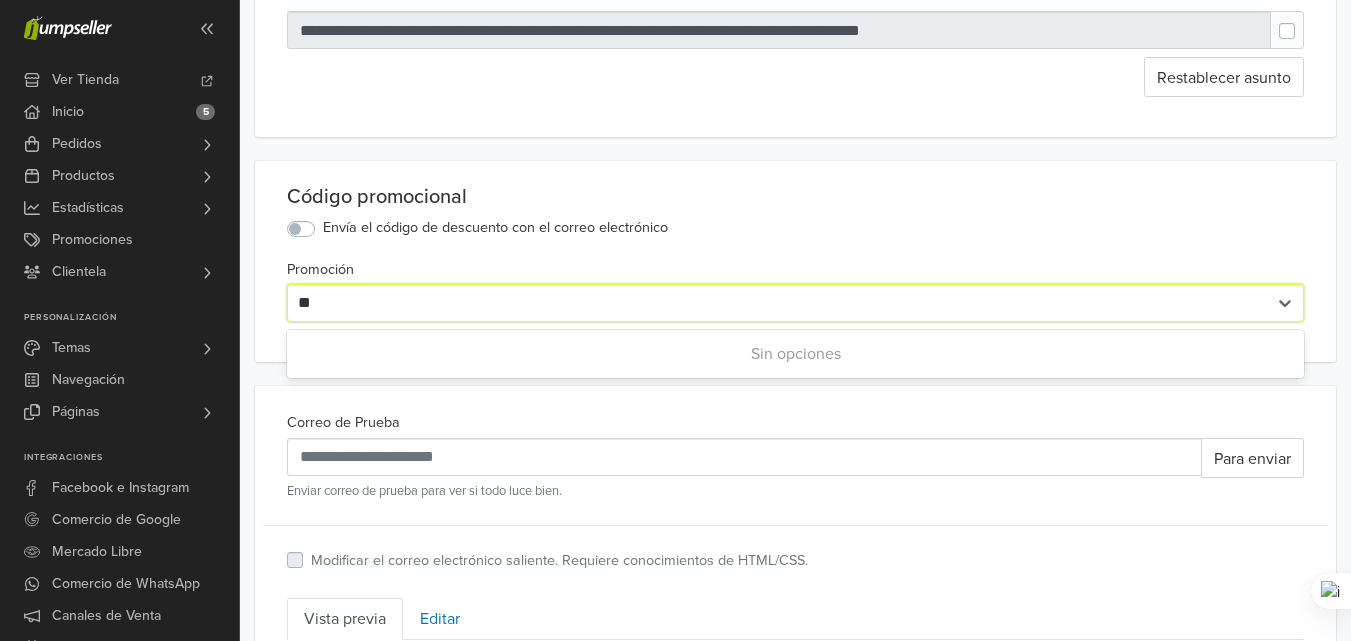 type on "*" 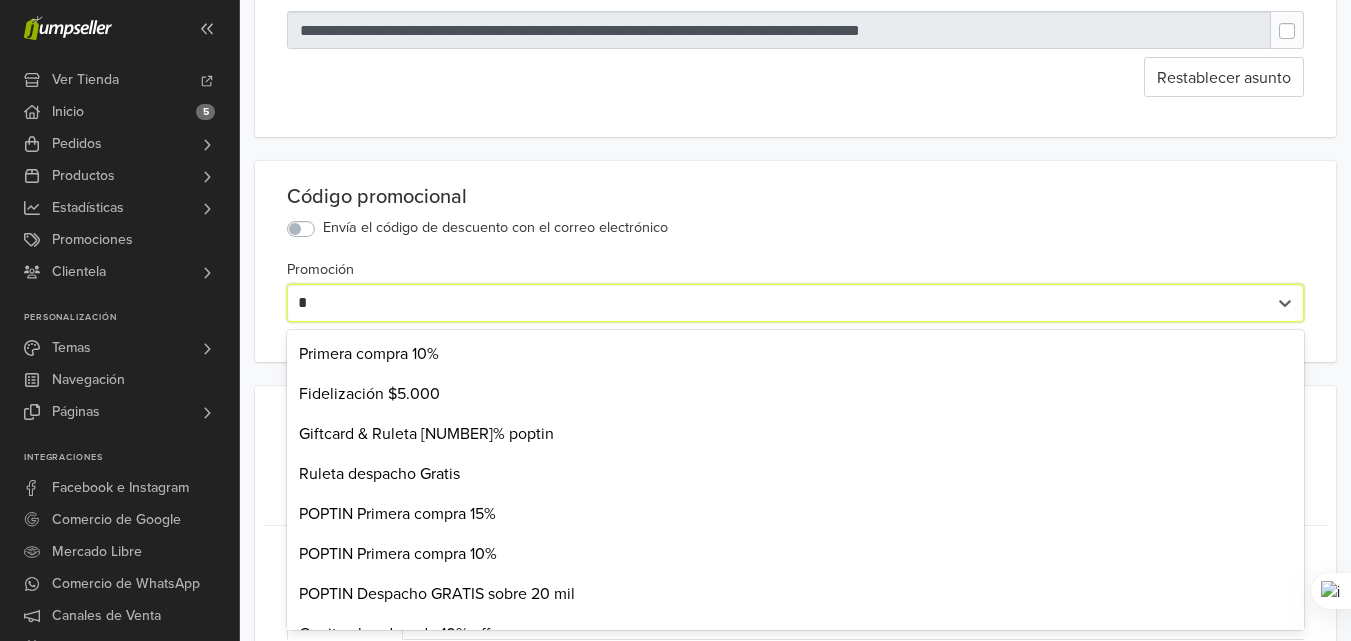 type 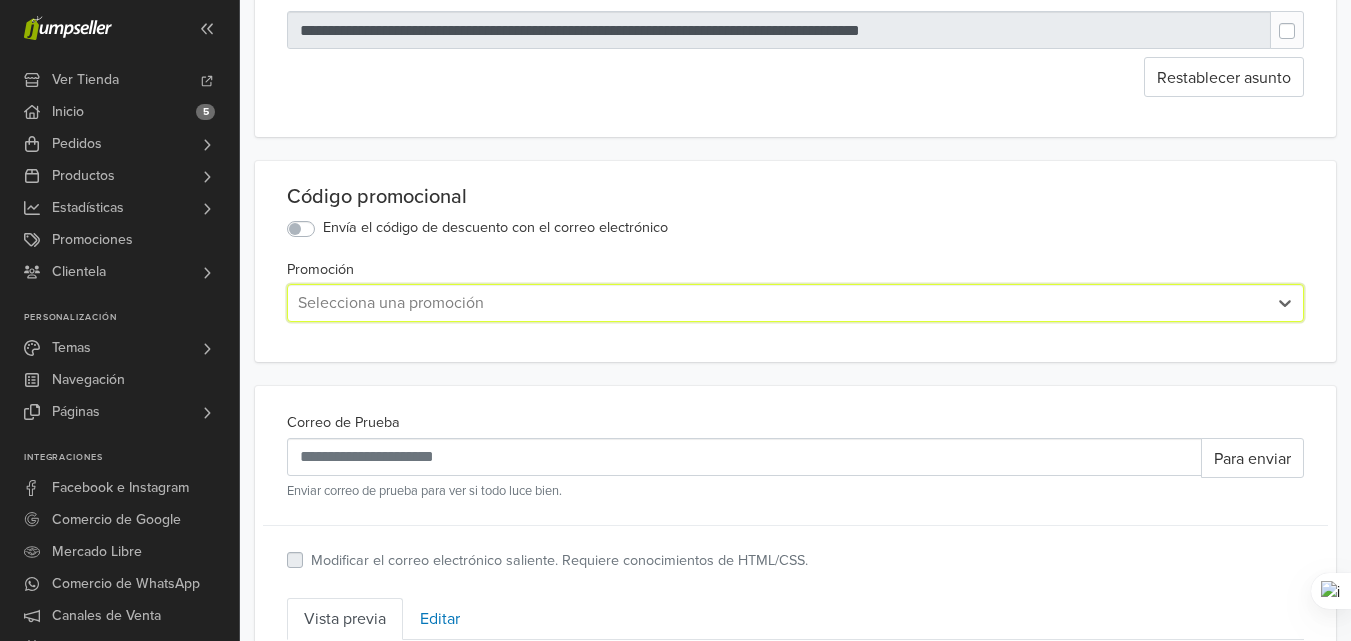 click on "Envía el código de descuento con el correo electrónico" at bounding box center [495, 228] 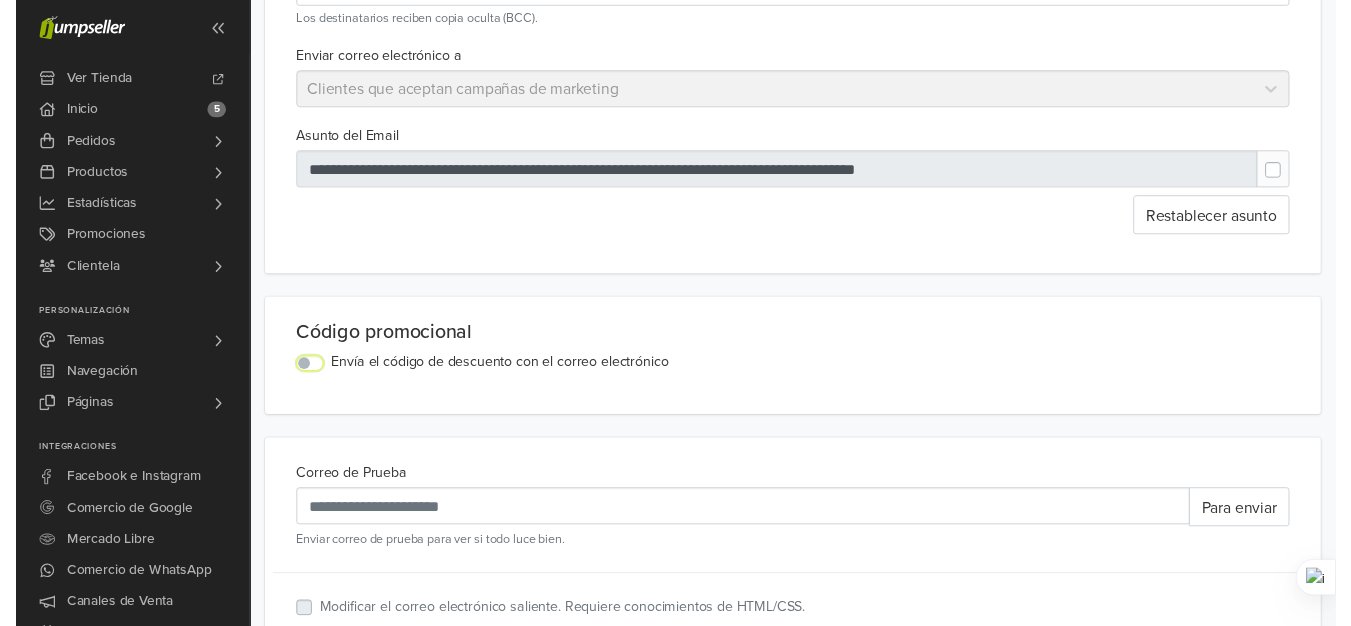 scroll, scrollTop: 0, scrollLeft: 0, axis: both 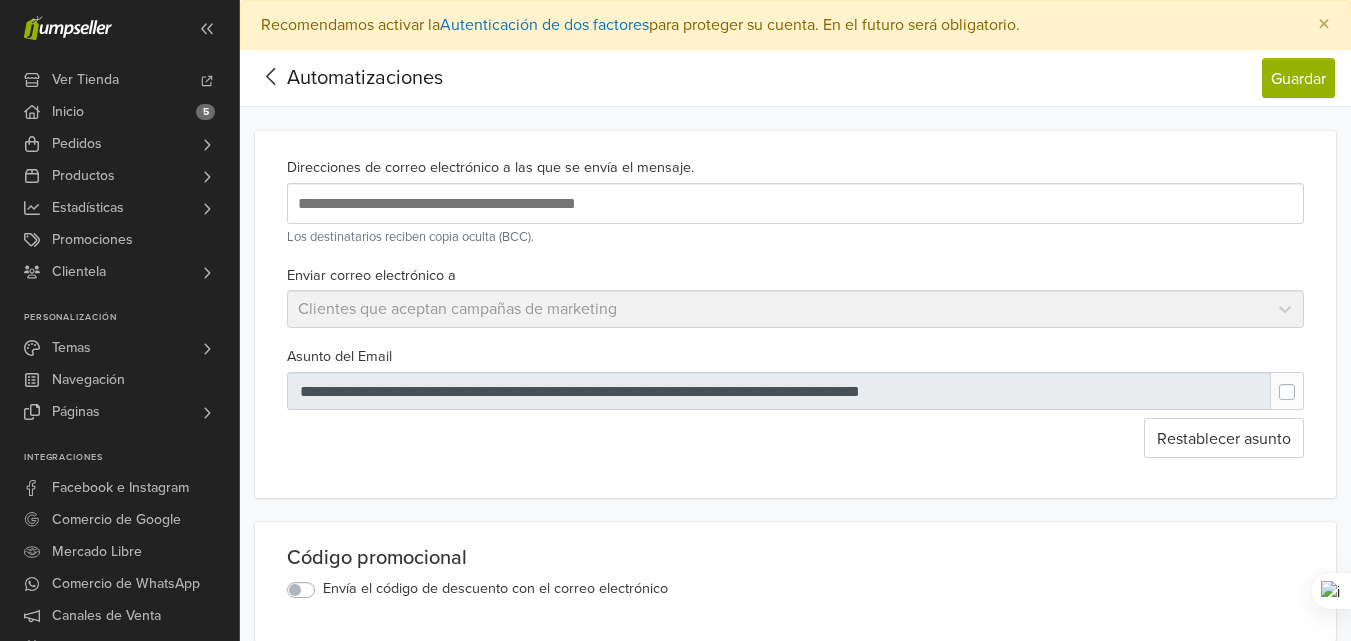 click 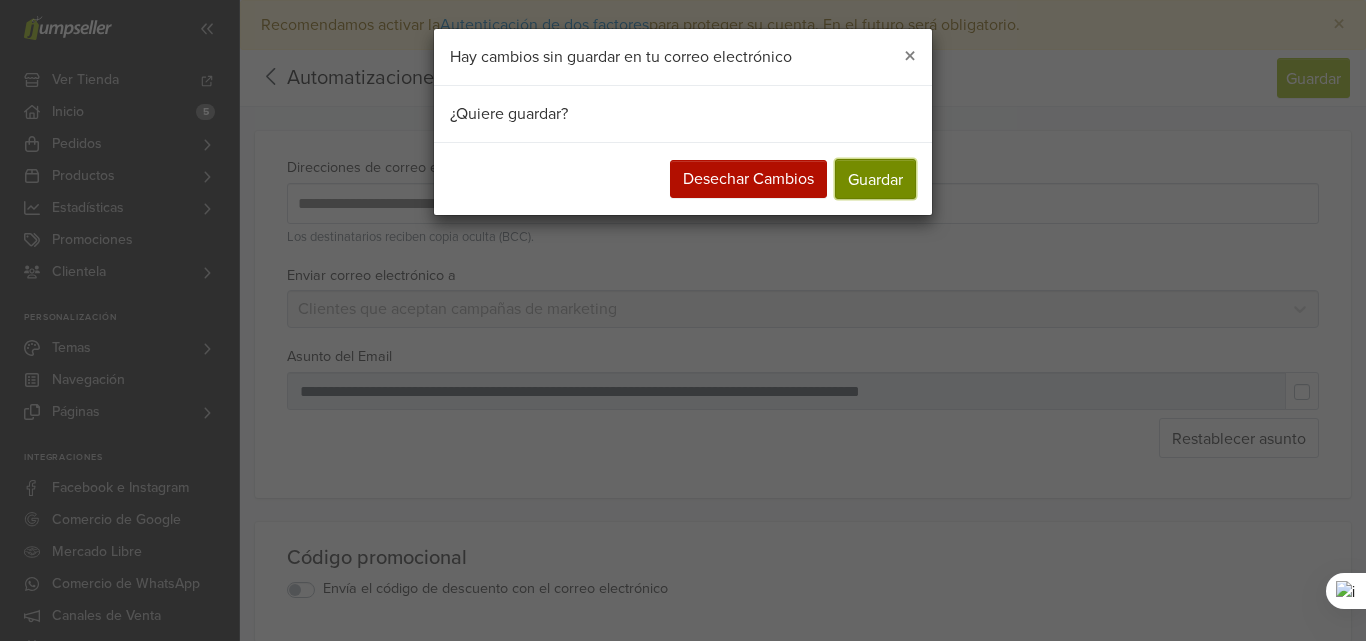 click on "Guardar" at bounding box center (875, 179) 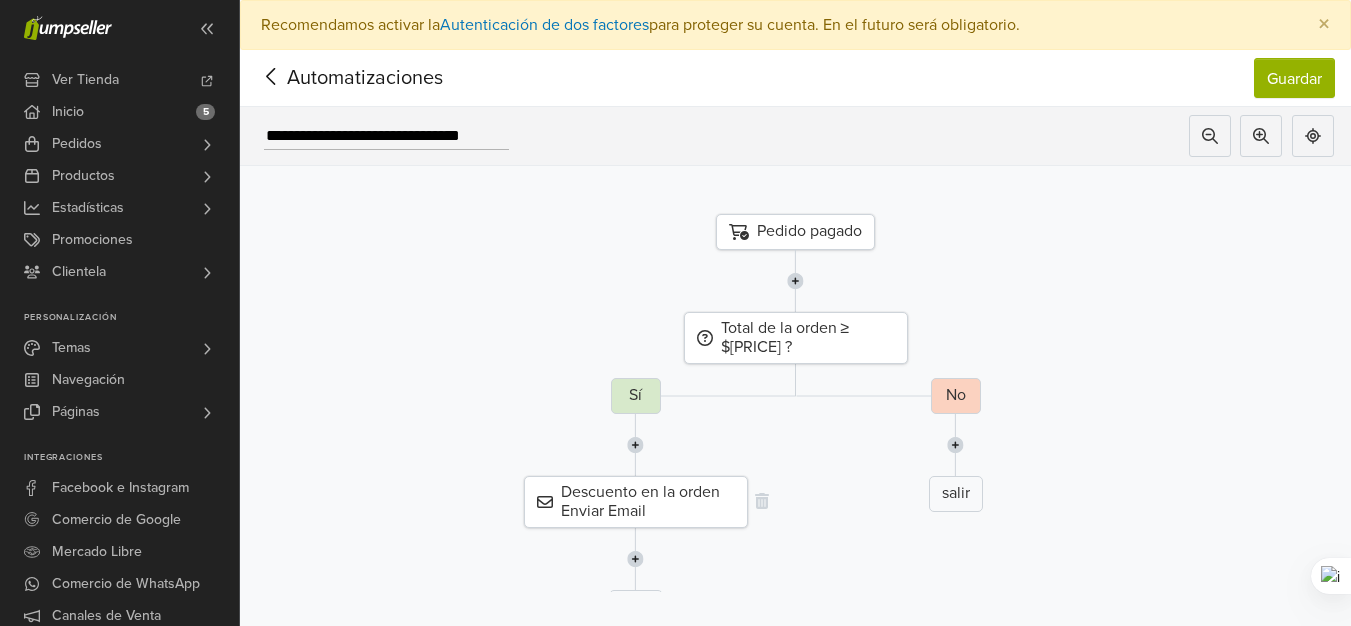 click on "Descuento en la orden Enviar Email" at bounding box center (640, 501) 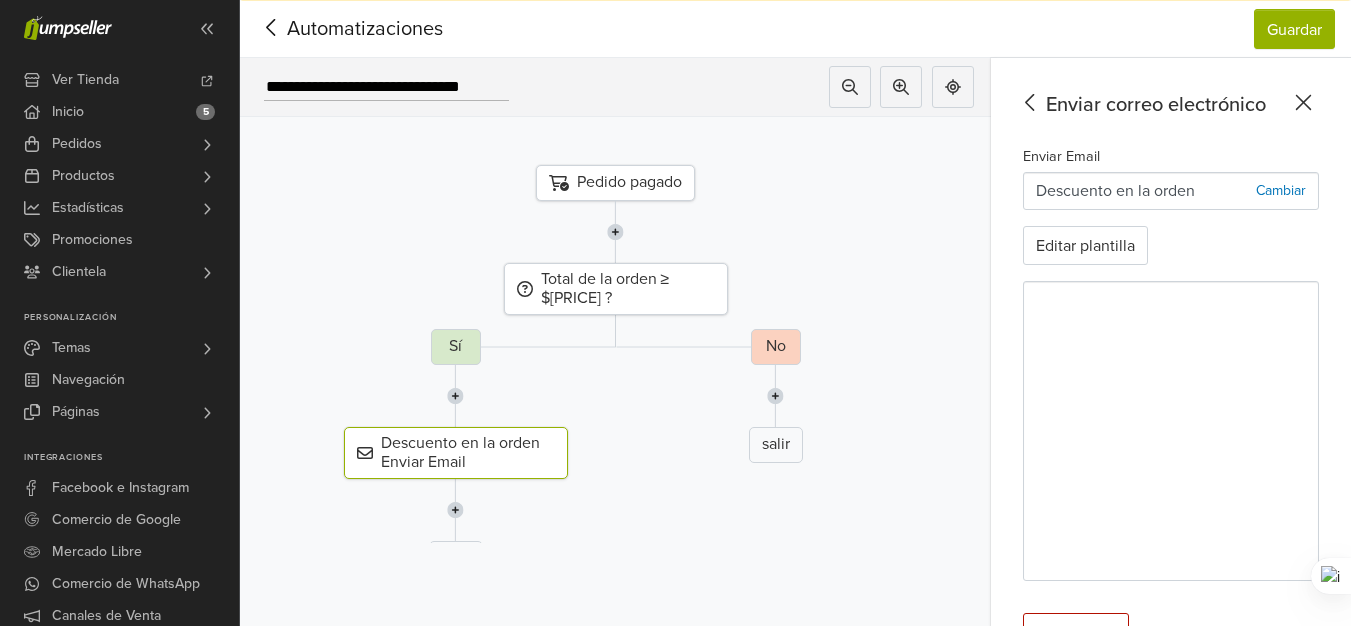 scroll, scrollTop: 76, scrollLeft: 0, axis: vertical 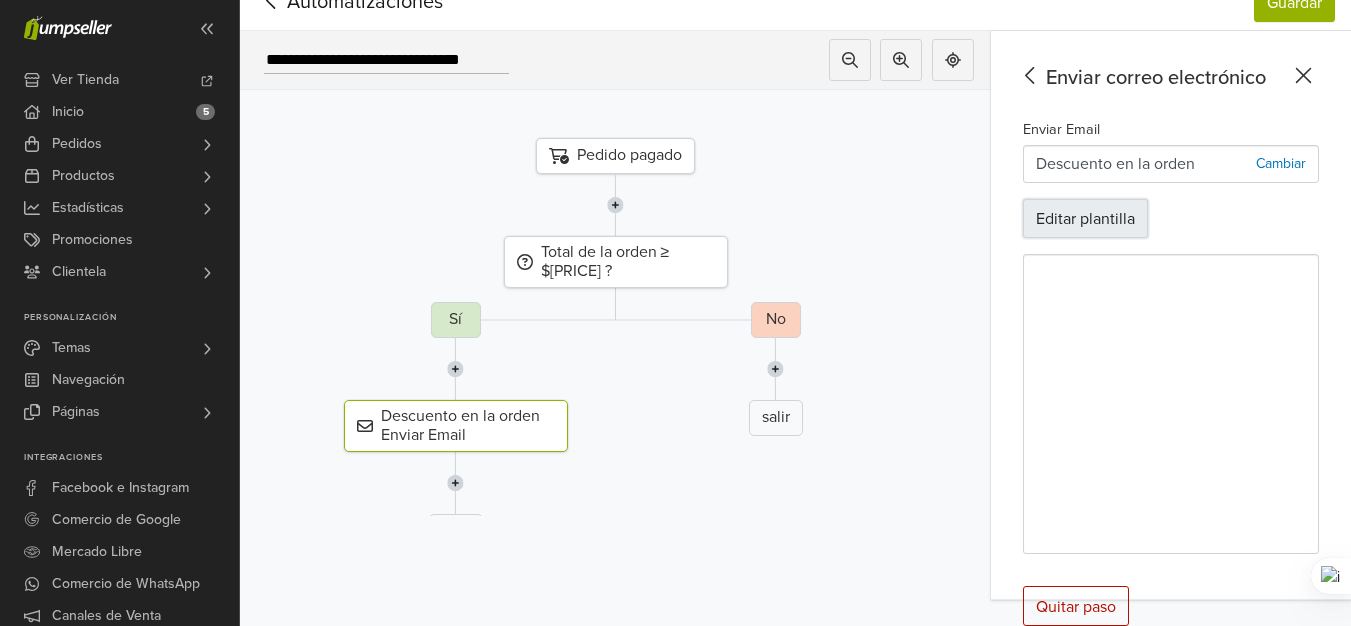 click on "Editar plantilla" at bounding box center [1085, 219] 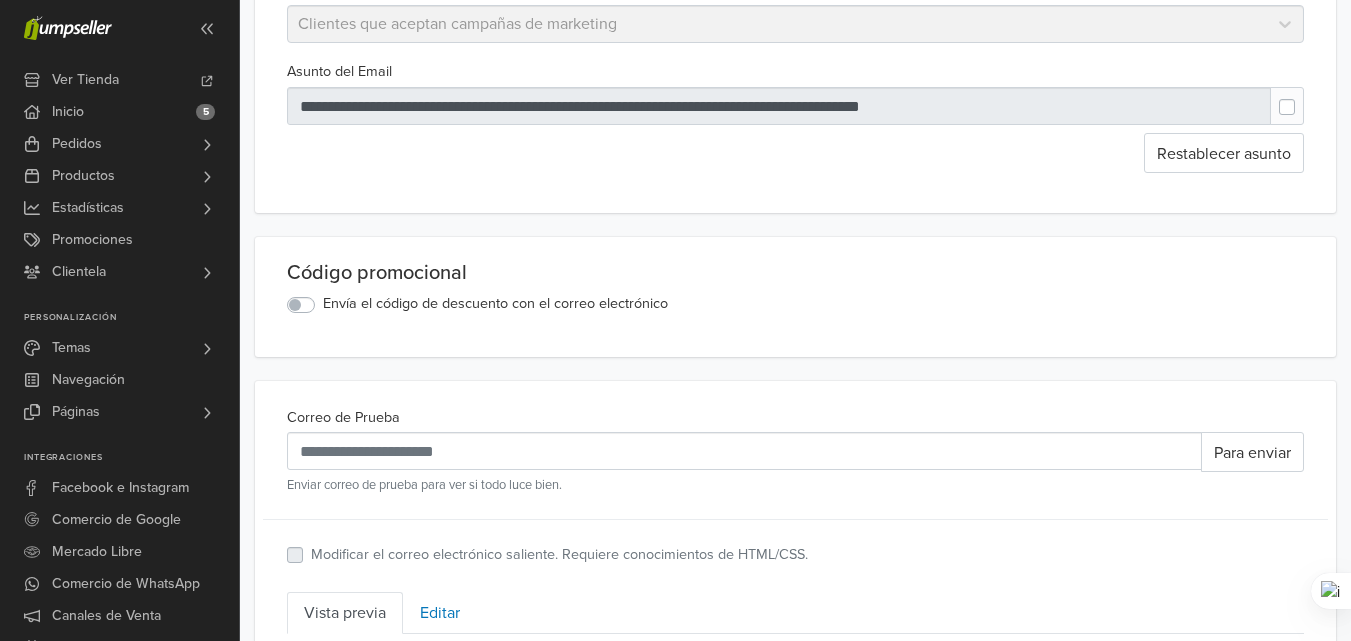 scroll, scrollTop: 300, scrollLeft: 0, axis: vertical 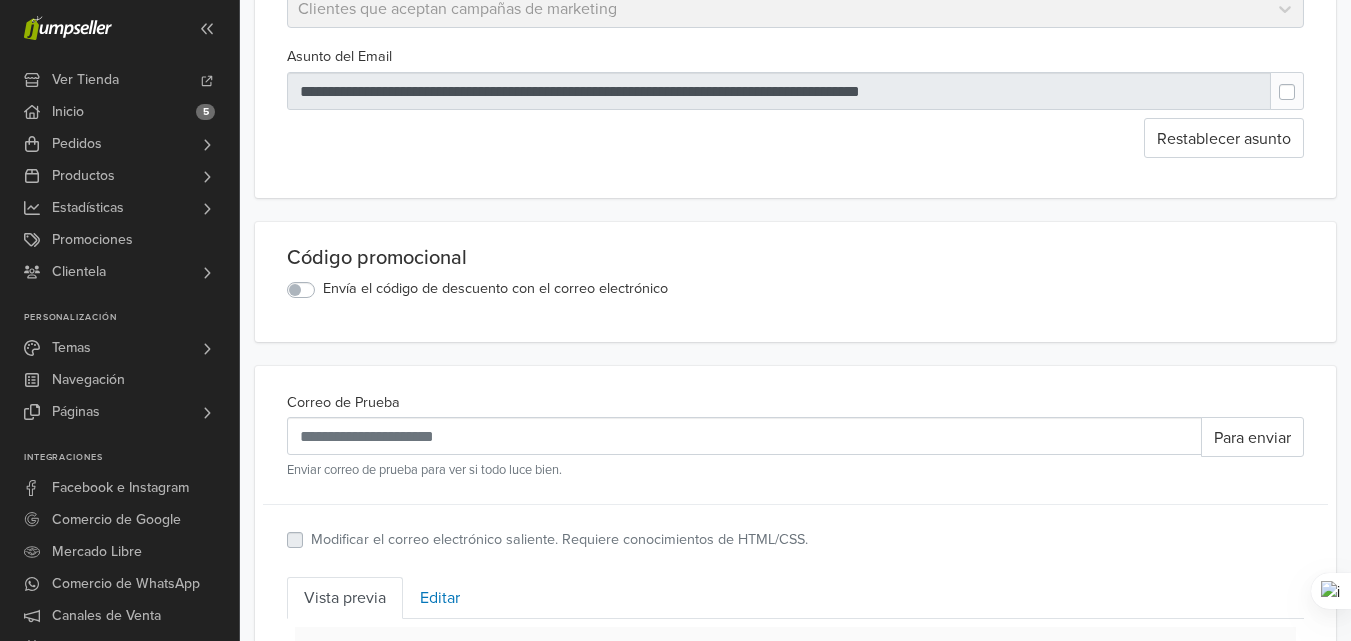 click on "Envía el código de descuento con el correo electrónico" at bounding box center [495, 289] 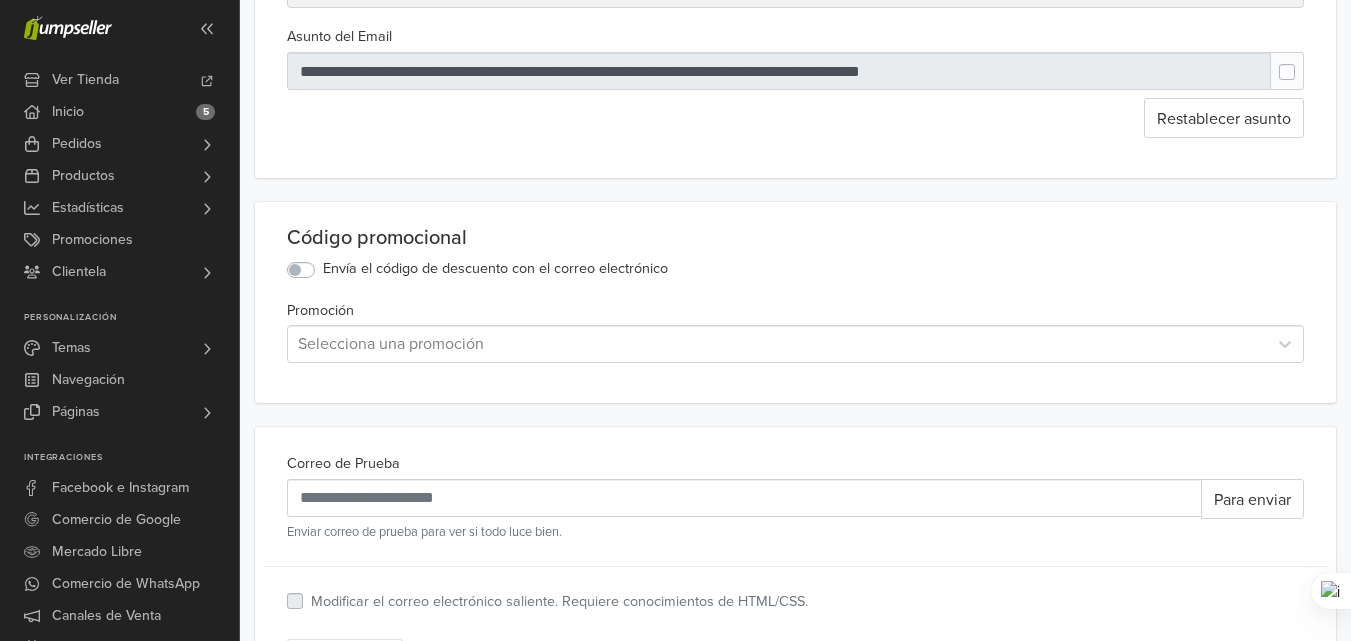 click on "Selecciona una promoción" at bounding box center (795, 344) 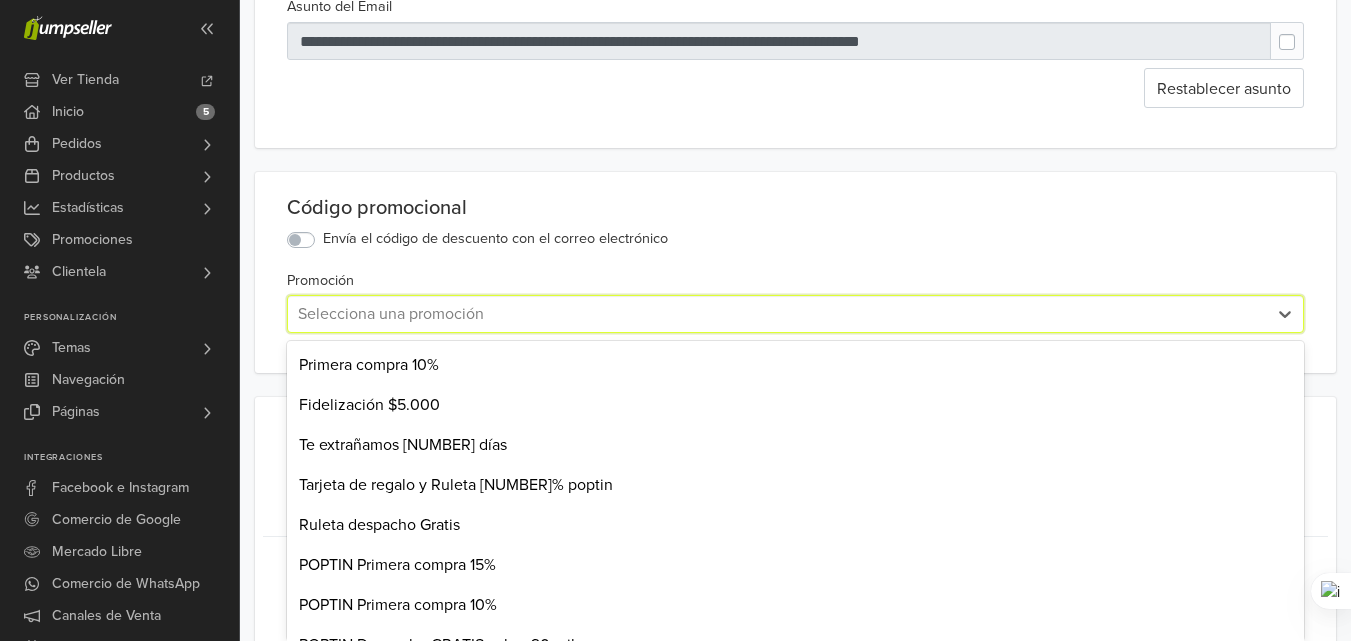scroll, scrollTop: 361, scrollLeft: 0, axis: vertical 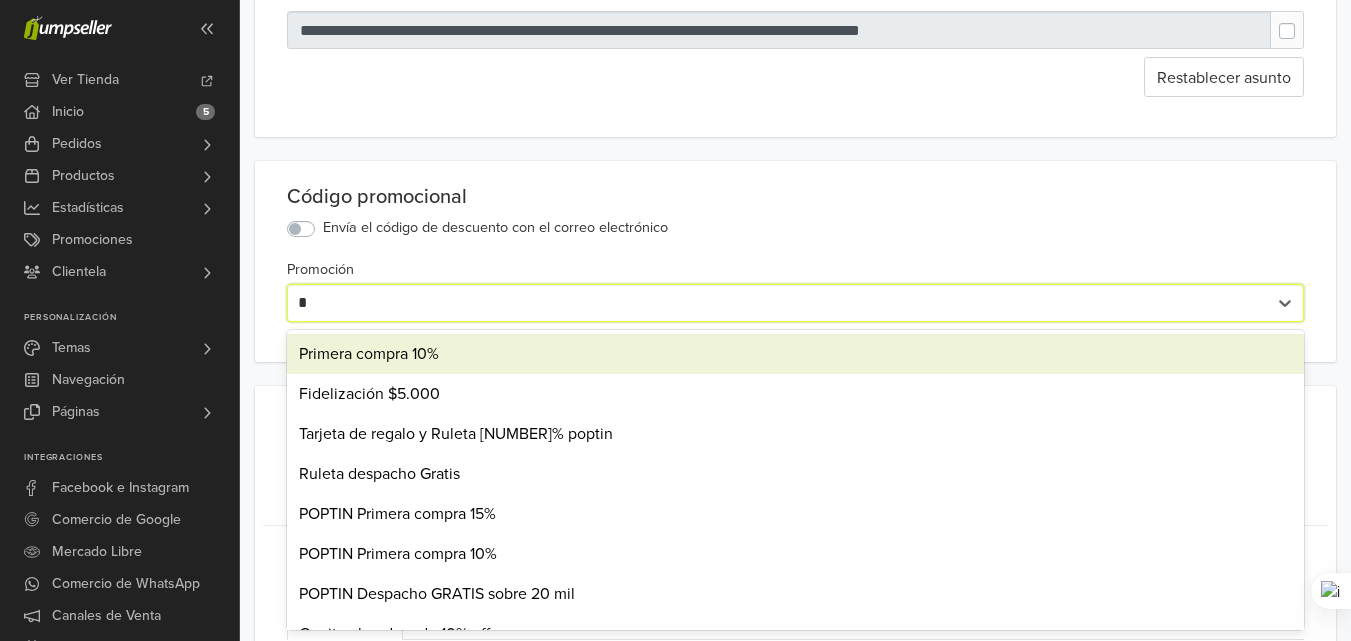 type on "**" 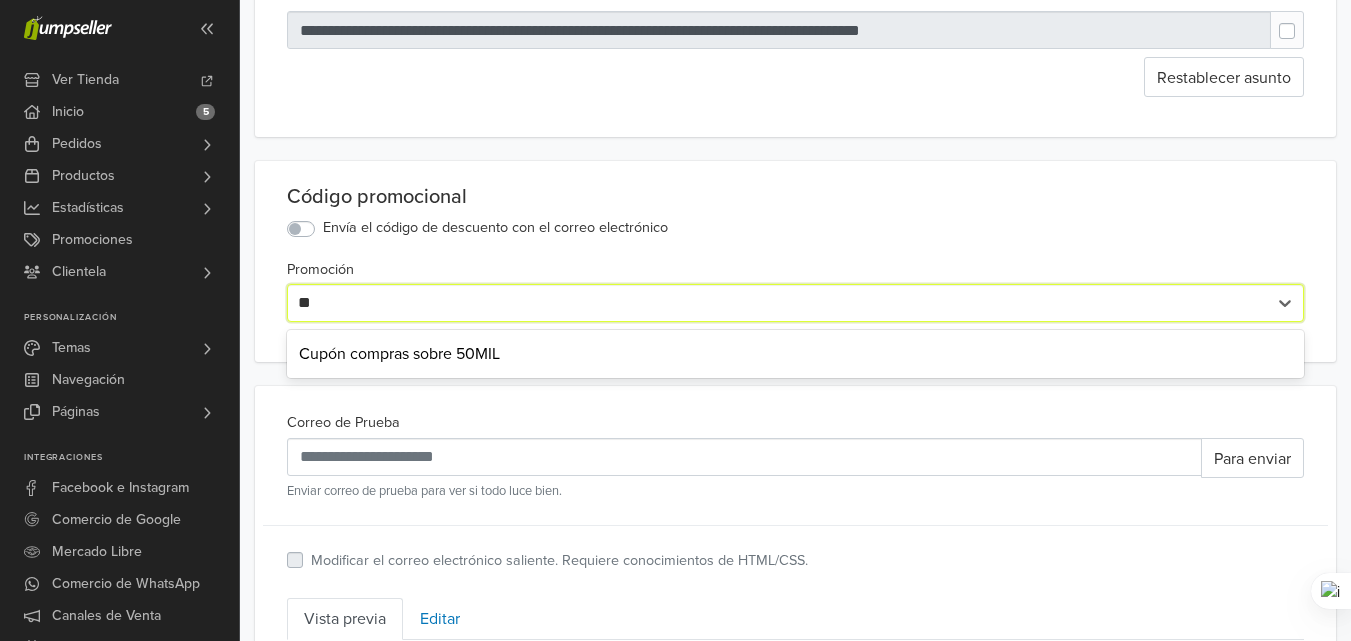 click on "Cupón compras sobre 50MIL" at bounding box center (795, 354) 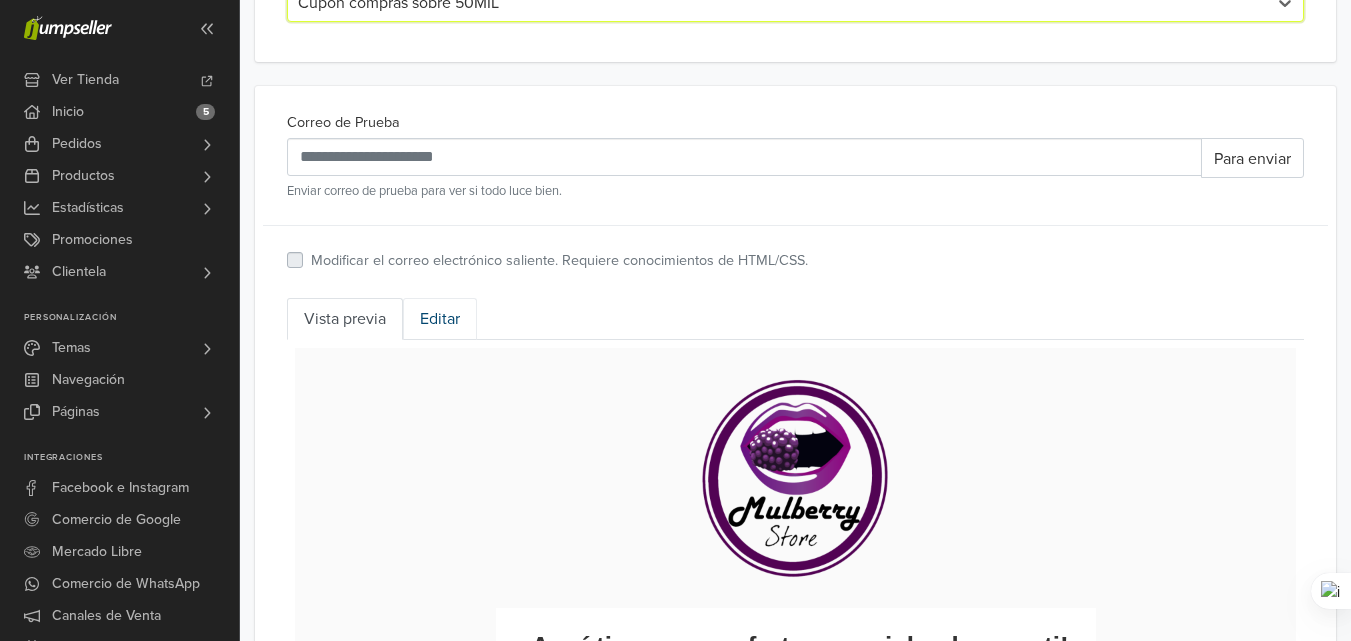 click on "Editar" at bounding box center (440, 319) 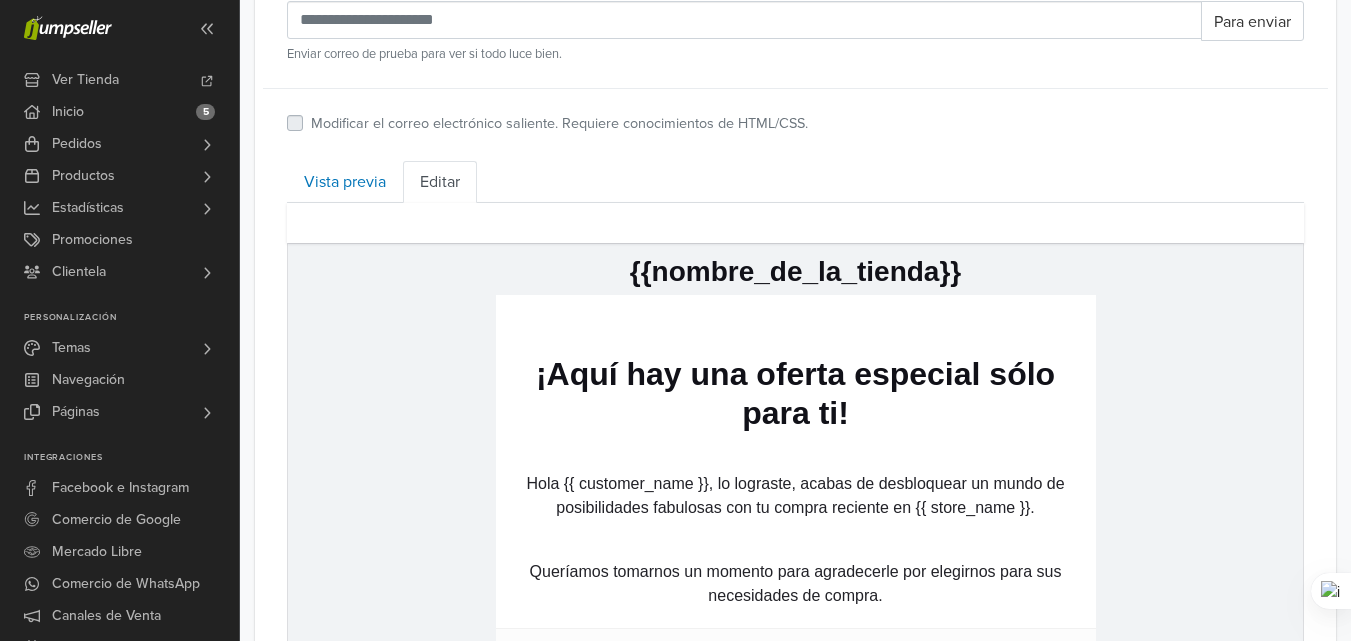 scroll, scrollTop: 961, scrollLeft: 0, axis: vertical 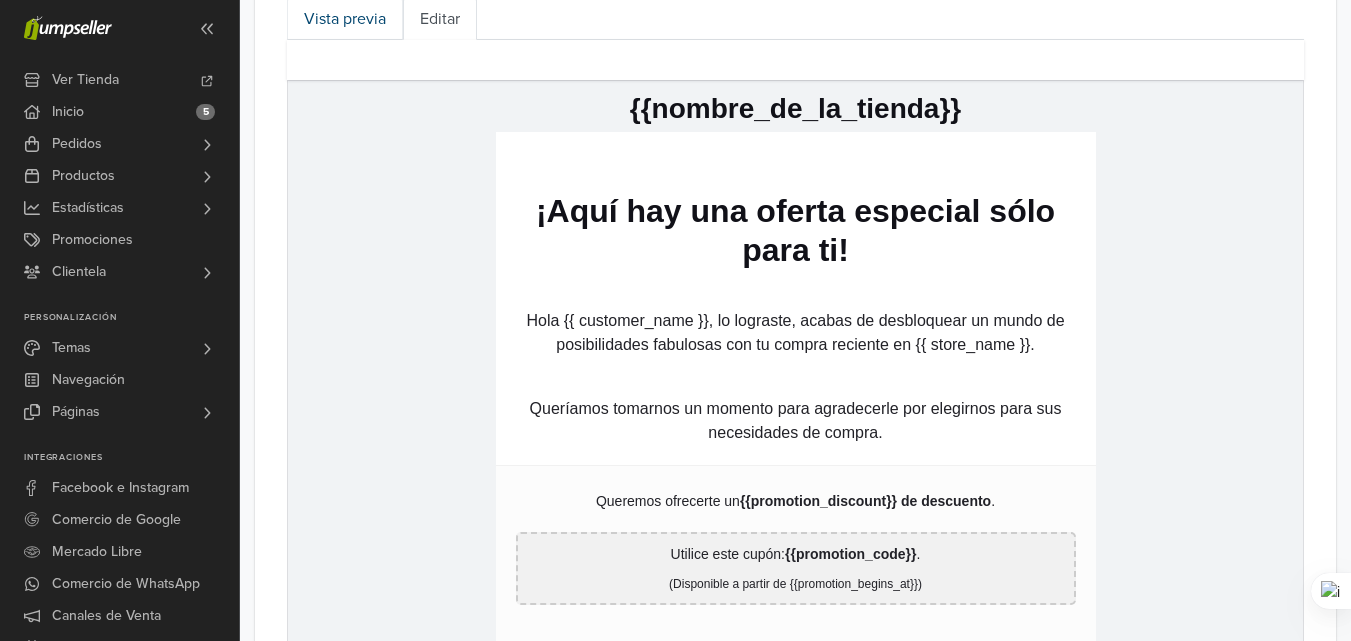 click on "Vista previa" at bounding box center [345, 19] 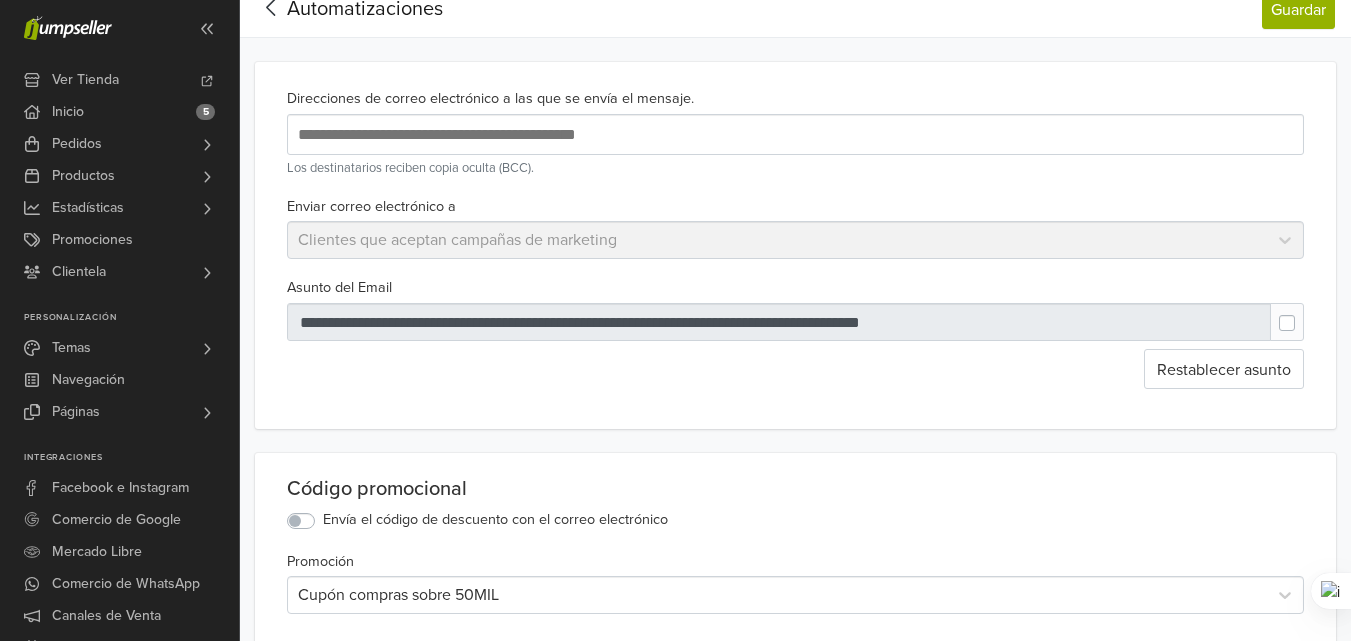 scroll, scrollTop: 51, scrollLeft: 0, axis: vertical 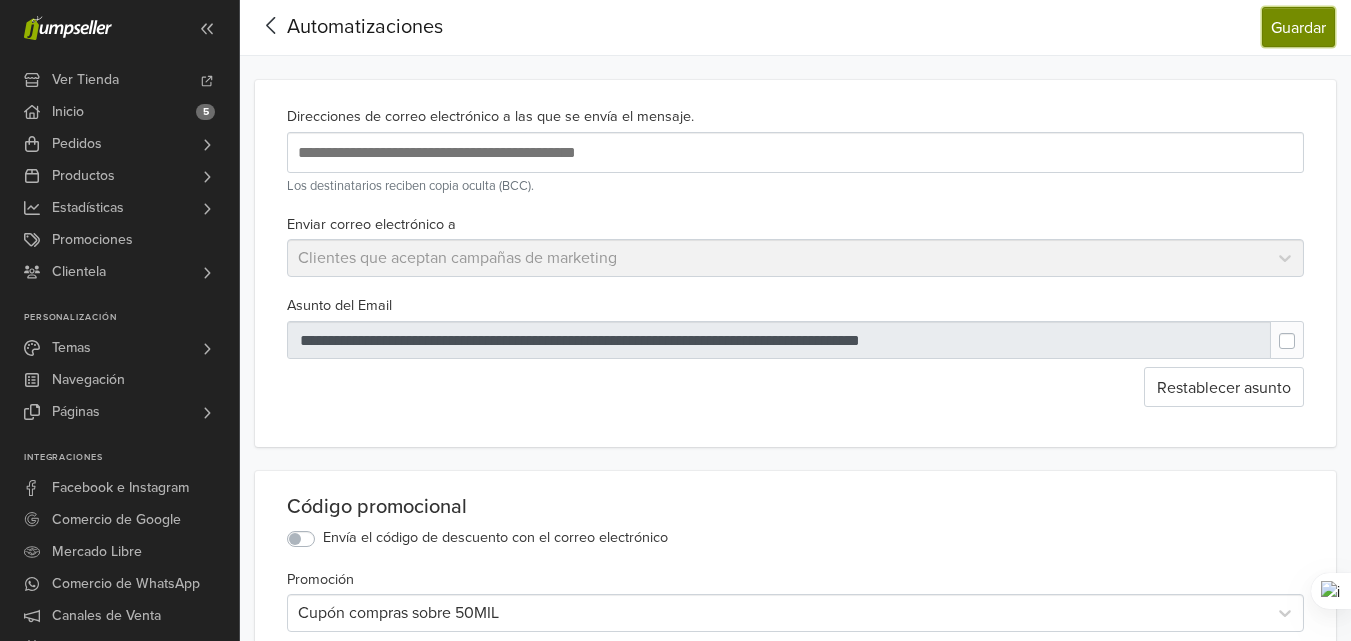 click on "Guardar" at bounding box center (1298, 27) 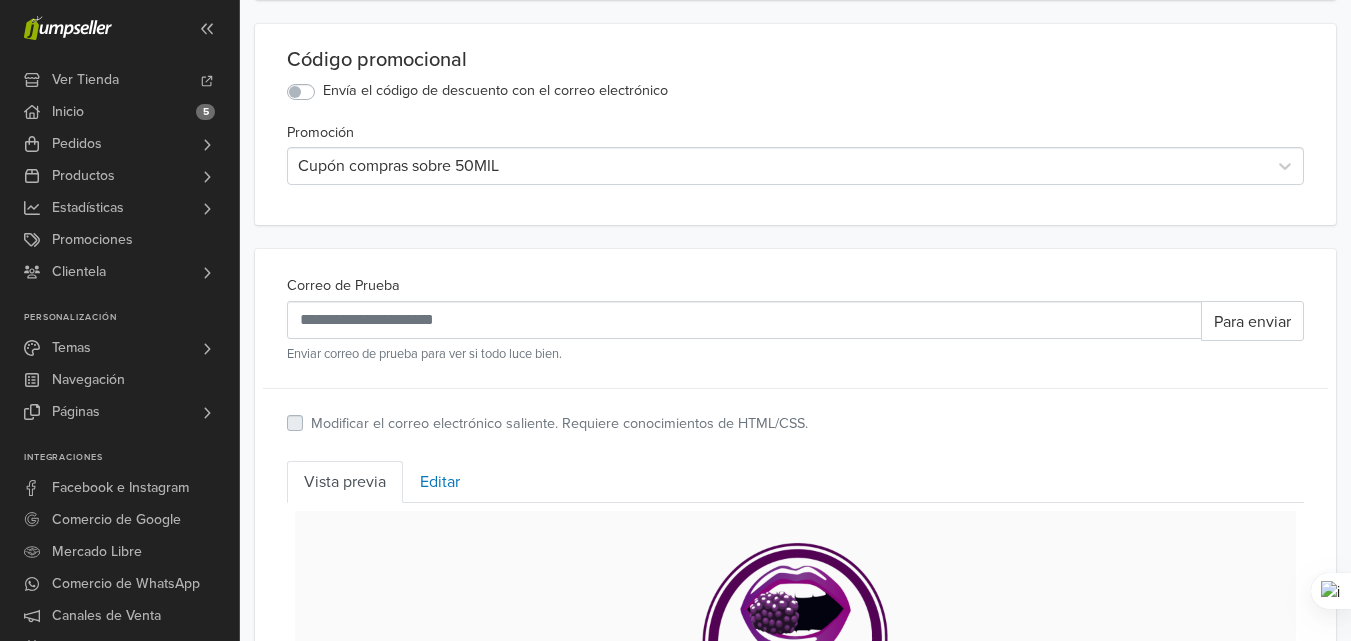 scroll, scrollTop: 551, scrollLeft: 0, axis: vertical 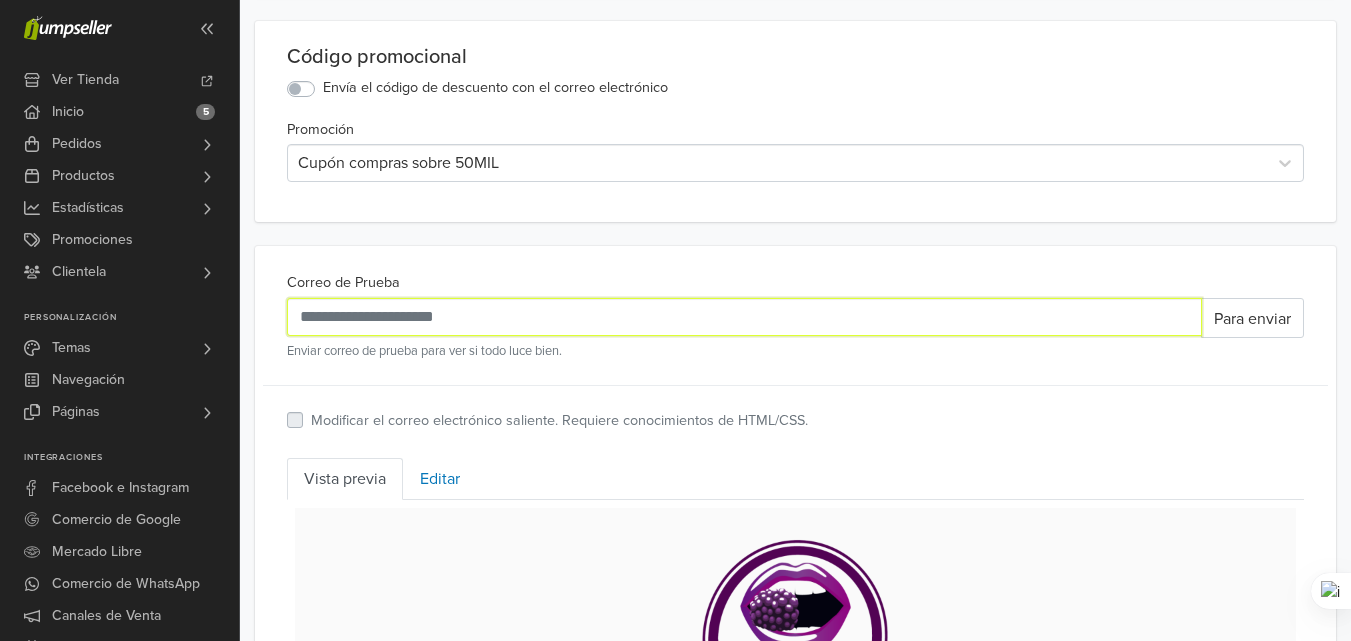 click on "Correo de Prueba" at bounding box center [744, 317] 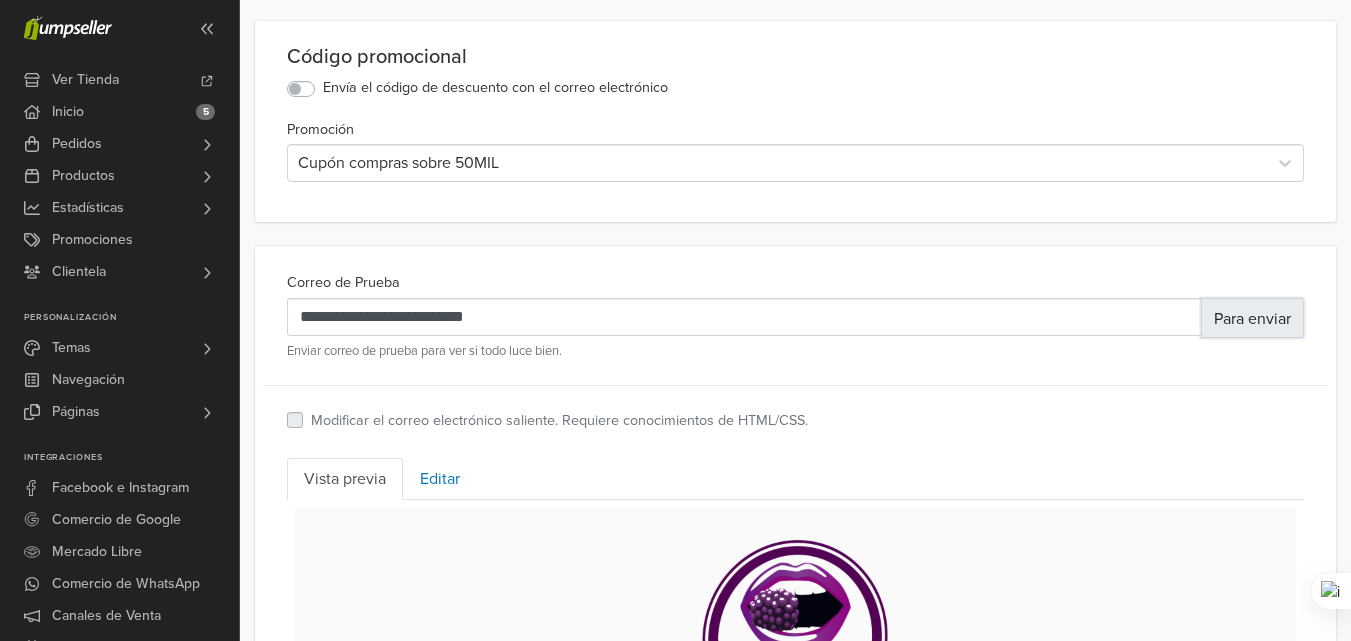 click on "Para enviar" at bounding box center (1252, 319) 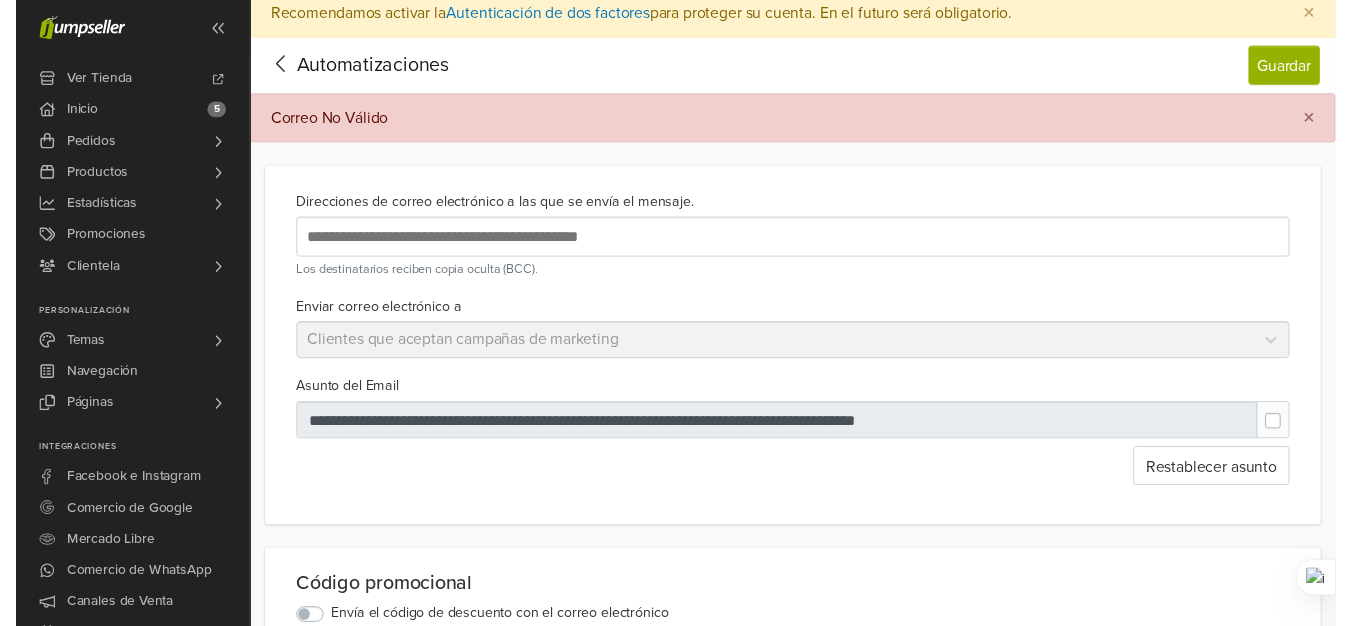 scroll, scrollTop: 0, scrollLeft: 0, axis: both 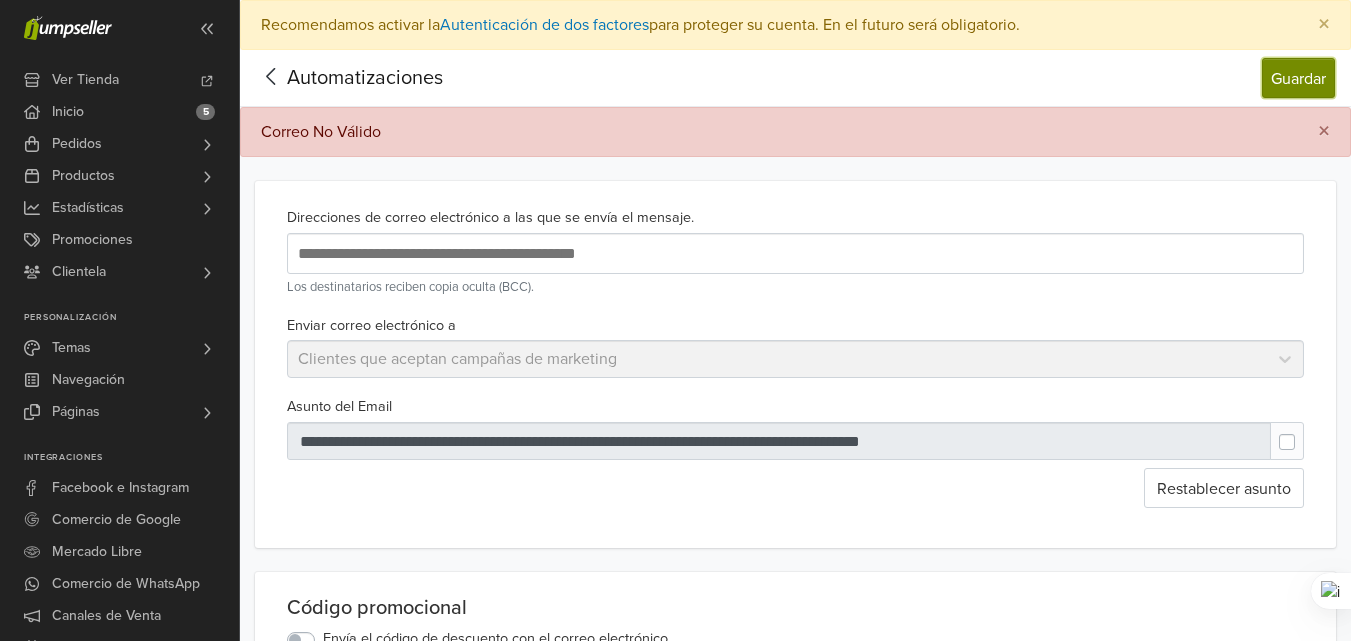 click on "Guardar" at bounding box center [1298, 79] 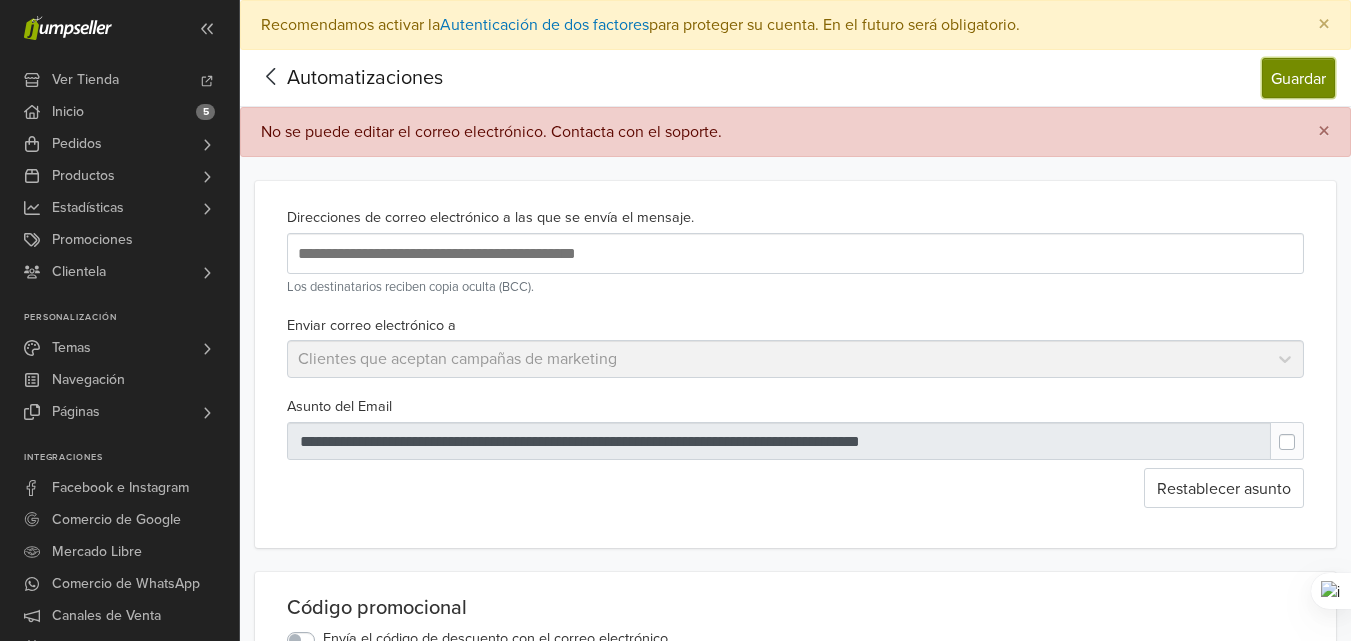 type 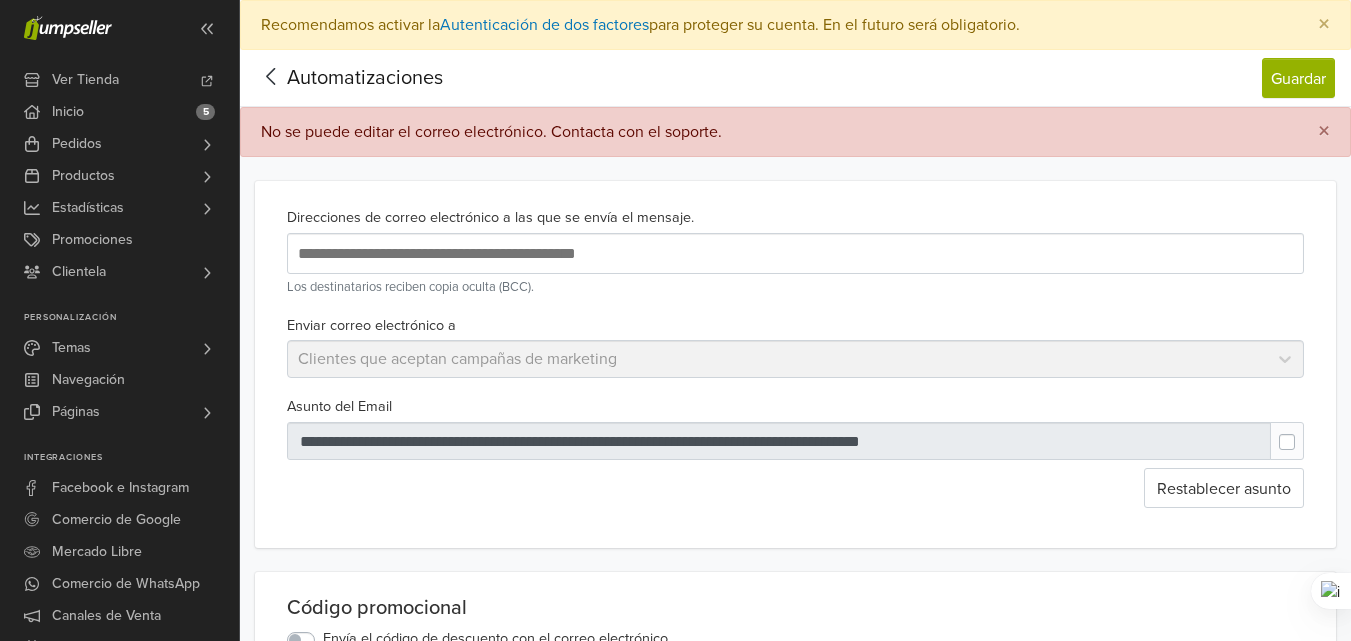 click 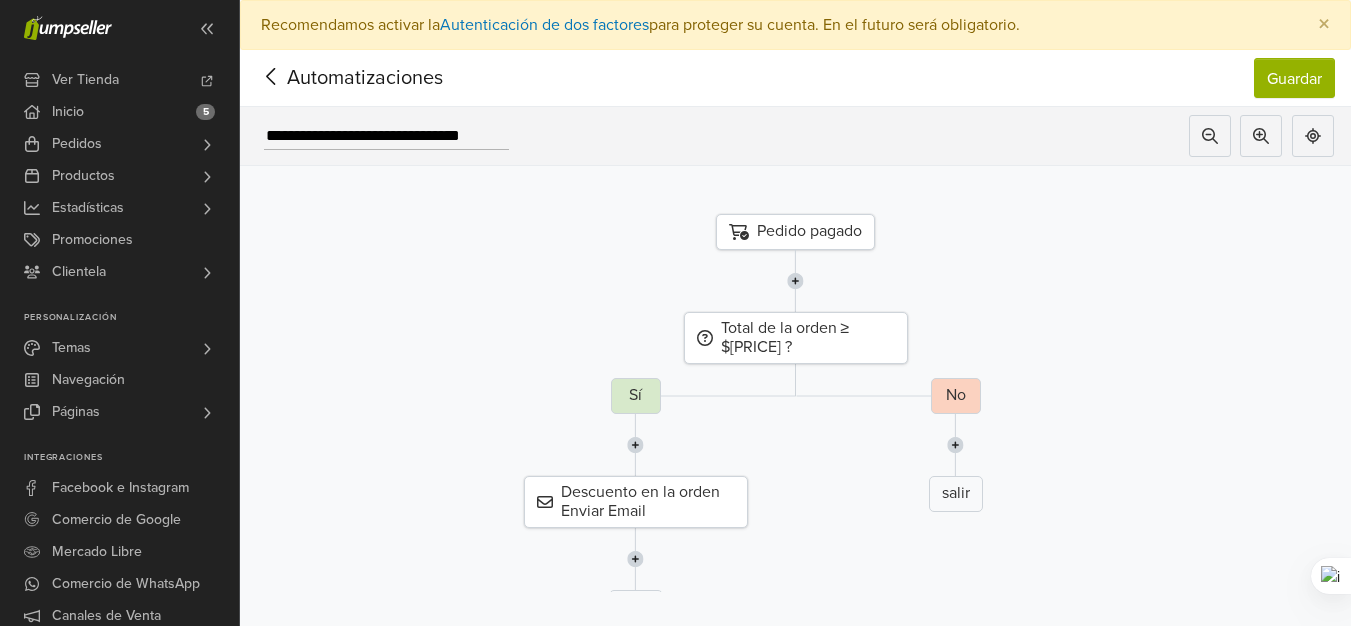 drag, startPoint x: 261, startPoint y: 134, endPoint x: 530, endPoint y: 134, distance: 269 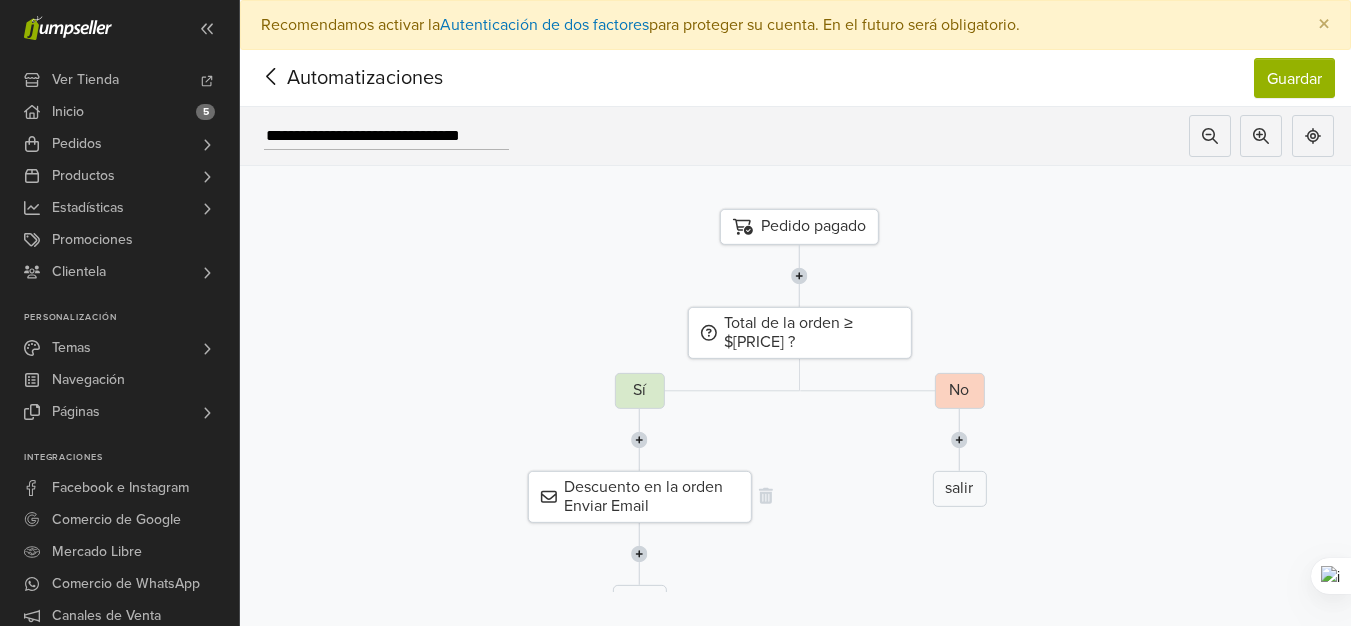 click on "Descuento en la orden Enviar Email" at bounding box center (651, 497) 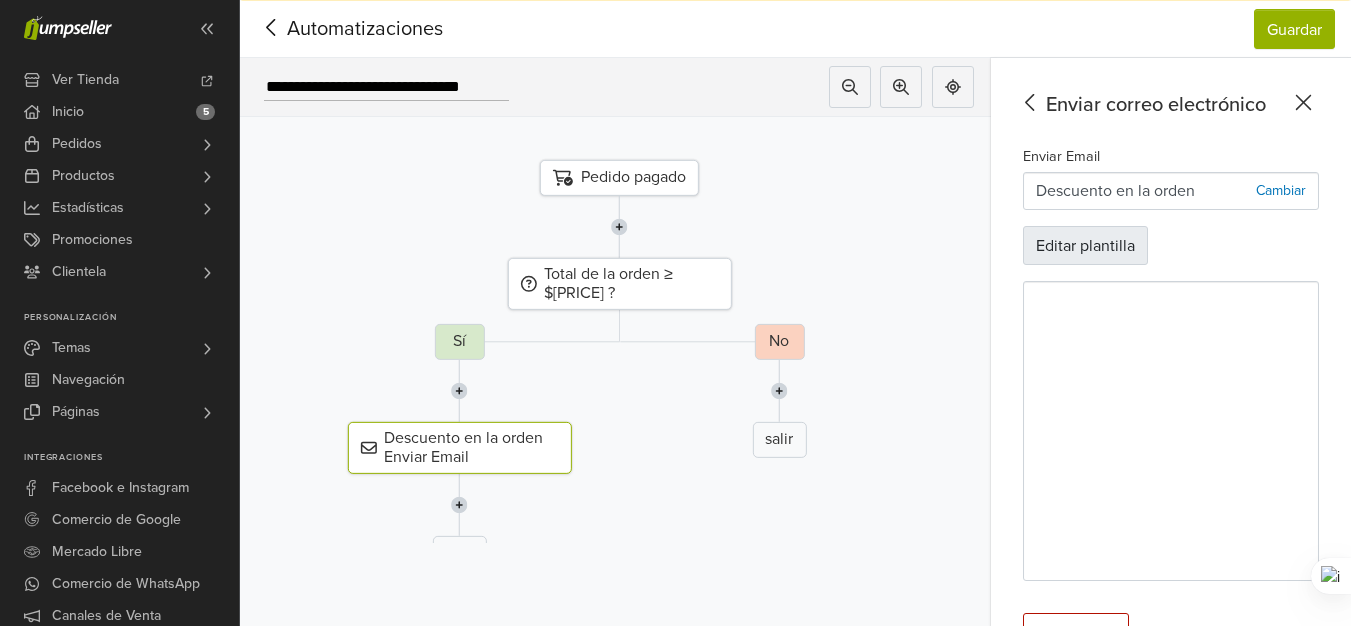 scroll, scrollTop: 76, scrollLeft: 0, axis: vertical 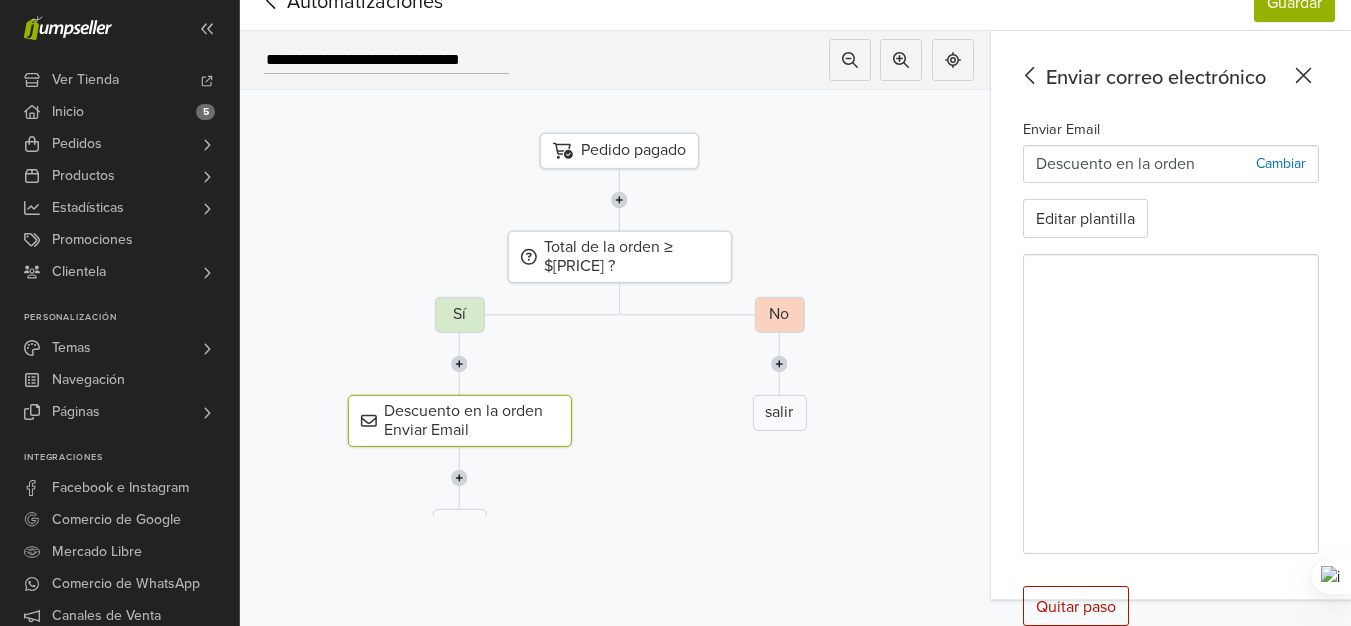 click on "Descuento en la orden" at bounding box center [1115, 164] 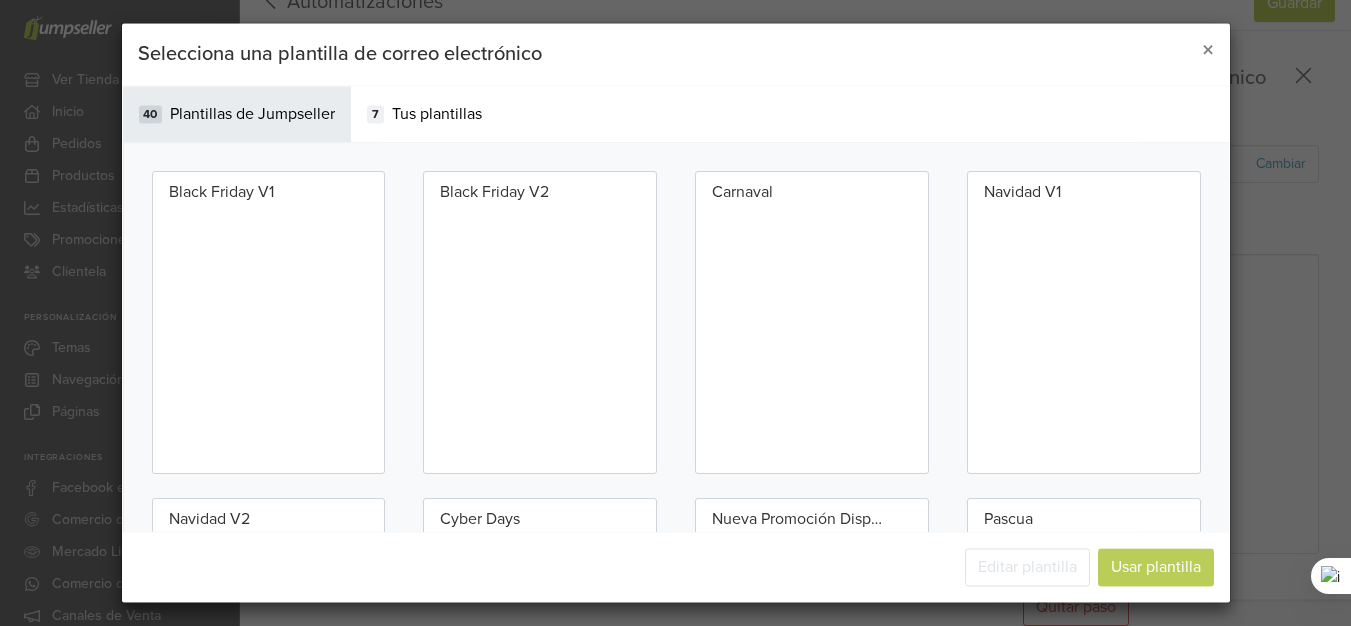 scroll, scrollTop: 61, scrollLeft: 0, axis: vertical 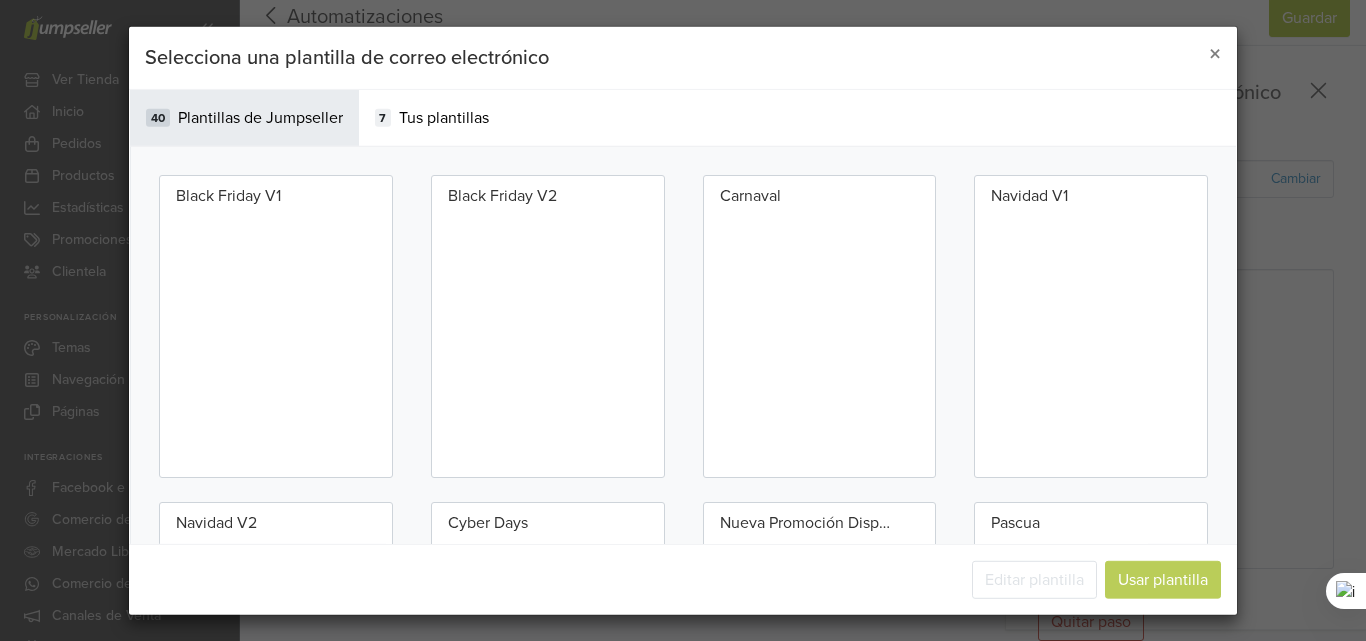 click on "Selecciona una plantilla de correo electrónico × Categorías 40 Plantillas de Jumpseller 7 Tus plantillas Black Friday V1 Black Friday V2 Carnaval Navidad V1 Navidad V2 Cyber Days Nueva Promoción Disponible Pascua Dia del padre Despacho realizado Halloween Factura cargada Día de la Madre Recuperación de Orden Abandonada Descuento en la orden Pedido anulado Pedido simple personalizado Pedido en preparación Nuevo Pedido Pedido Pagado Recogida de pedidos disponible Pedido Enviado Descuento tras reseña positiva Reseña de producto Aniversario de la tienda Verano Día de San Valentín Plantilla de widgets Cuenta habilitada Producto nuevamente disponible Cliente simple Aniversario de la primera compra del cliente Nuevo Producto Disponible Producto simple Clientes de un solo pedido Clientes recurrentes Clientes no convertidos Bienvenido Recuperar clientes Producto en lista de deseos en promoción Editar plantilla Usar plantilla" at bounding box center (683, 320) 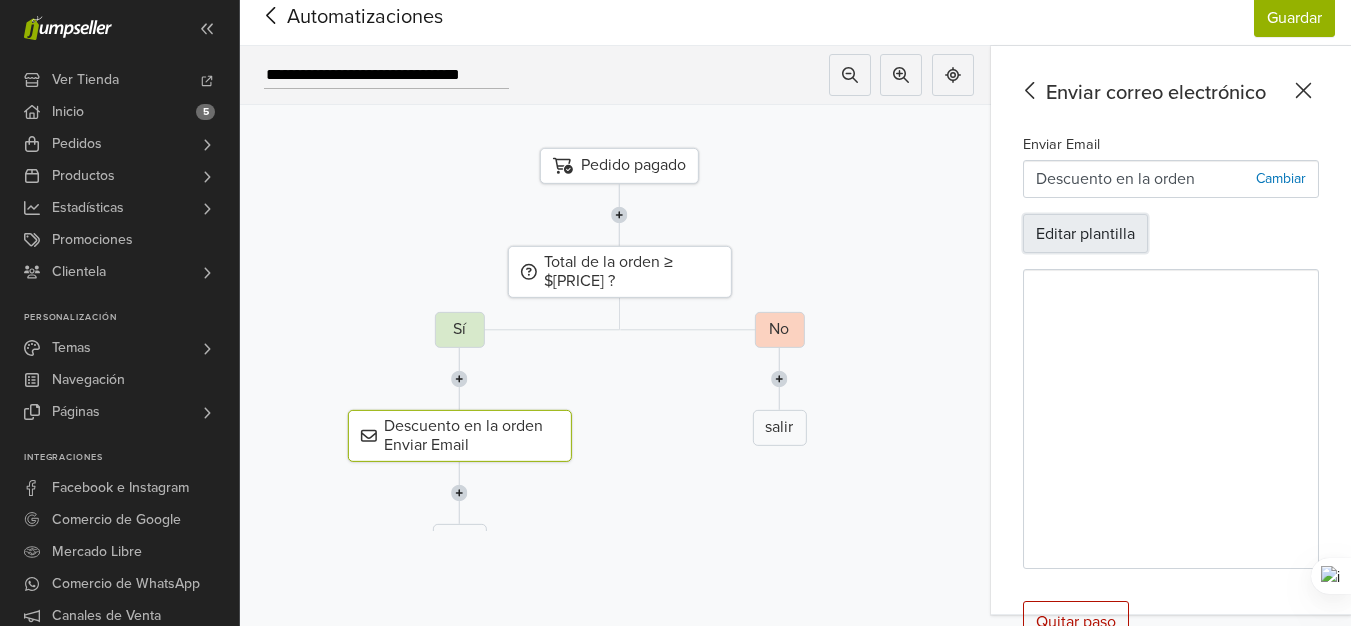 click on "Editar plantilla" at bounding box center (1085, 234) 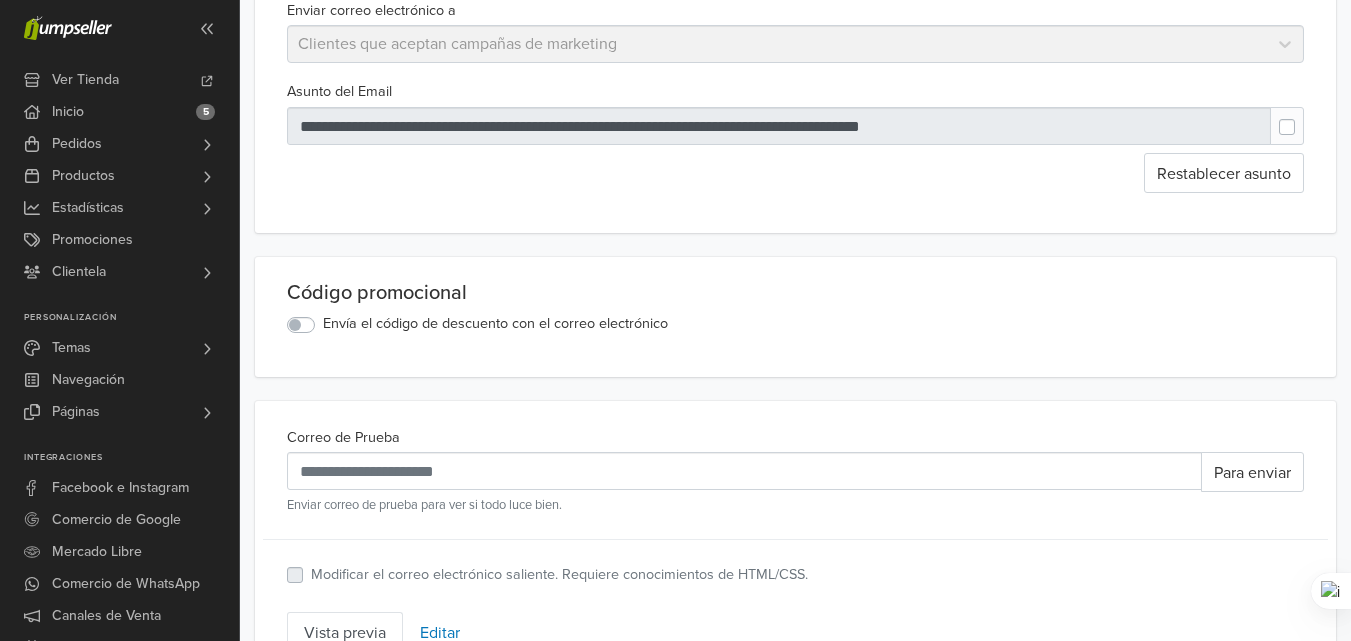 scroll, scrollTop: 300, scrollLeft: 0, axis: vertical 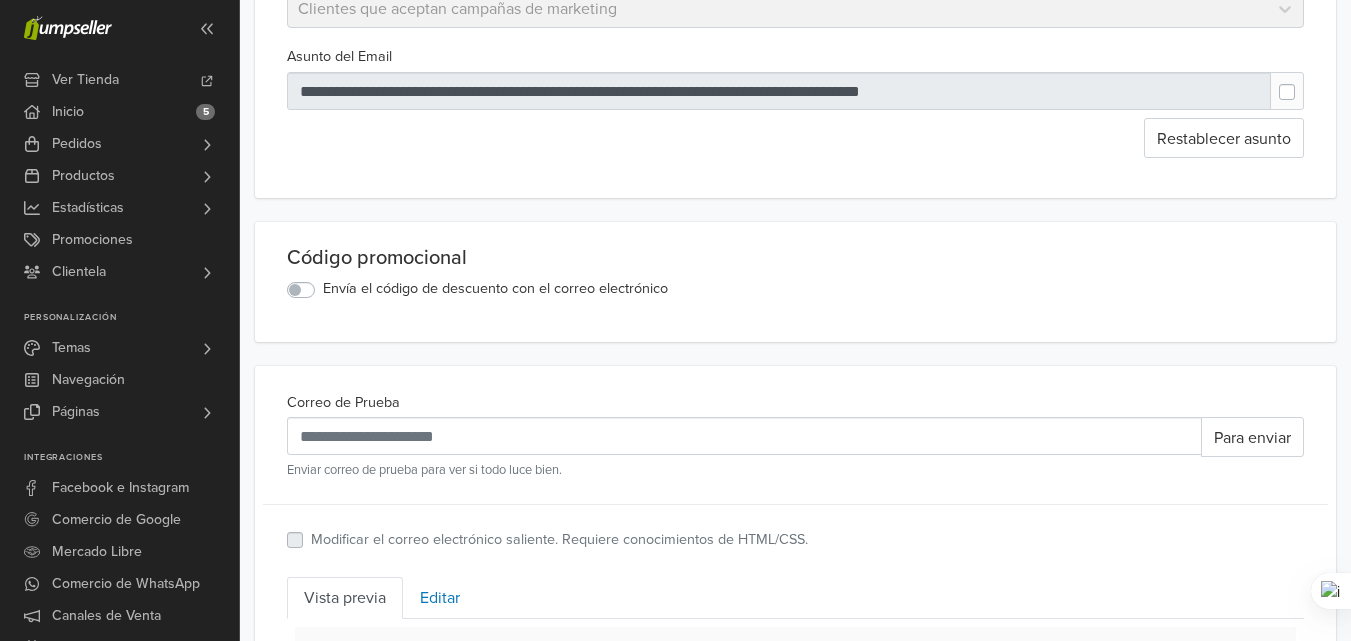 click on "Envía el código de descuento con el correo electrónico" at bounding box center (495, 289) 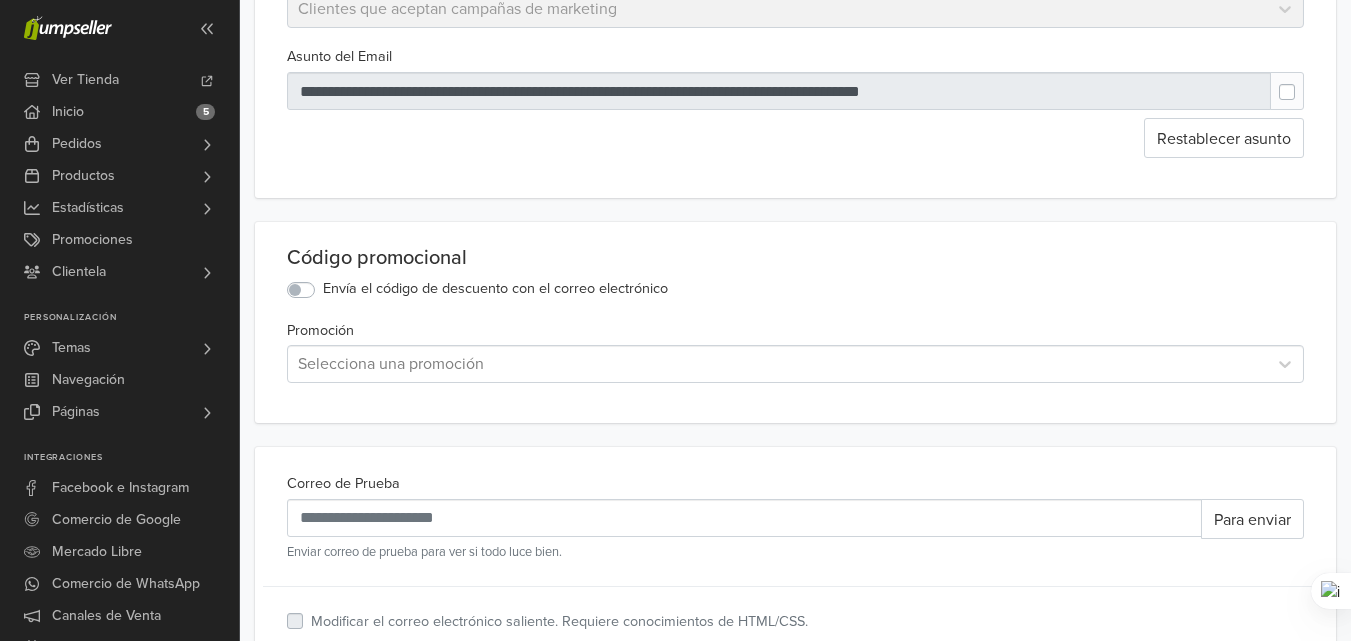 click on "Selecciona una promoción" at bounding box center (795, 364) 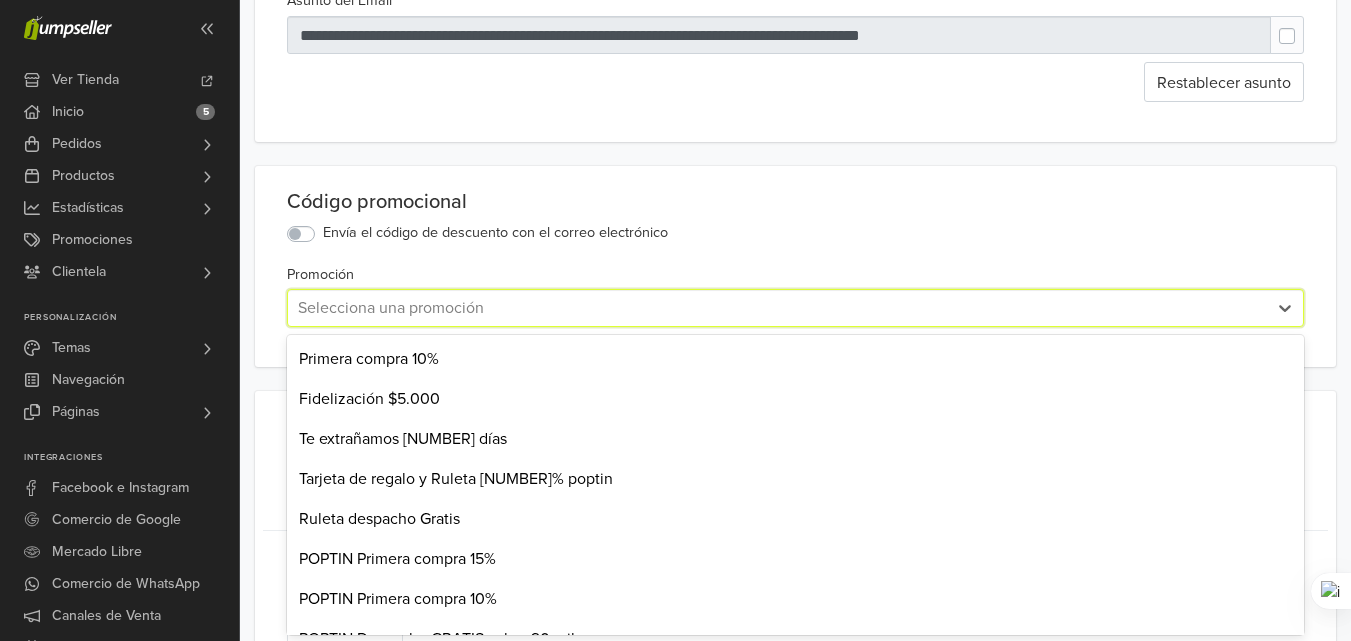 scroll, scrollTop: 361, scrollLeft: 0, axis: vertical 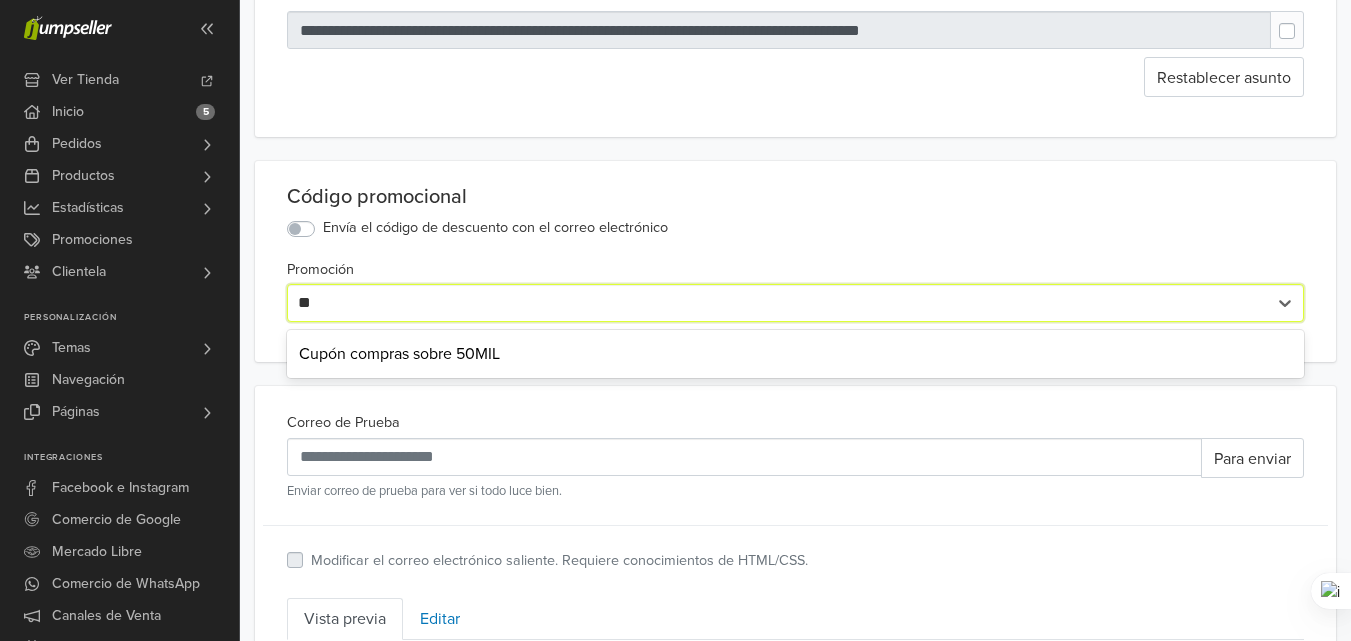 type on "***" 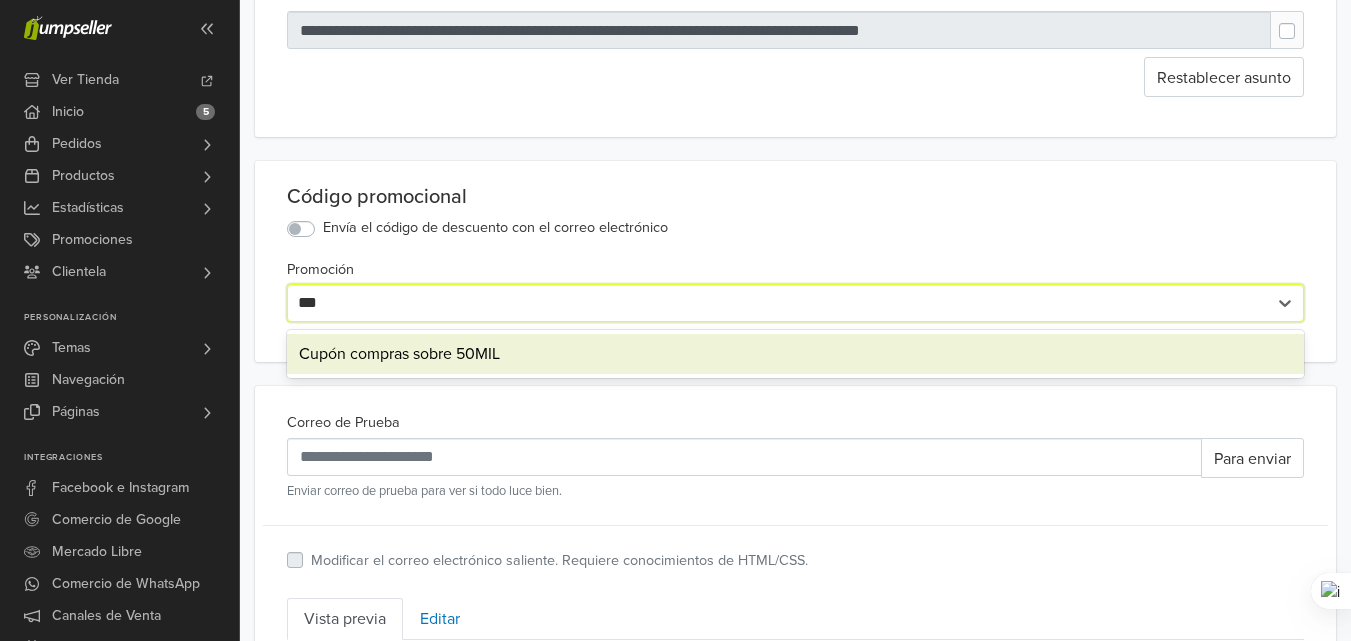 click on "Cupón compras sobre 50MIL" at bounding box center [399, 354] 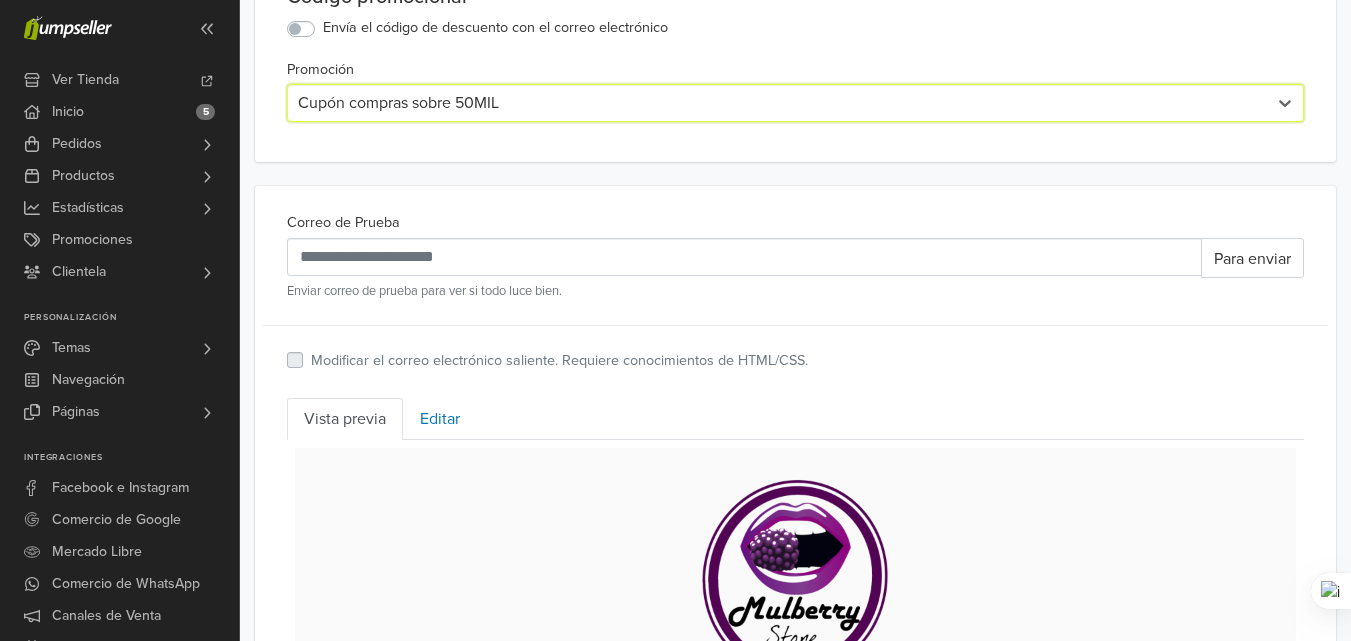 scroll, scrollTop: 562, scrollLeft: 0, axis: vertical 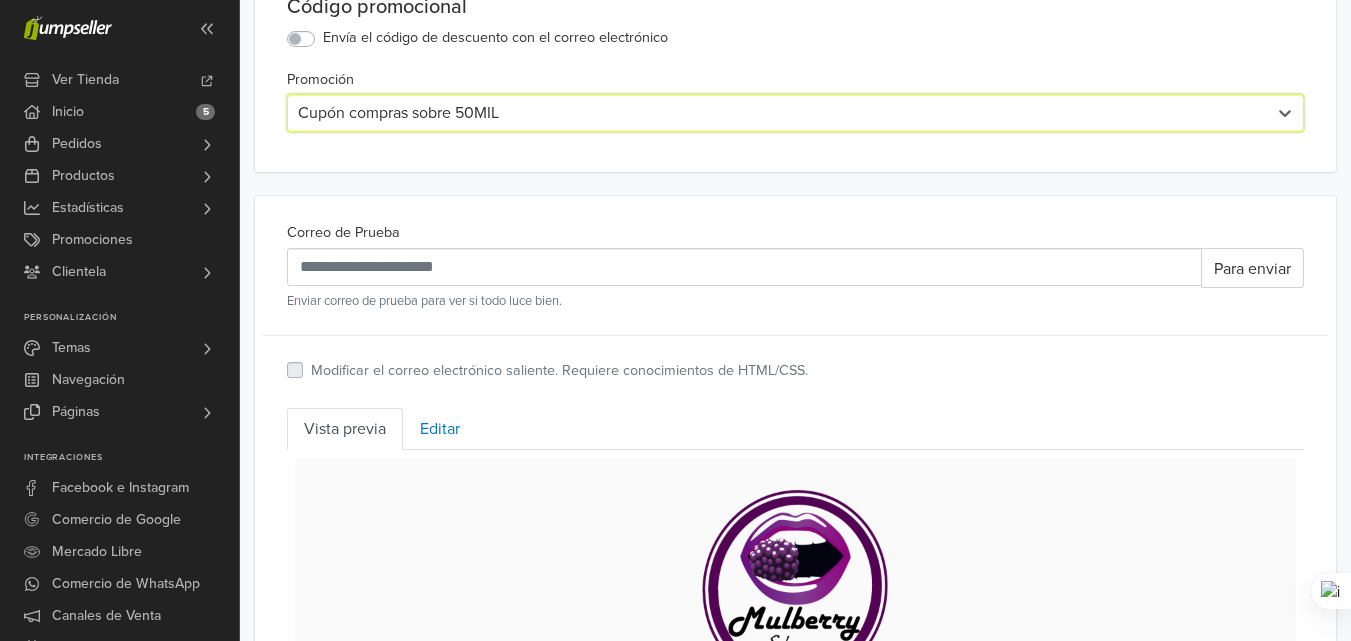 click on "Correo de Prueba Para enviar Enviar correo de prueba para ver si todo luce bien." at bounding box center (795, 278) 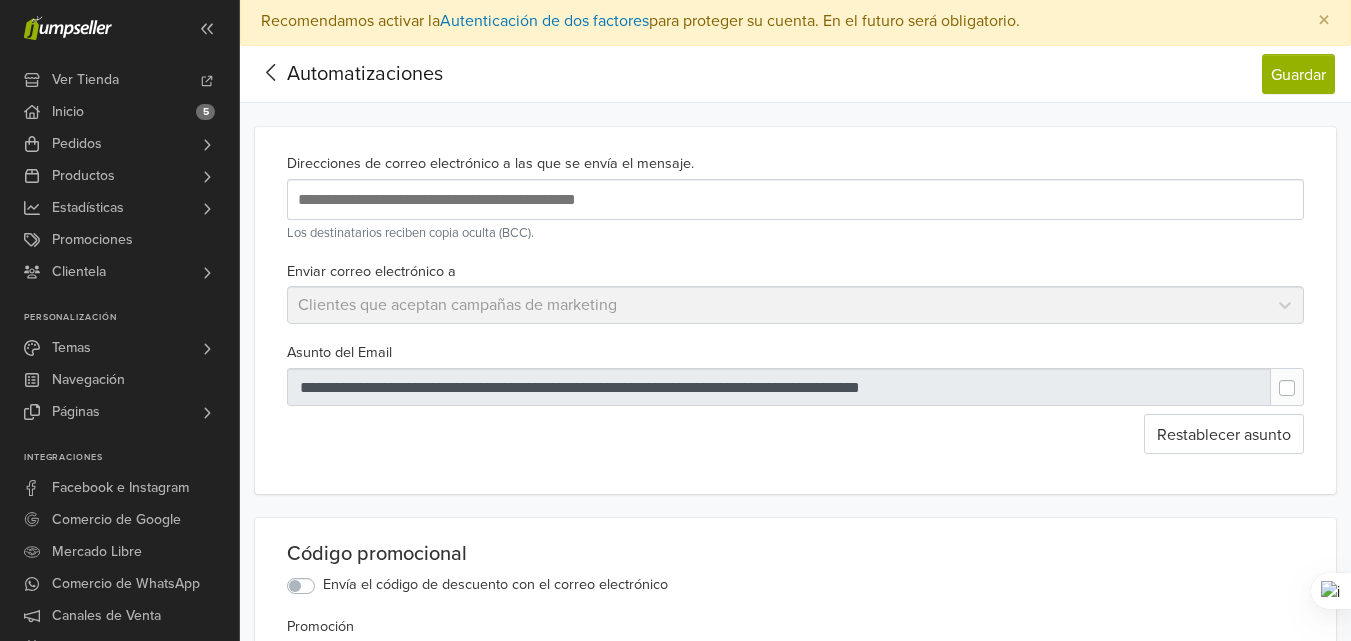 scroll, scrollTop: 0, scrollLeft: 0, axis: both 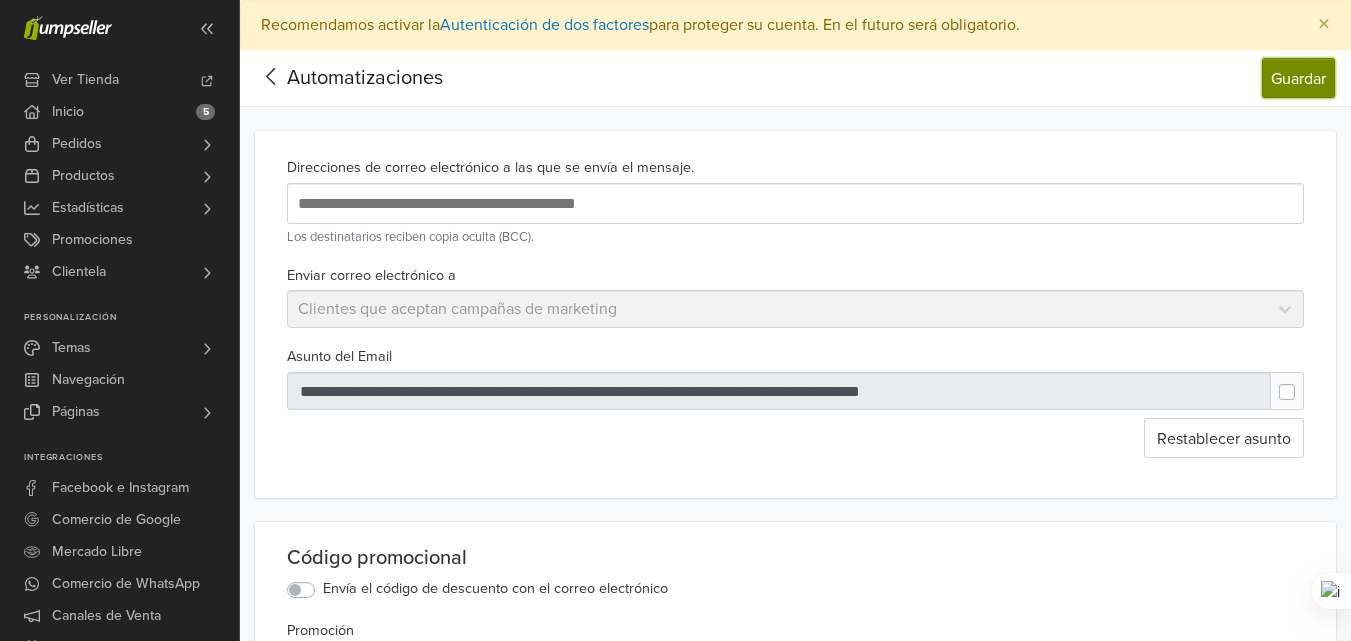 click on "Guardar" at bounding box center (1298, 79) 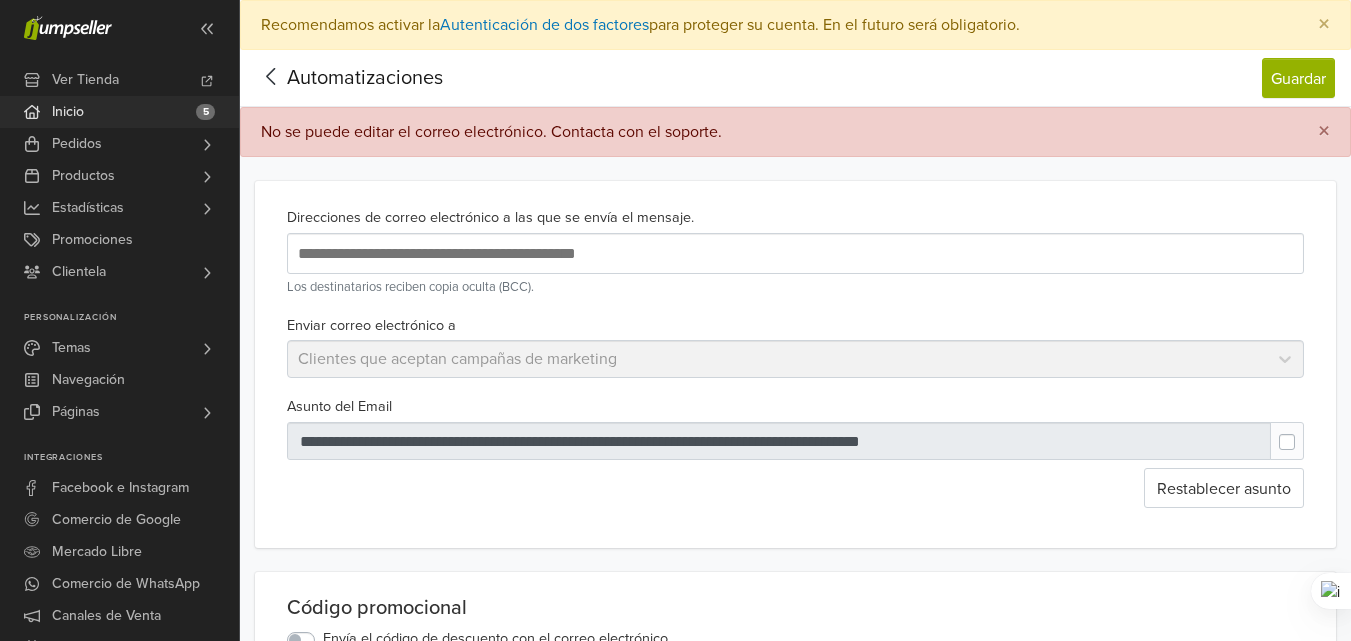 click on "Inicio
5" at bounding box center [119, 112] 